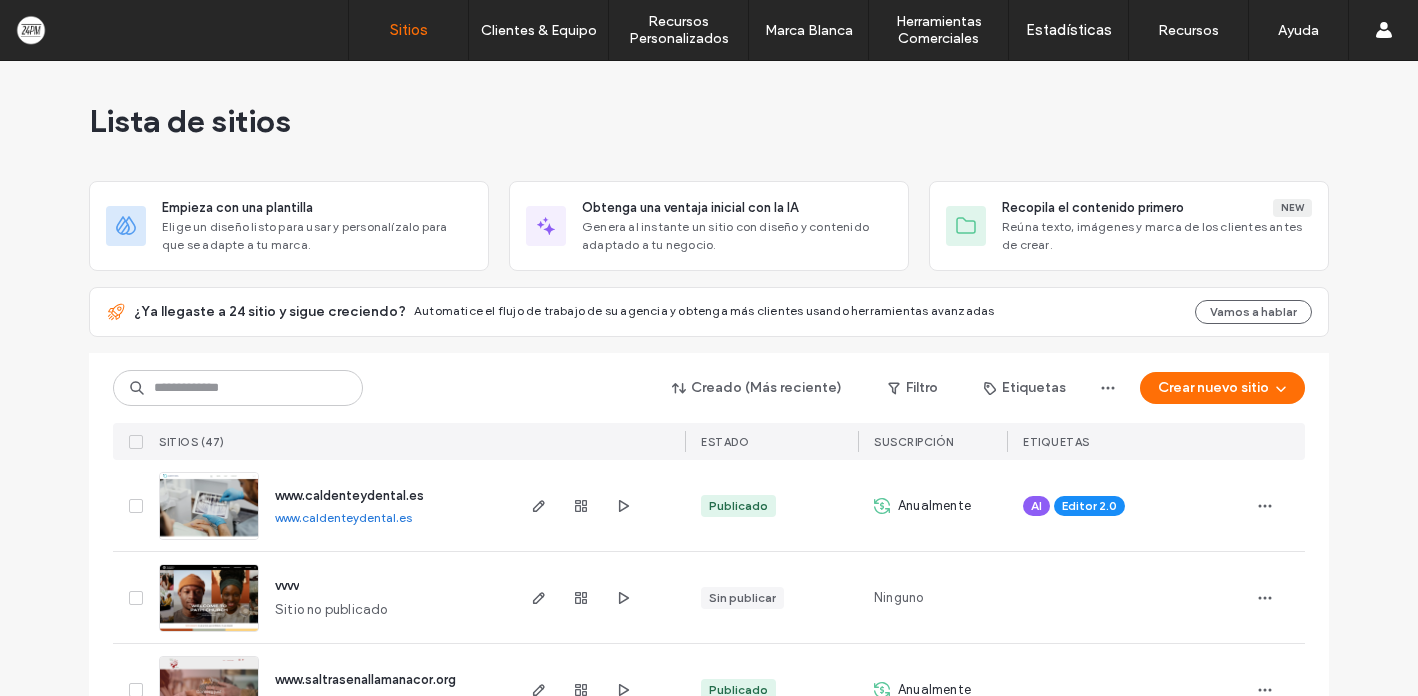 scroll, scrollTop: 0, scrollLeft: 0, axis: both 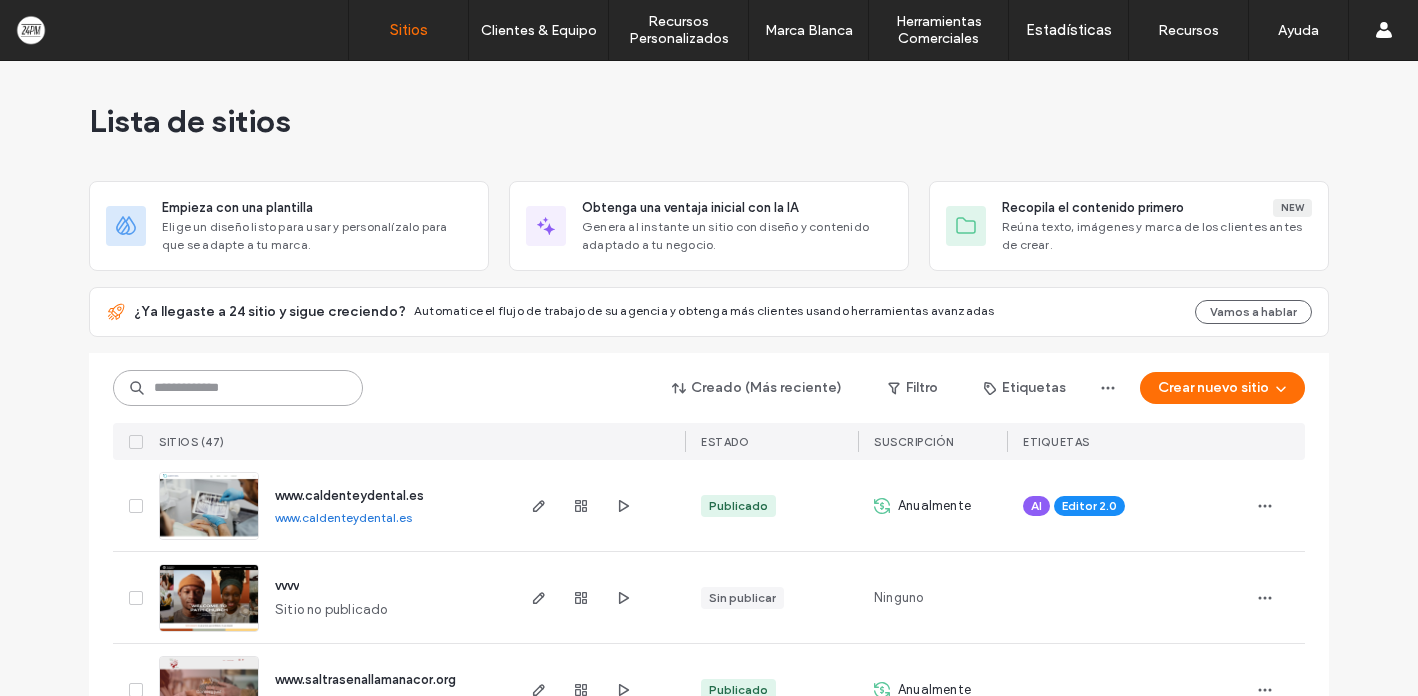 click at bounding box center (238, 388) 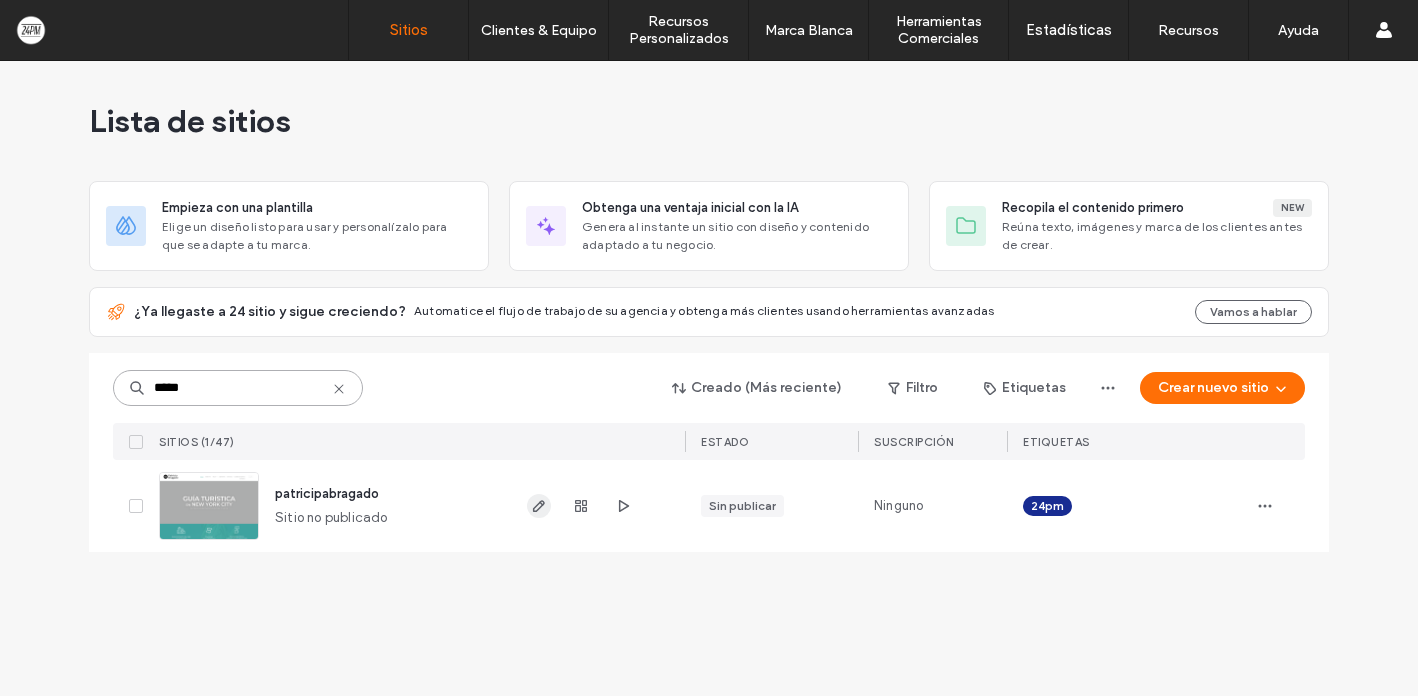type on "*****" 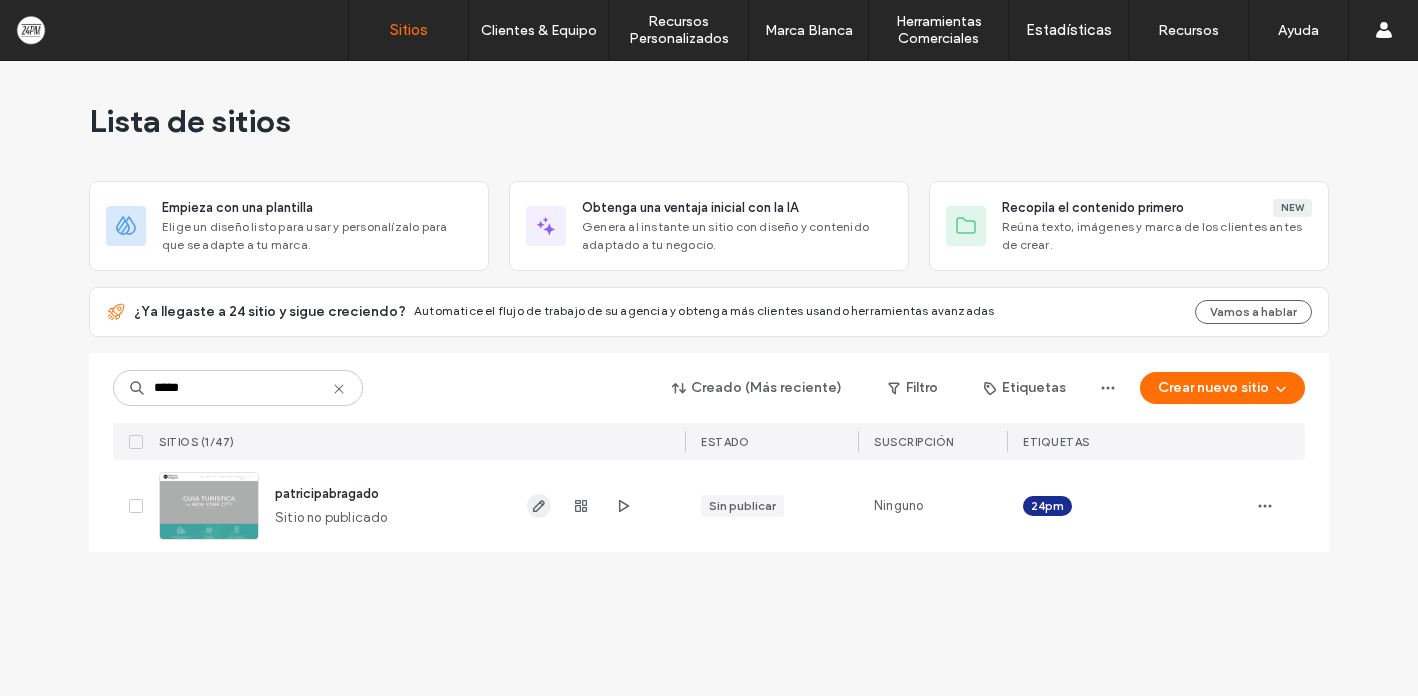 click 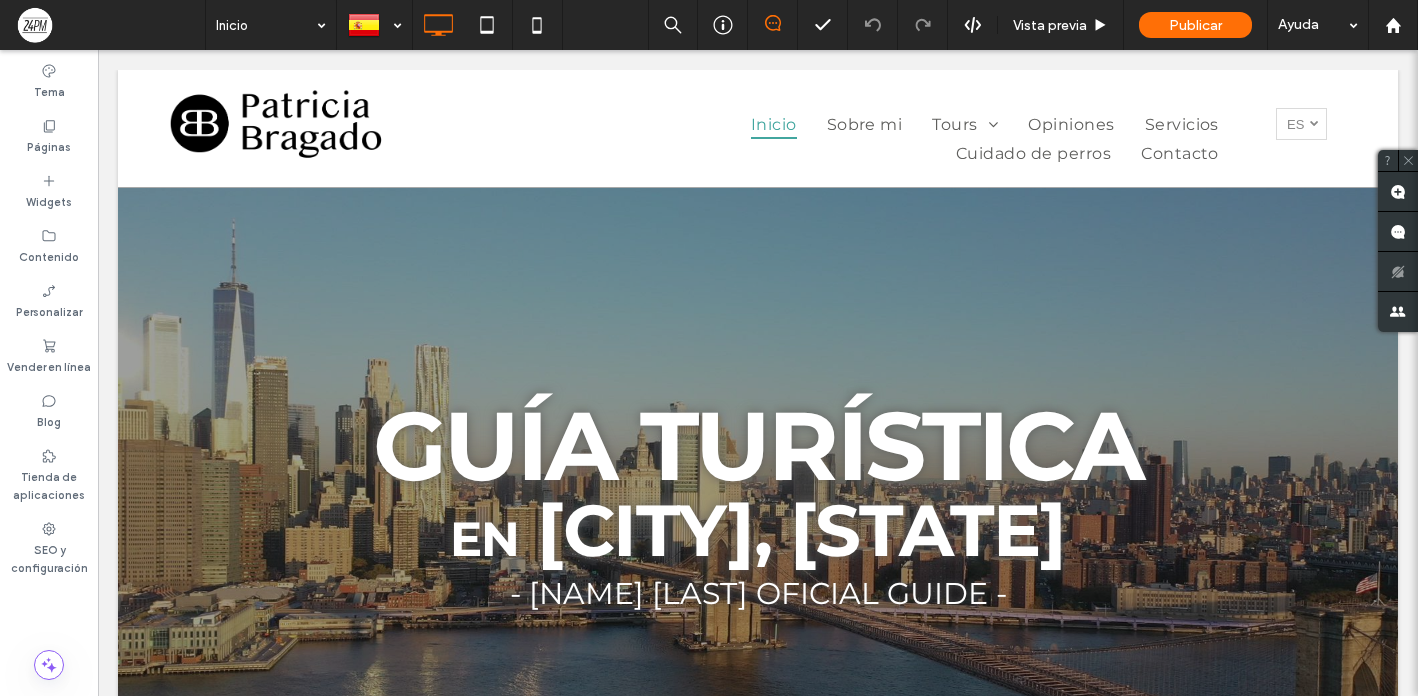 scroll, scrollTop: 0, scrollLeft: 0, axis: both 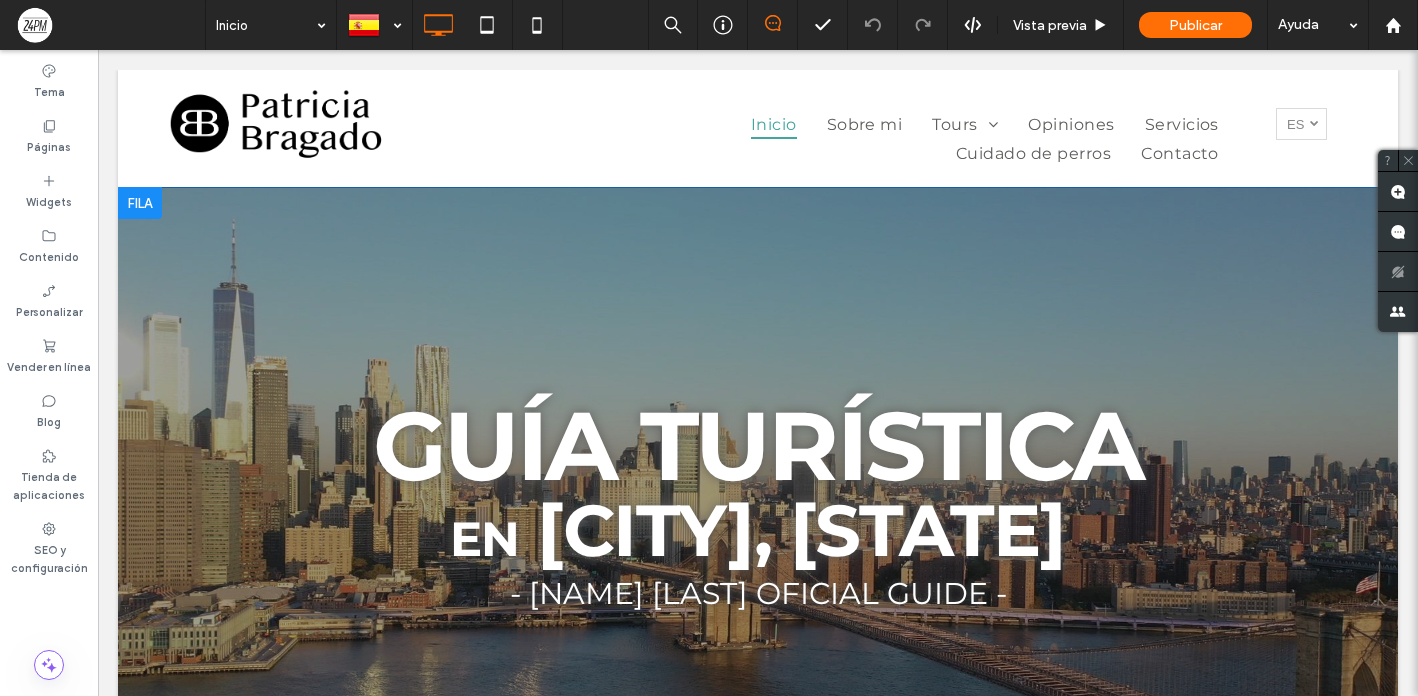 click at bounding box center (140, 203) 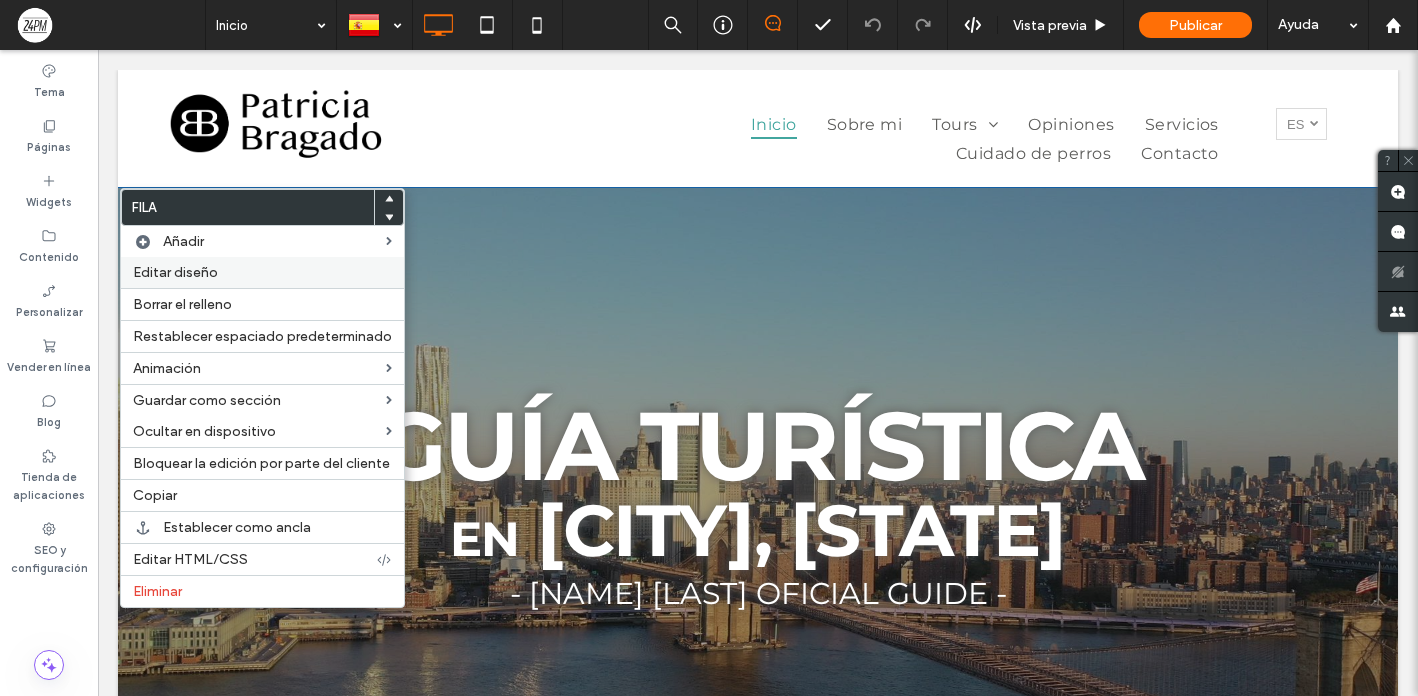click on "Editar diseño" at bounding box center [262, 272] 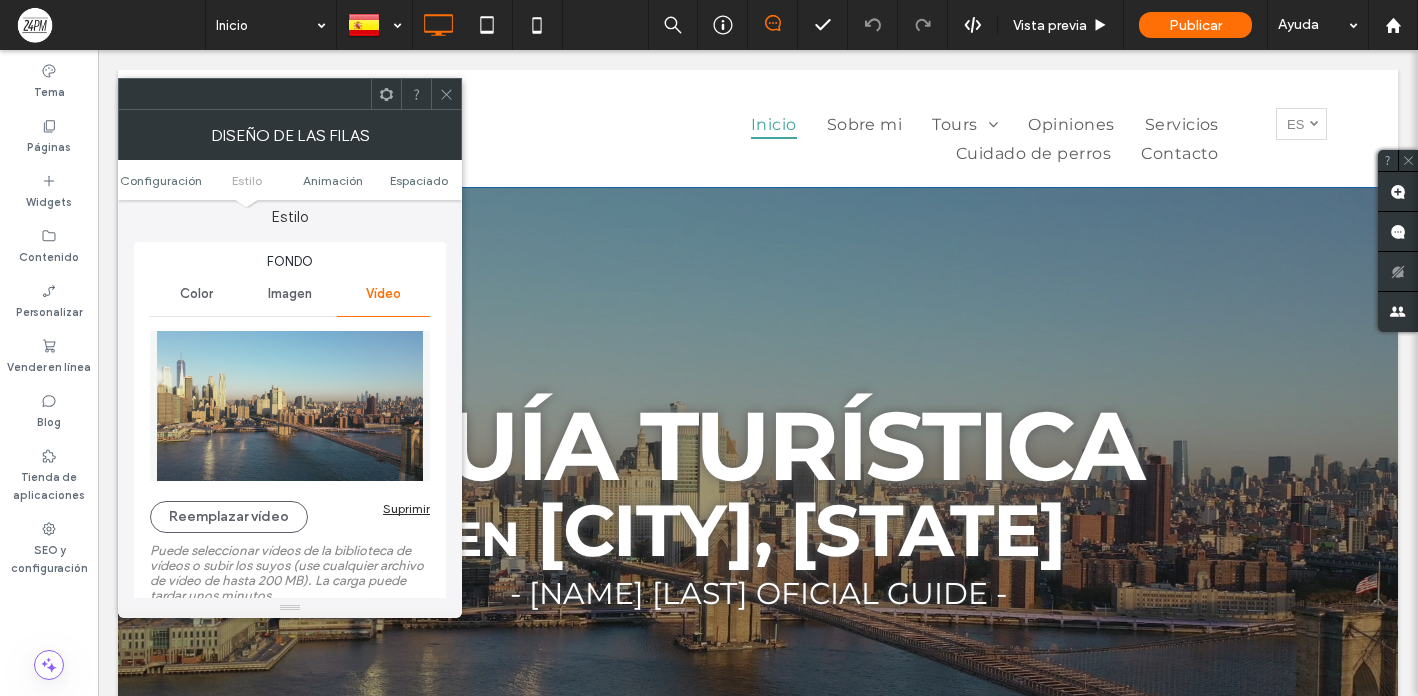 scroll, scrollTop: 183, scrollLeft: 0, axis: vertical 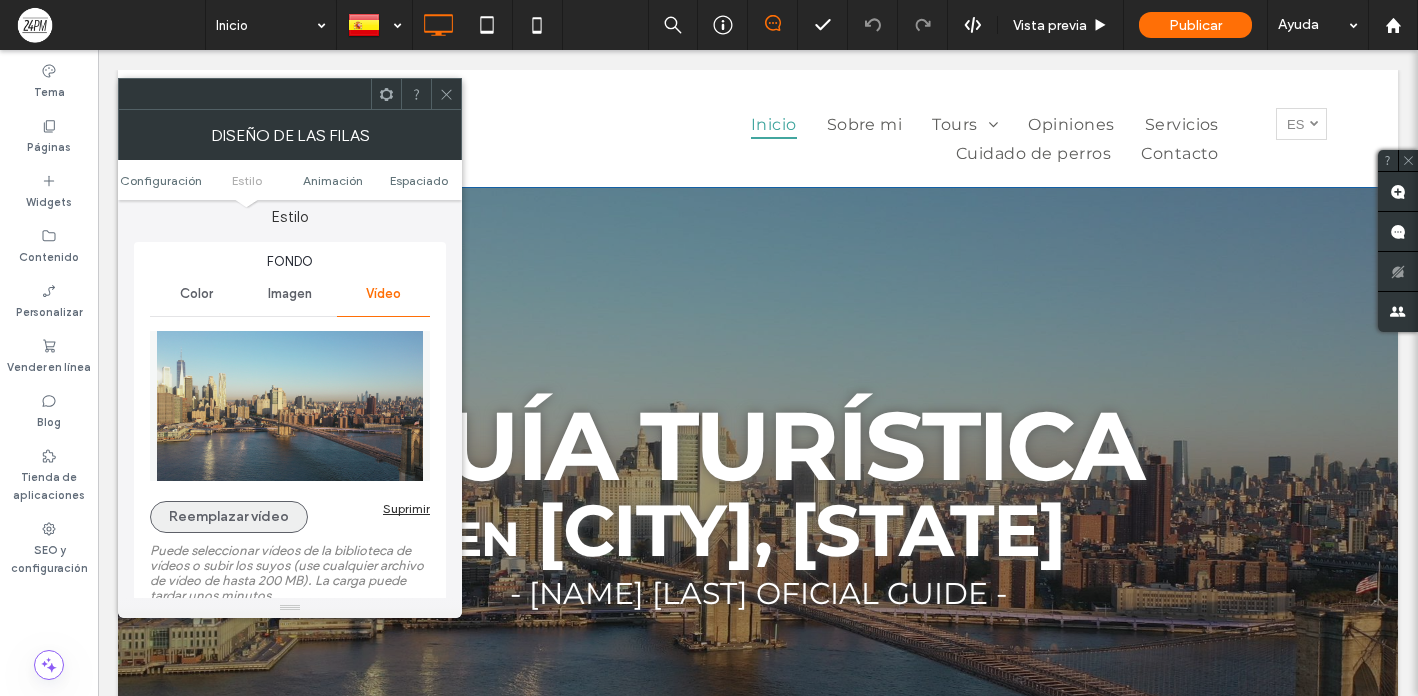 click on "Reemplazar vídeo" at bounding box center (229, 517) 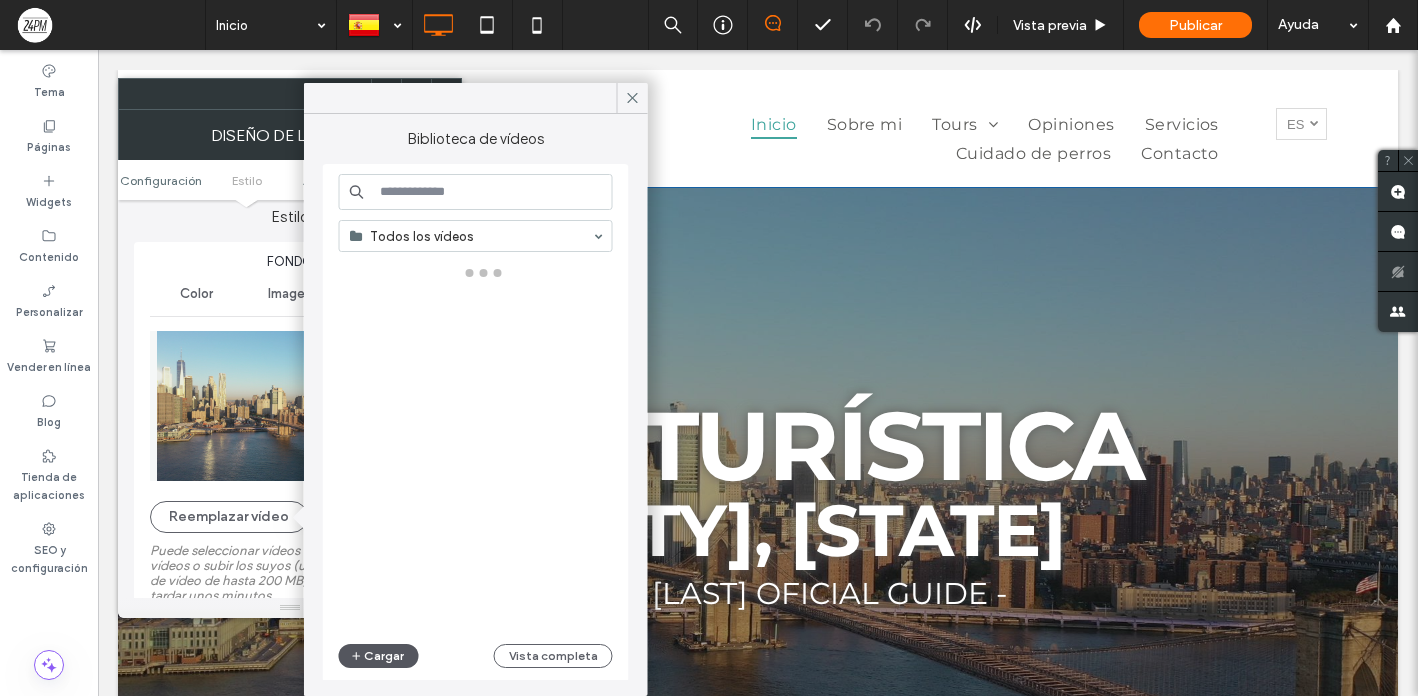 click on "Cargar" at bounding box center [379, 656] 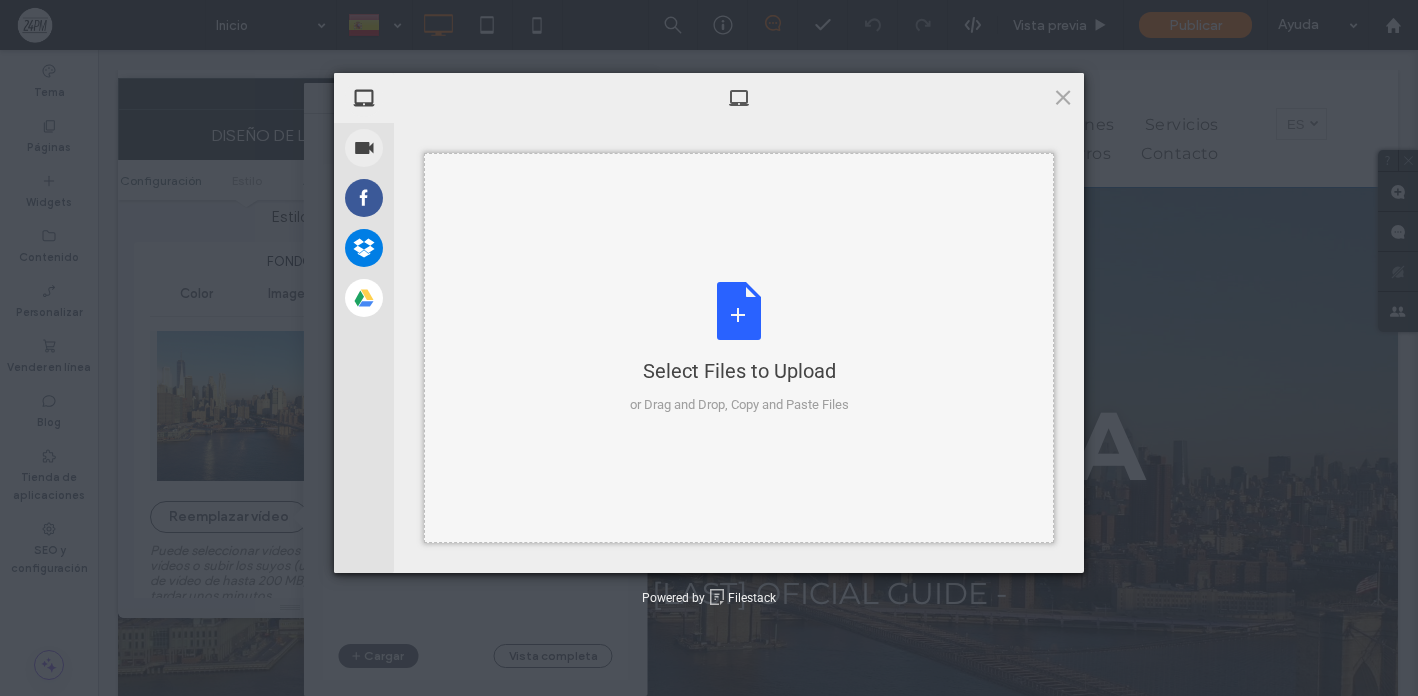 click on "Select Files to Upload
or Drag and Drop, Copy and Paste Files" at bounding box center [739, 348] 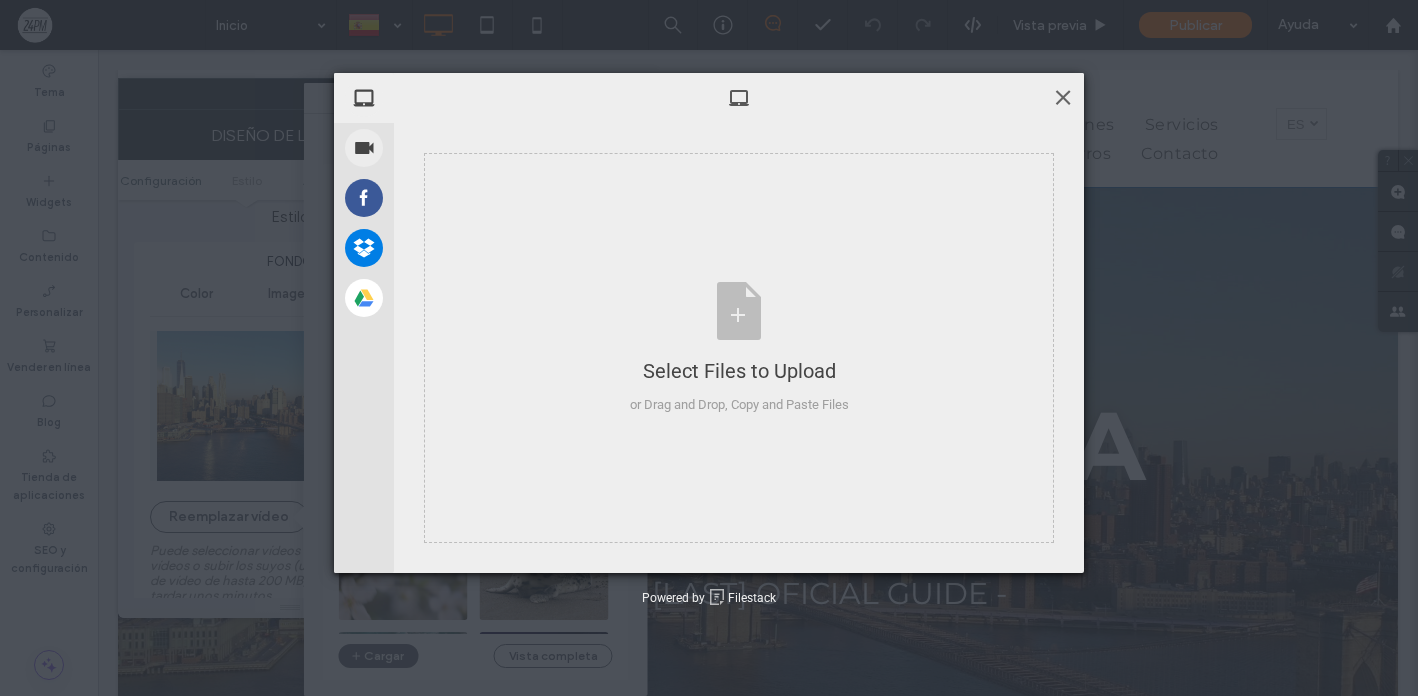 click at bounding box center [1063, 97] 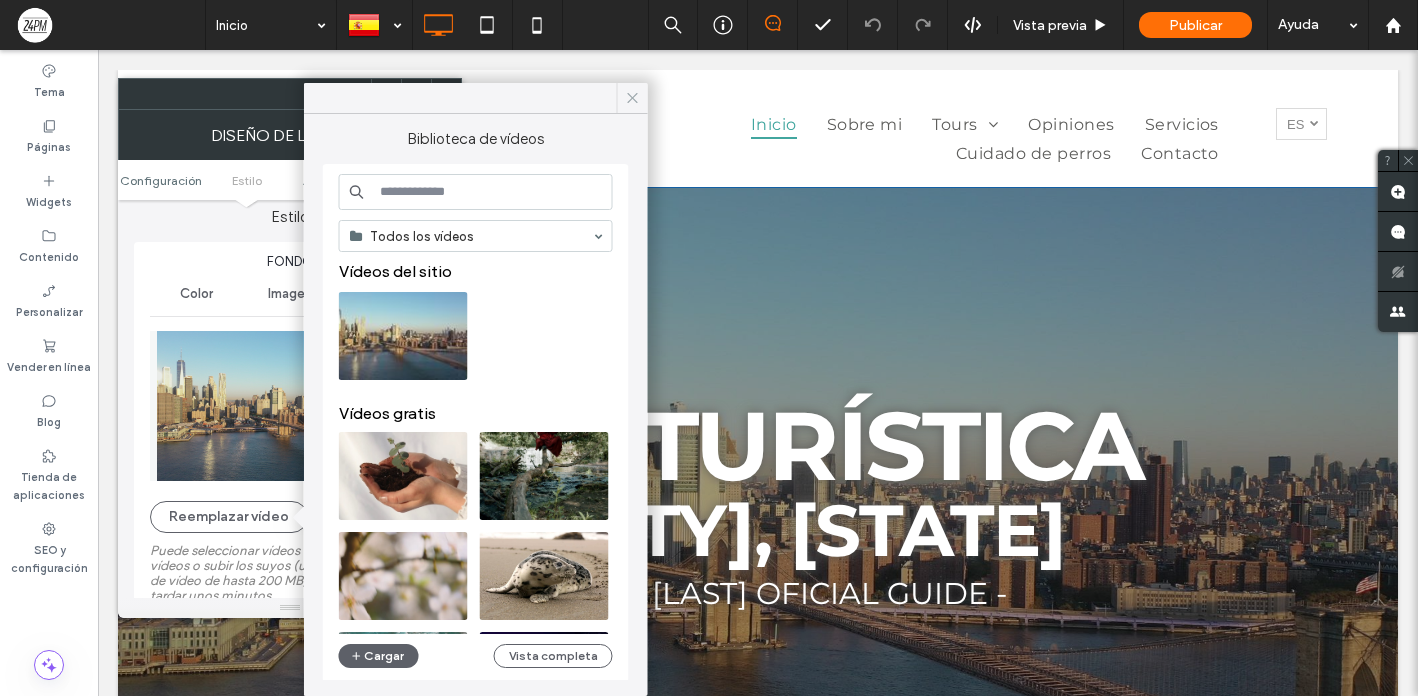 drag, startPoint x: 629, startPoint y: 97, endPoint x: 531, endPoint y: 296, distance: 221.822 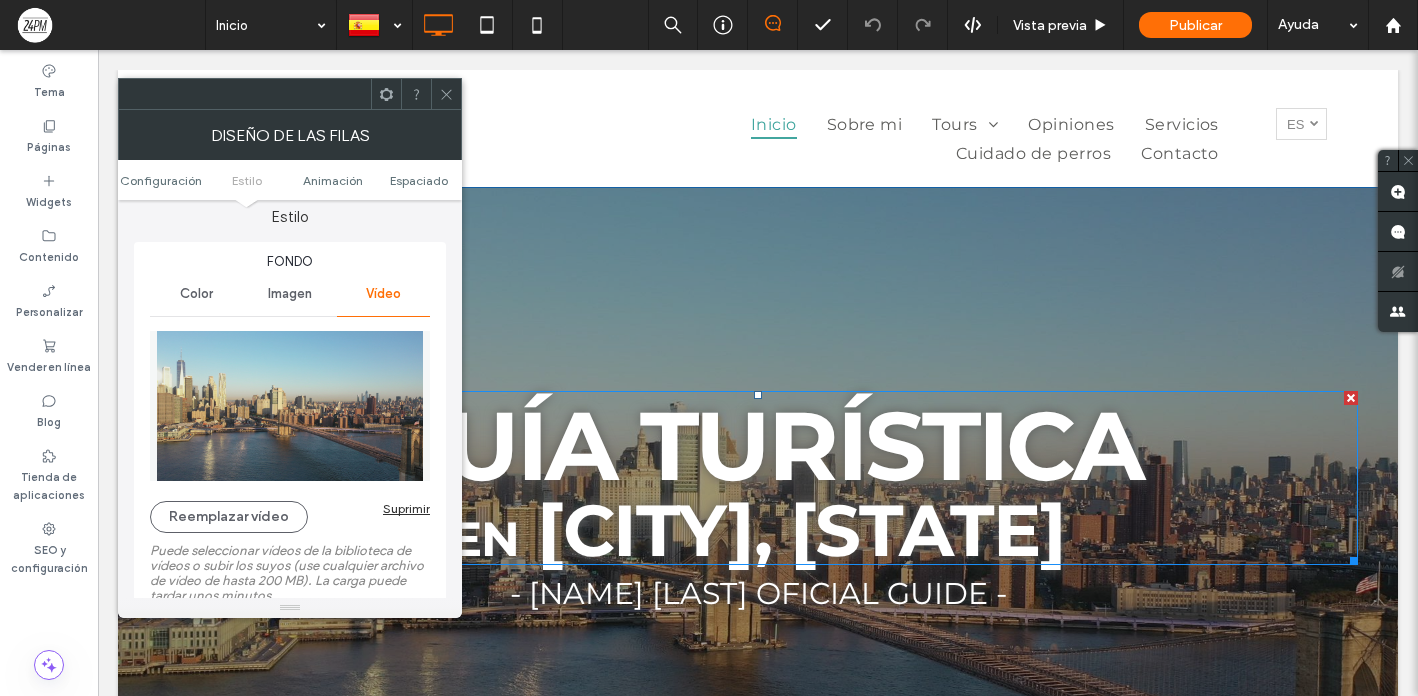 click on "GUÍA TURÍSTICA" at bounding box center (758, 445) 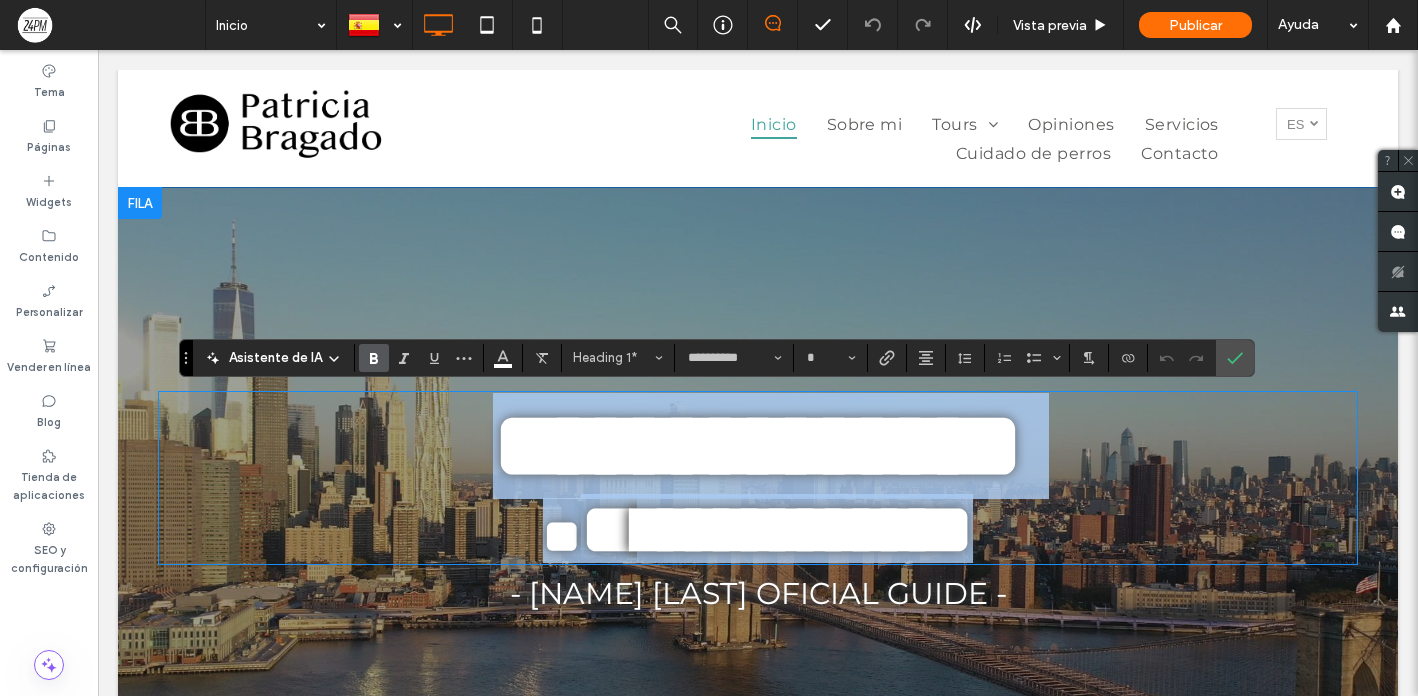 click on "**********" at bounding box center [758, 445] 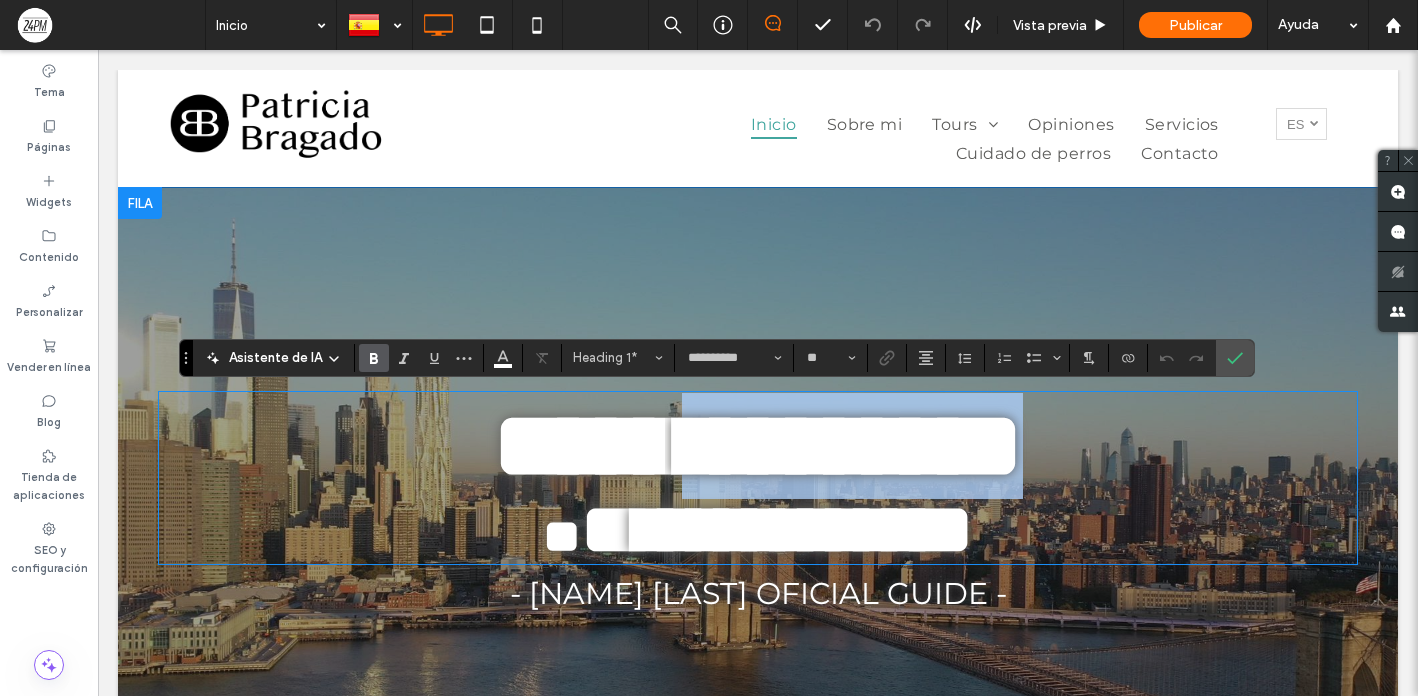 click on "**********" at bounding box center (758, 445) 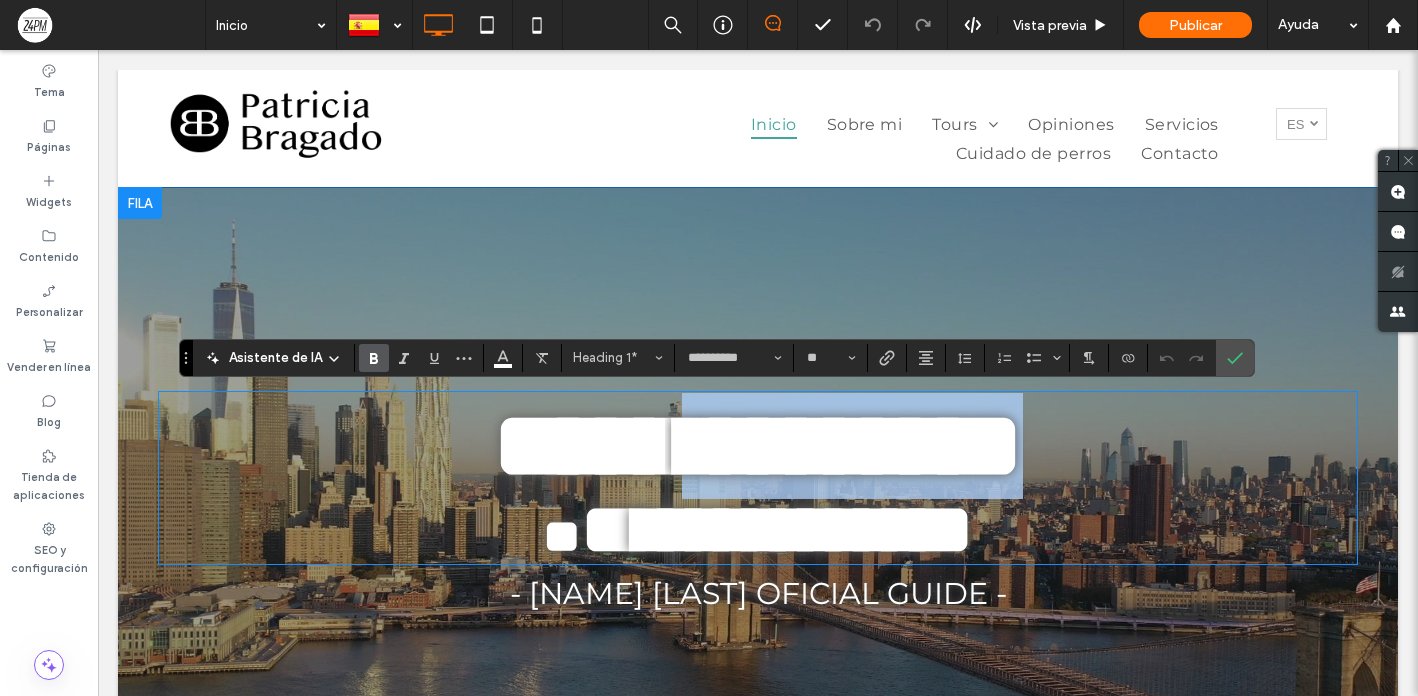click on "**********" at bounding box center [758, 445] 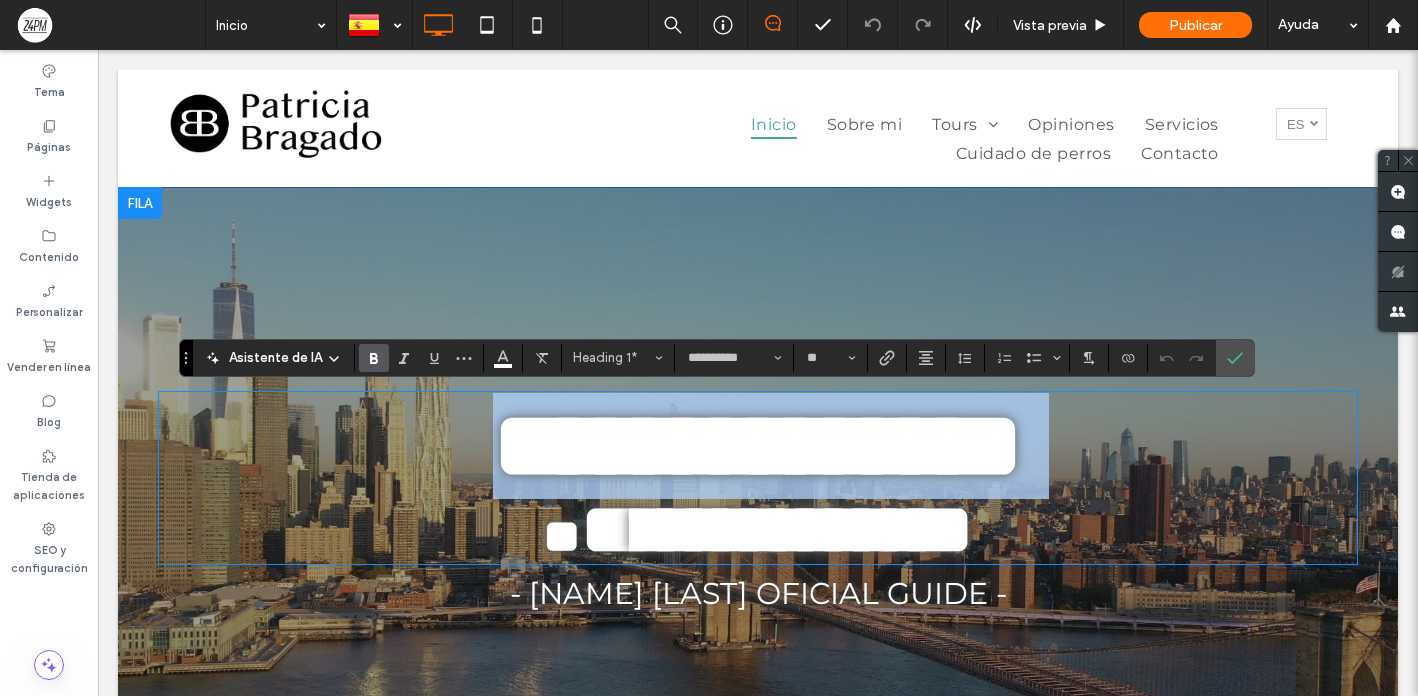 click on "**********" at bounding box center (758, 445) 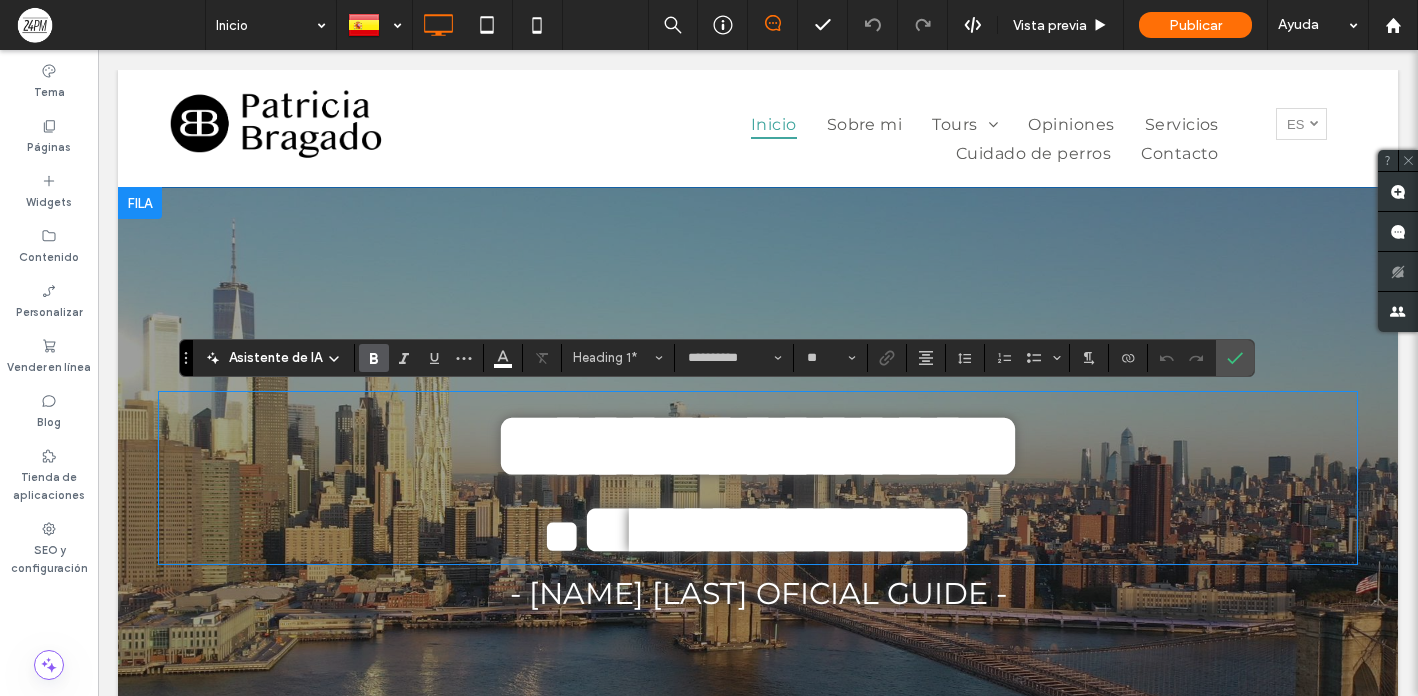 click on "**********" at bounding box center (758, 445) 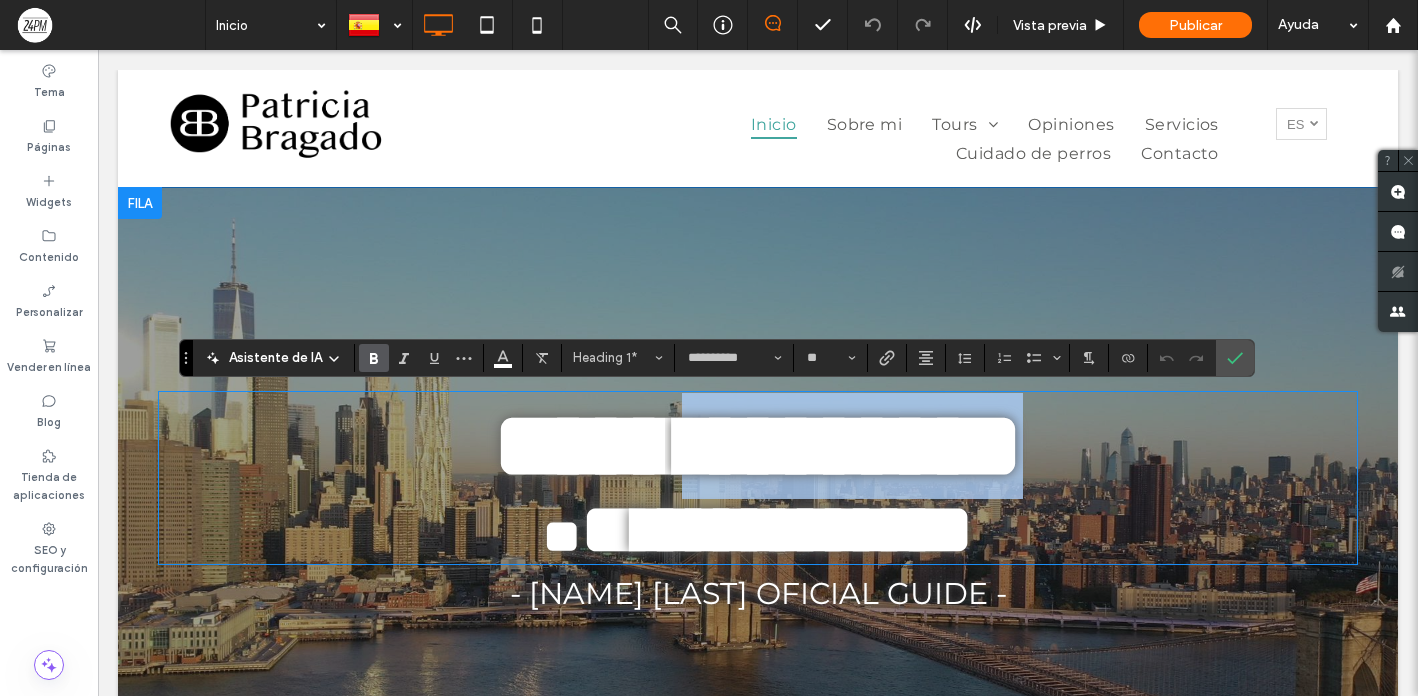 click on "**********" at bounding box center (758, 445) 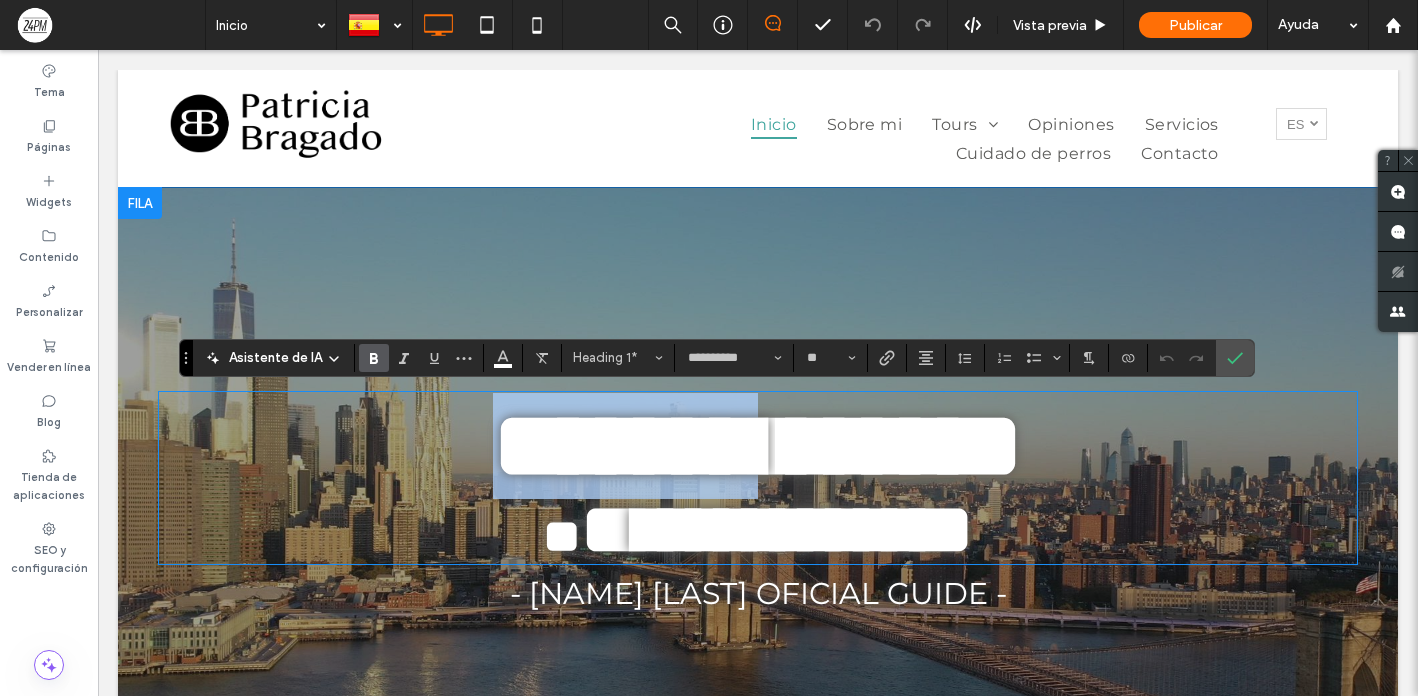 click on "**********" at bounding box center [758, 445] 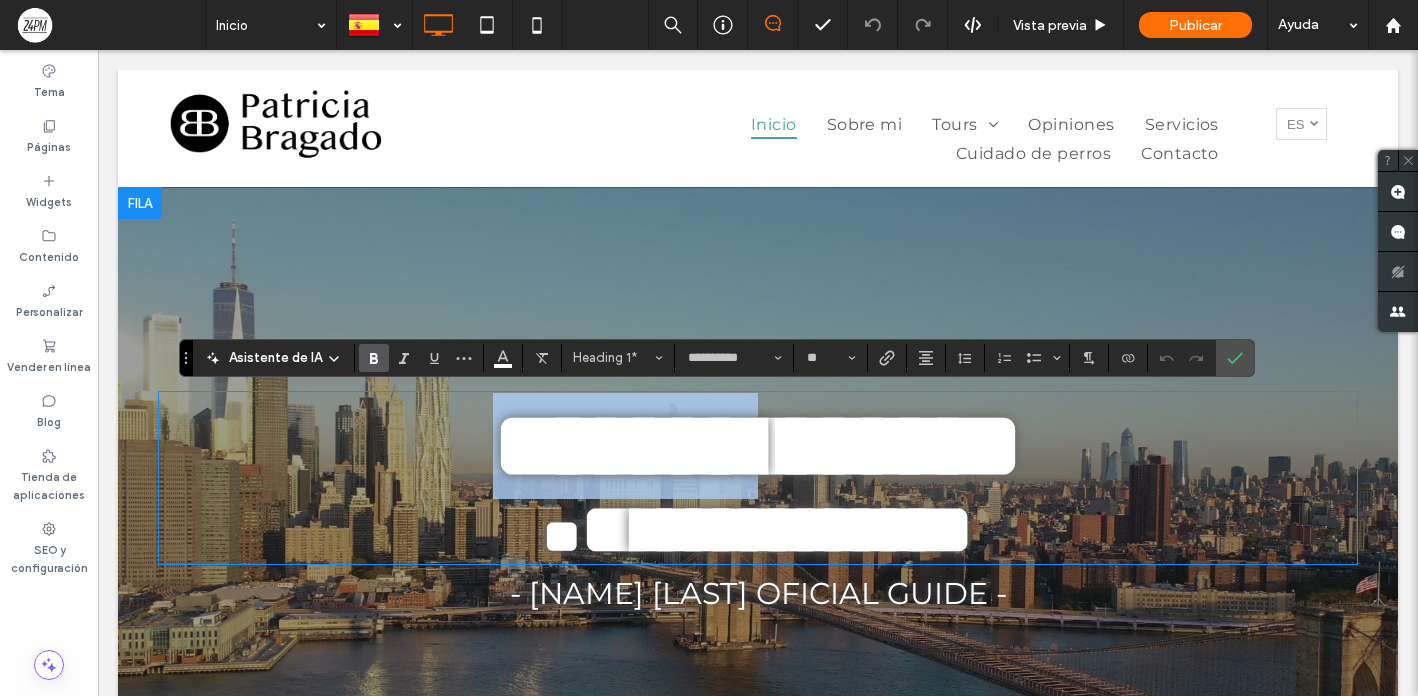 click on "**********" at bounding box center (758, 445) 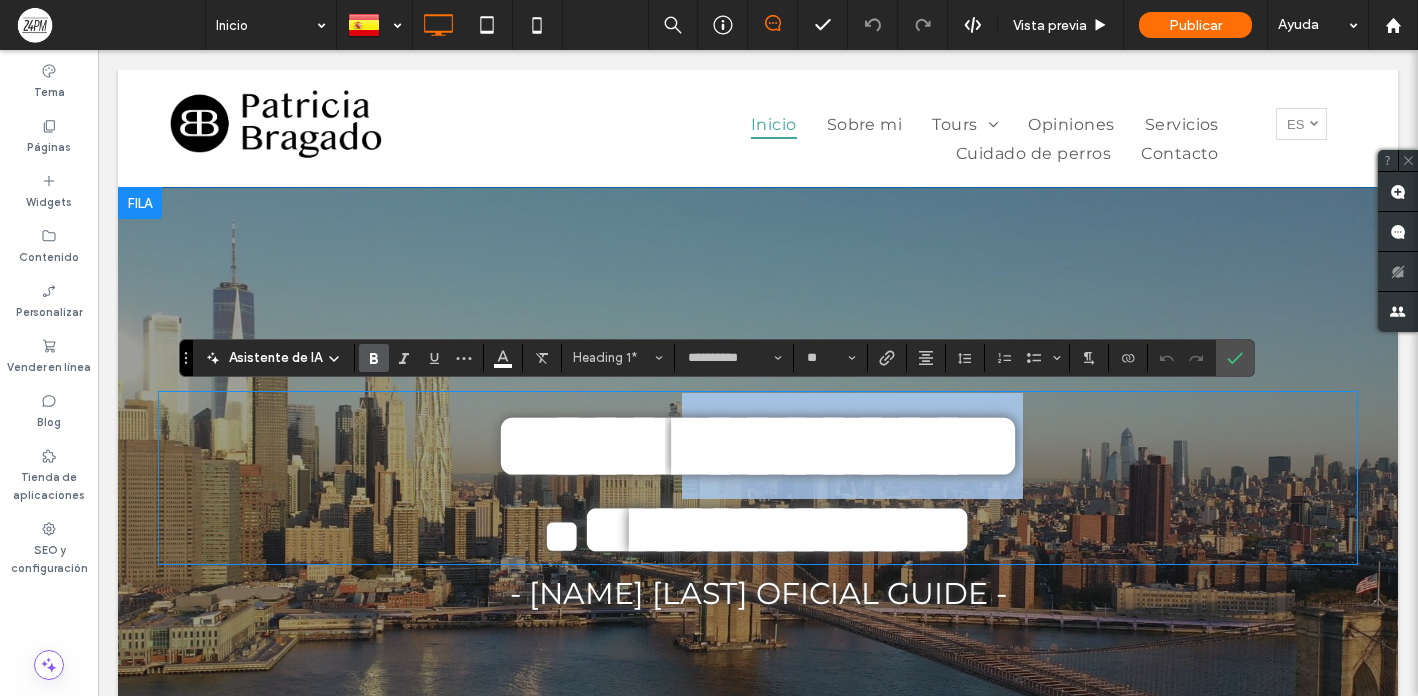 click on "**********" at bounding box center [758, 445] 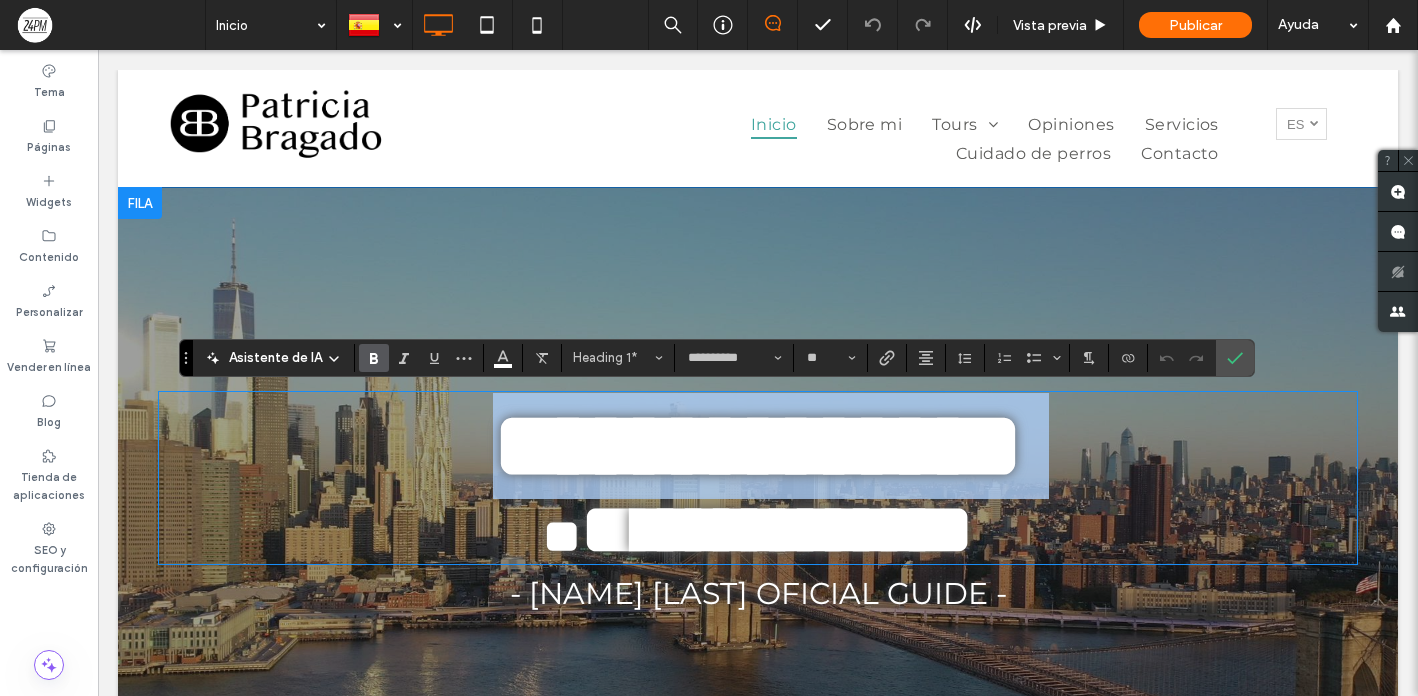 click on "**********" at bounding box center [758, 445] 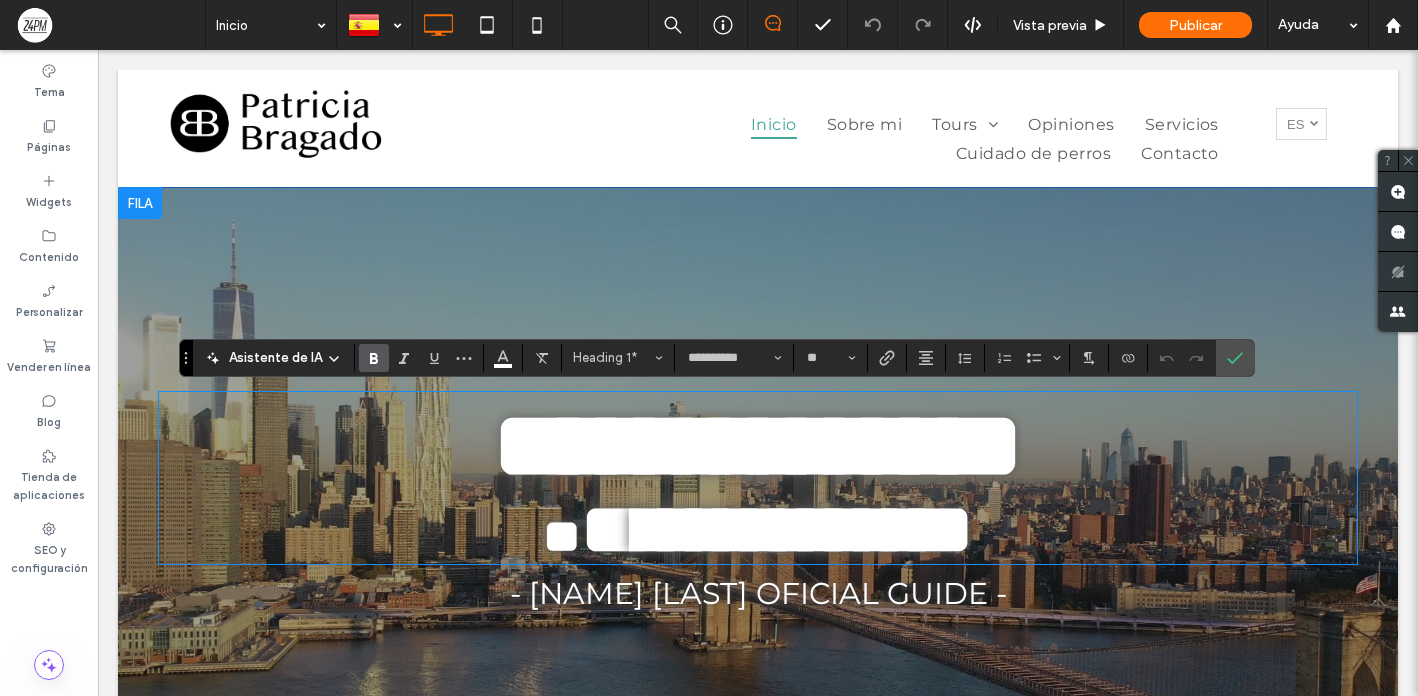 scroll, scrollTop: 0, scrollLeft: 0, axis: both 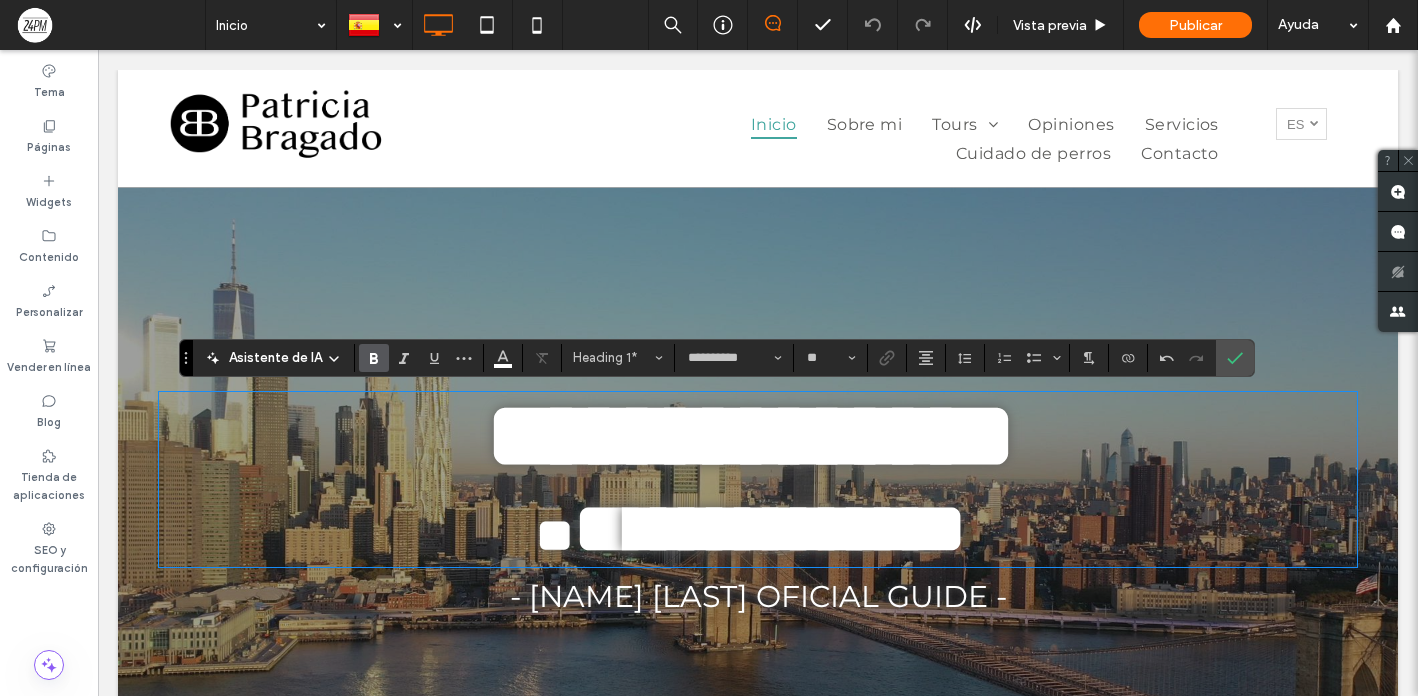 click on "**********" at bounding box center [798, 528] 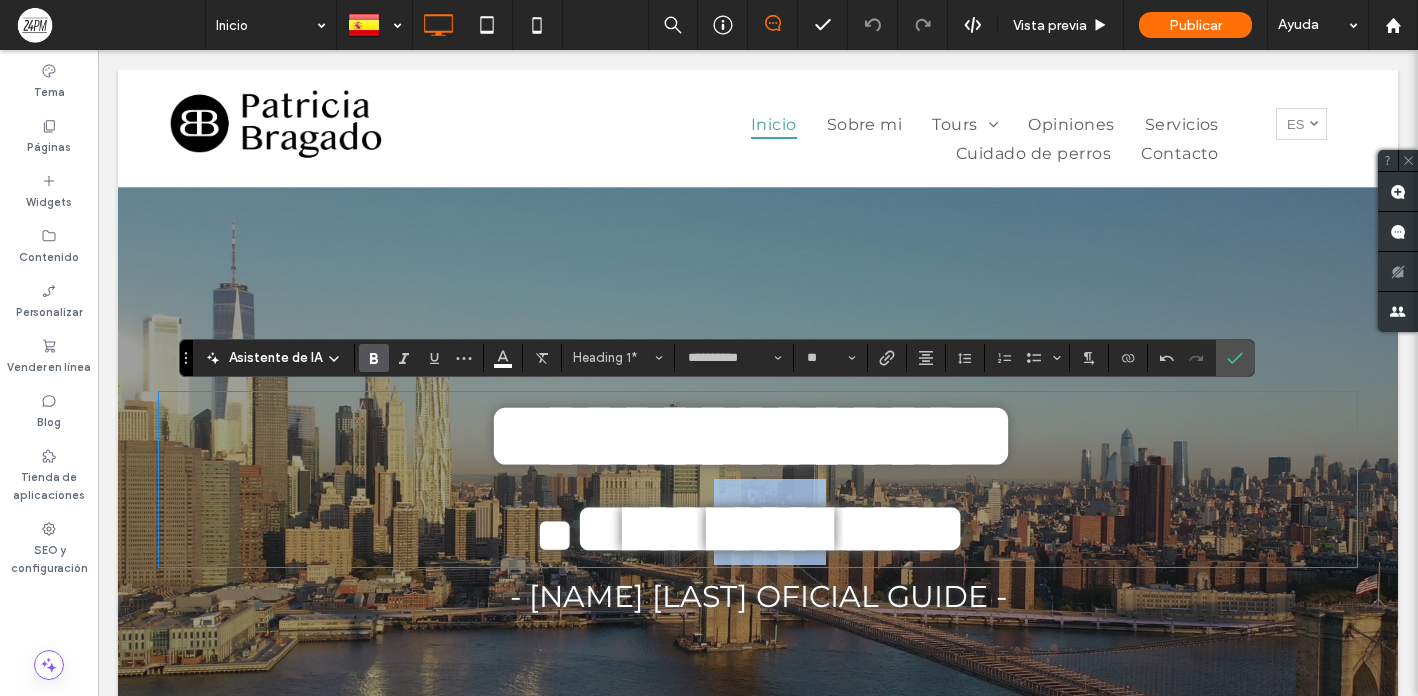 click on "**********" at bounding box center (798, 528) 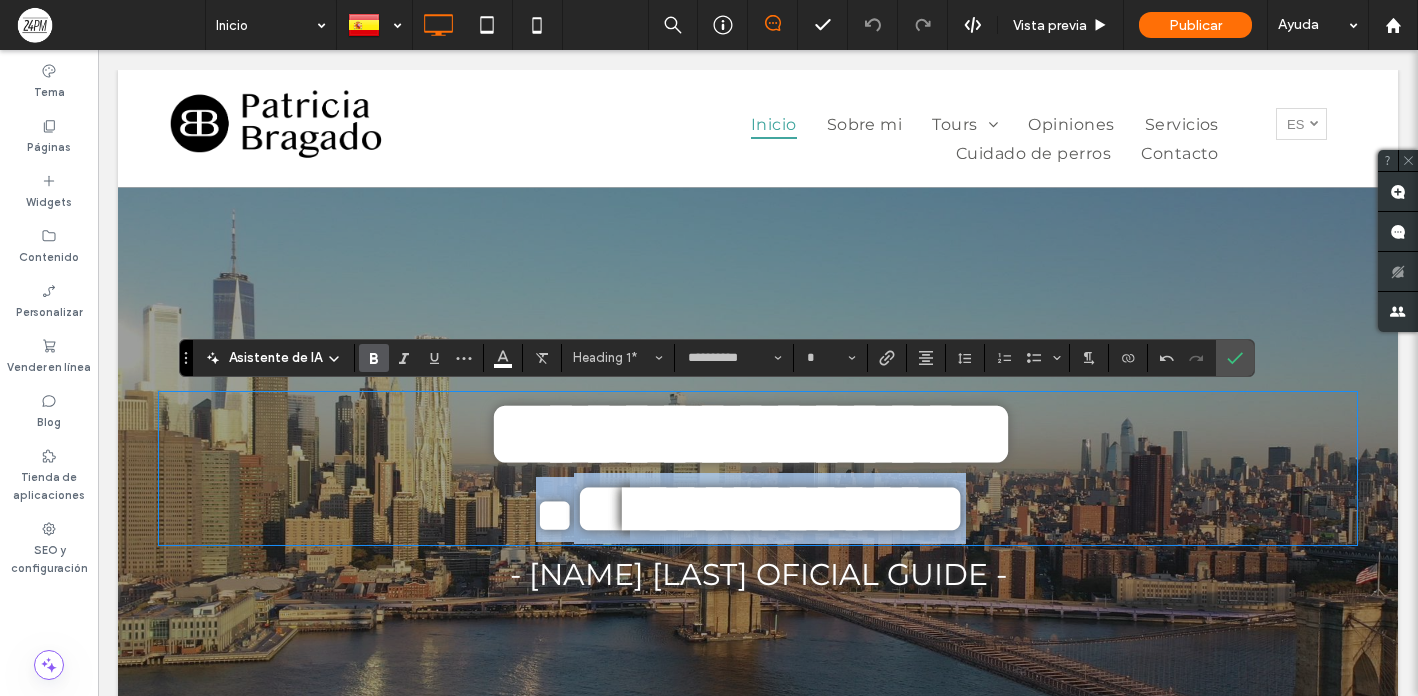 click on "**********" at bounding box center (798, 508) 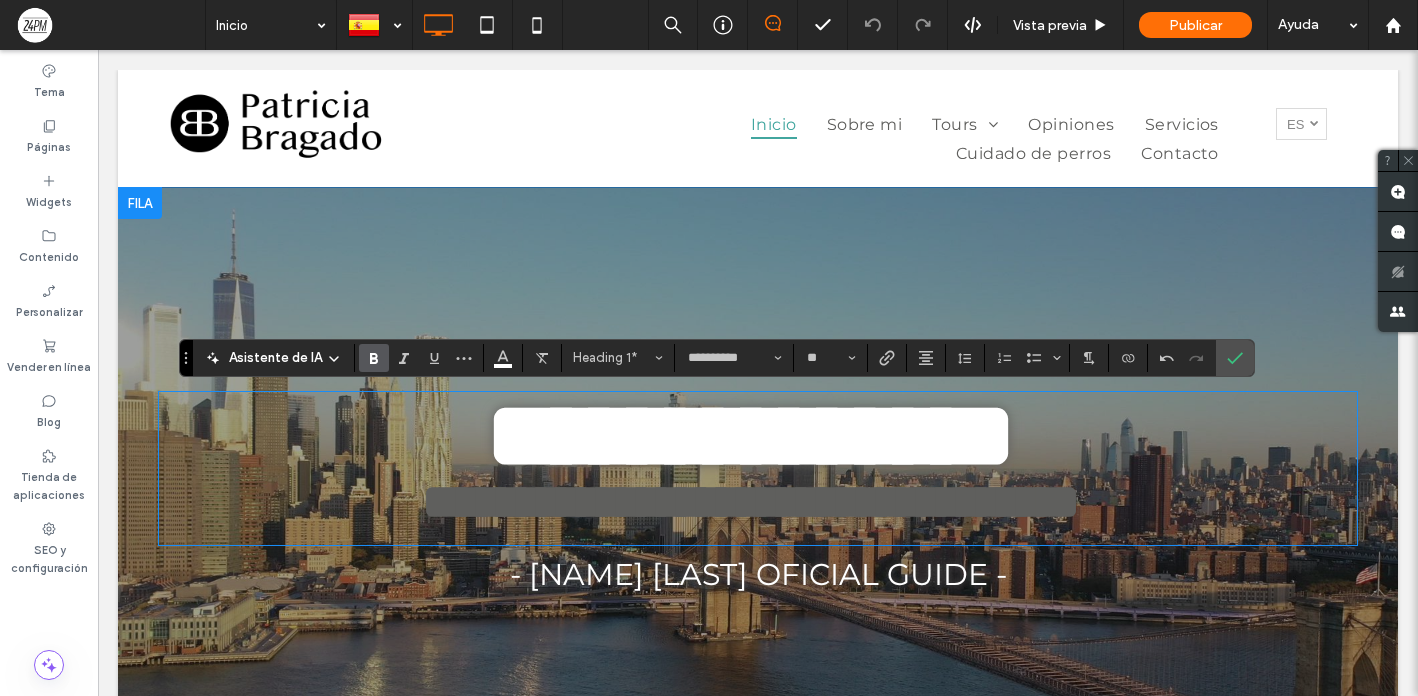 scroll, scrollTop: 0, scrollLeft: 0, axis: both 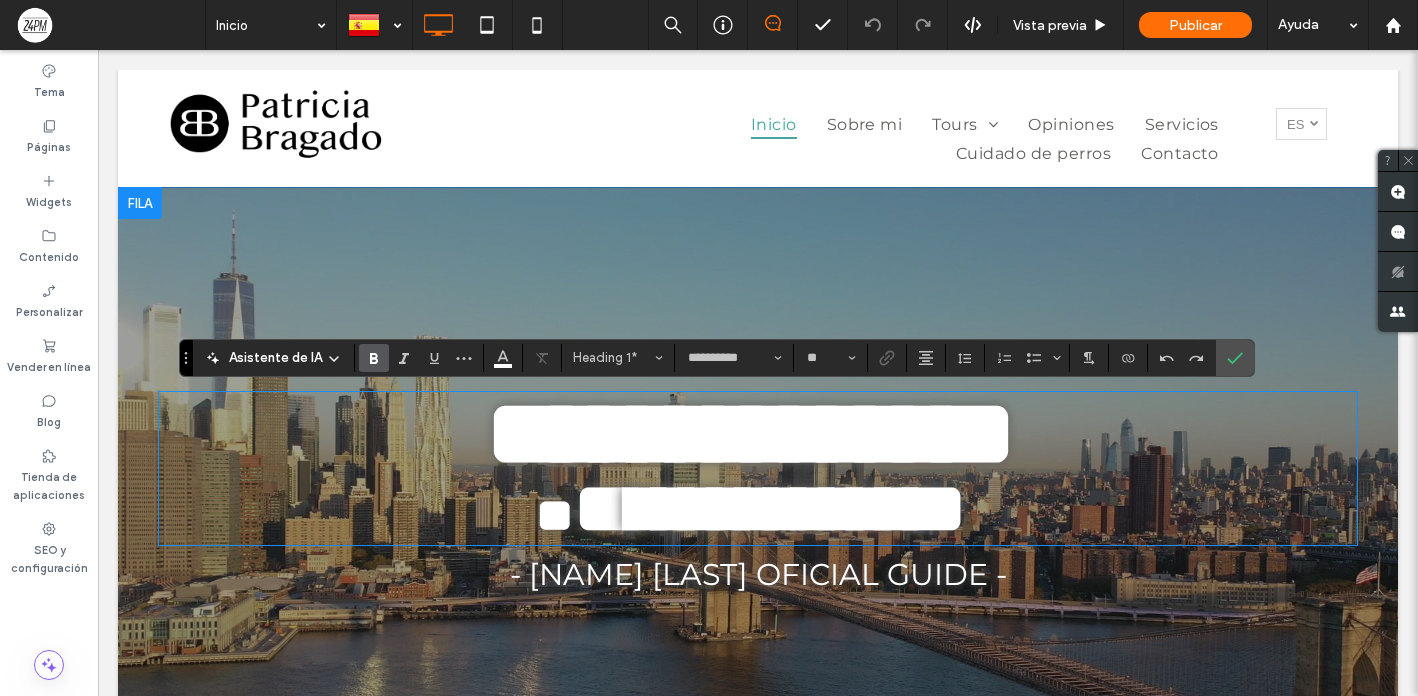 type on "**" 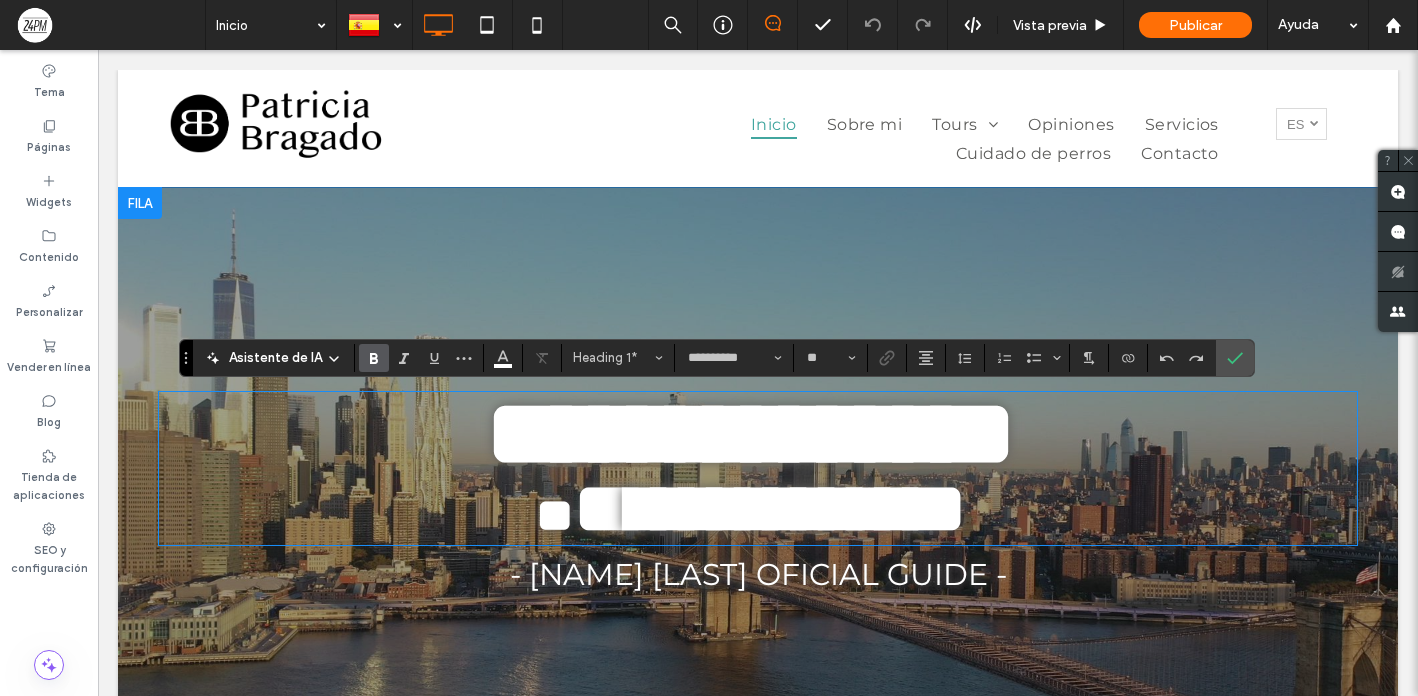 click on "**********" at bounding box center [750, 434] 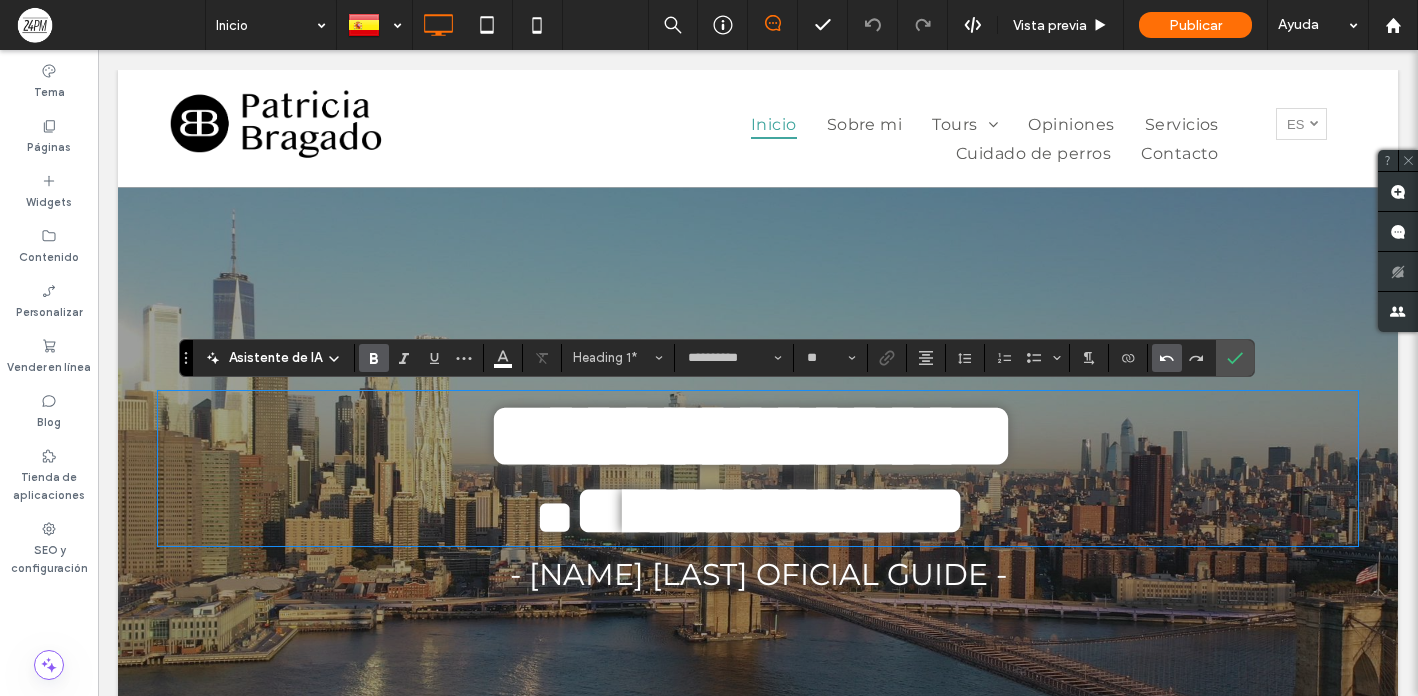 type 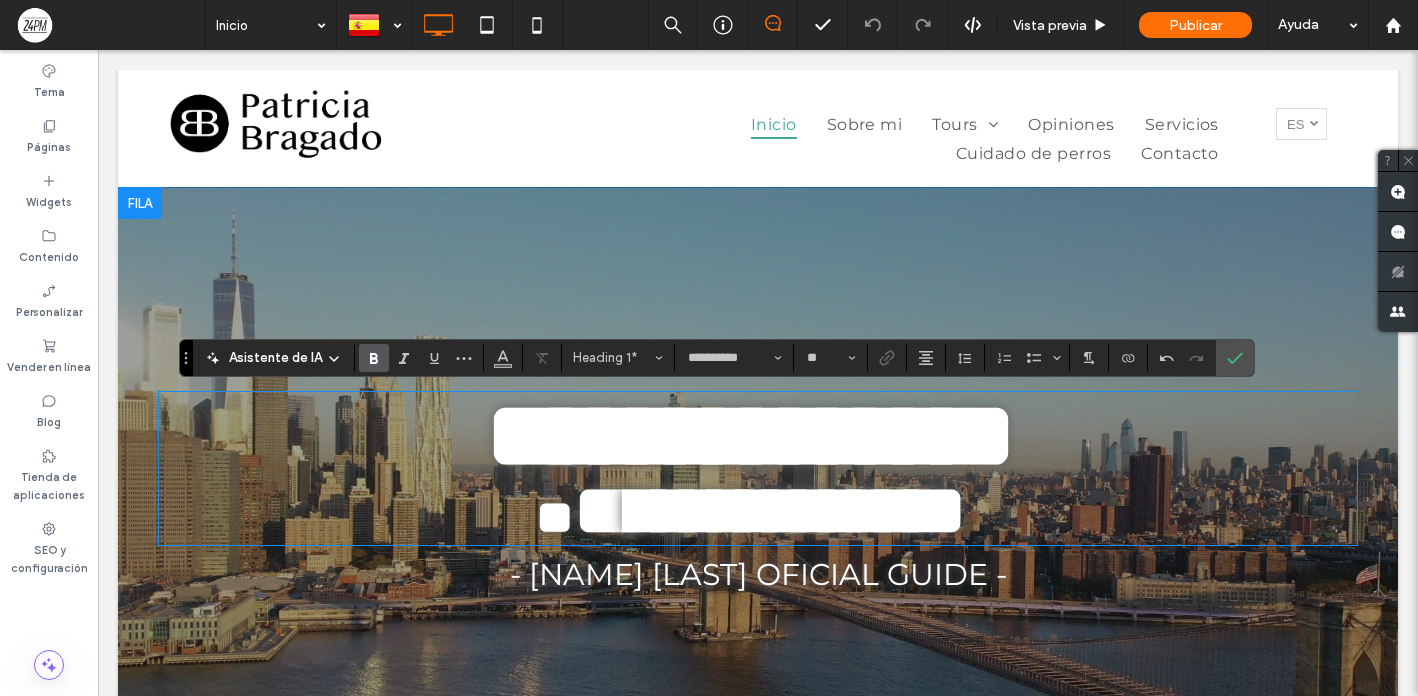 click on "**********" at bounding box center [798, 510] 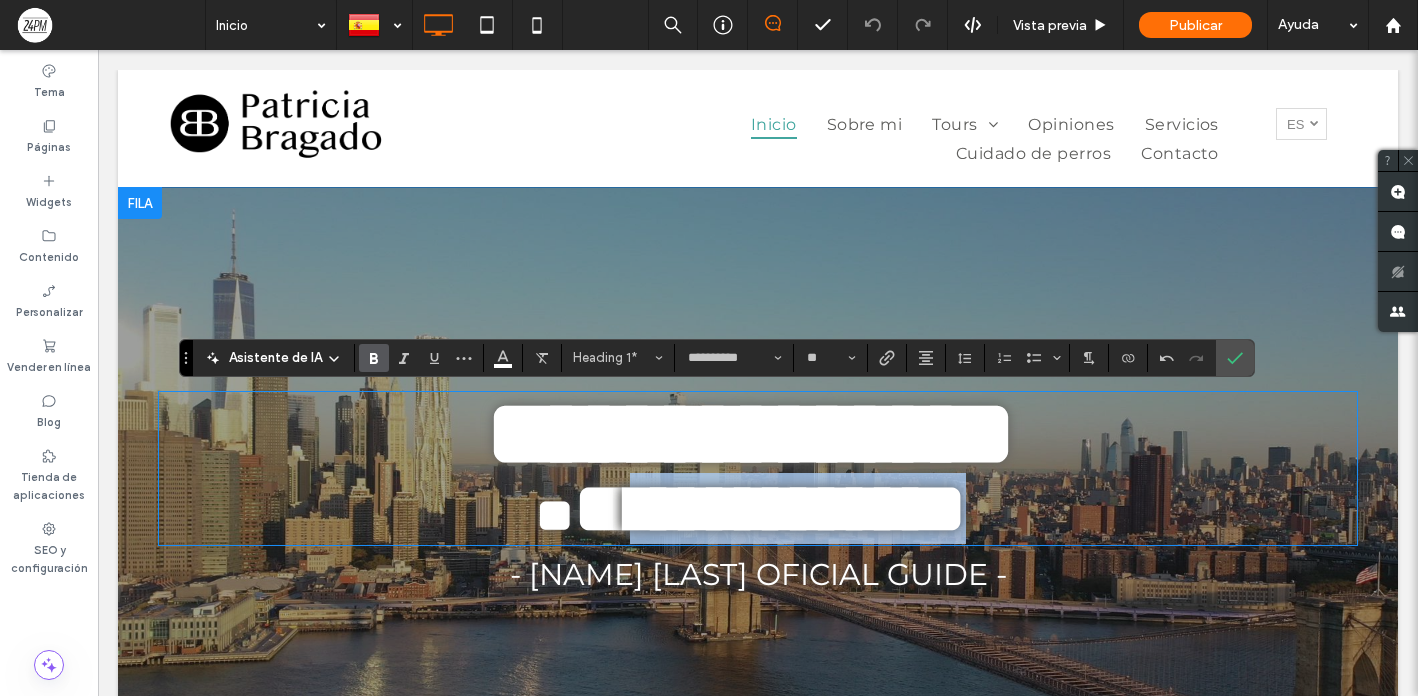 drag, startPoint x: 592, startPoint y: 500, endPoint x: 1091, endPoint y: 491, distance: 499.08115 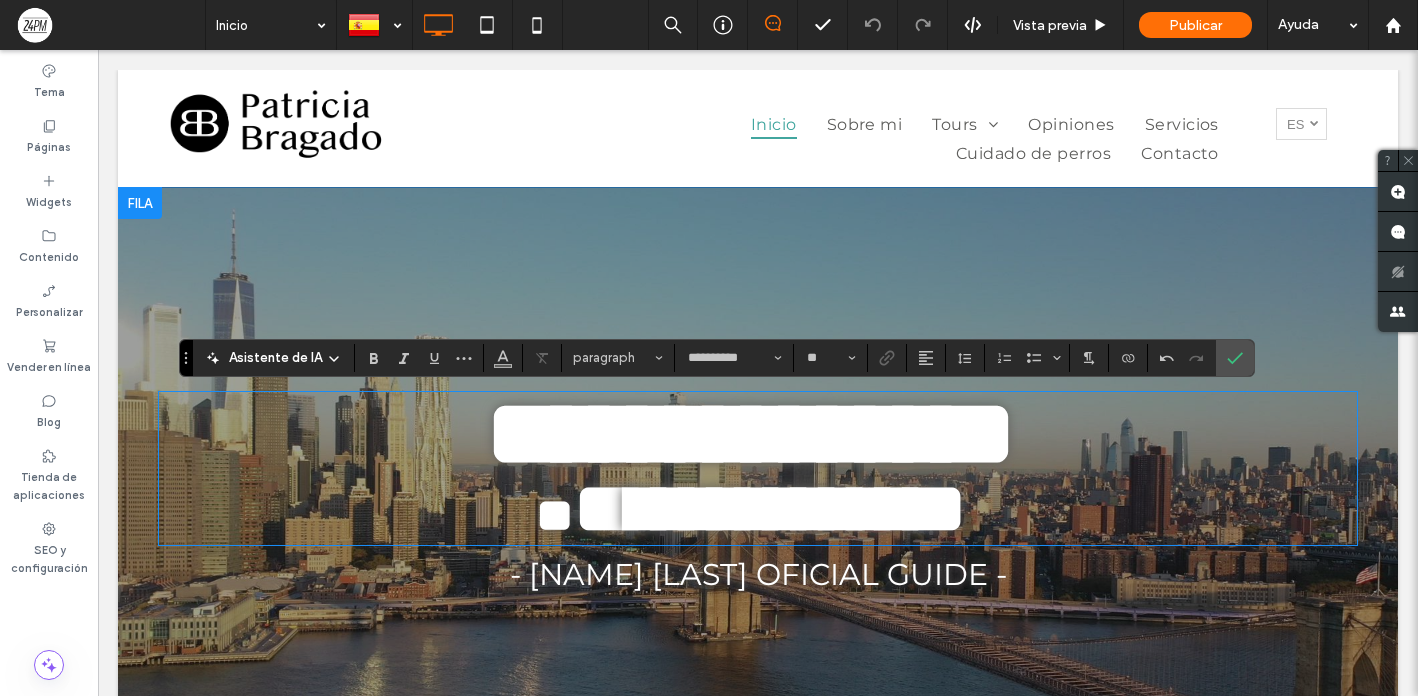 scroll, scrollTop: 0, scrollLeft: 0, axis: both 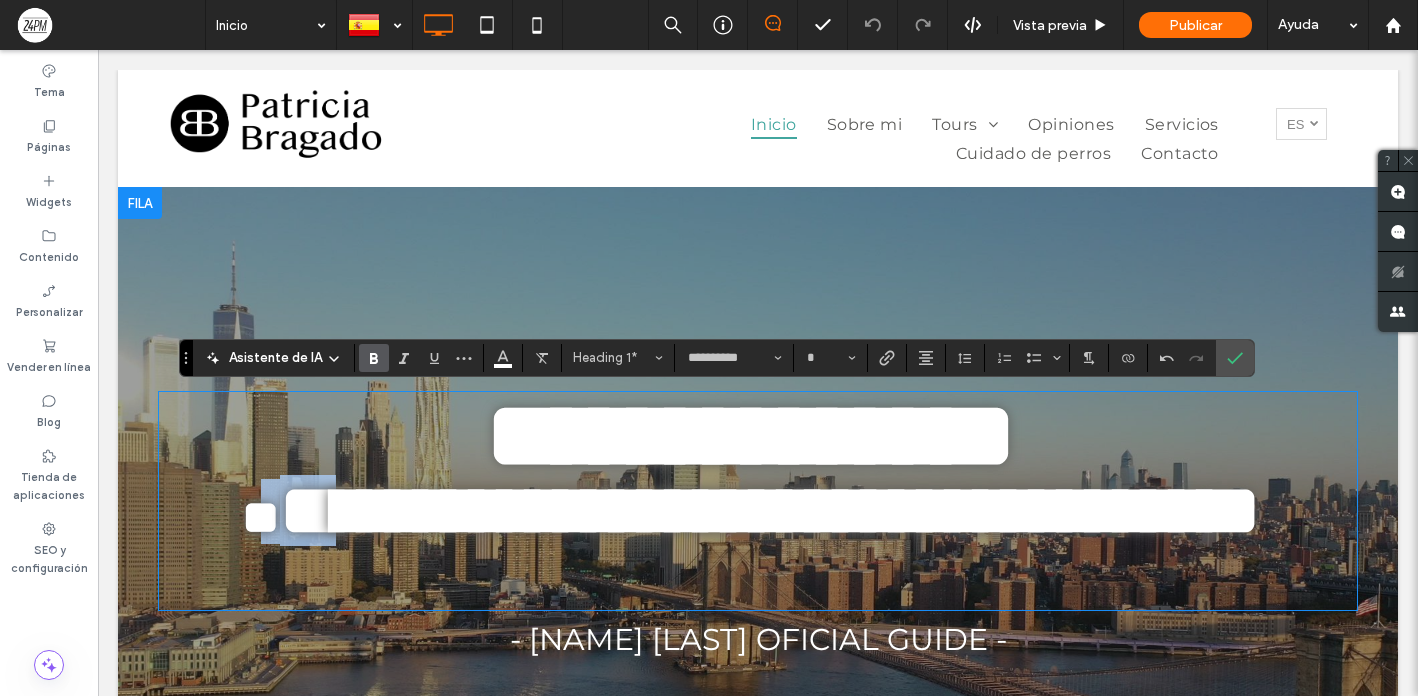 drag, startPoint x: 352, startPoint y: 494, endPoint x: 255, endPoint y: 497, distance: 97.04638 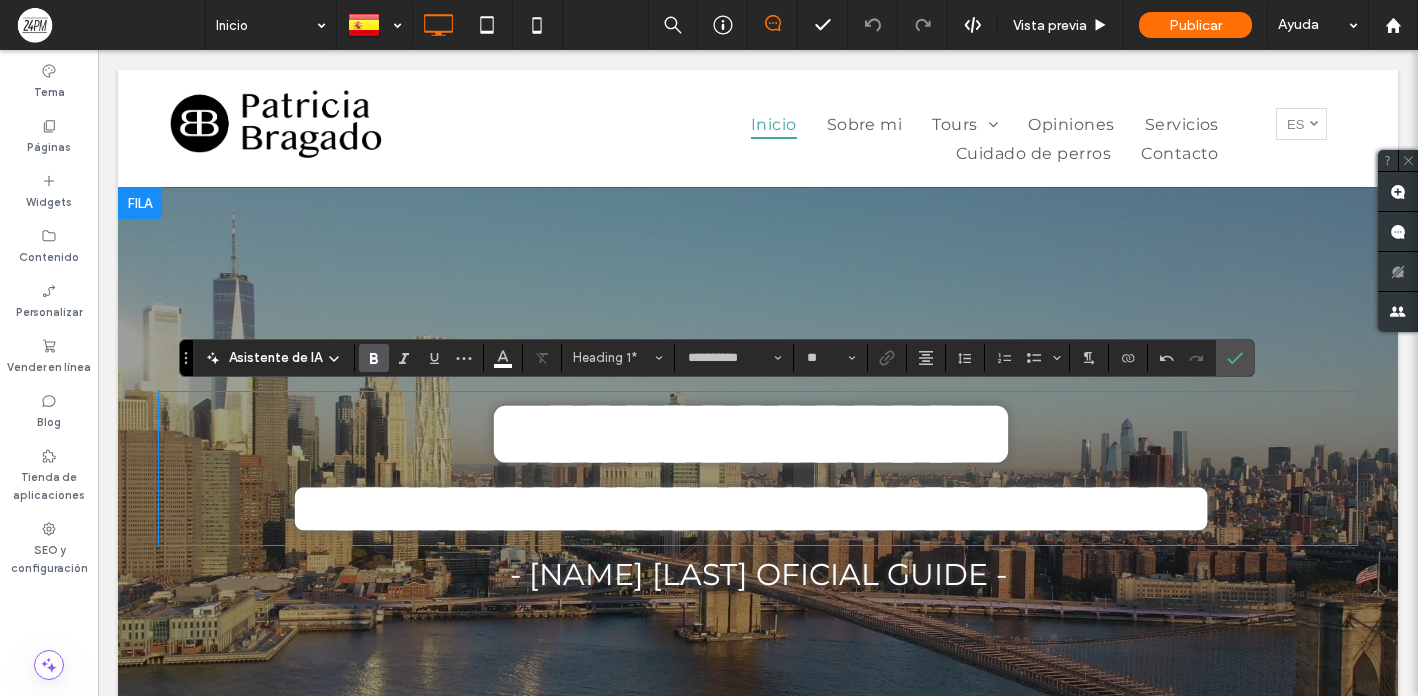 click on "**********" at bounding box center [751, 508] 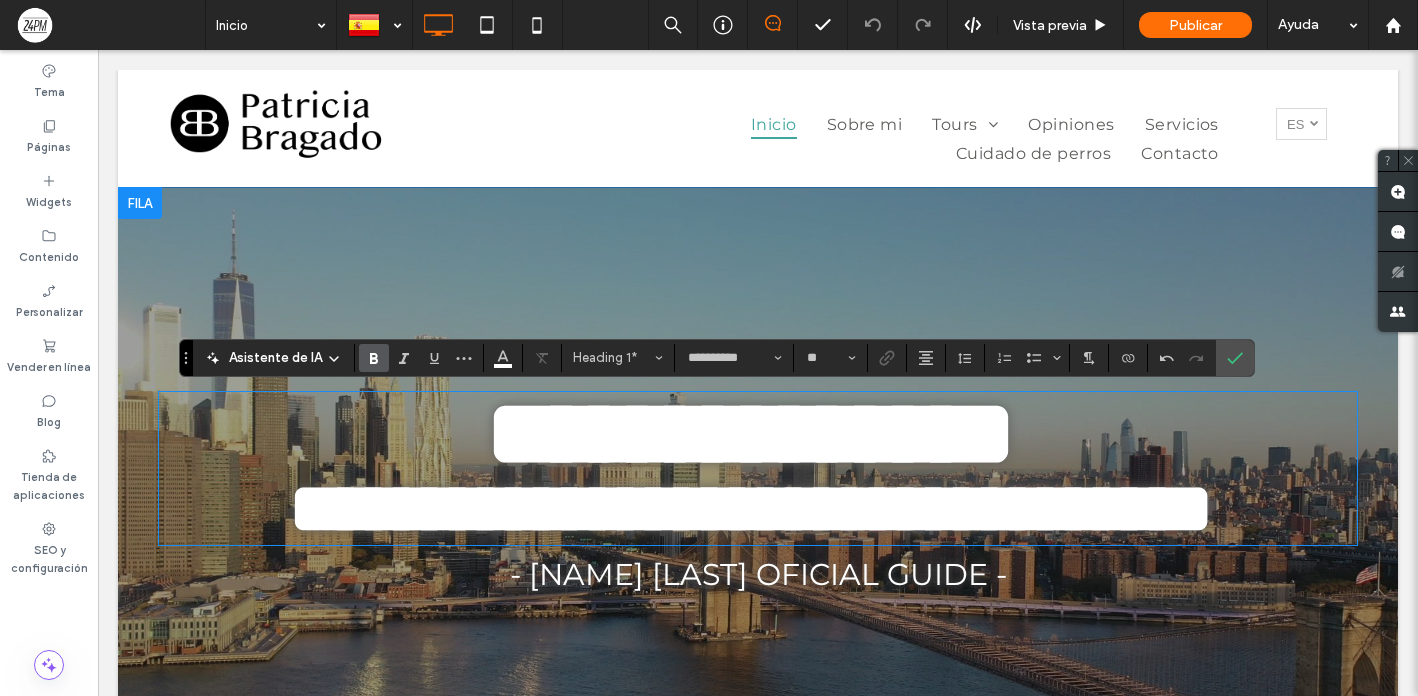 click on "**********" at bounding box center (751, 508) 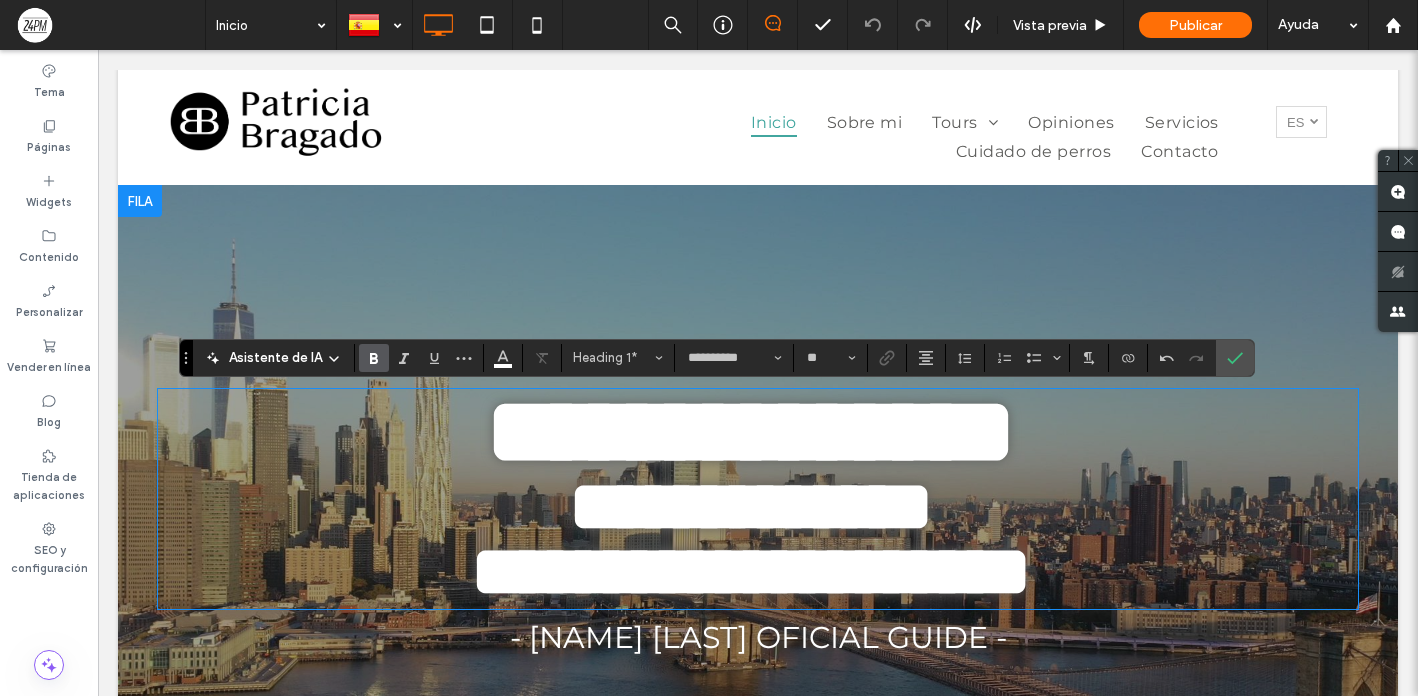 scroll, scrollTop: 0, scrollLeft: 0, axis: both 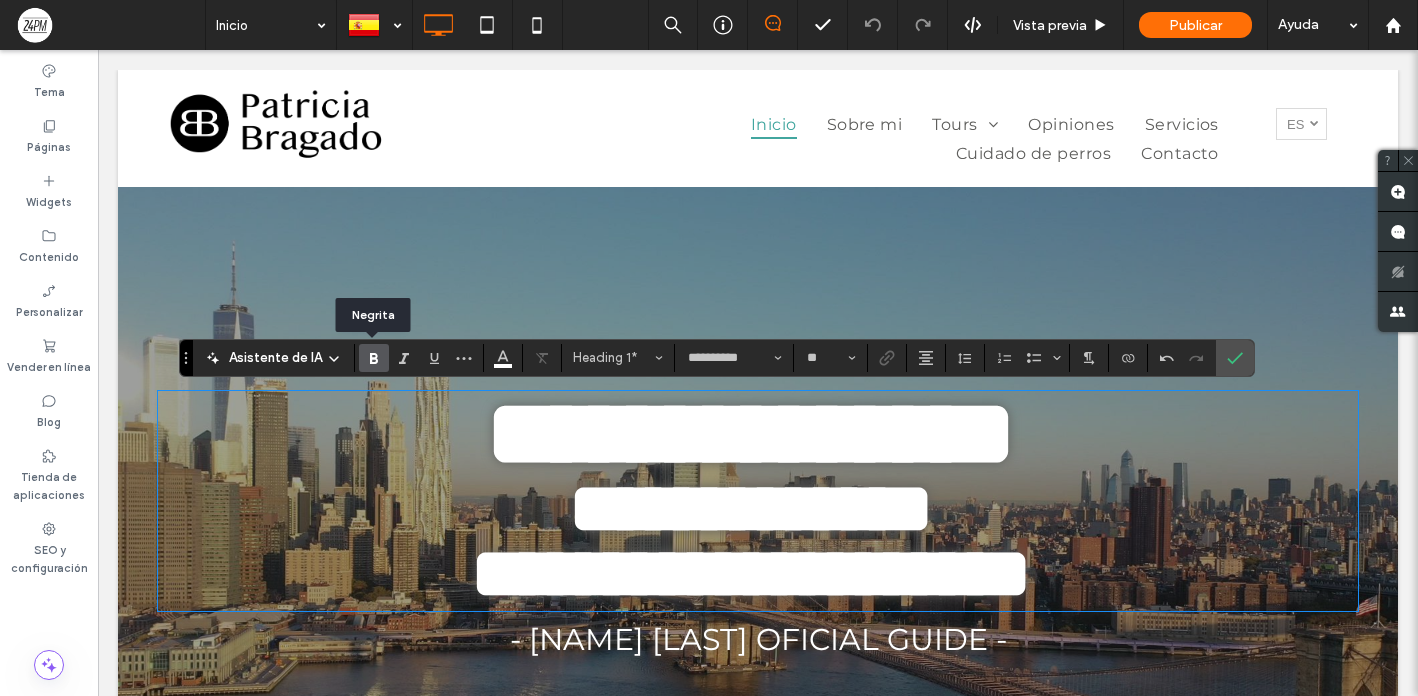 click 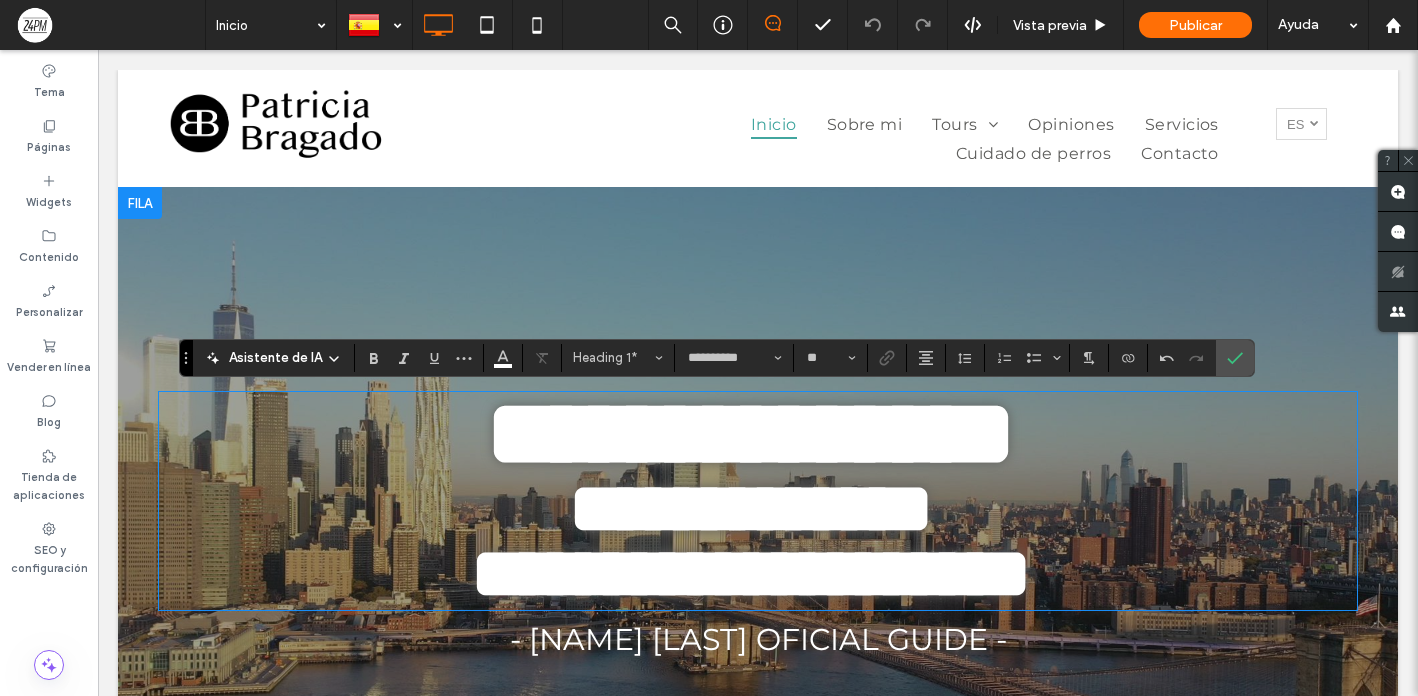 click on "**********" at bounding box center [751, 508] 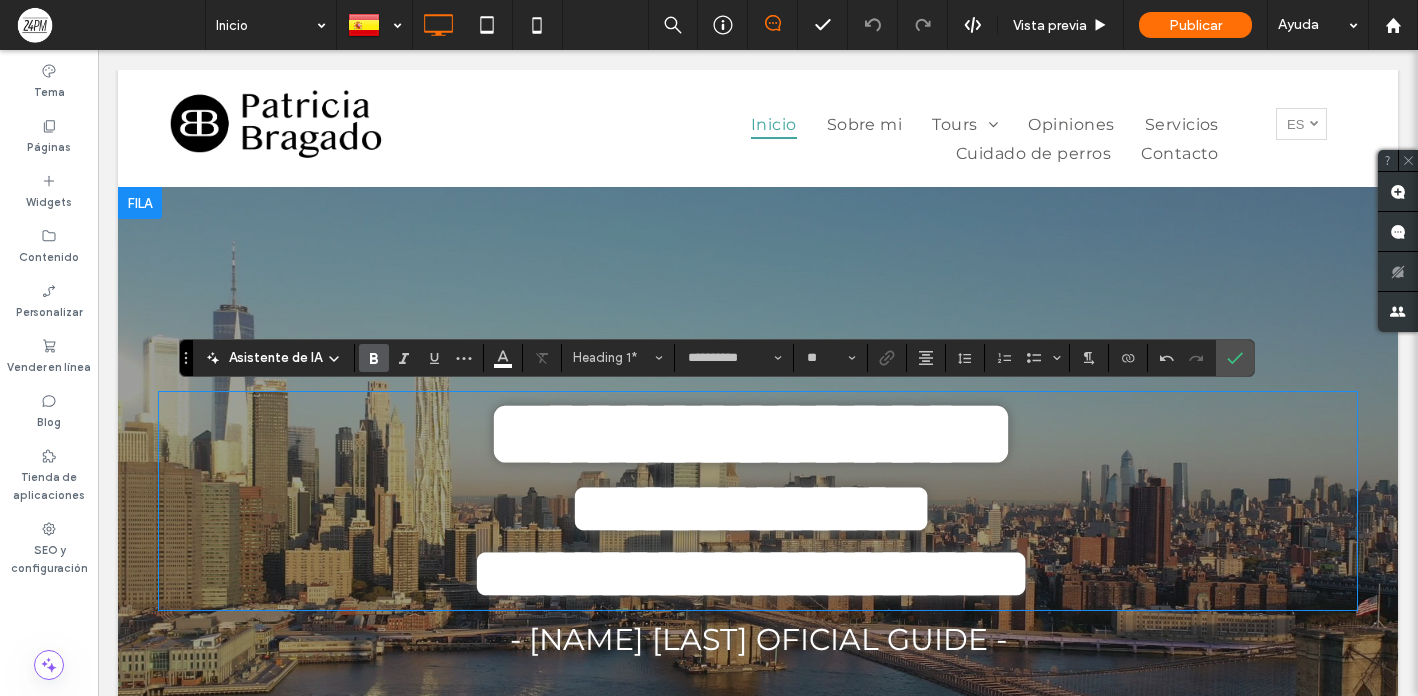 scroll, scrollTop: 0, scrollLeft: 0, axis: both 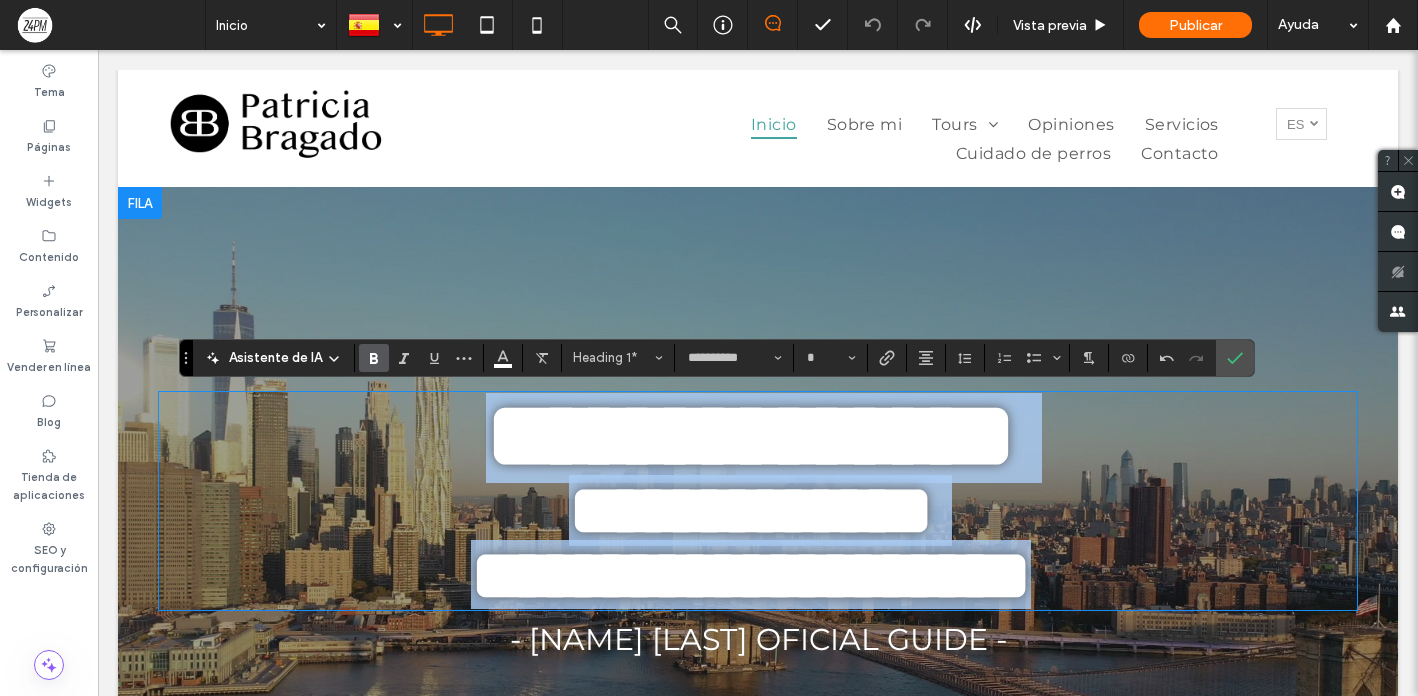 drag, startPoint x: 460, startPoint y: 419, endPoint x: 1172, endPoint y: 558, distance: 725.4412 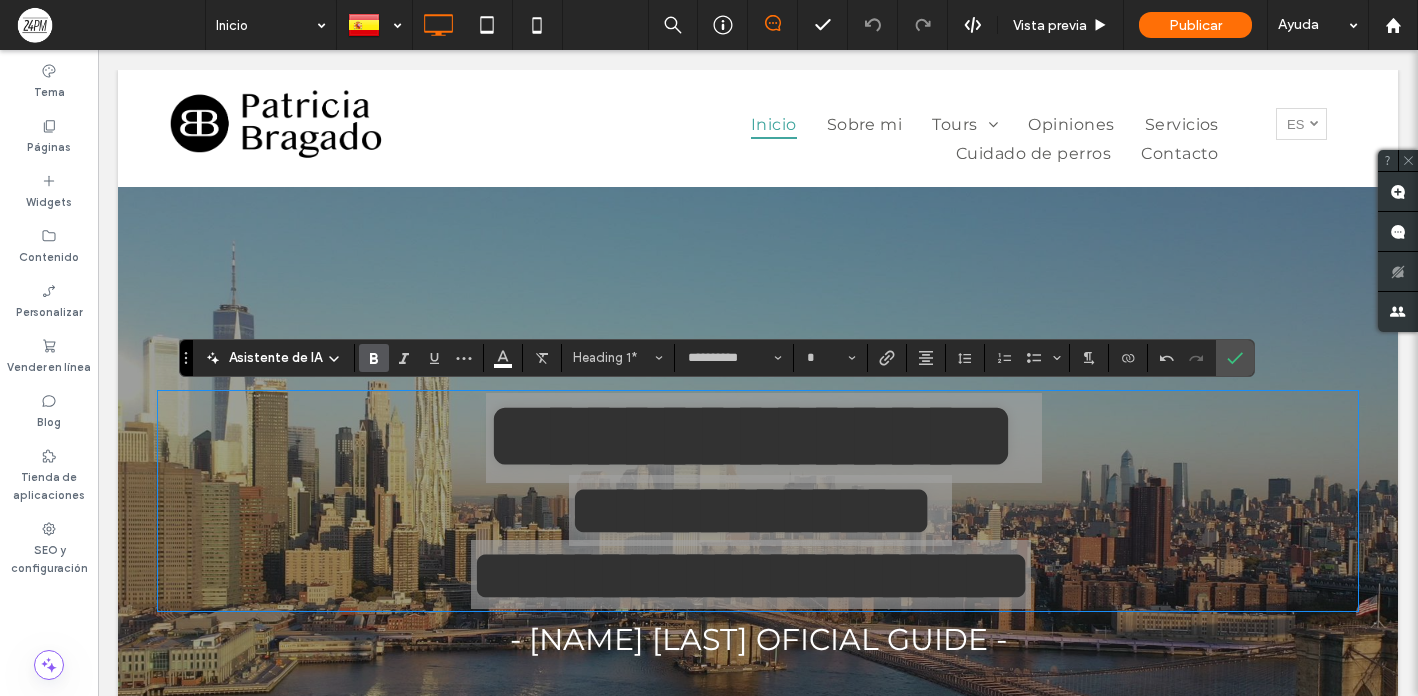 click at bounding box center [370, 358] 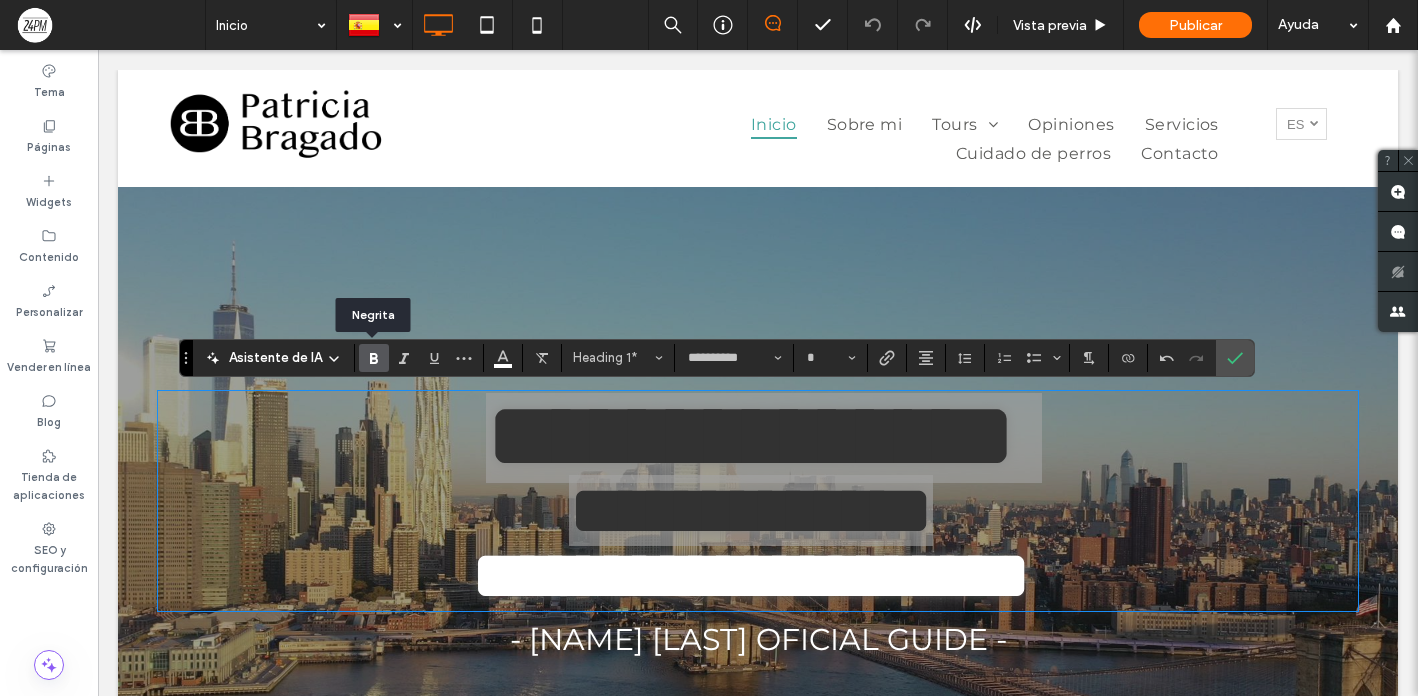 click 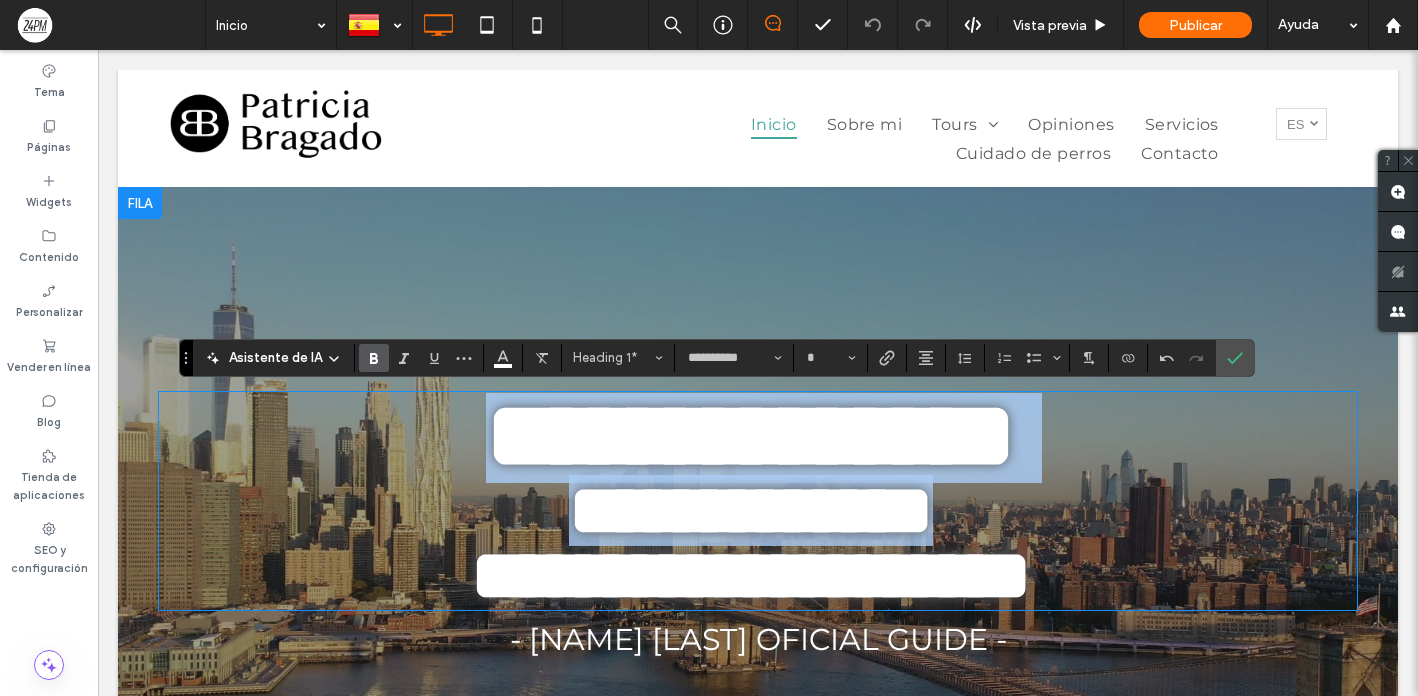 click on "**********" at bounding box center (751, 510) 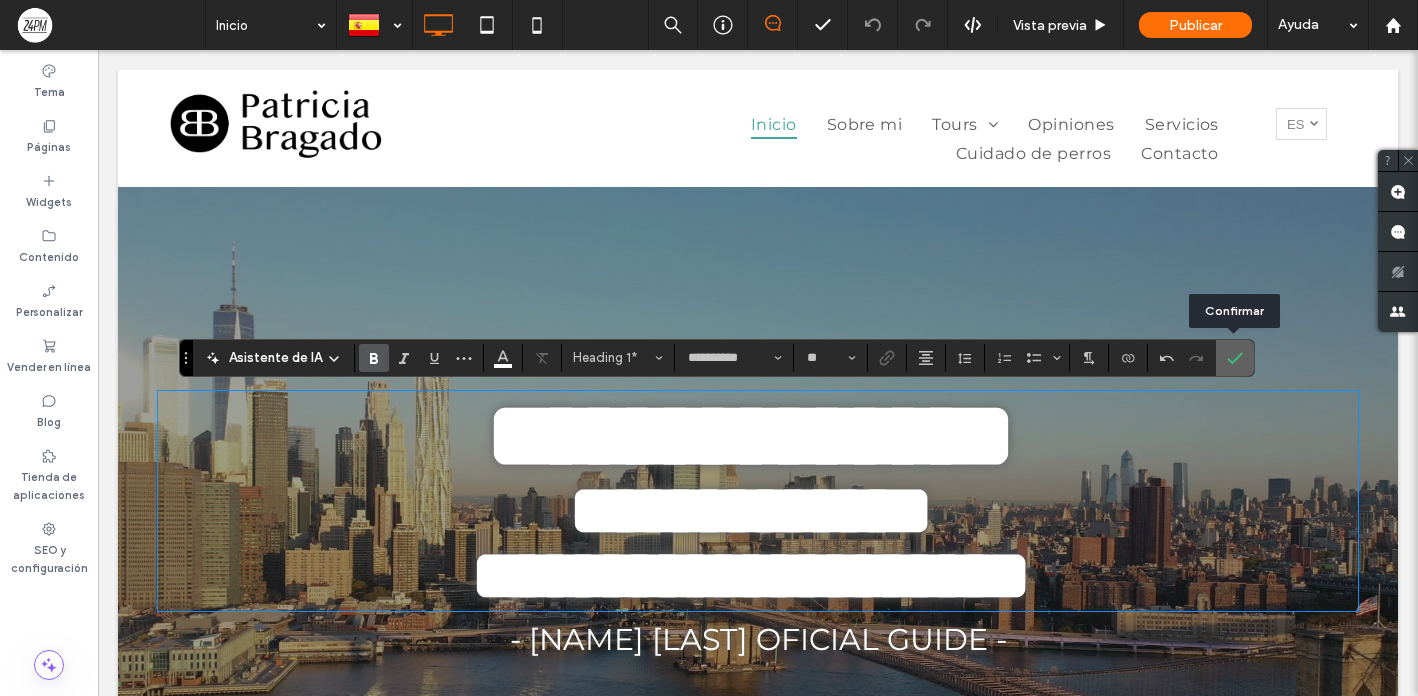 click 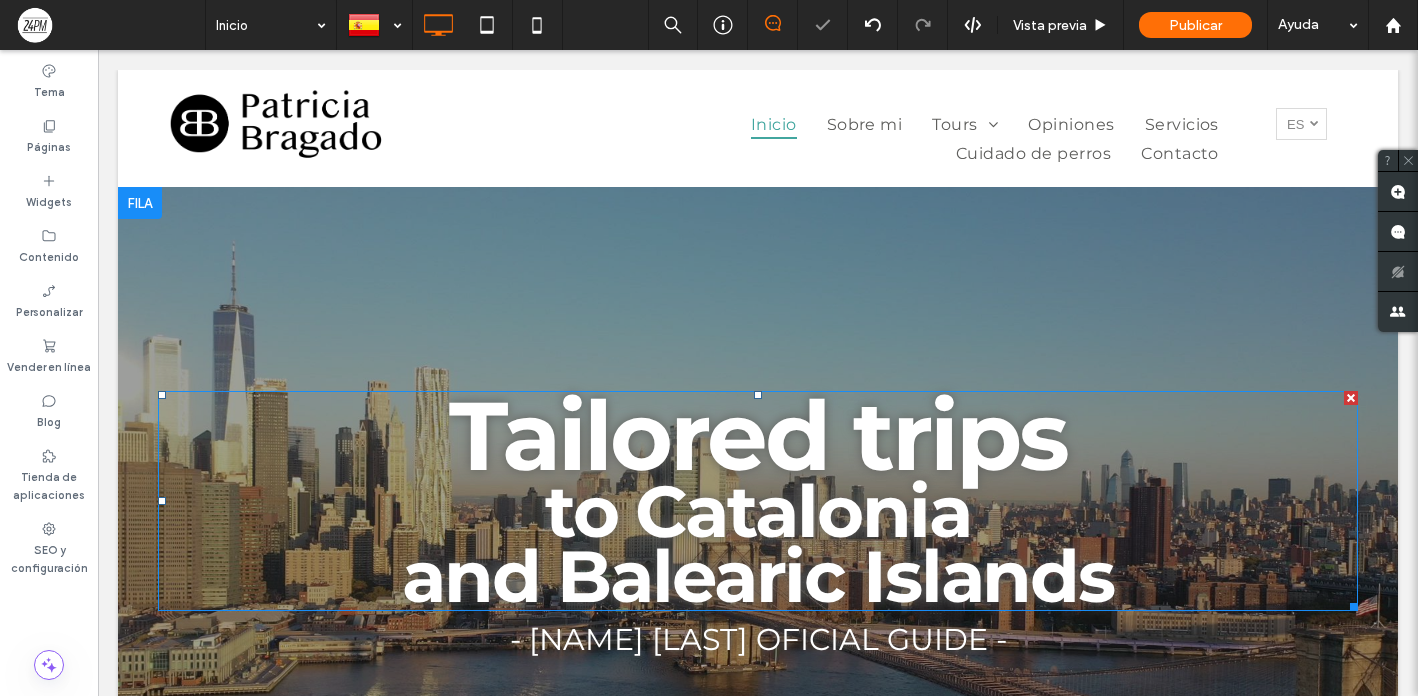 click on "Tailored trips" at bounding box center [758, 435] 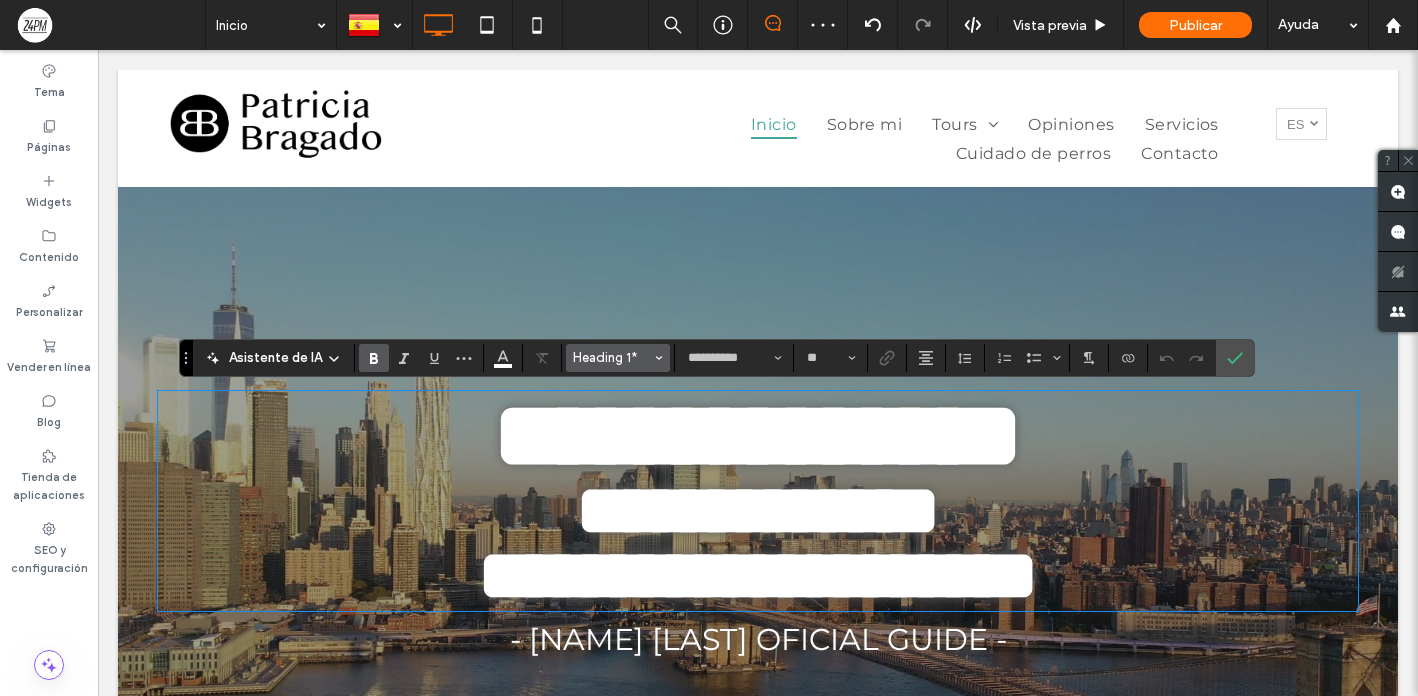 click on "Heading 1*" at bounding box center [612, 357] 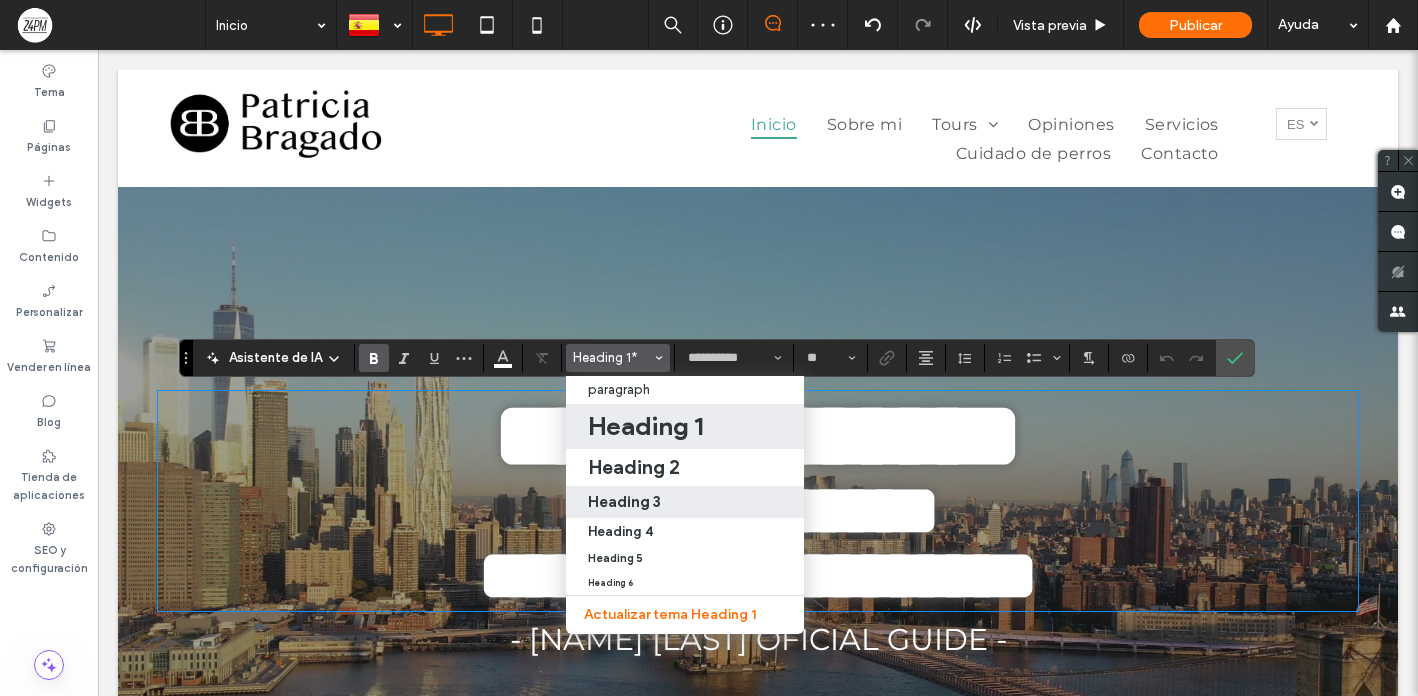 click on "Heading 3" at bounding box center (685, 502) 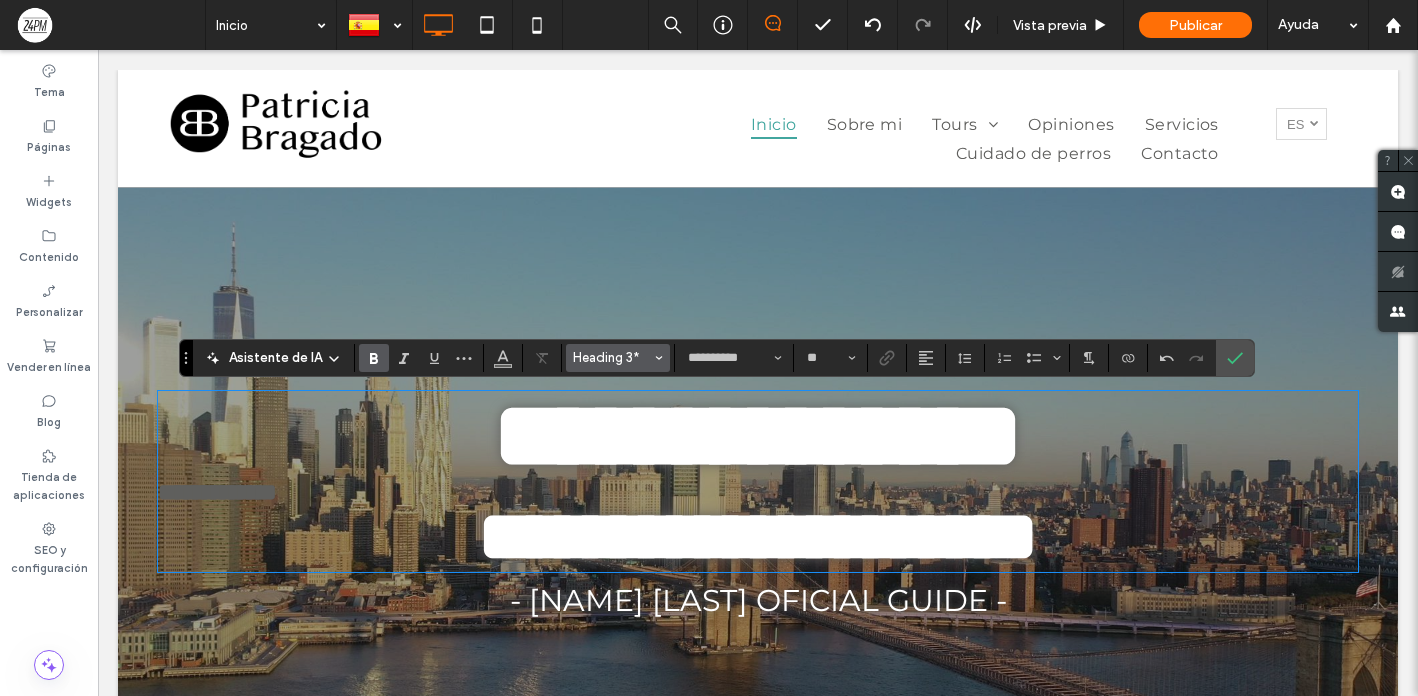 click on "Heading 3*" at bounding box center [612, 357] 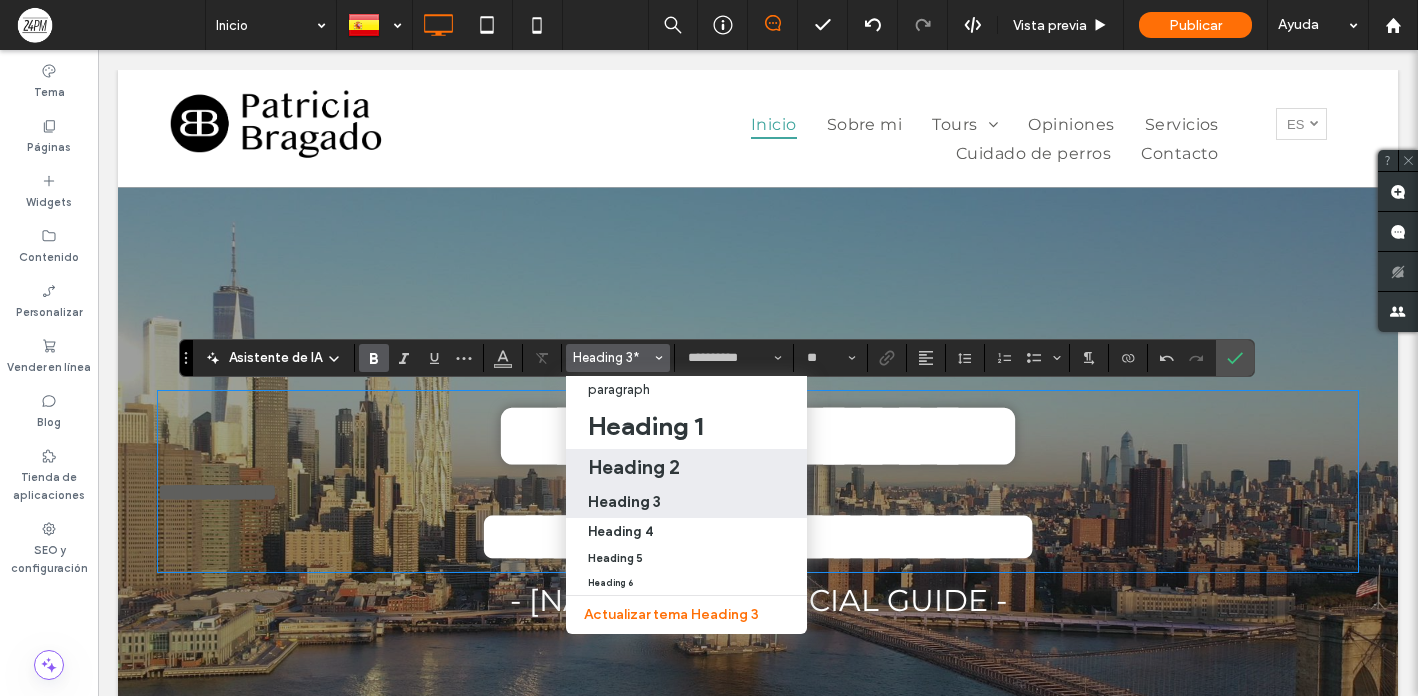 click on "Heading 2" at bounding box center [634, 467] 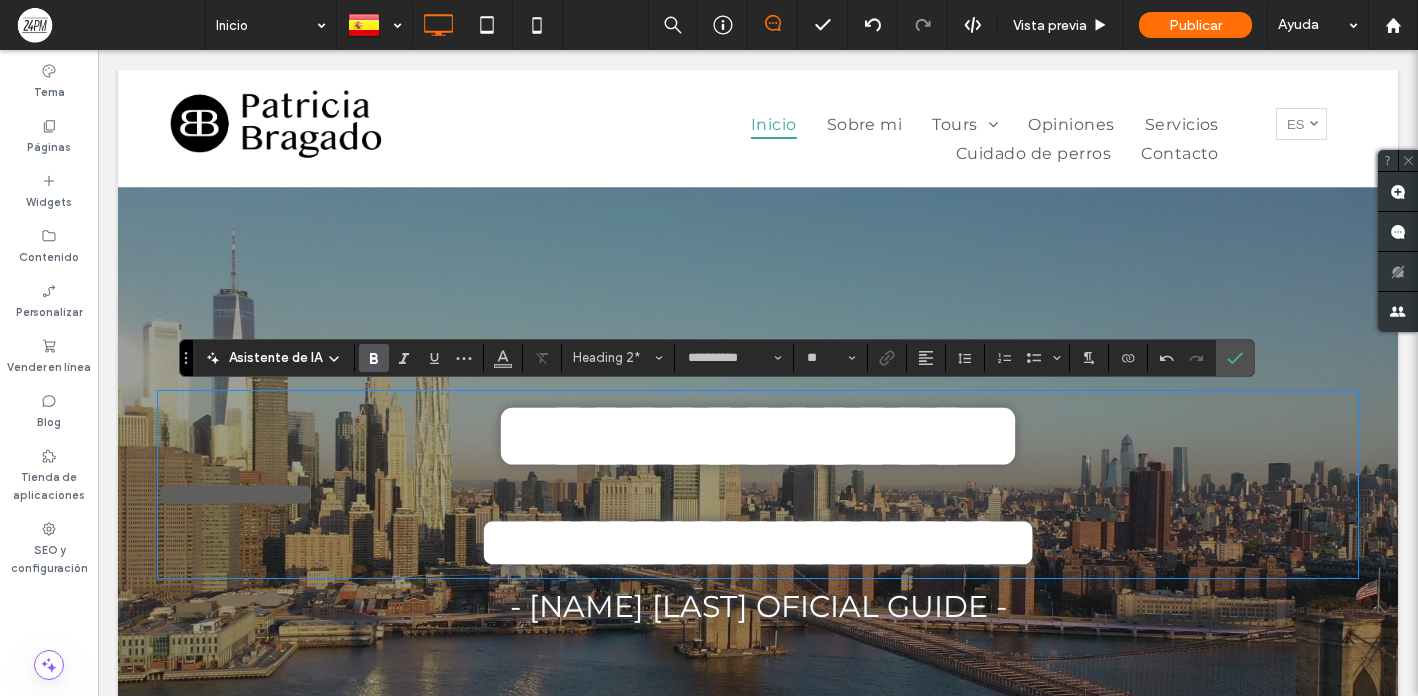 click on "**********" at bounding box center [717, 358] 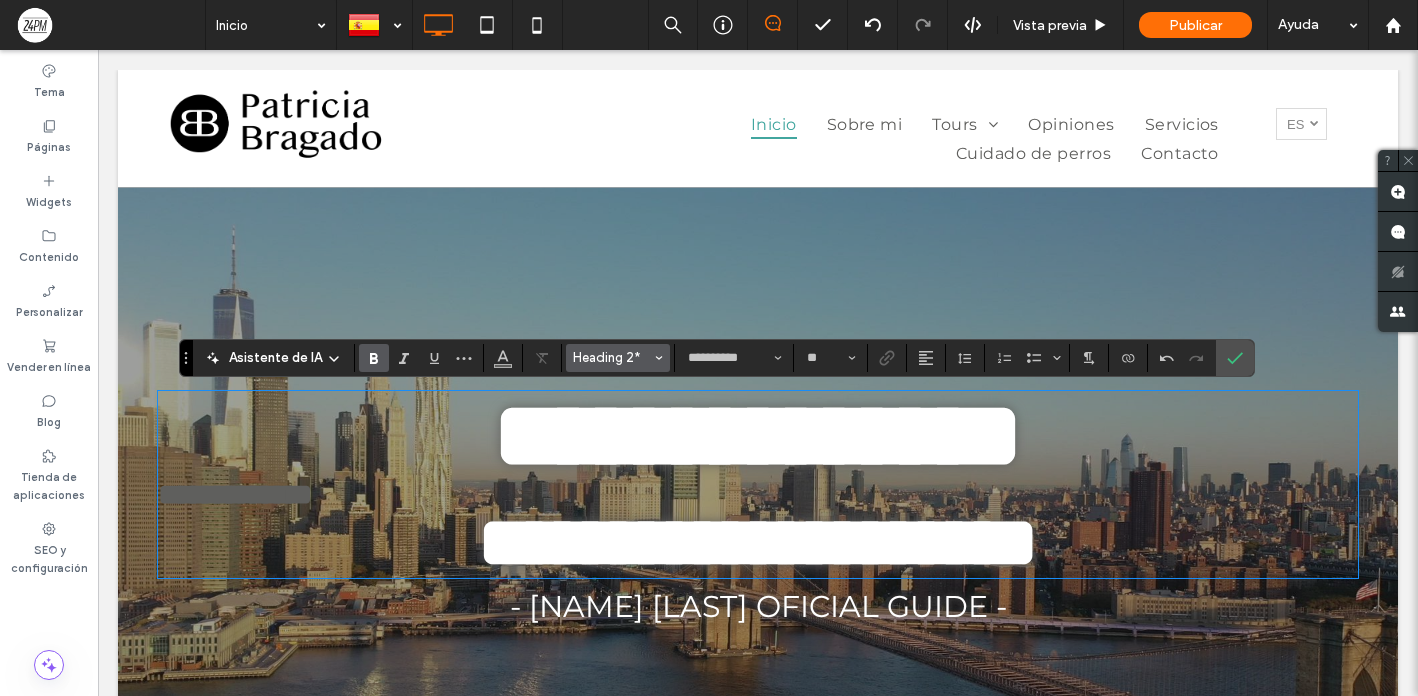 click on "Heading 2*" at bounding box center [612, 357] 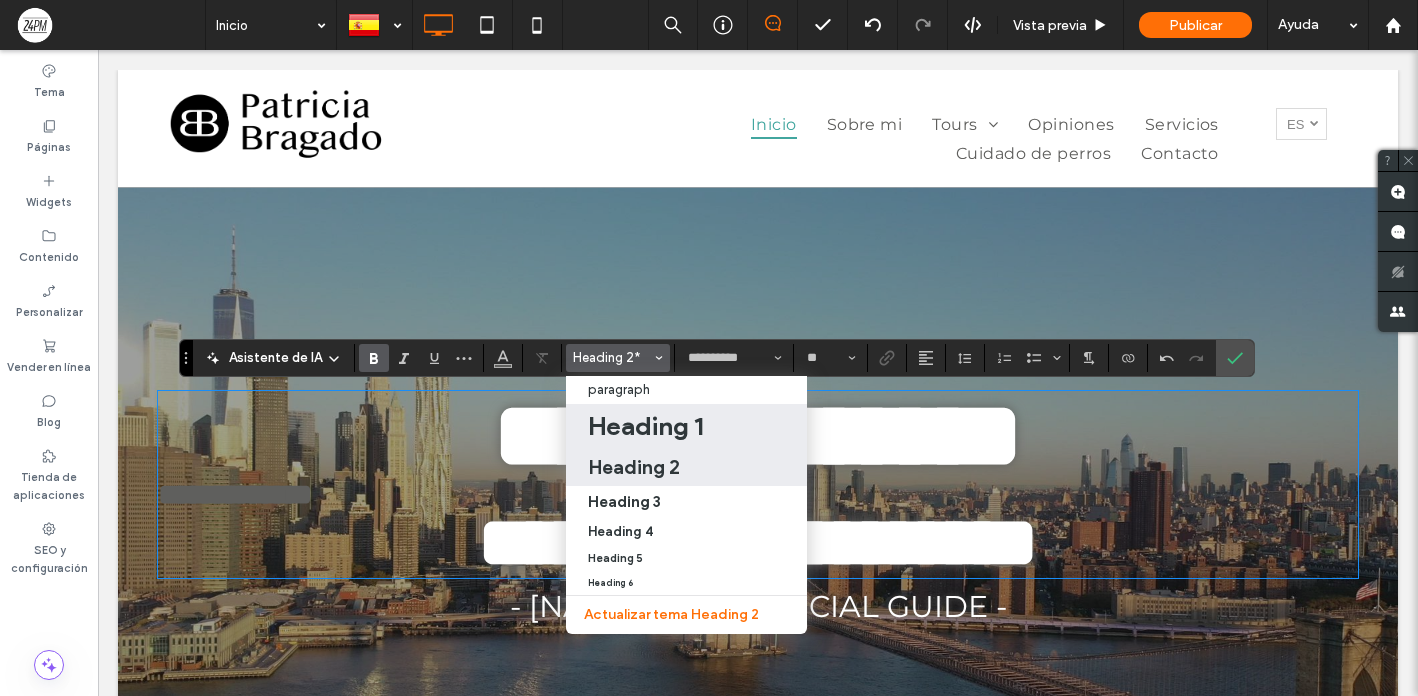 click on "Heading 1" at bounding box center [645, 426] 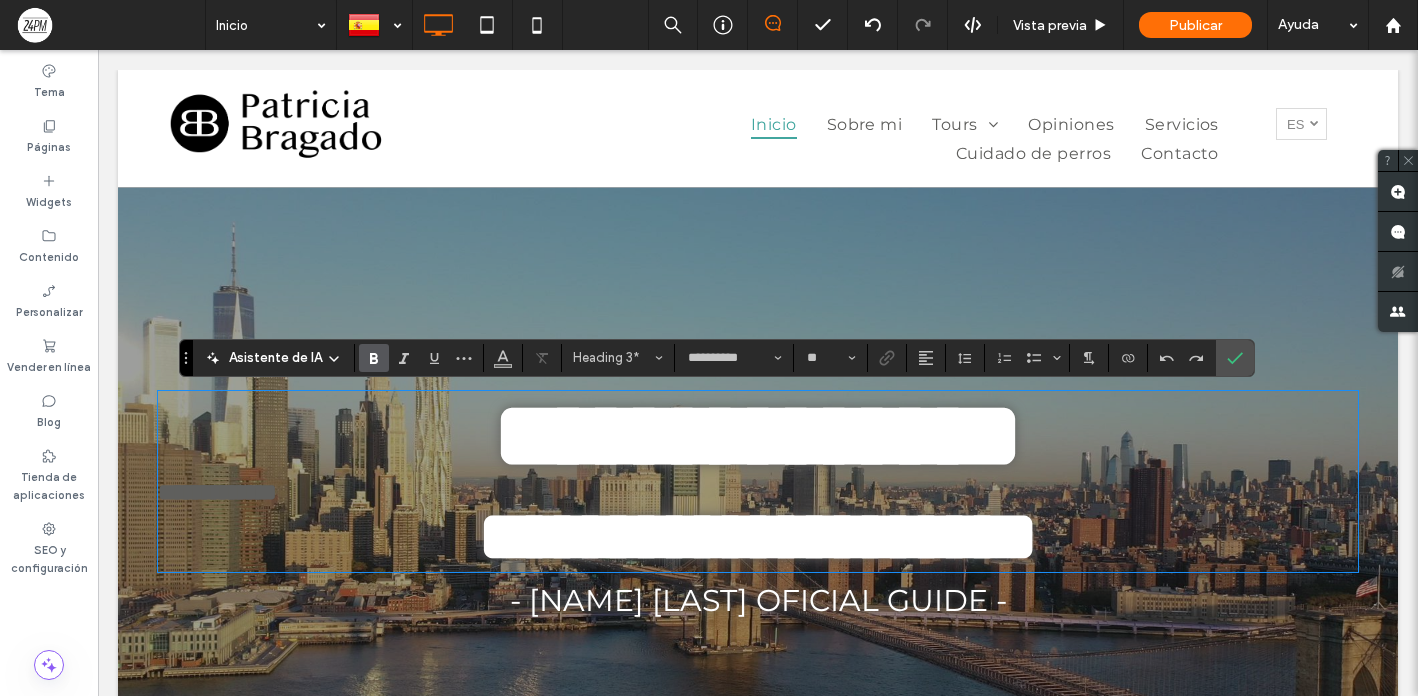 type on "**" 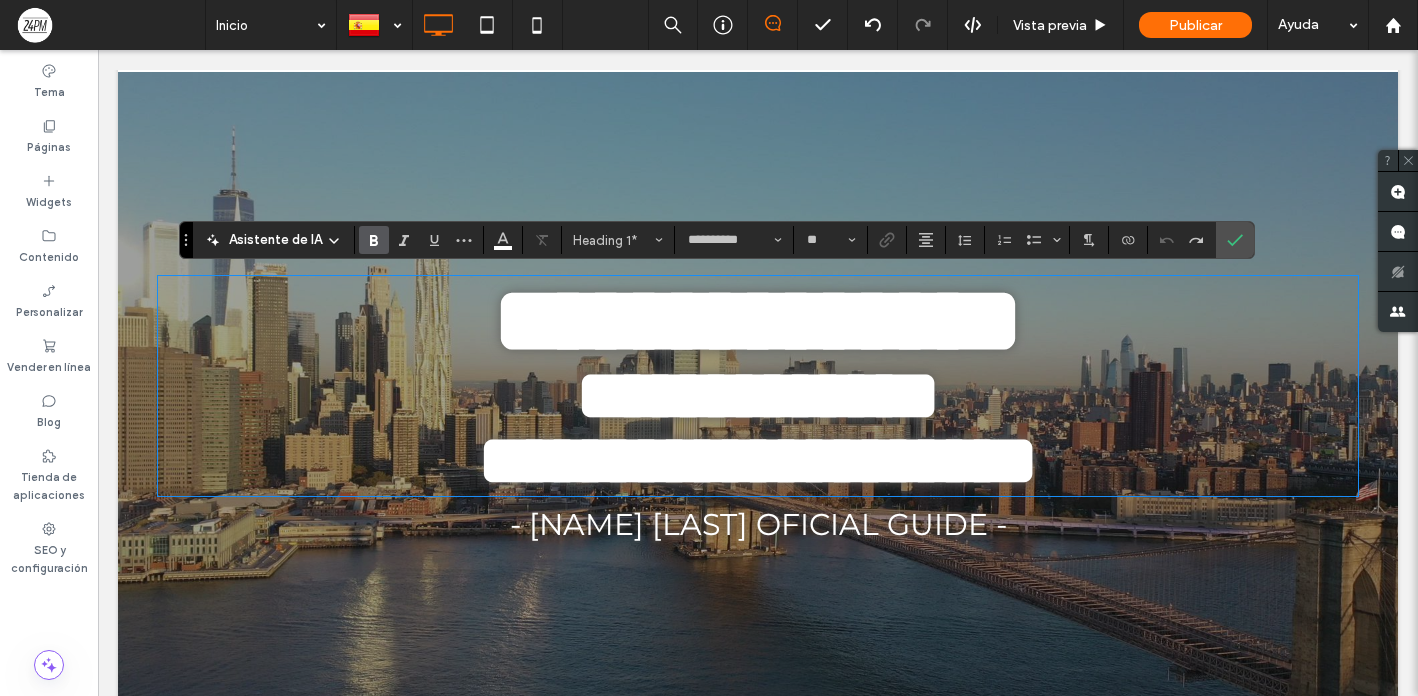 scroll, scrollTop: 117, scrollLeft: 0, axis: vertical 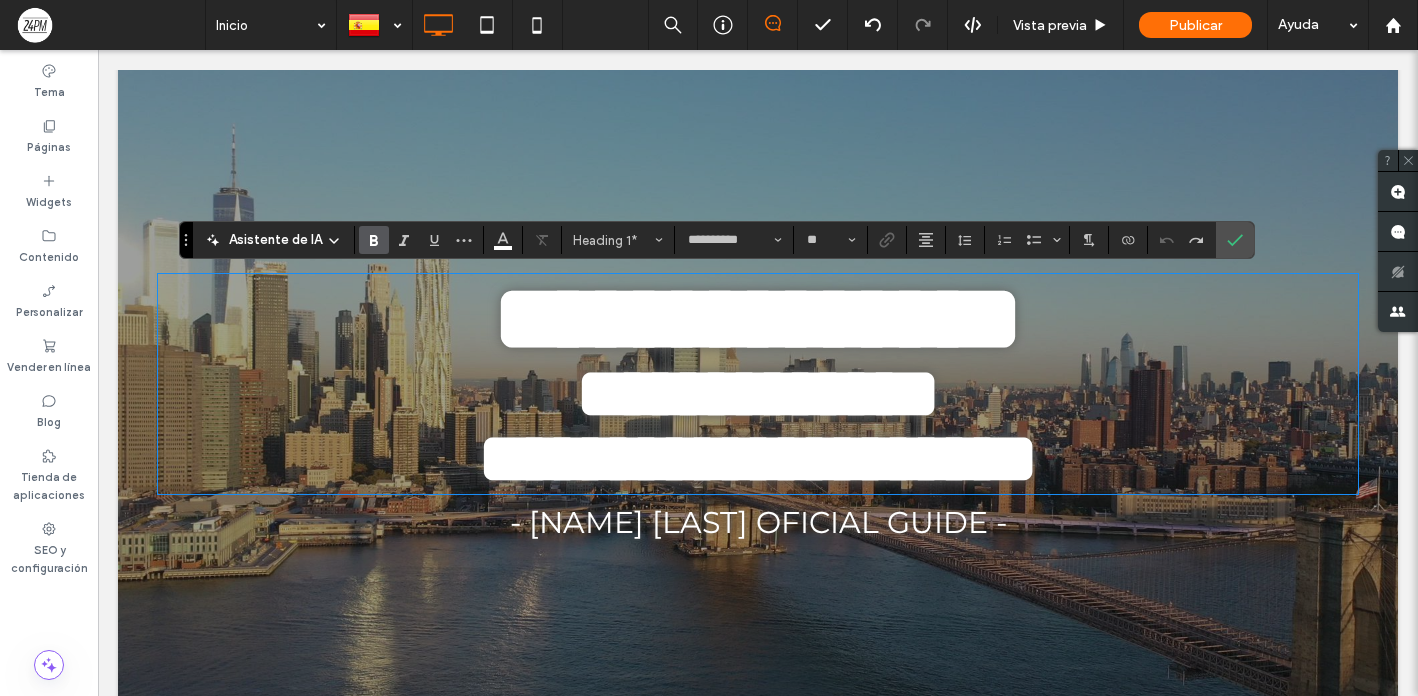 click on "**********" at bounding box center (758, 458) 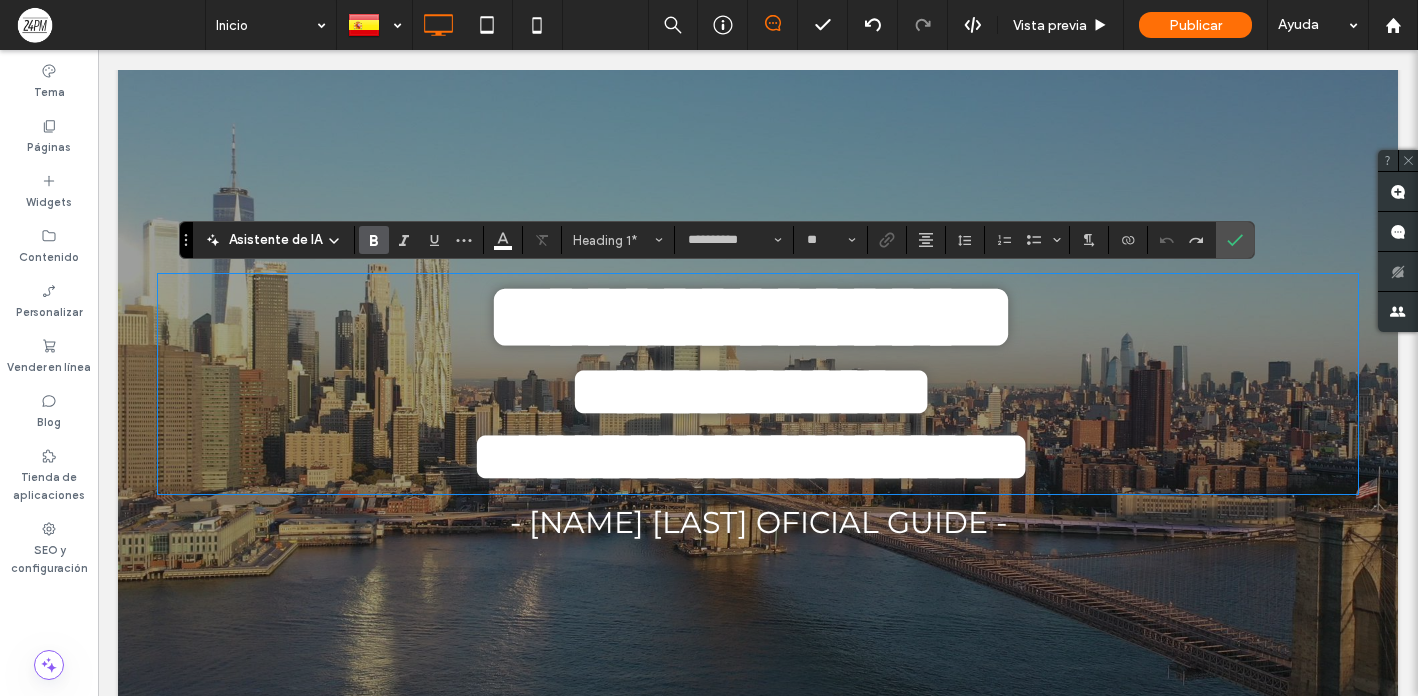 click on "**********" at bounding box center [751, 456] 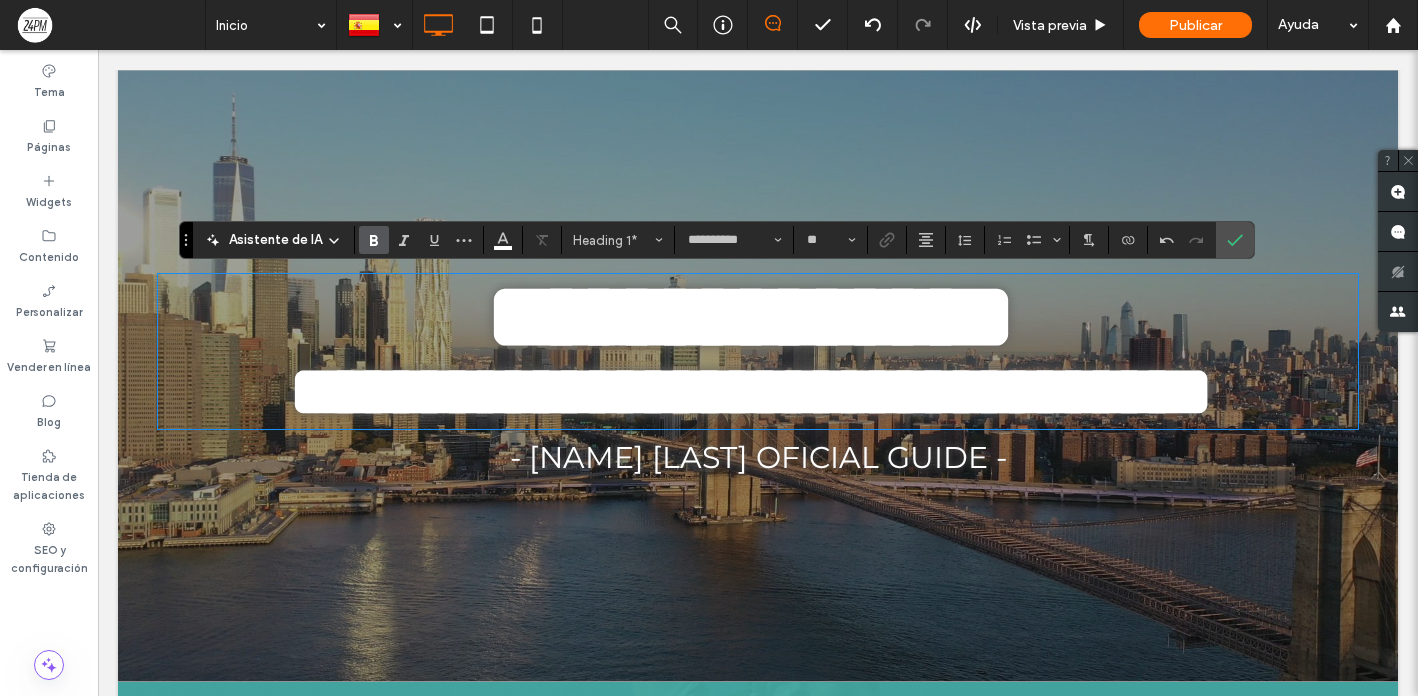 click on "**********" at bounding box center (751, 391) 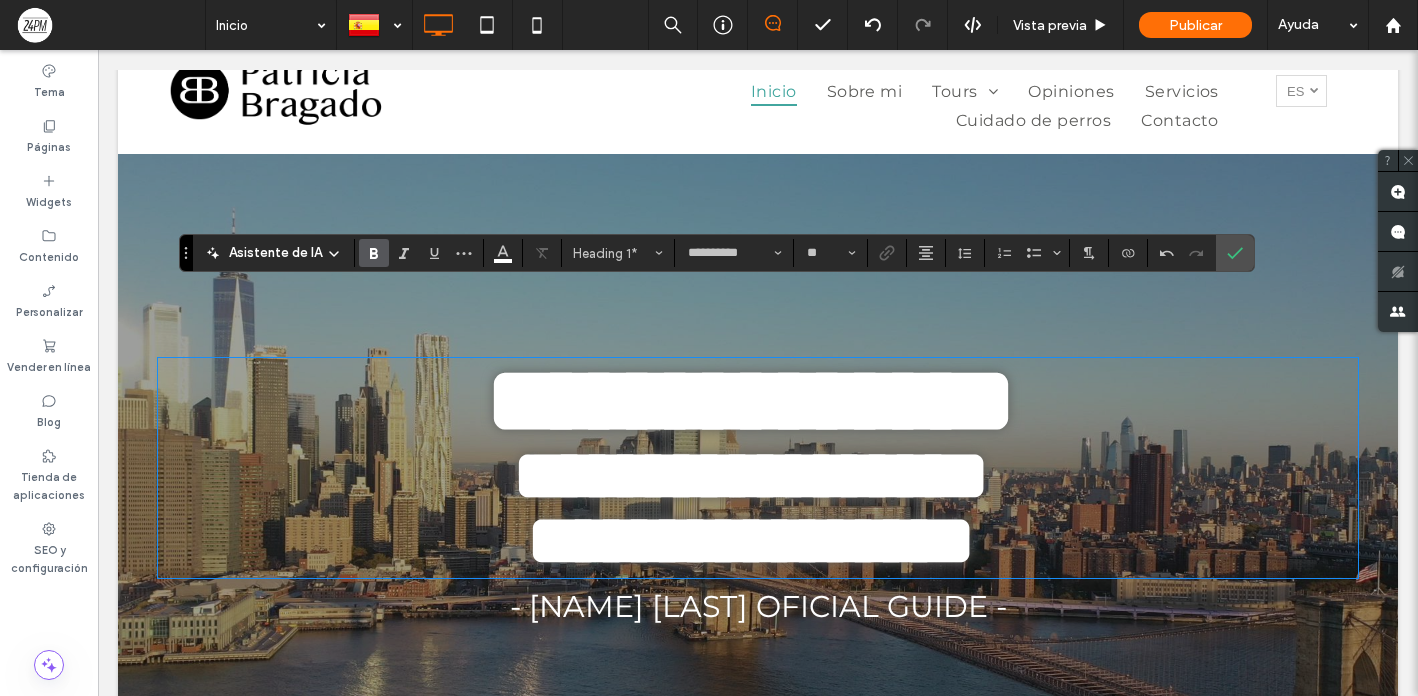 scroll, scrollTop: 13, scrollLeft: 0, axis: vertical 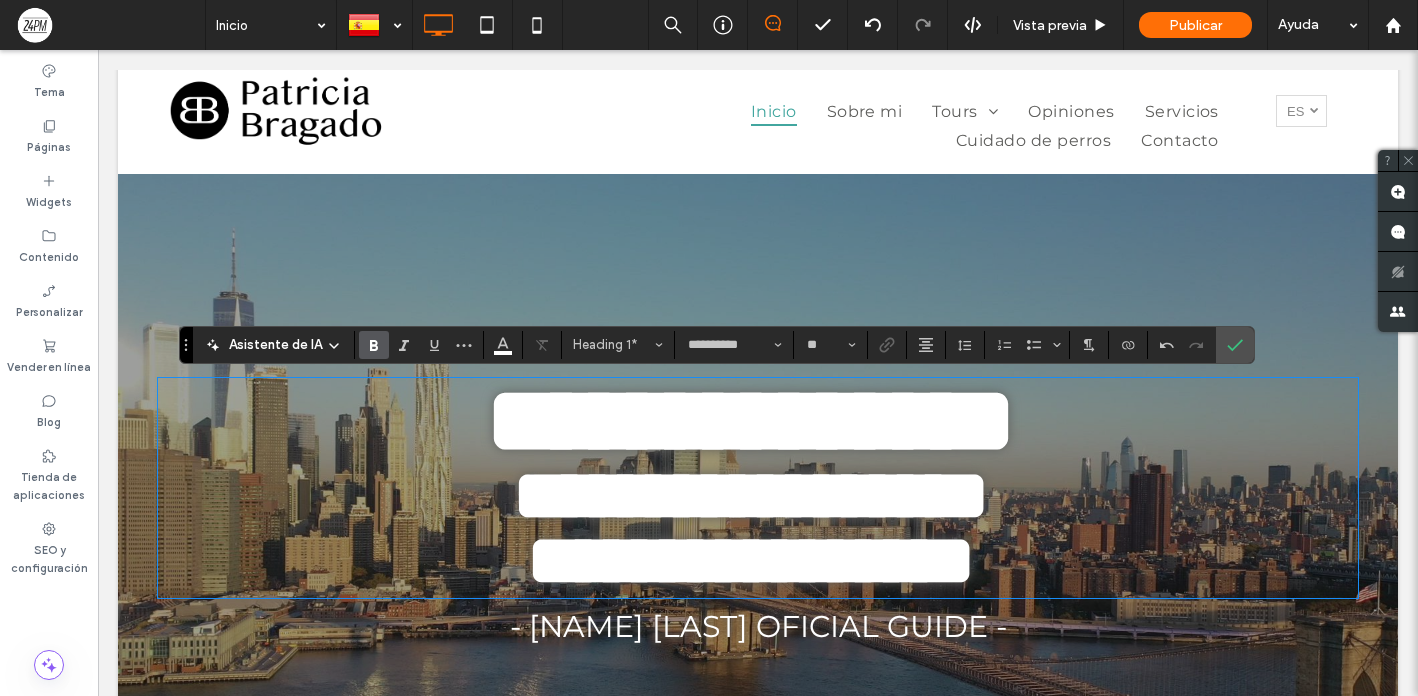 click on "**********" at bounding box center (750, 496) 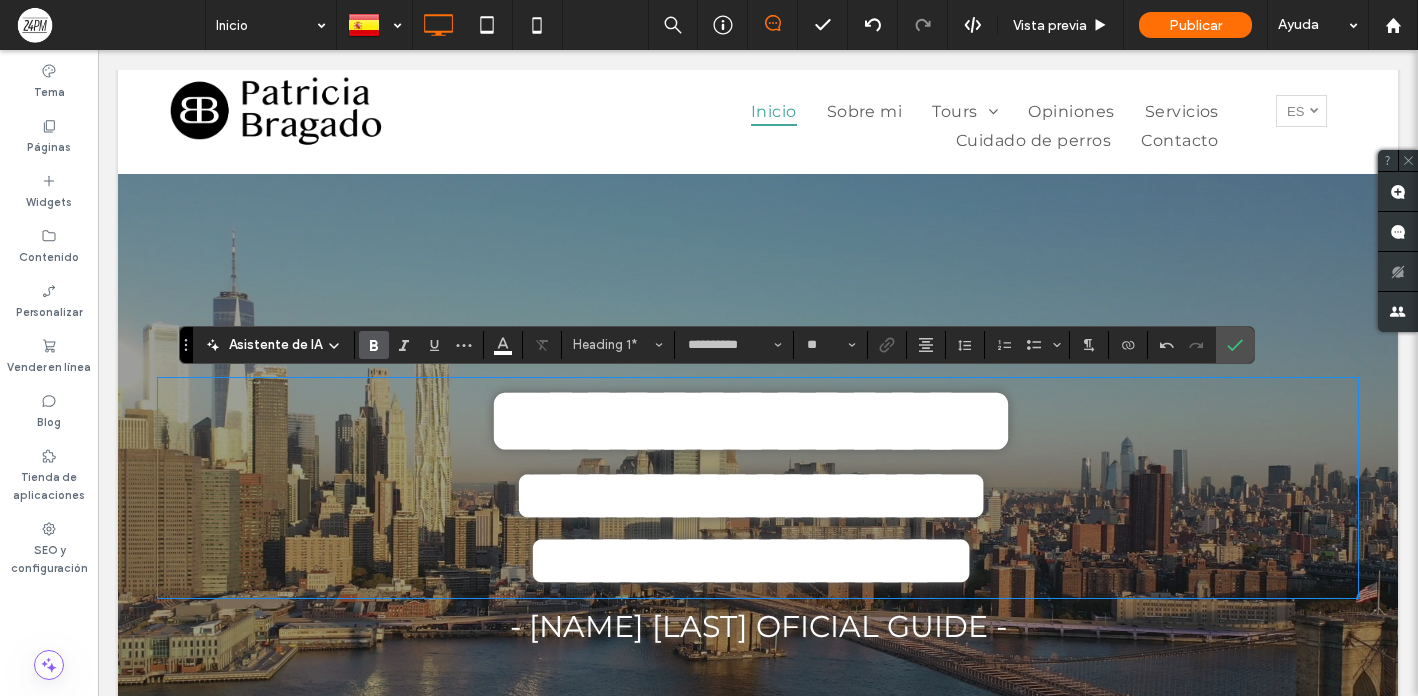 click on "**********" at bounding box center [750, 496] 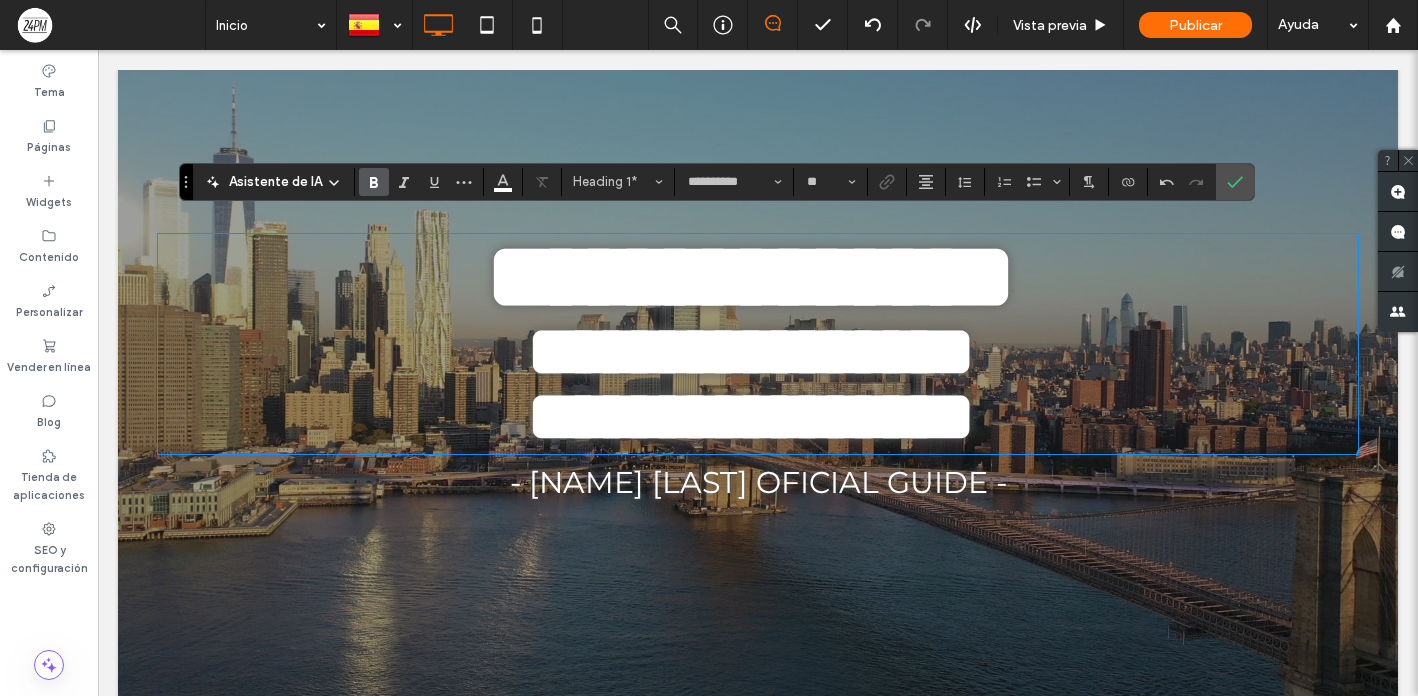 scroll, scrollTop: 156, scrollLeft: 0, axis: vertical 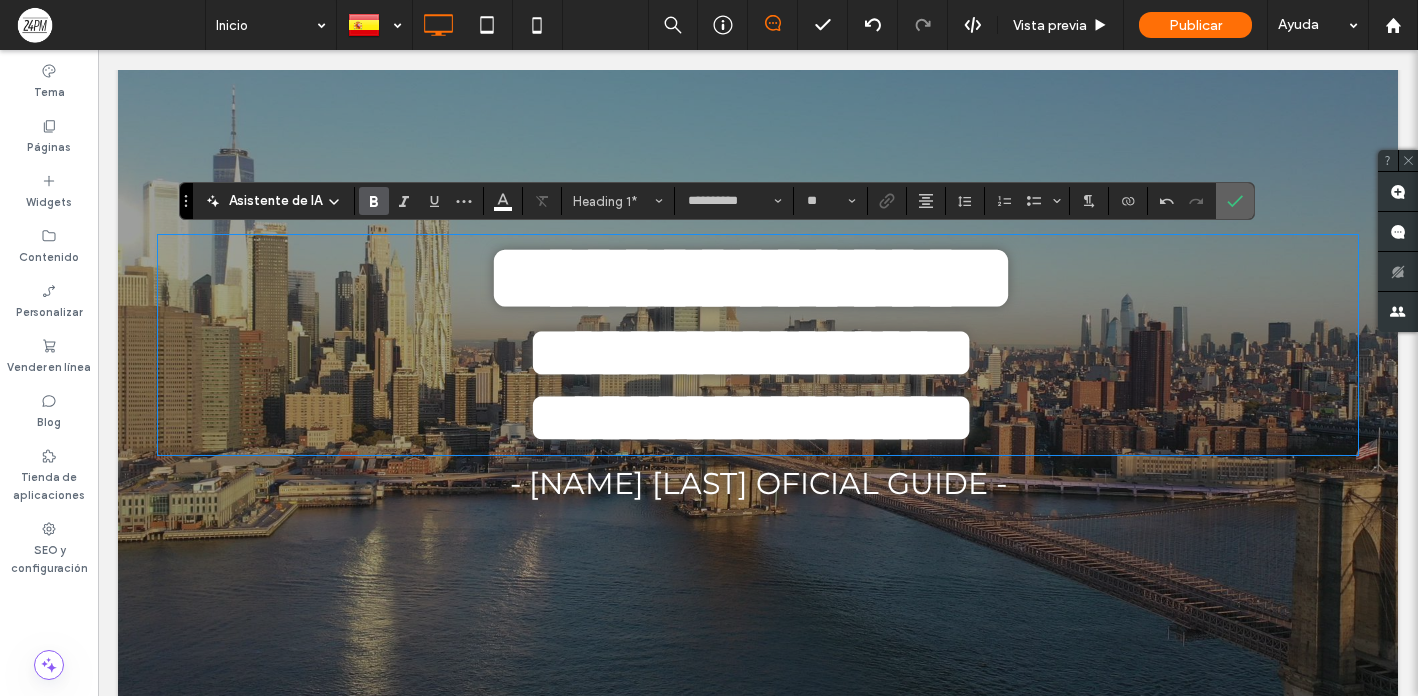 click at bounding box center (1235, 201) 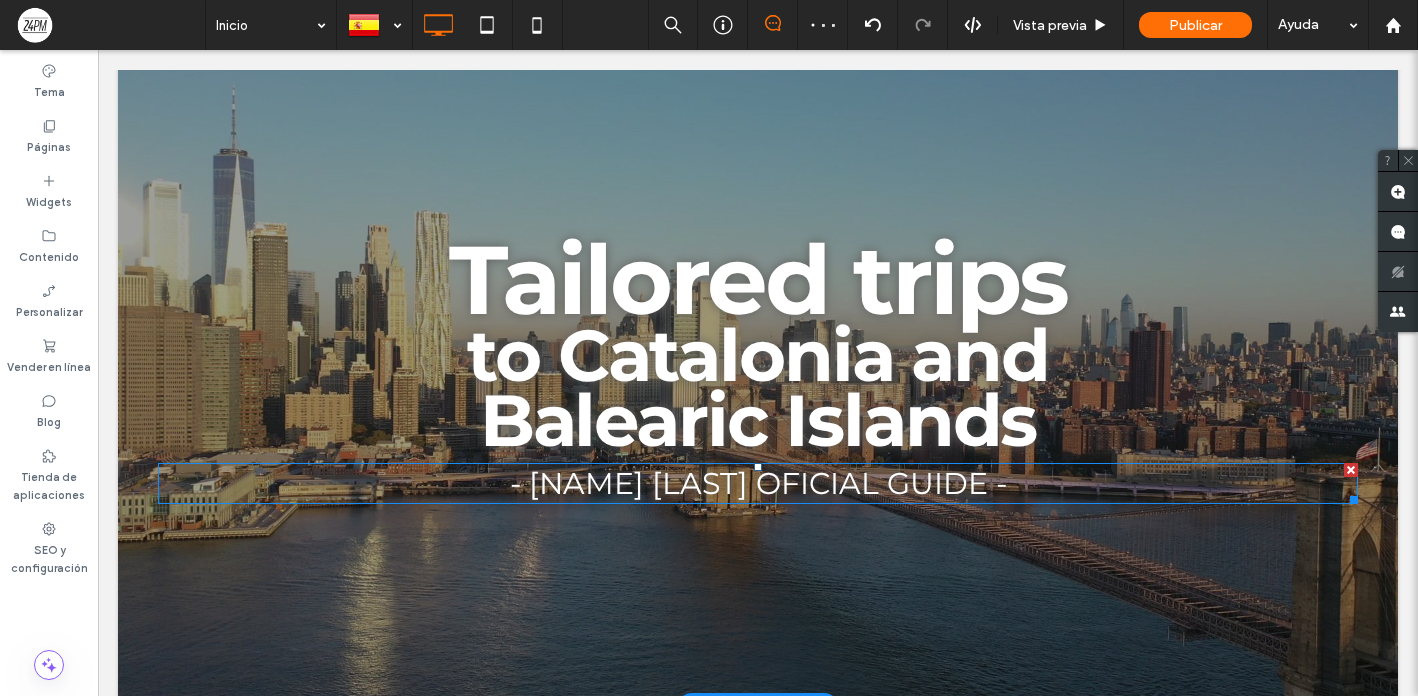 click on "- PATRICIA BRAGADO OFICIAL GUIDE -" at bounding box center [758, 483] 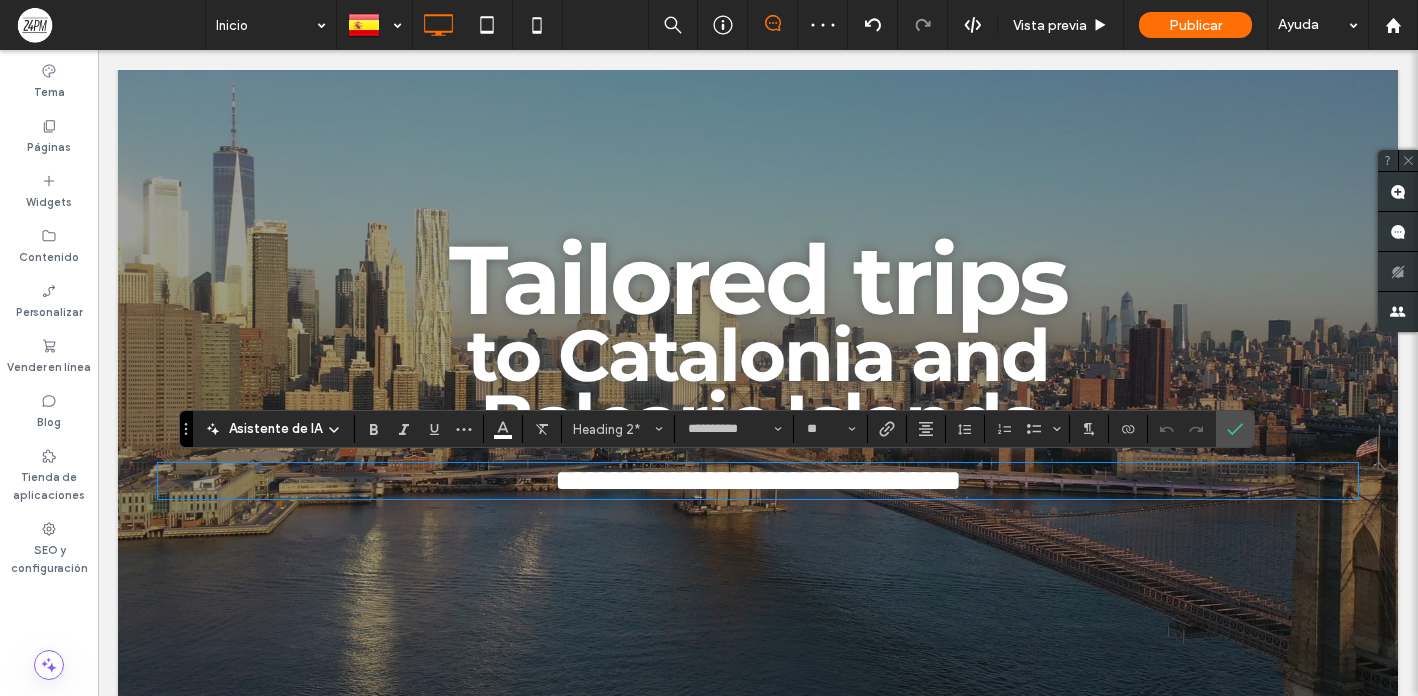 click on "**********" at bounding box center [758, 480] 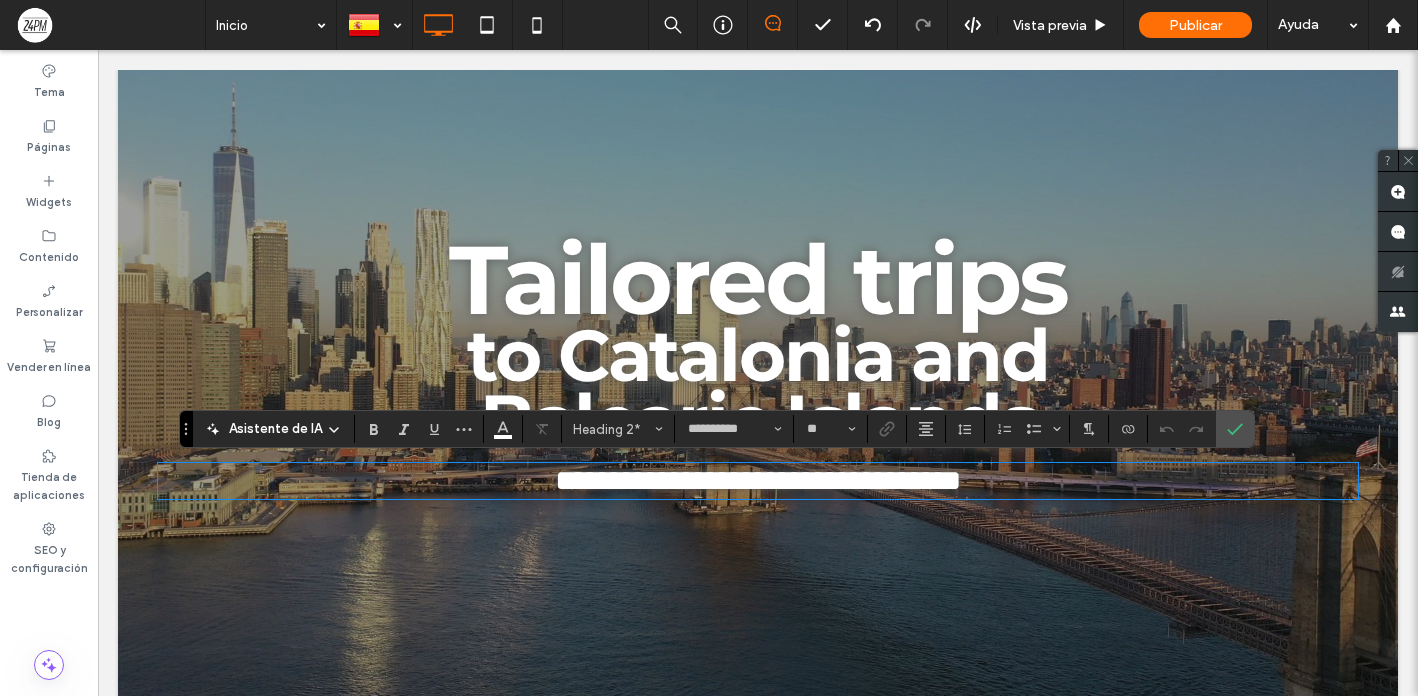 click on "**********" at bounding box center (758, 480) 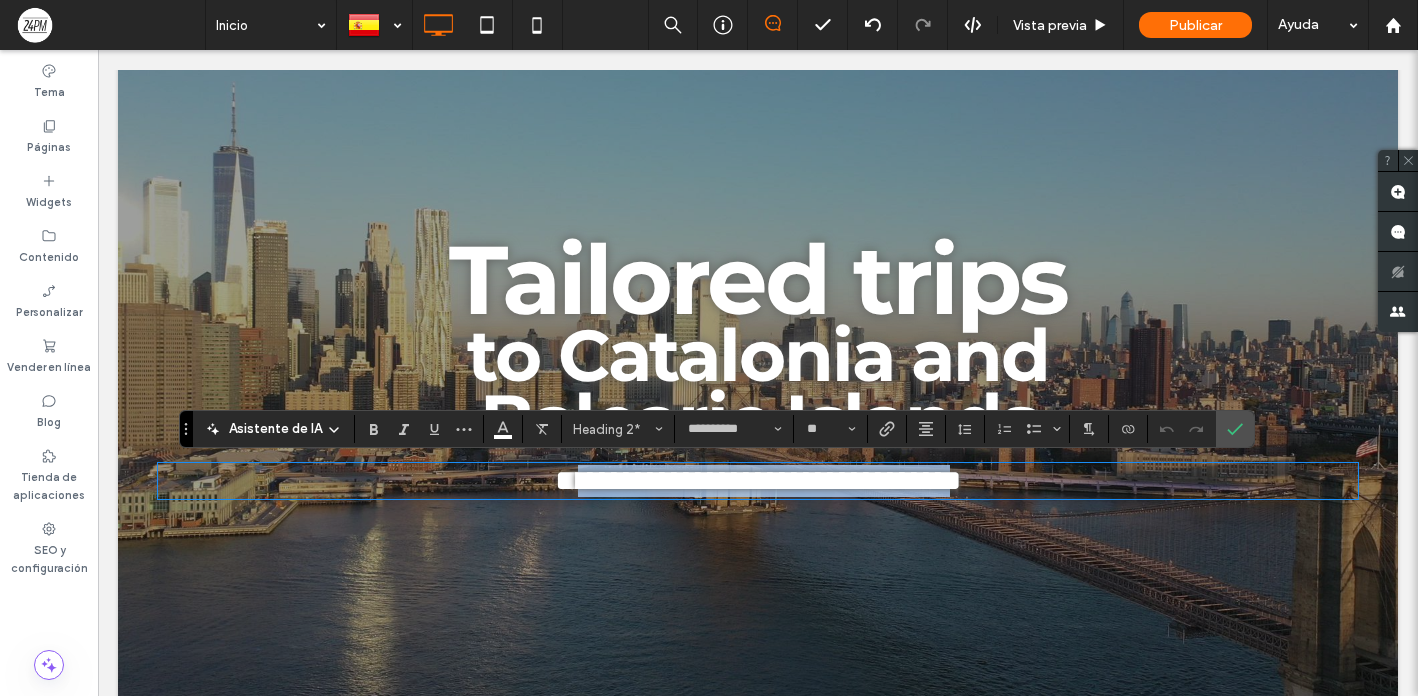 drag, startPoint x: 1013, startPoint y: 483, endPoint x: 521, endPoint y: 497, distance: 492.19916 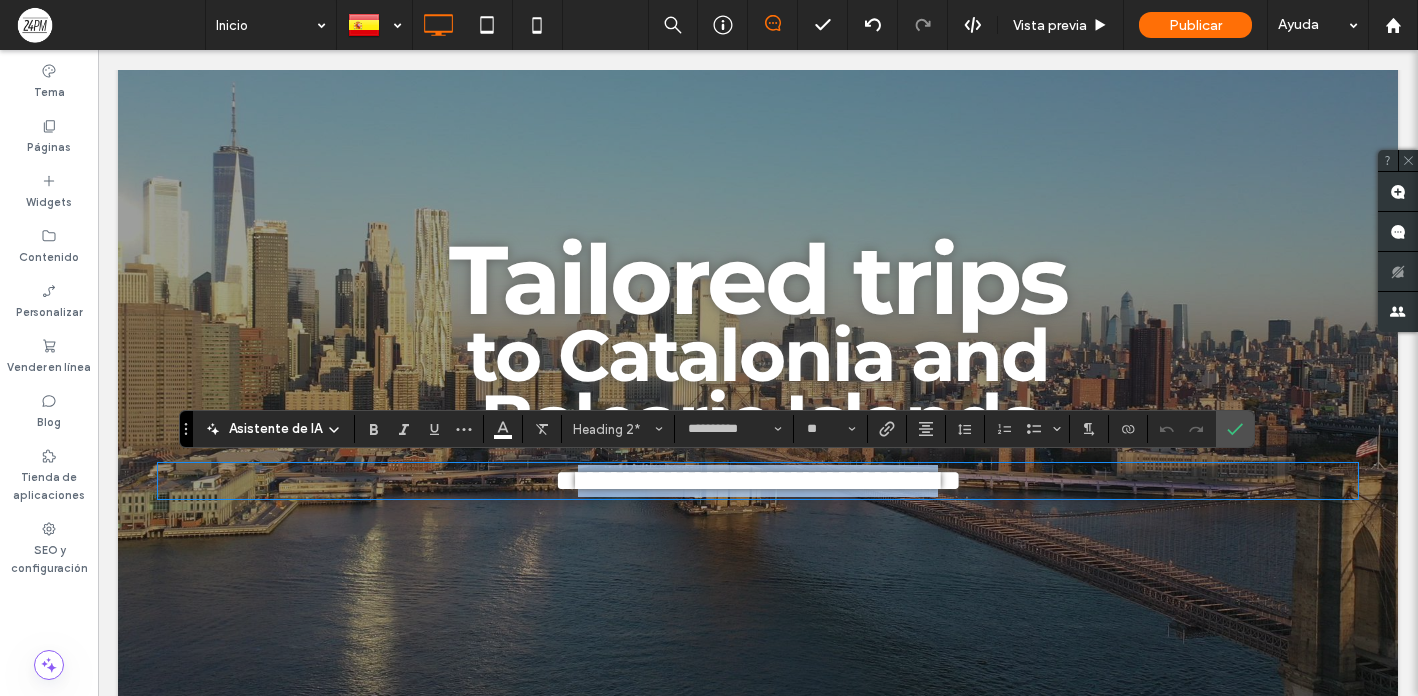 drag, startPoint x: 513, startPoint y: 483, endPoint x: 1017, endPoint y: 478, distance: 504.0248 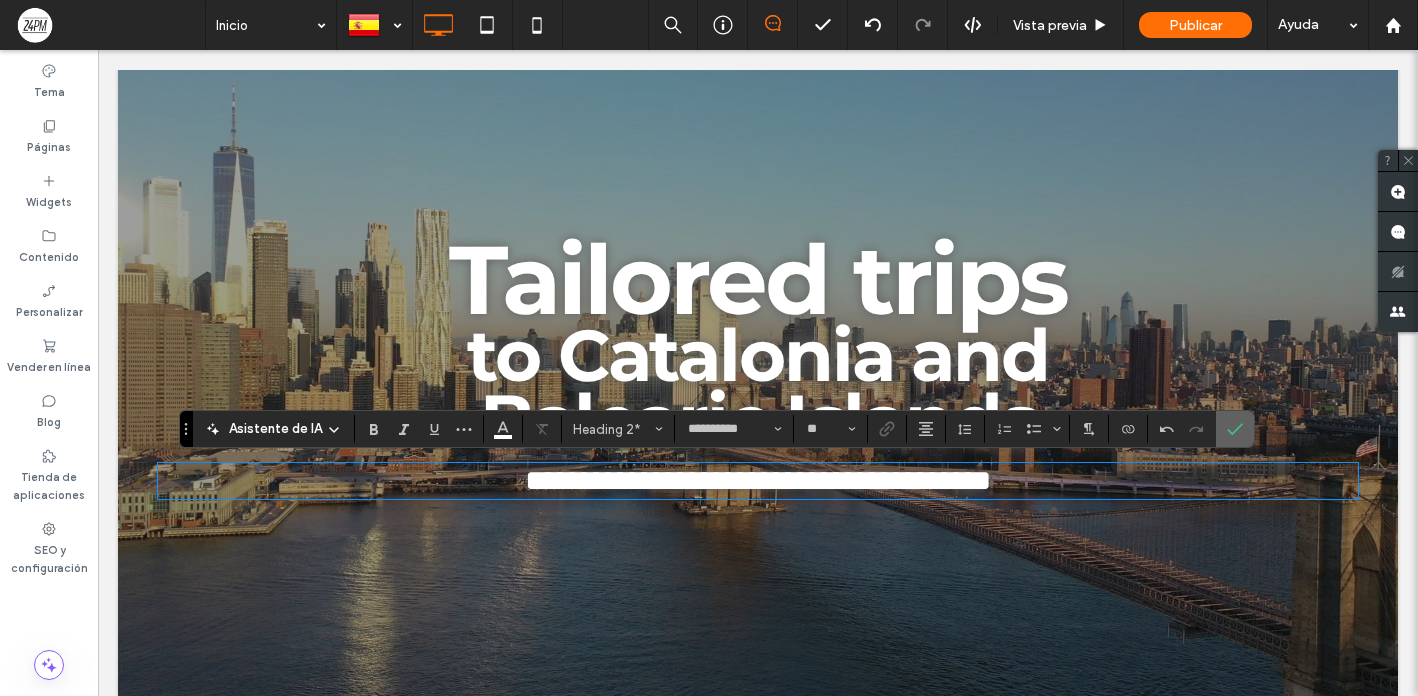 click 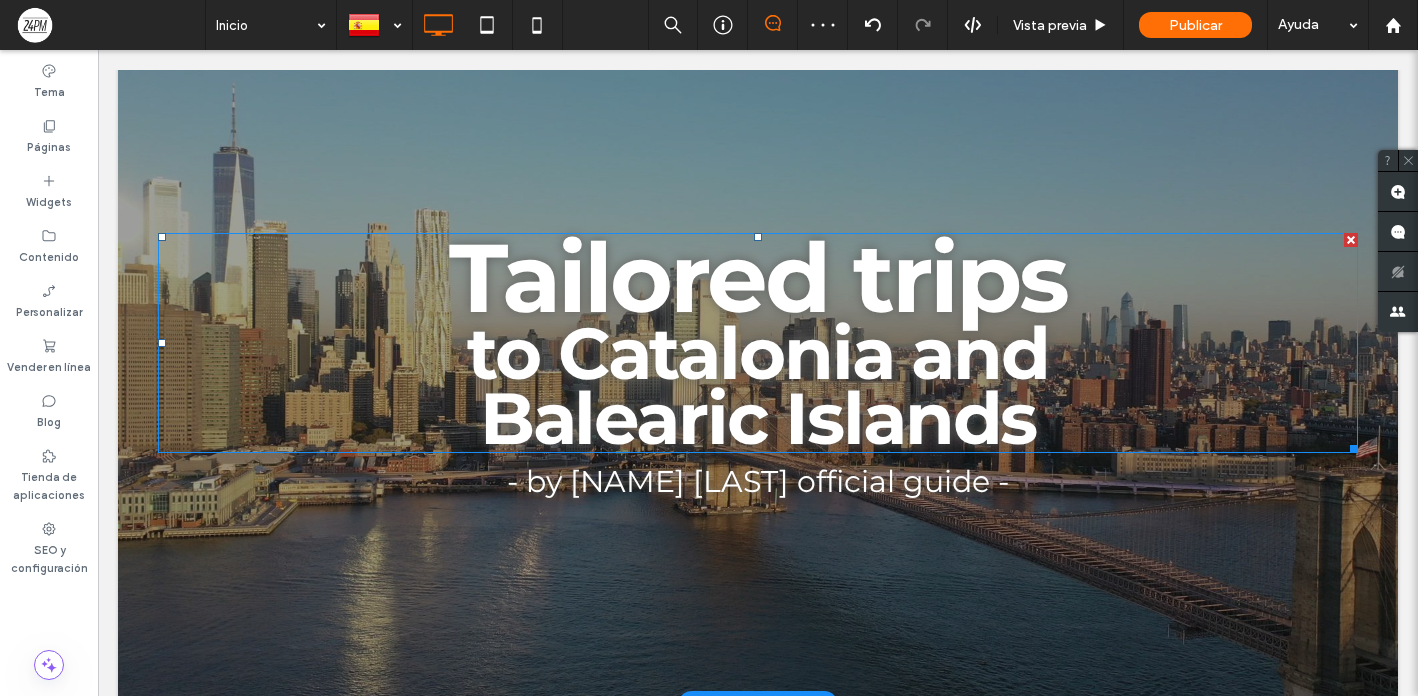 scroll, scrollTop: 157, scrollLeft: 0, axis: vertical 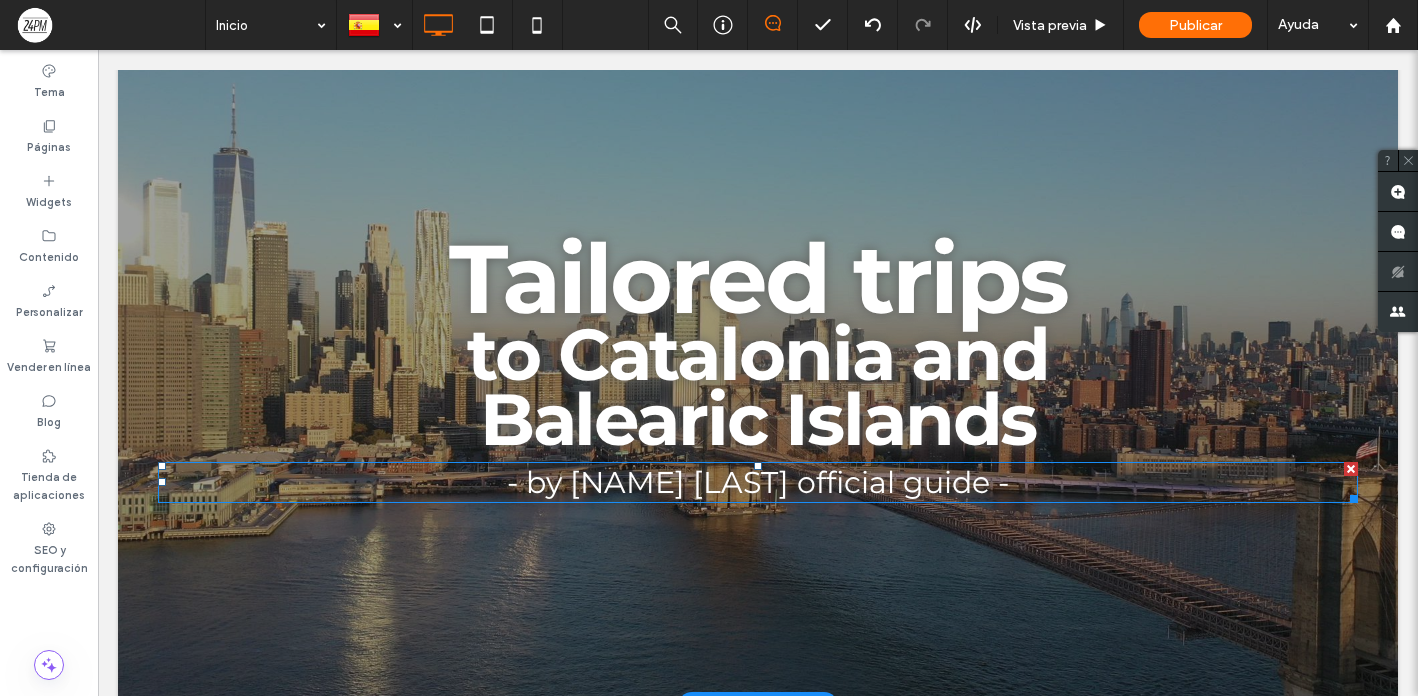 click on "- by Patricia Bragrado official guide -" at bounding box center [758, 482] 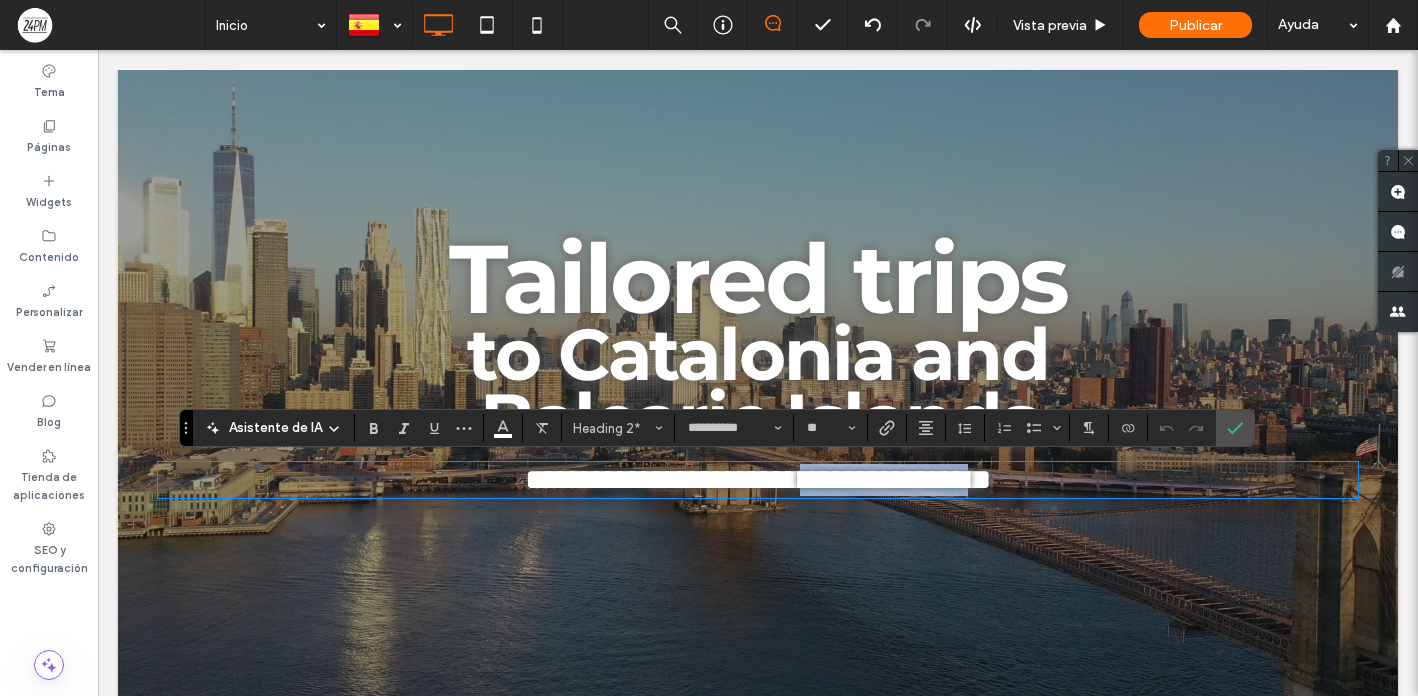 drag, startPoint x: 813, startPoint y: 485, endPoint x: 1033, endPoint y: 451, distance: 222.61177 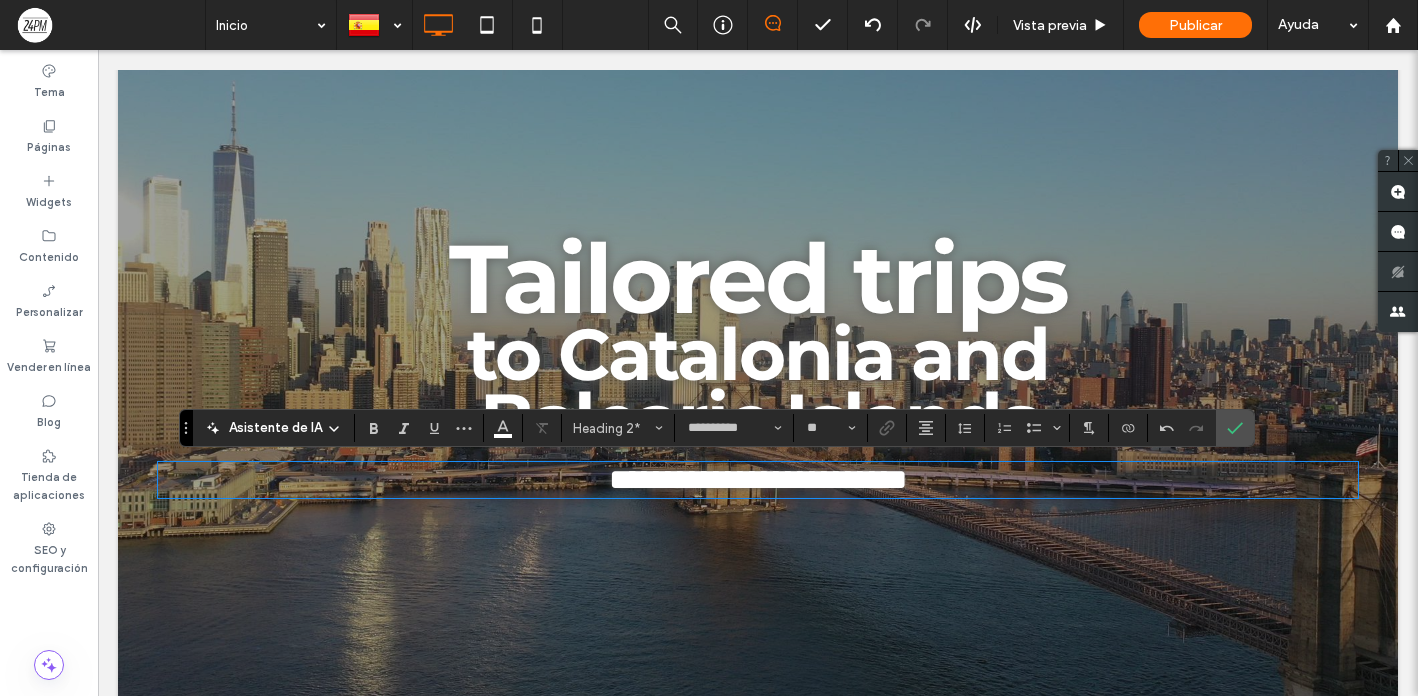 type 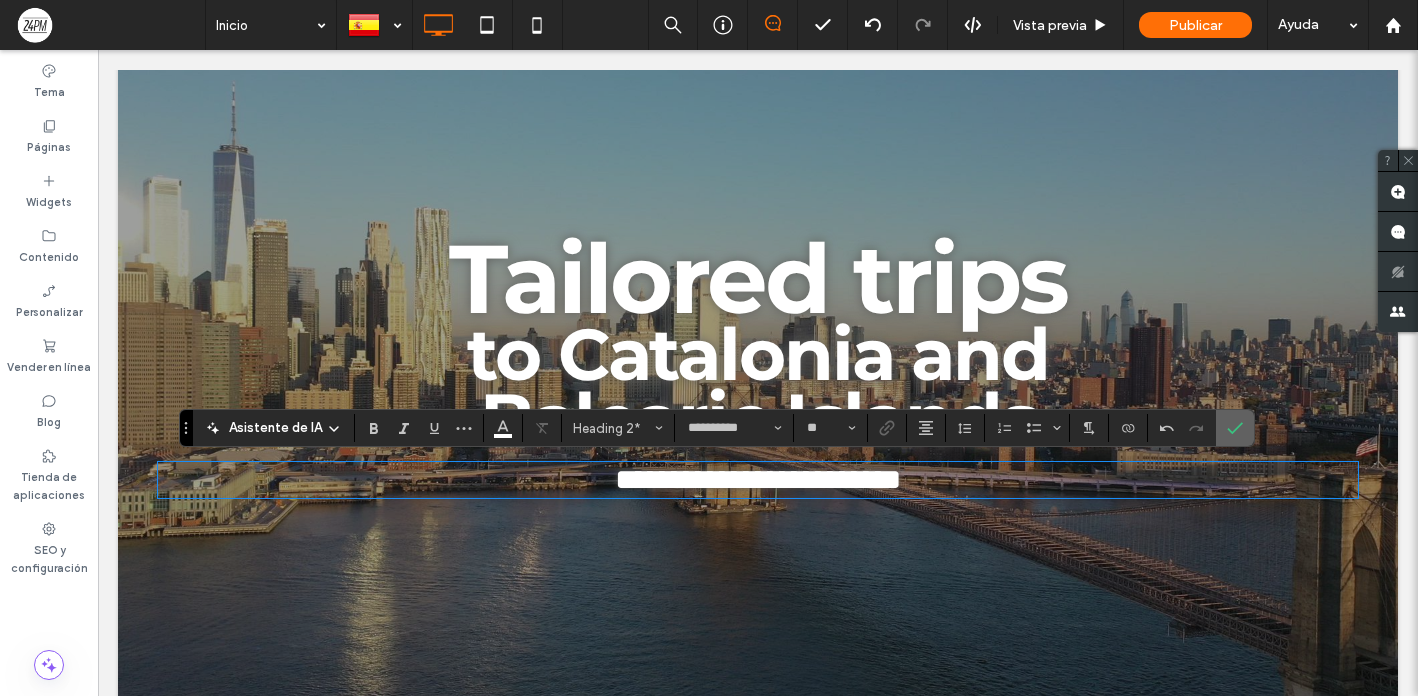 drag, startPoint x: 1237, startPoint y: 428, endPoint x: 889, endPoint y: 378, distance: 351.5736 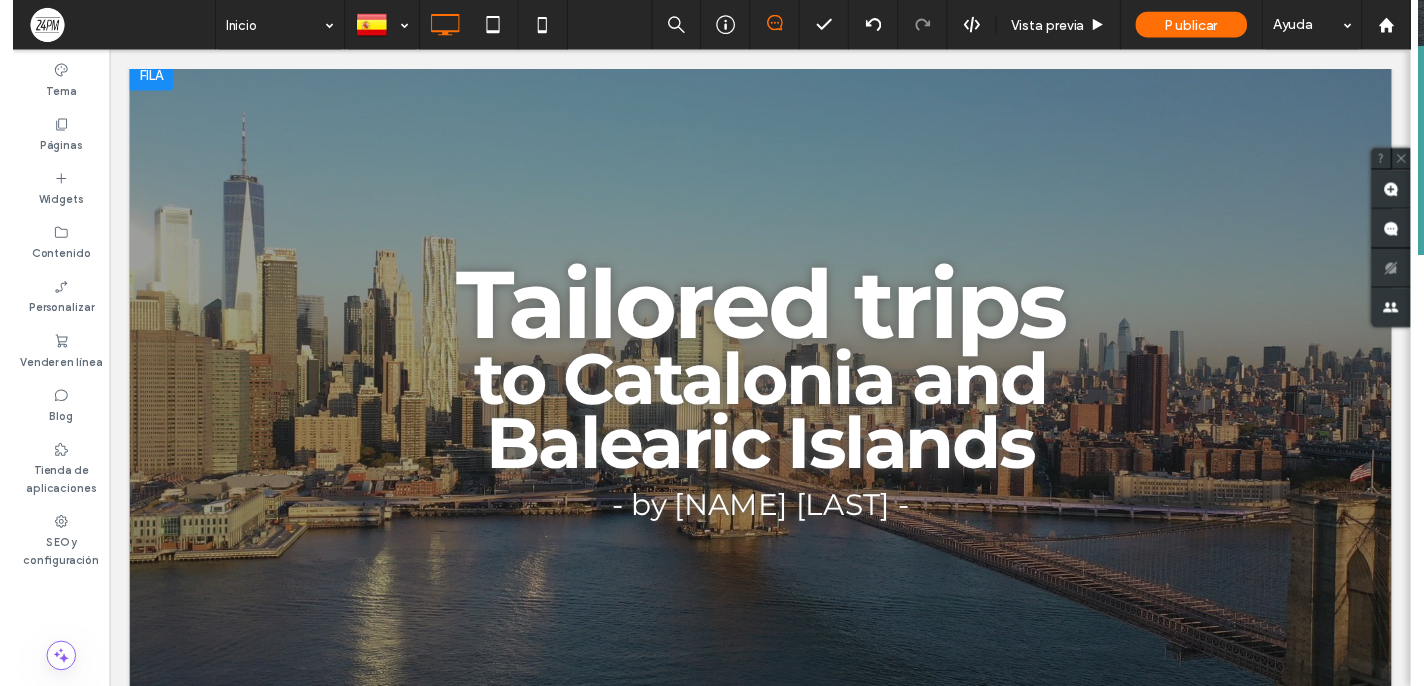 scroll, scrollTop: 128, scrollLeft: 0, axis: vertical 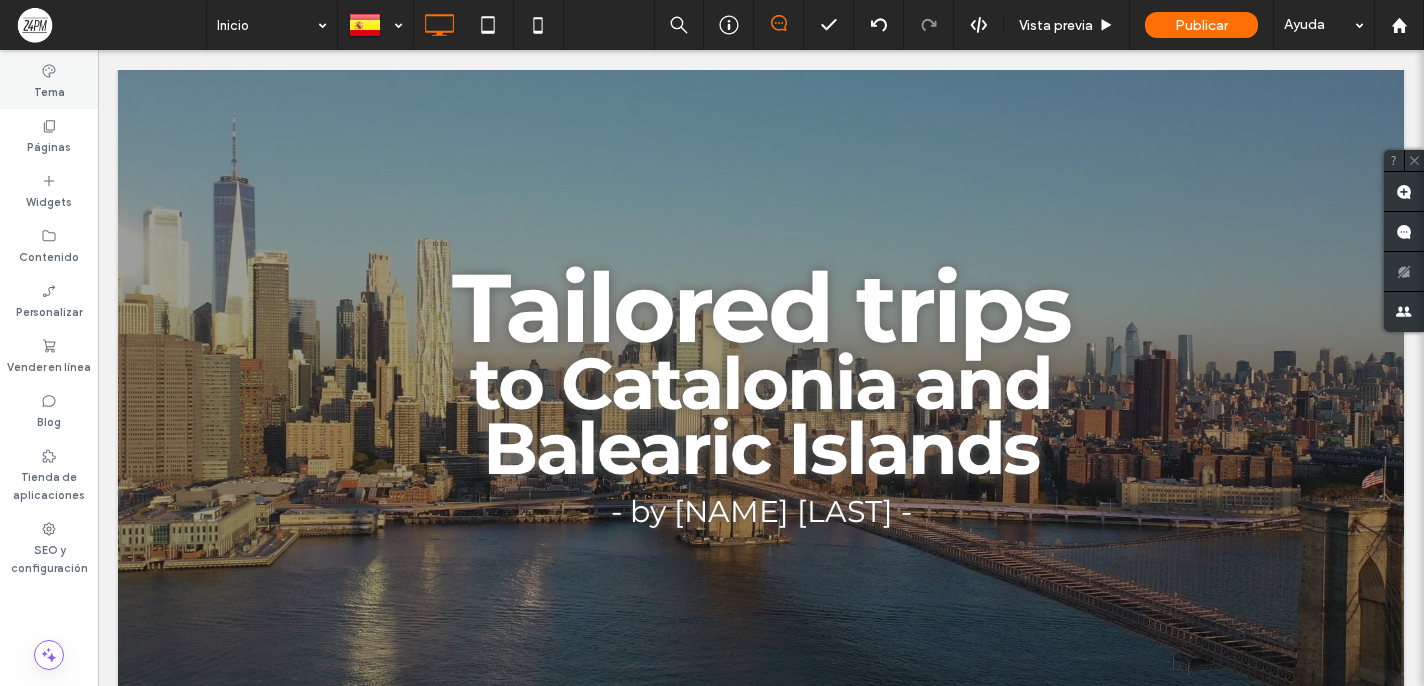click on "Tema" at bounding box center (49, 81) 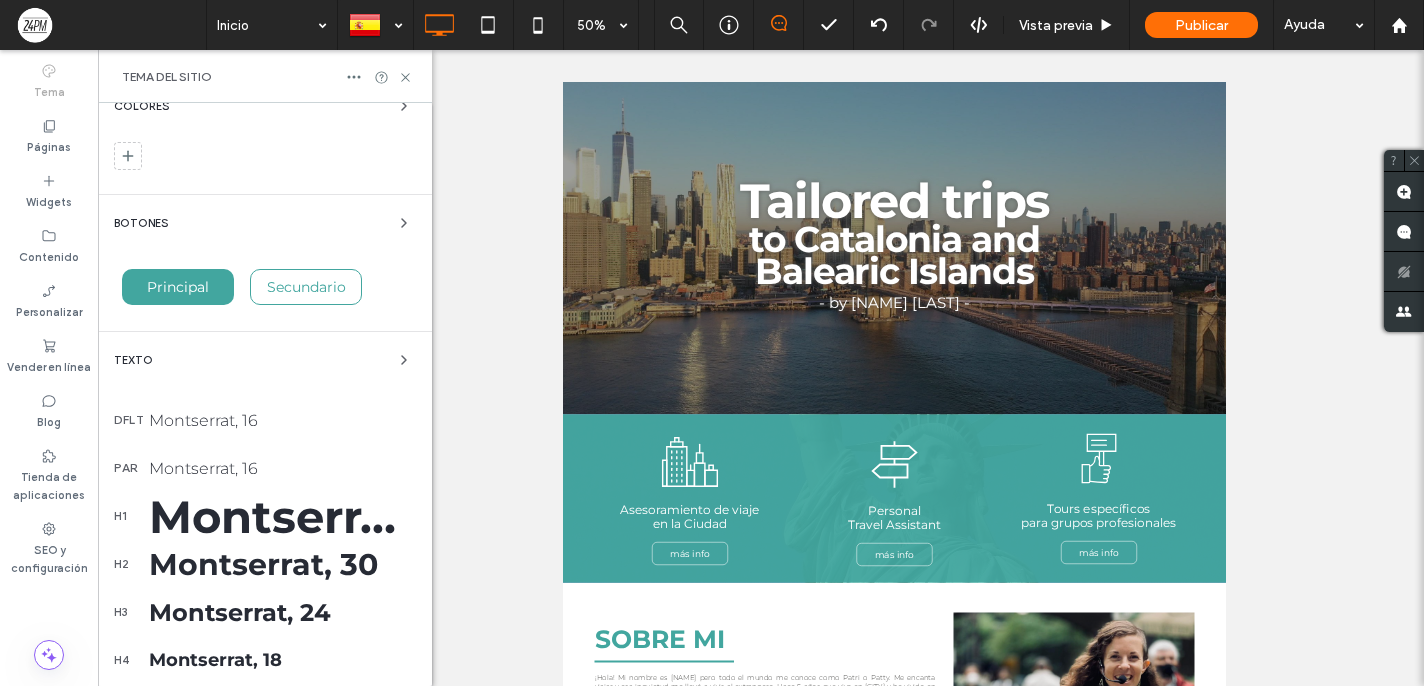 scroll, scrollTop: 363, scrollLeft: 0, axis: vertical 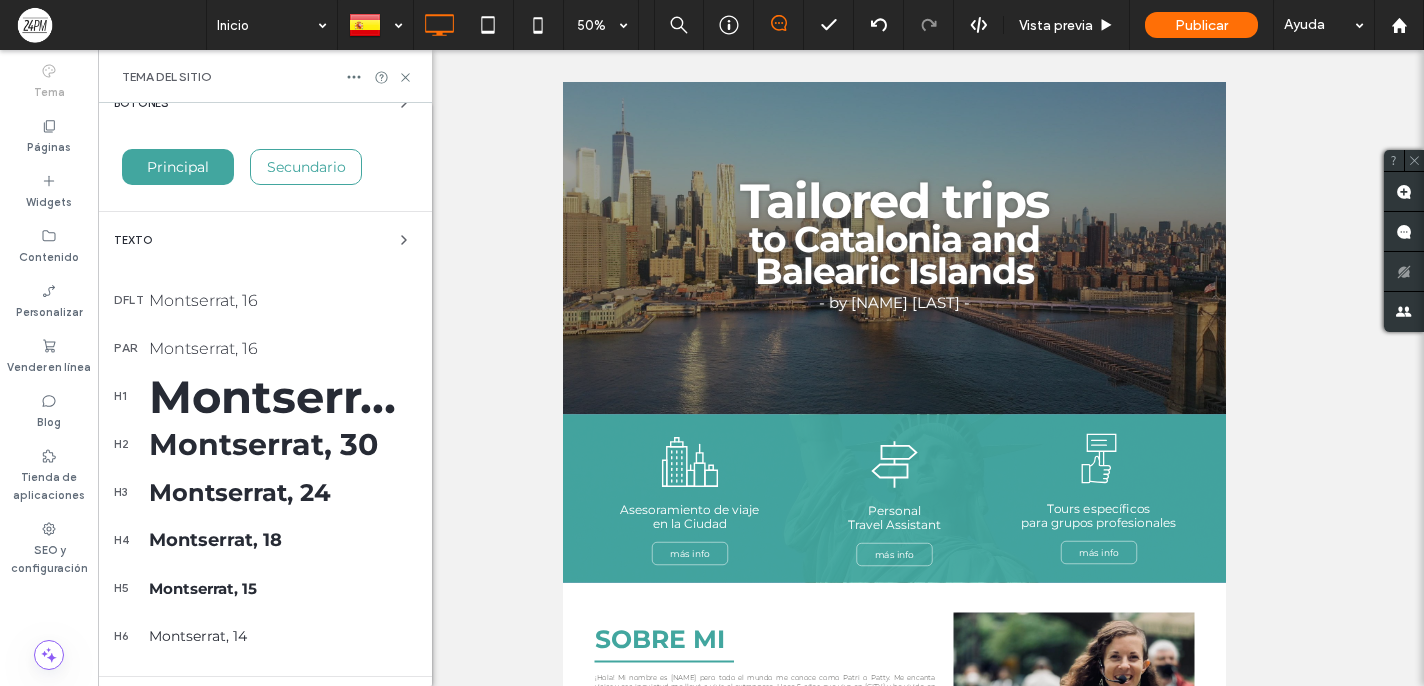 click on "Montserrat, 50" at bounding box center [282, 396] 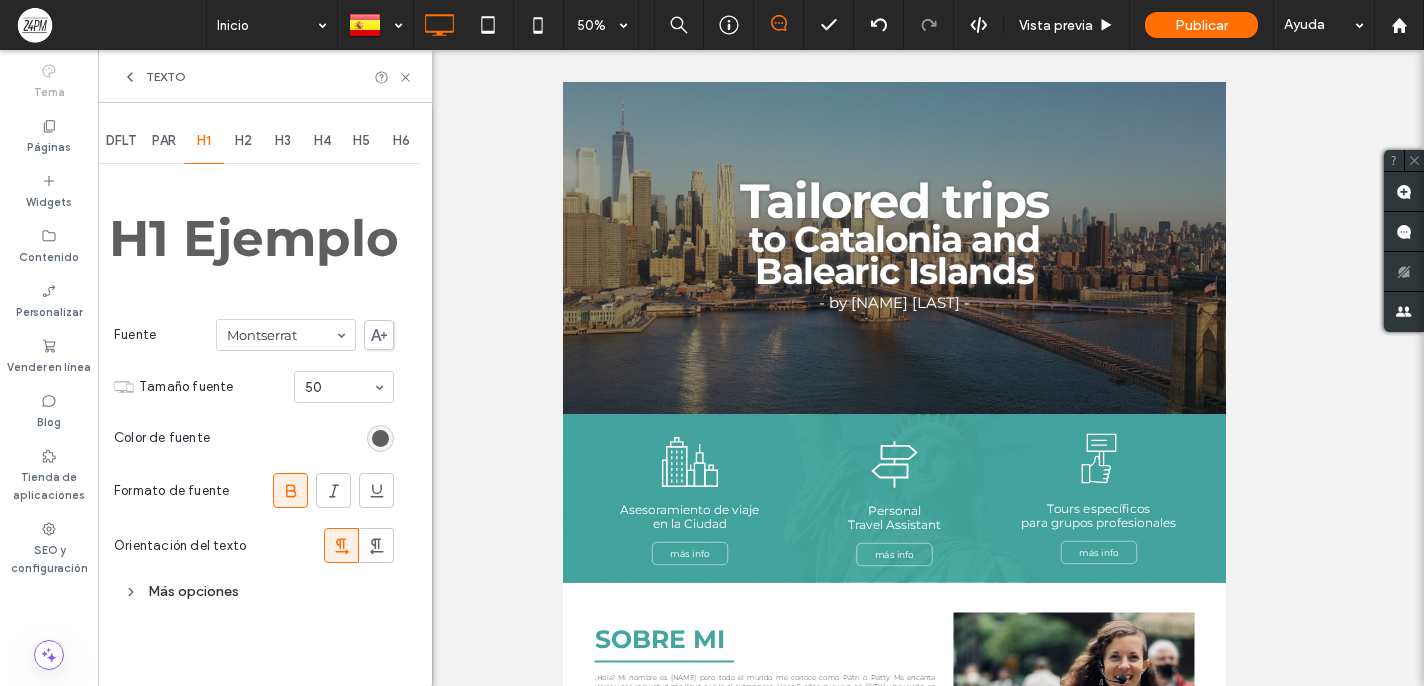 scroll, scrollTop: 0, scrollLeft: 0, axis: both 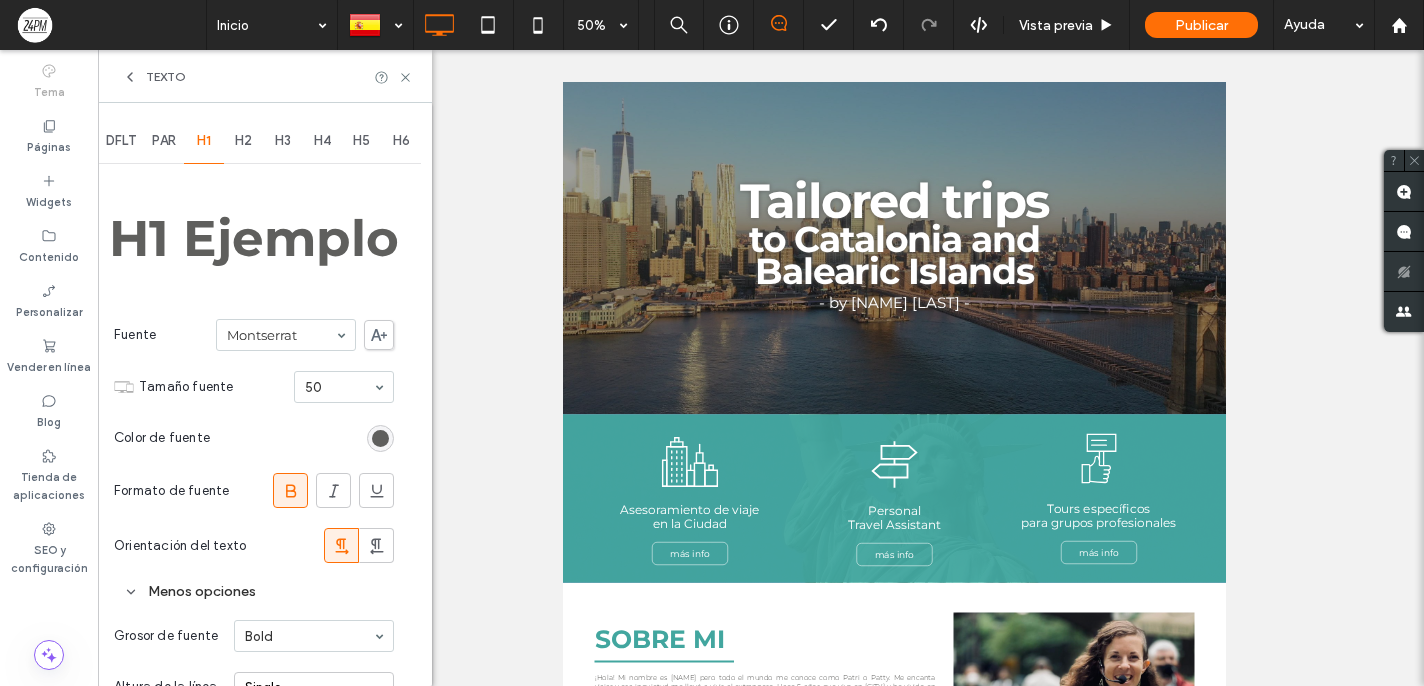 click on "H2" at bounding box center [244, 141] 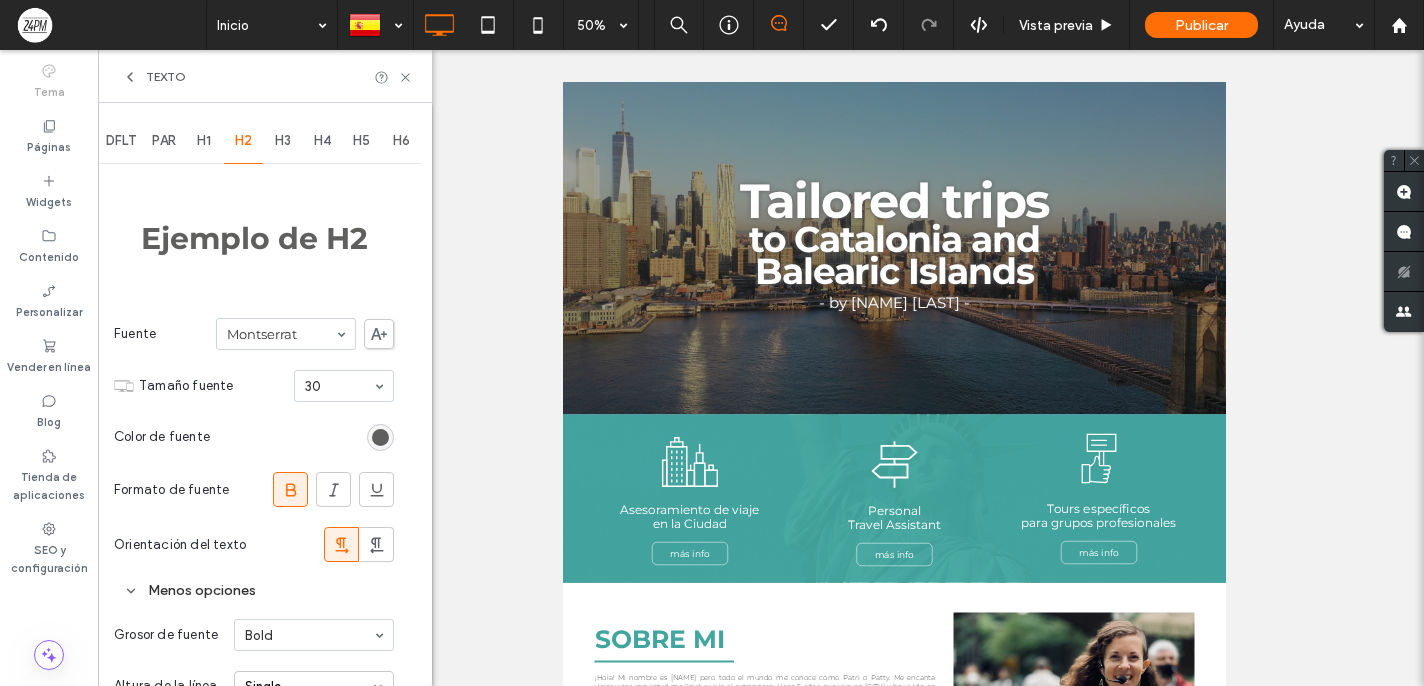 click on "H1" at bounding box center (204, 141) 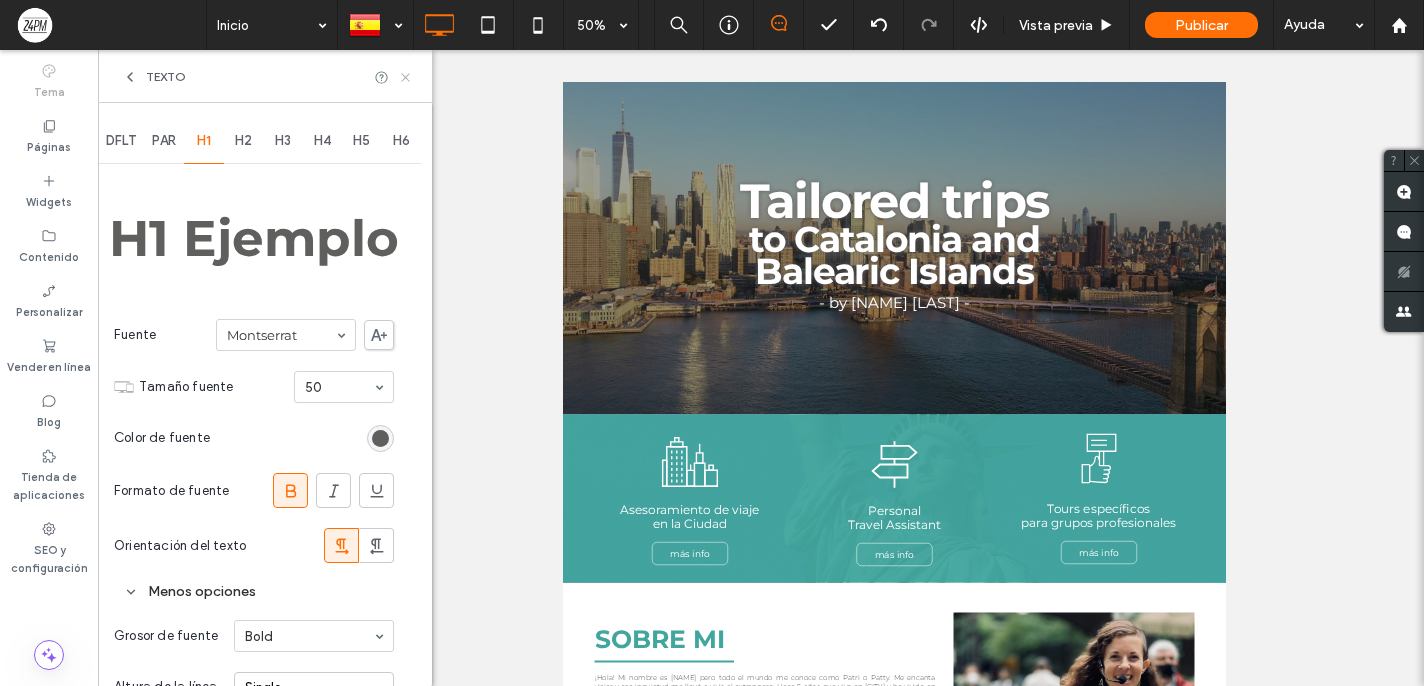 click 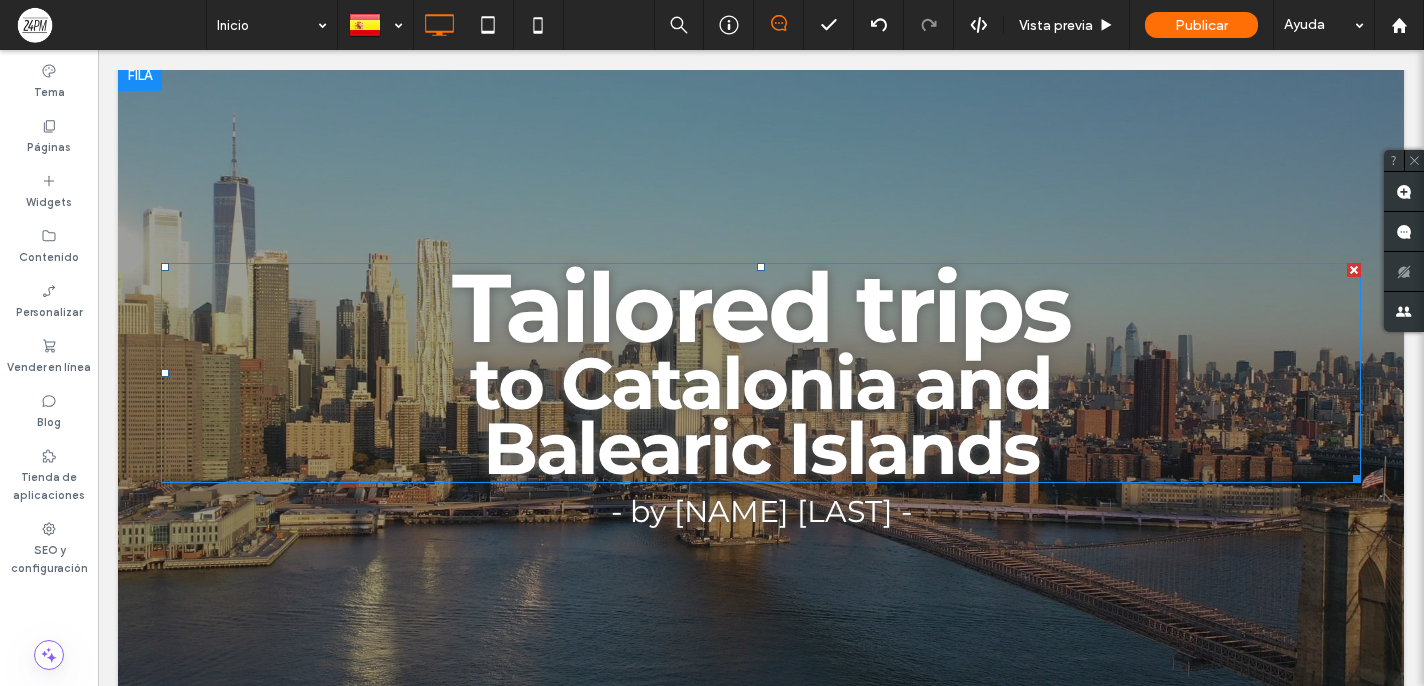 click on "Tailored trips" at bounding box center (761, 307) 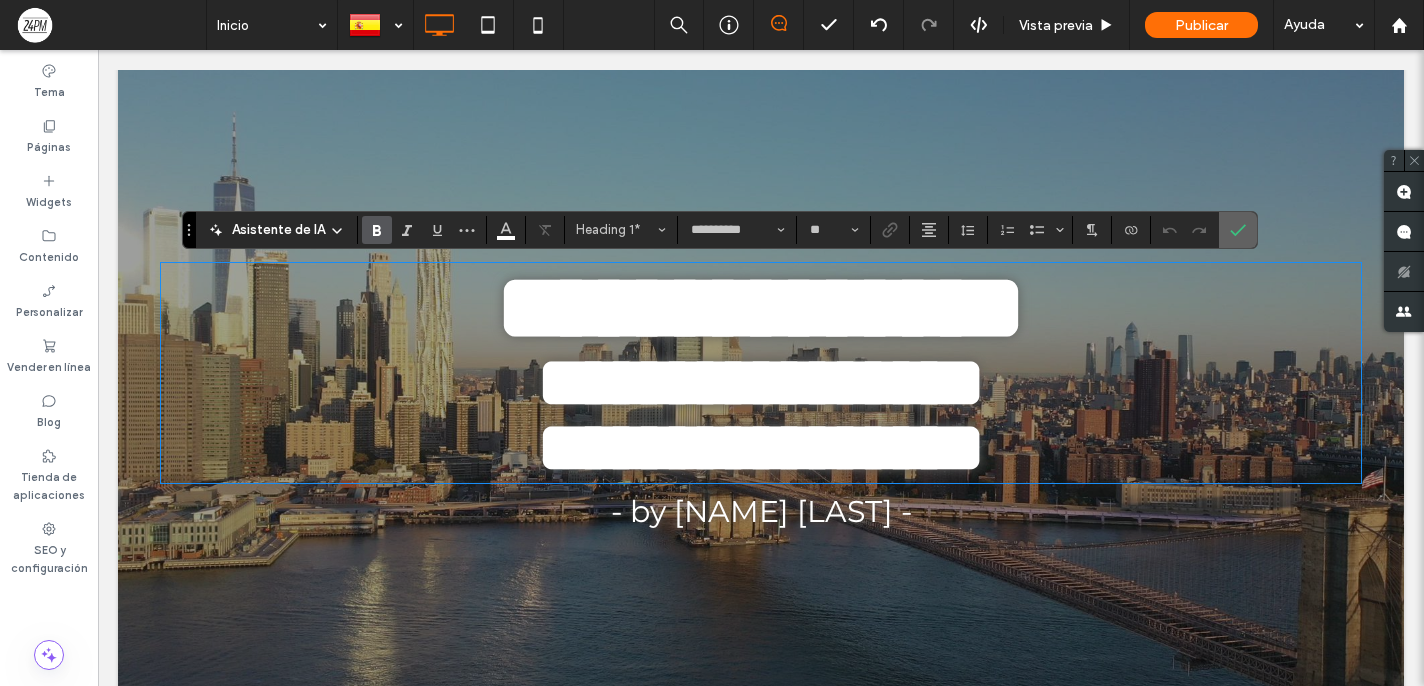click at bounding box center (1238, 230) 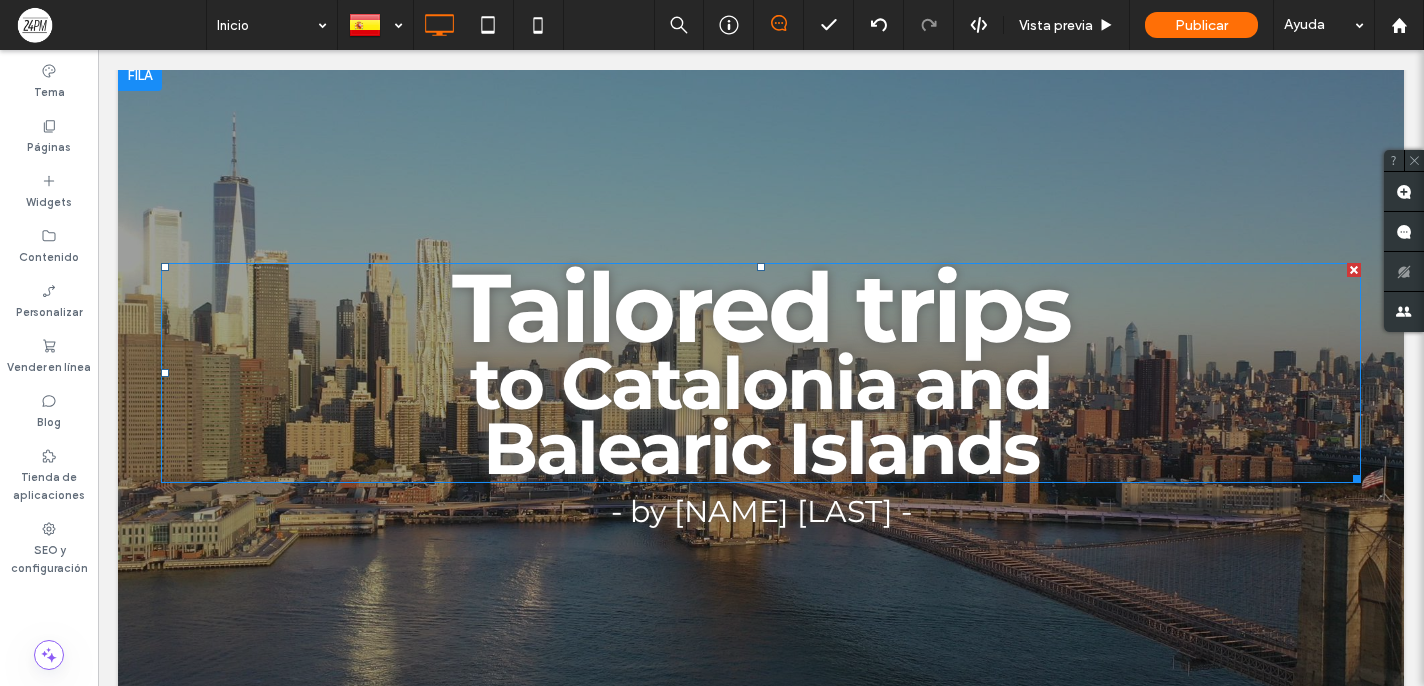 click on "Tailored trips" at bounding box center (761, 307) 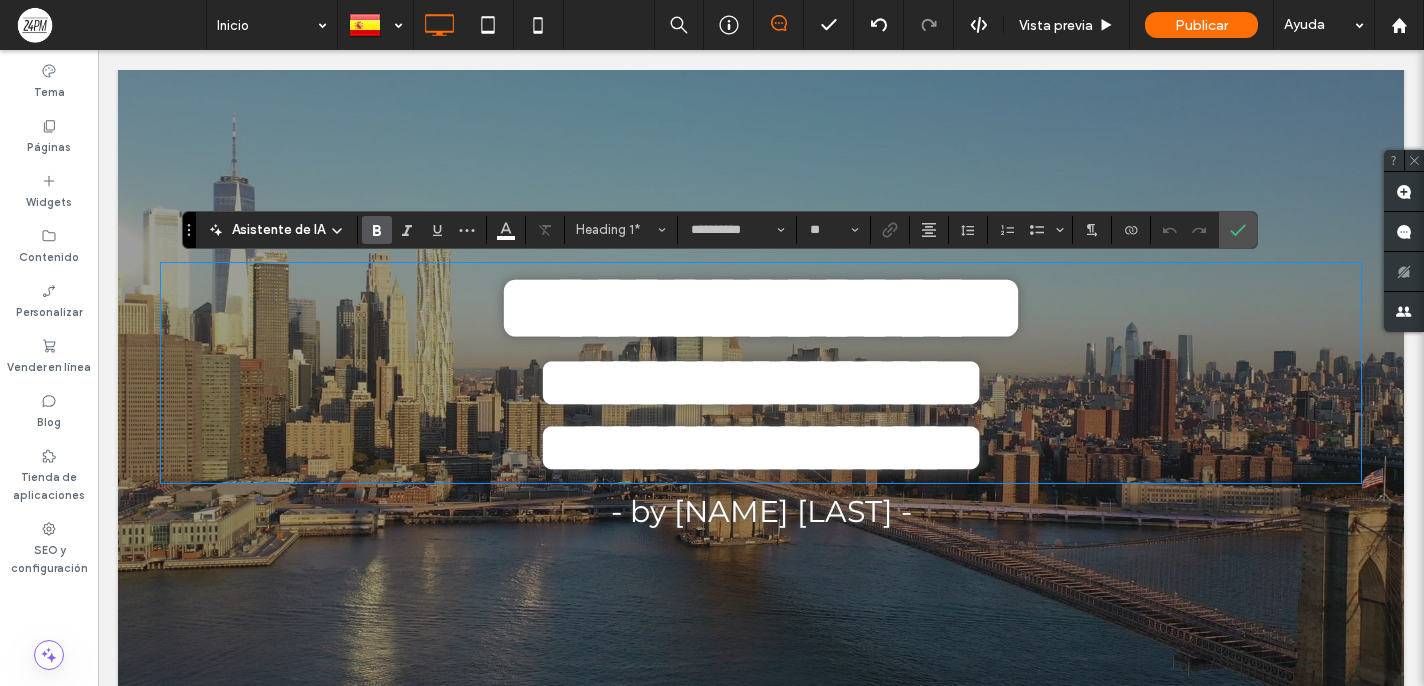 type on "**" 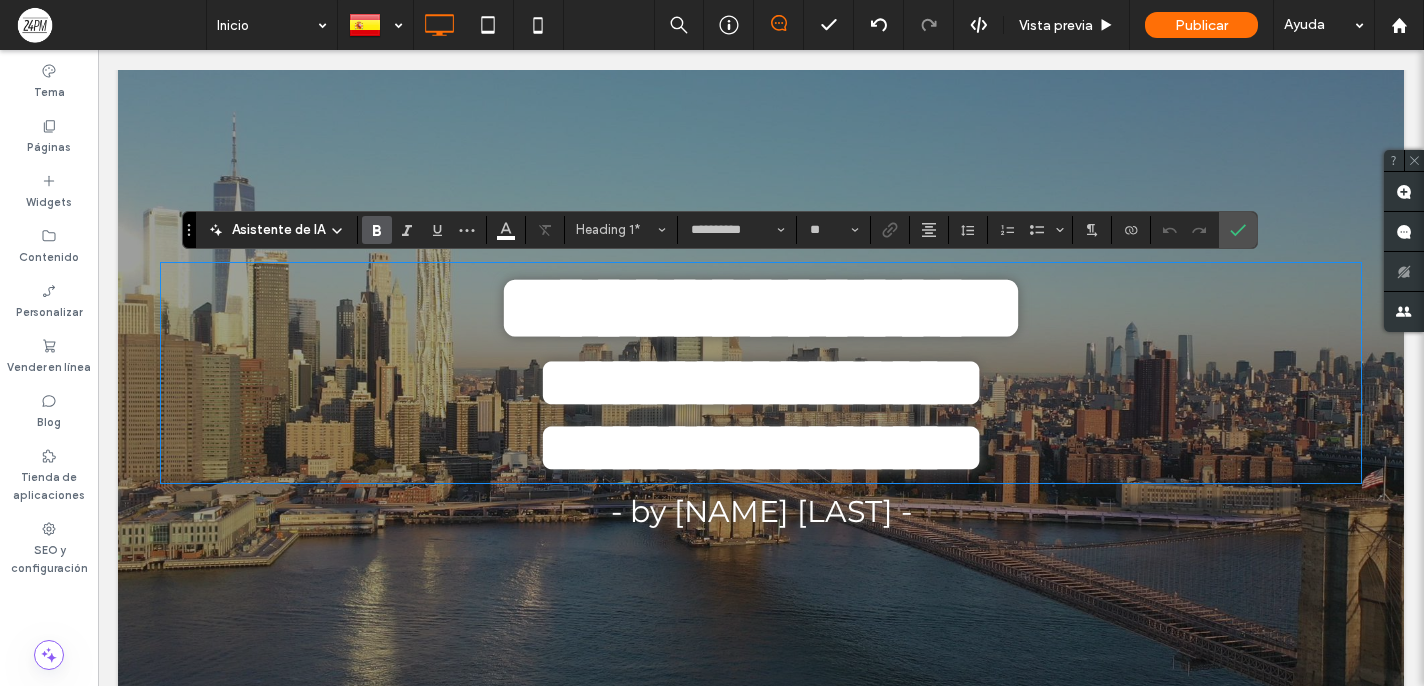 click at bounding box center (761, 397) 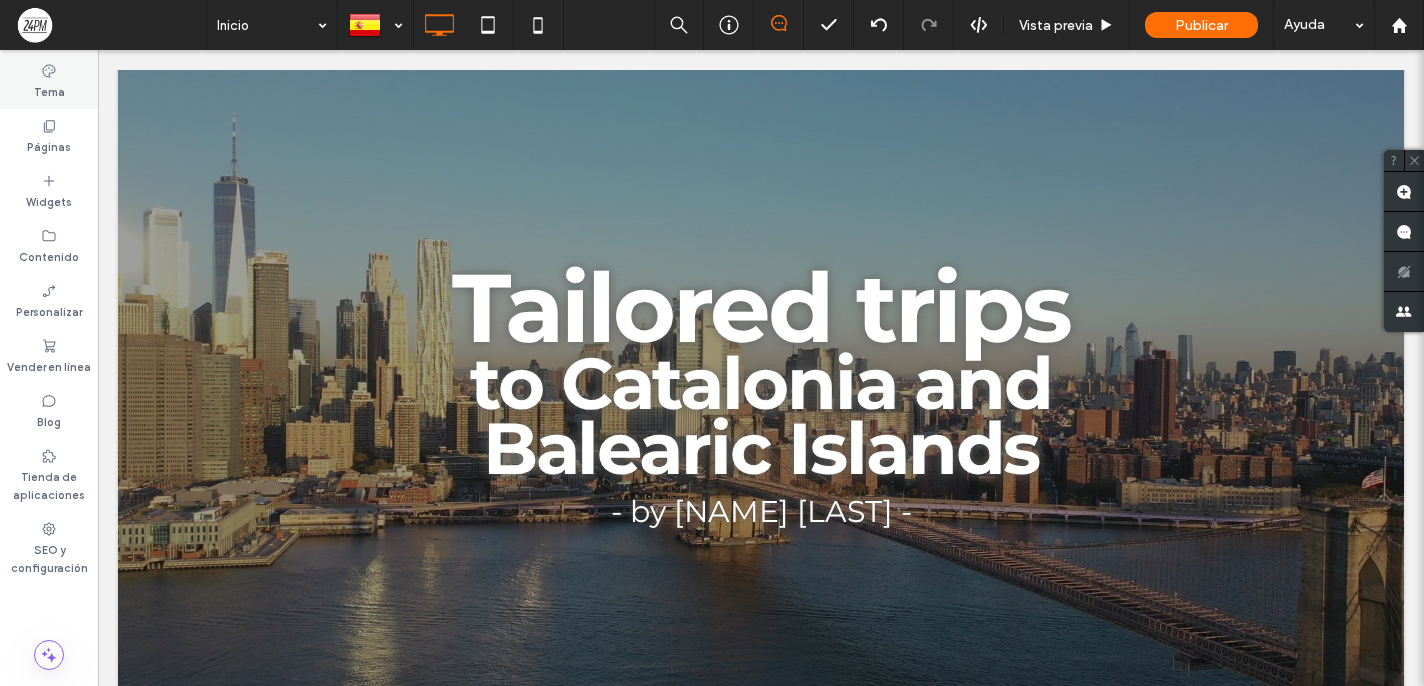 click on "Tema" at bounding box center [49, 90] 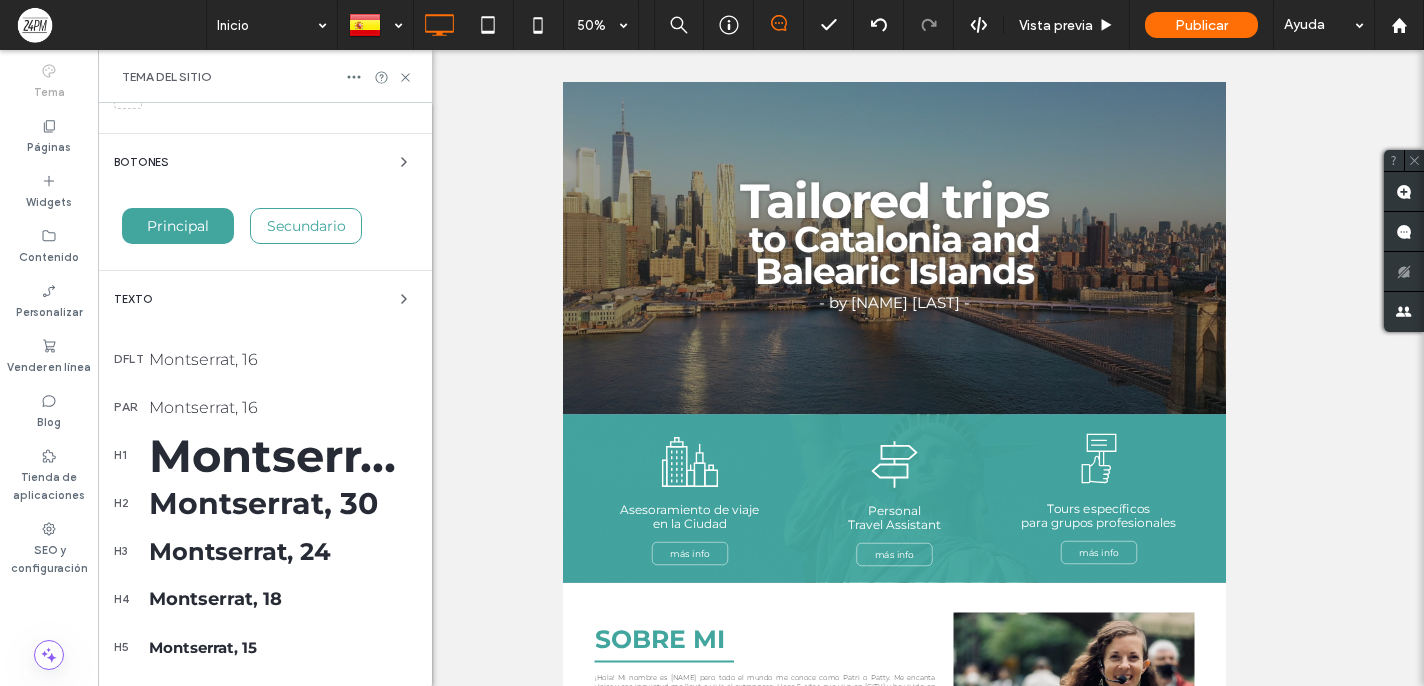 scroll, scrollTop: 316, scrollLeft: 0, axis: vertical 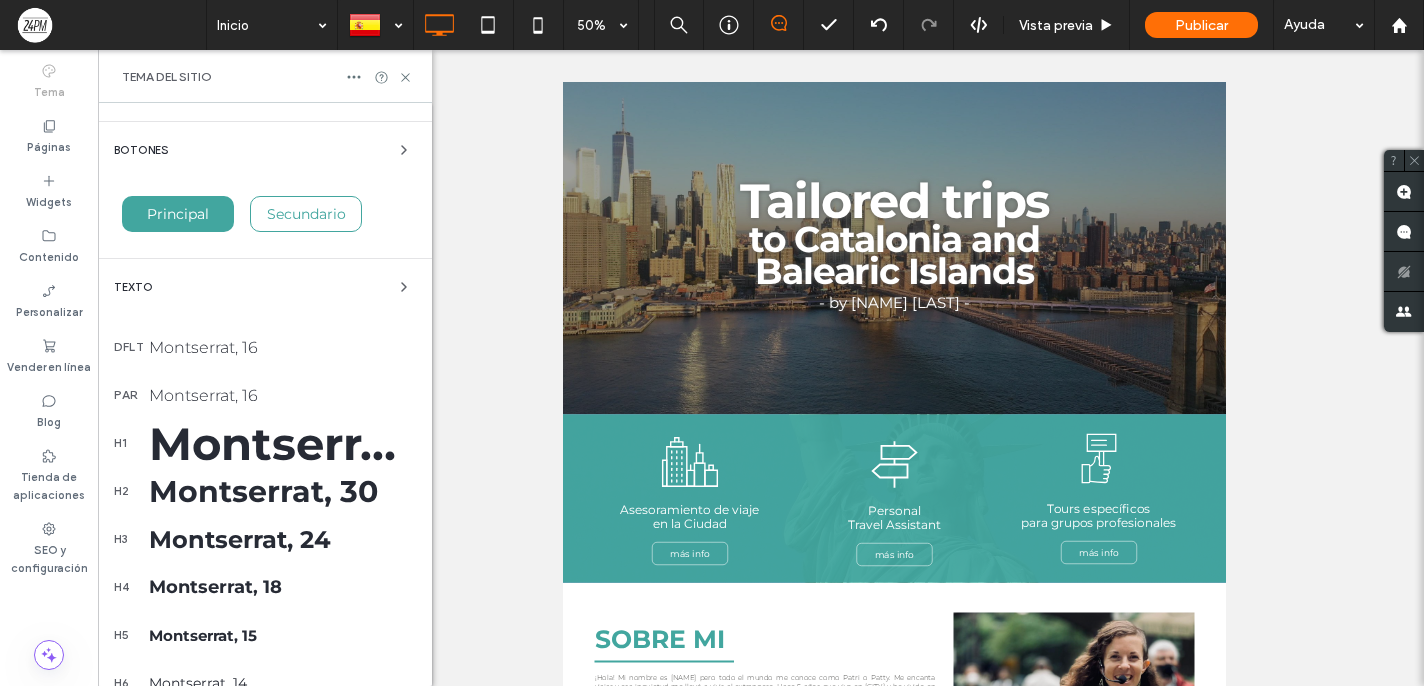 click on "Montserrat, 50" at bounding box center [282, 443] 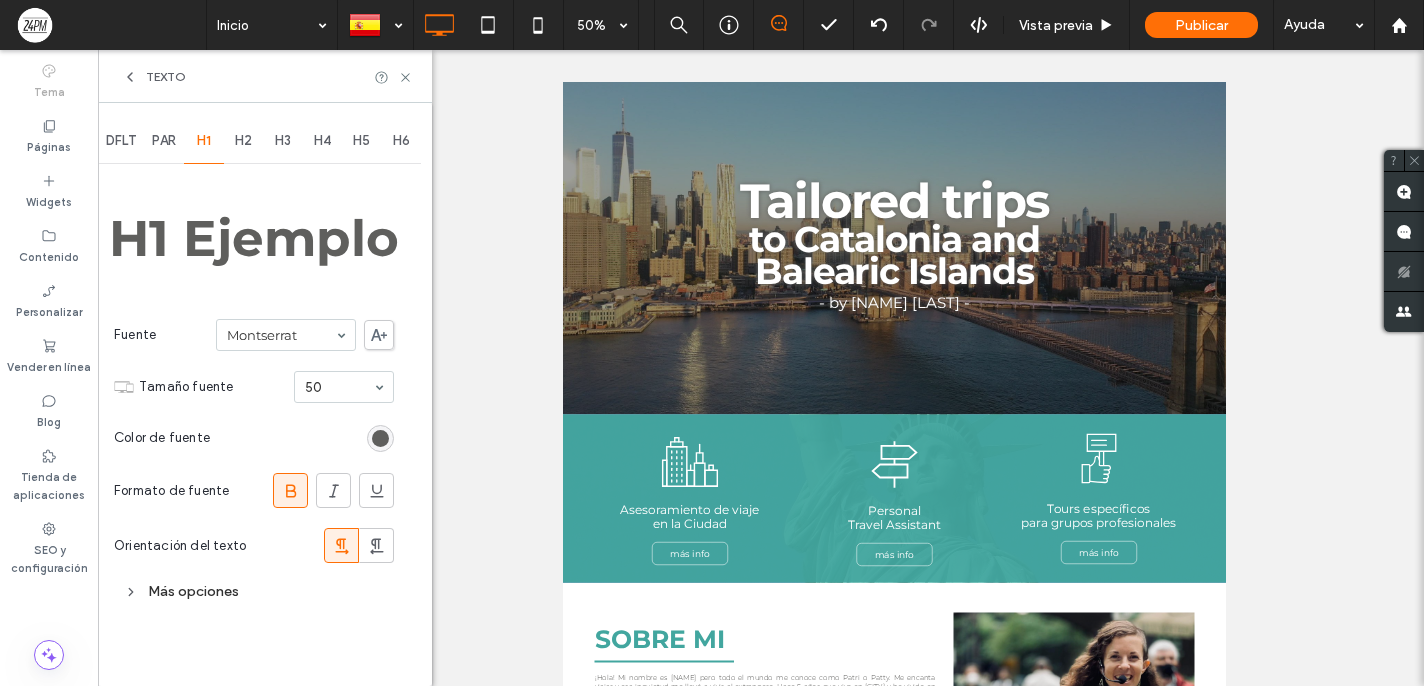 scroll, scrollTop: 0, scrollLeft: 0, axis: both 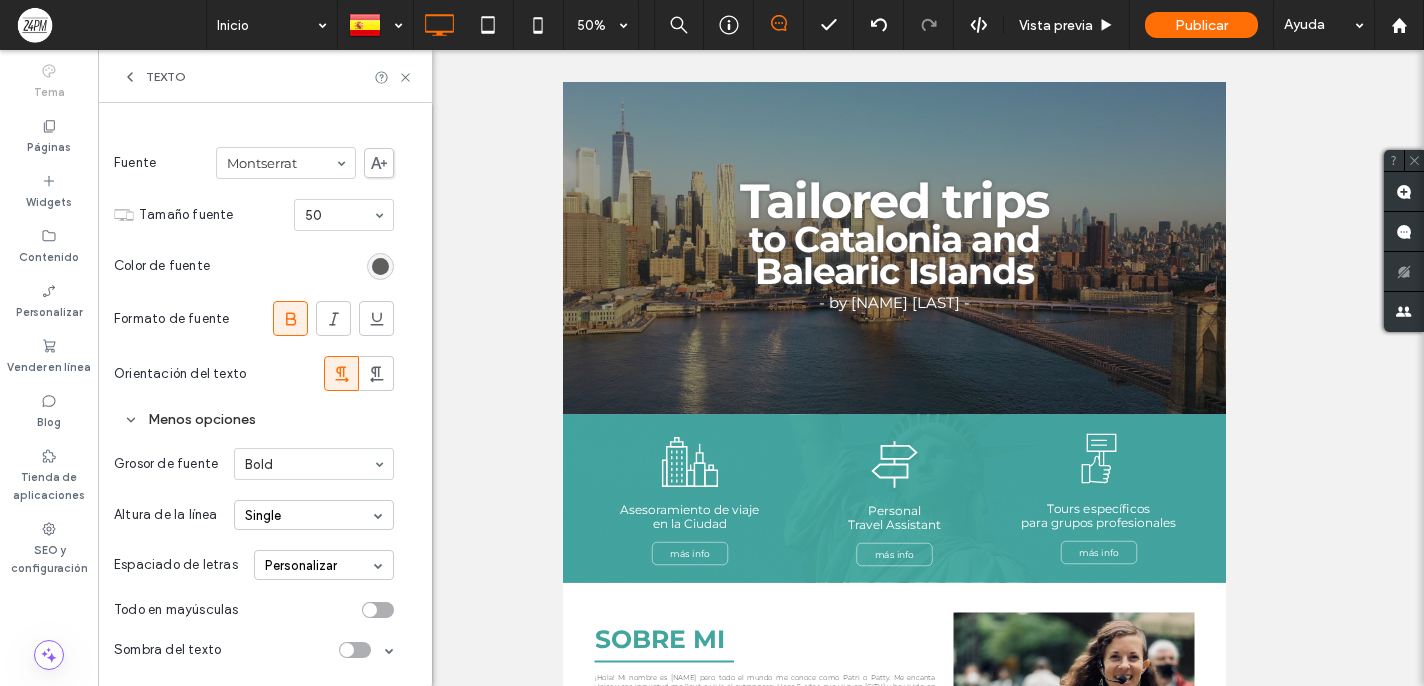 click at bounding box center (355, 650) 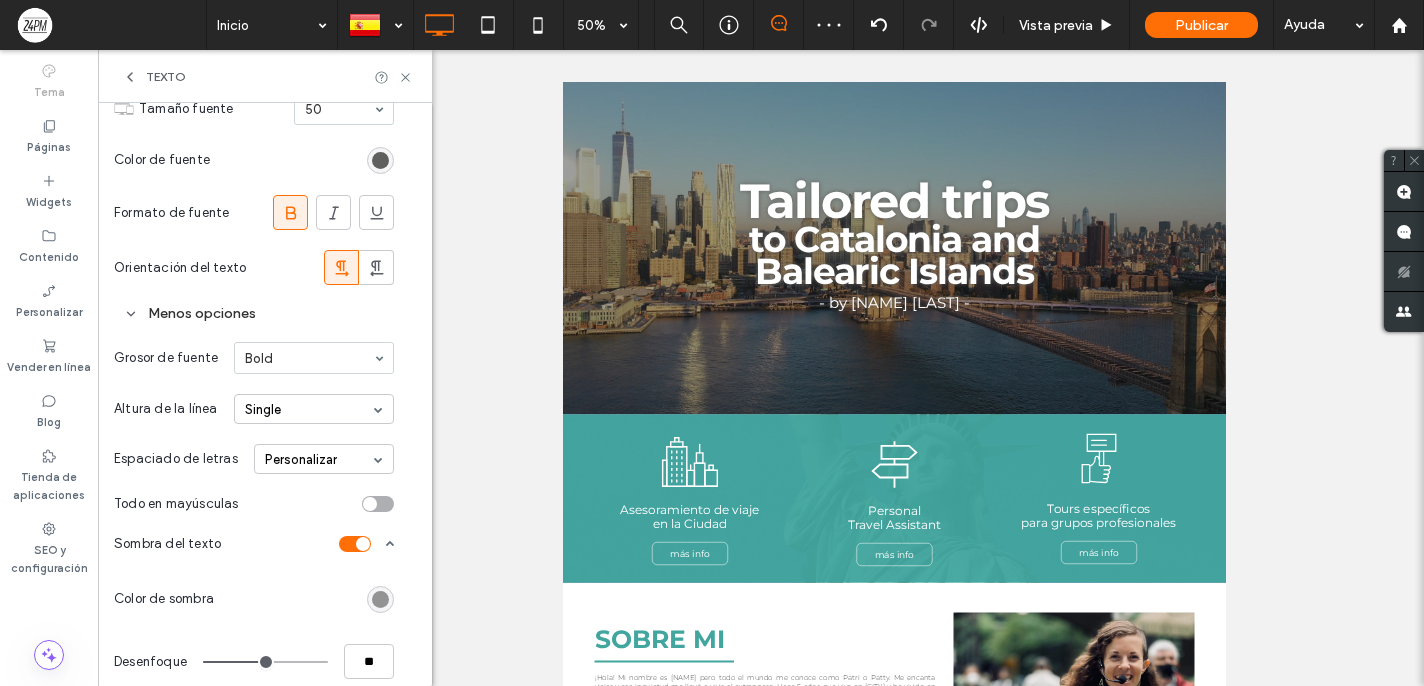 click at bounding box center (355, 544) 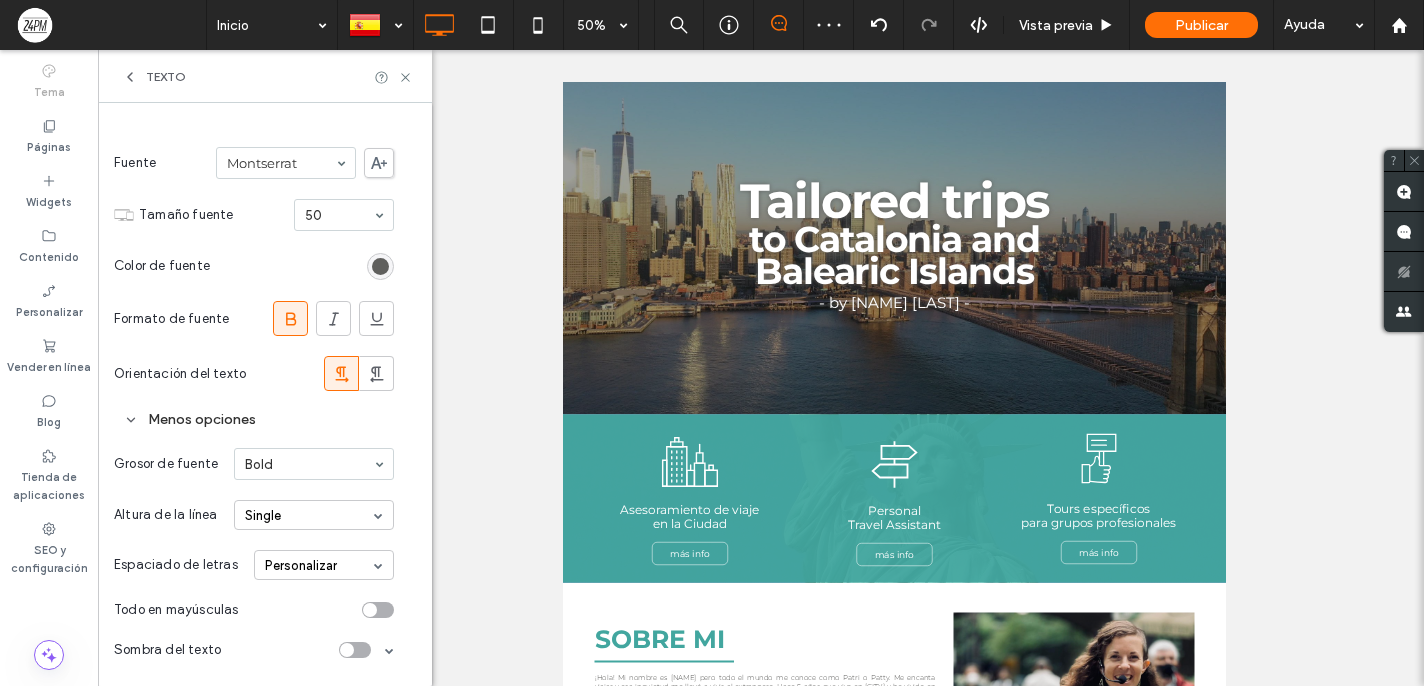click at bounding box center [355, 650] 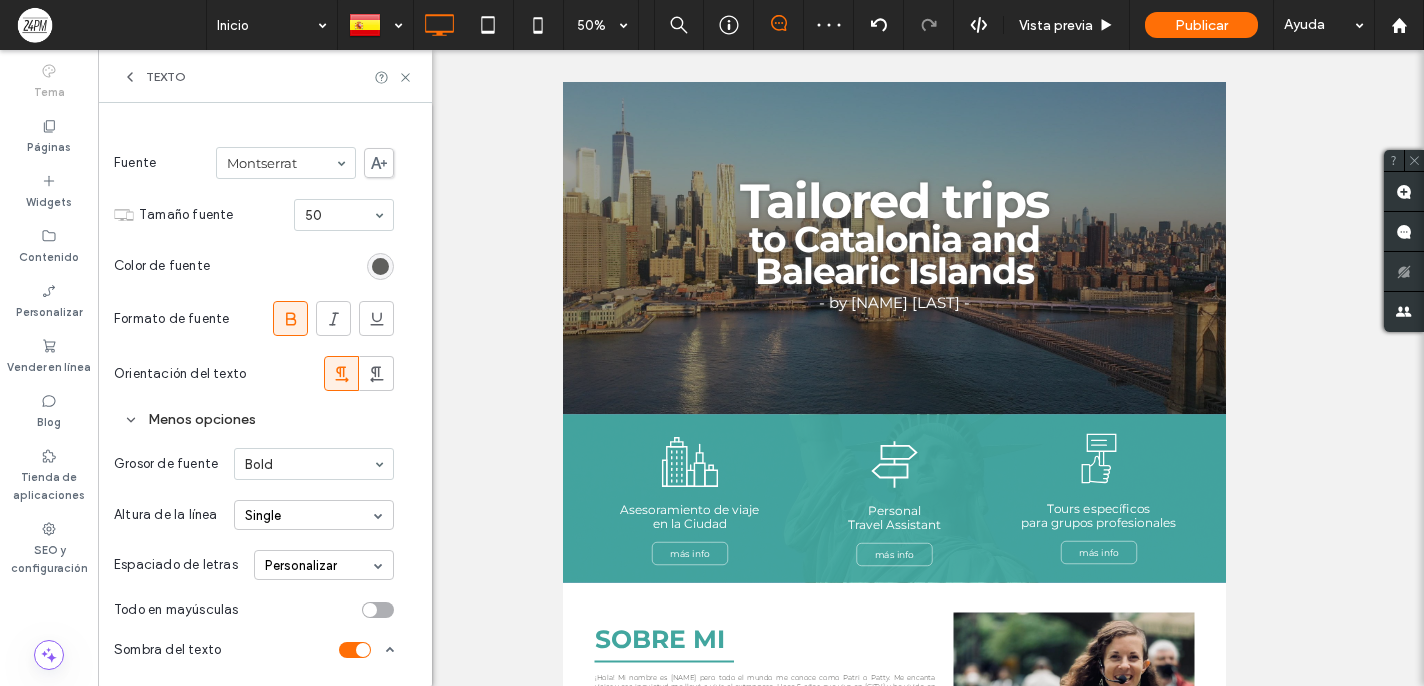 scroll, scrollTop: 278, scrollLeft: 0, axis: vertical 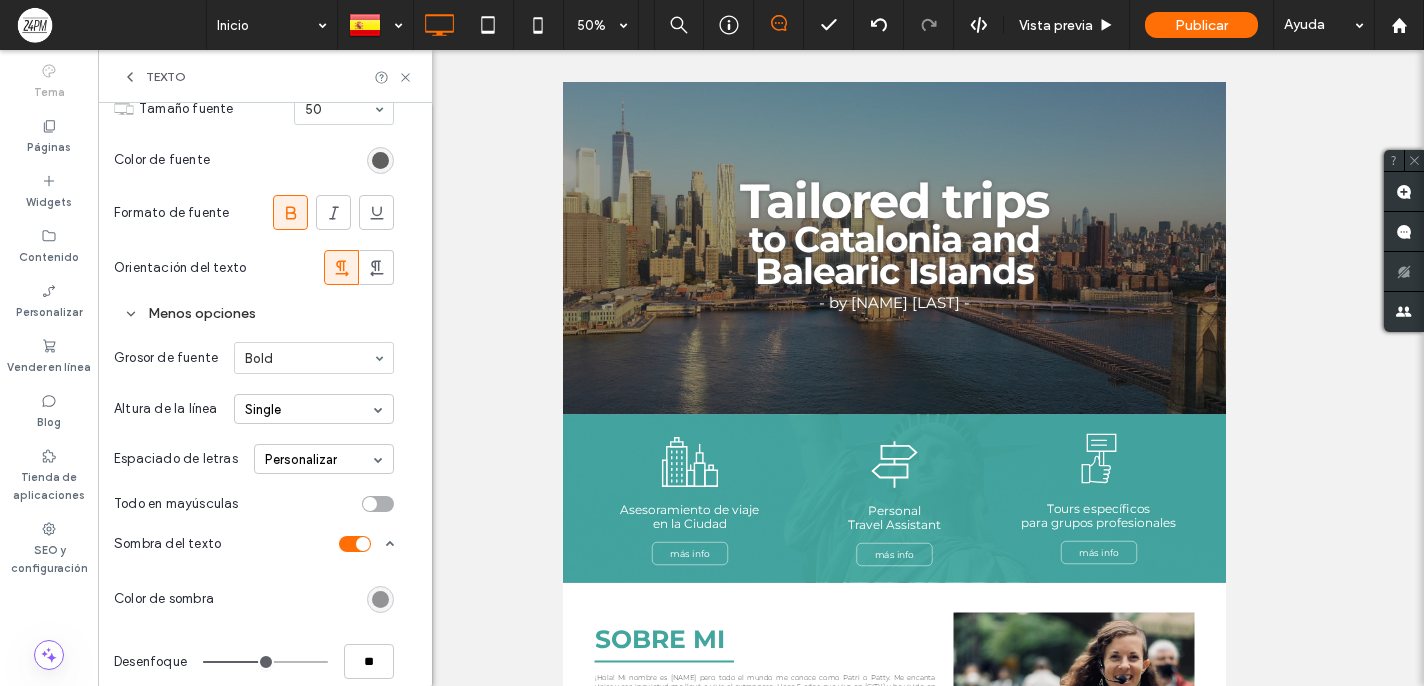 click at bounding box center [355, 544] 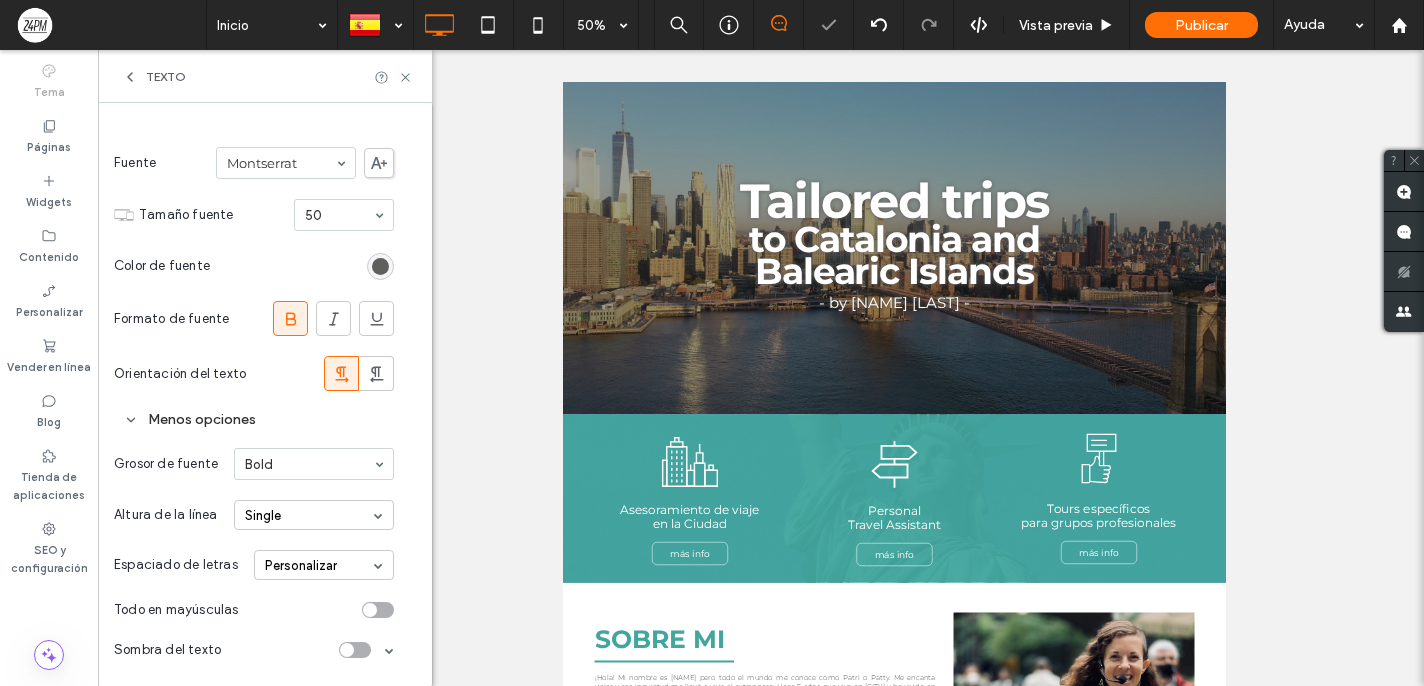 scroll, scrollTop: 172, scrollLeft: 0, axis: vertical 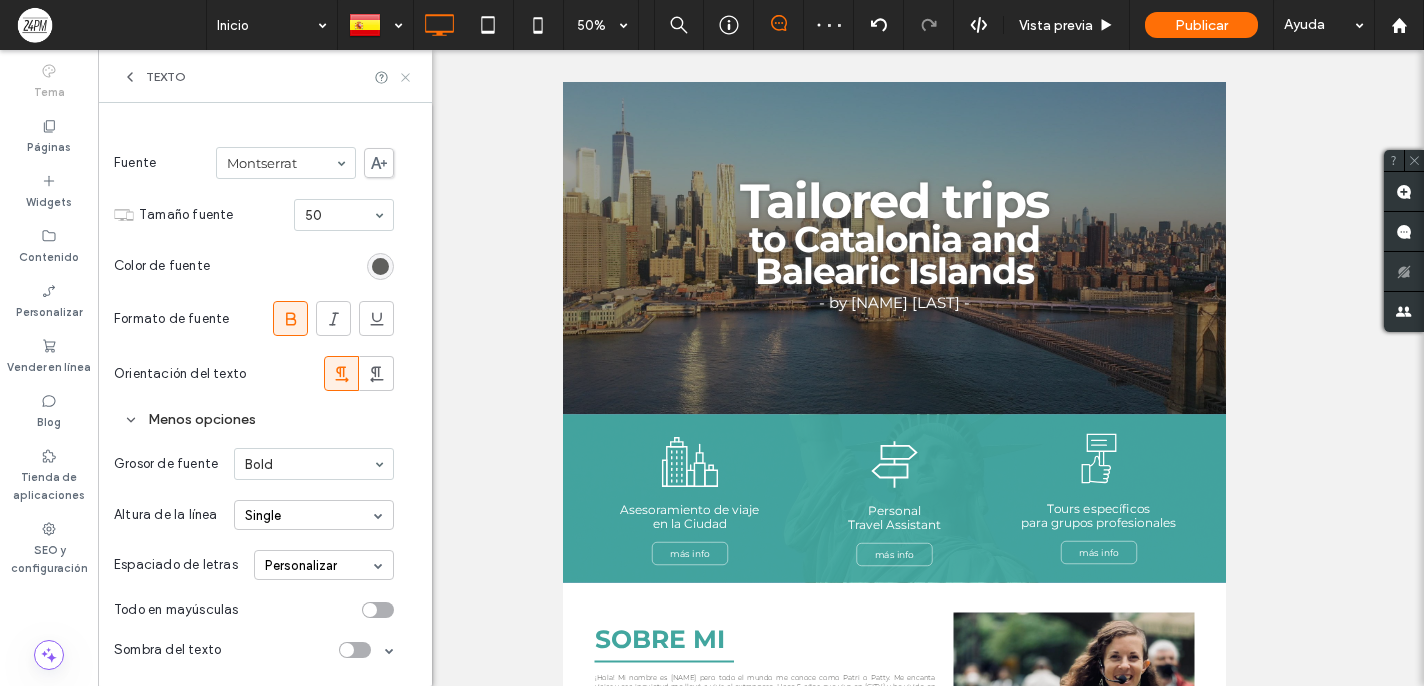 click 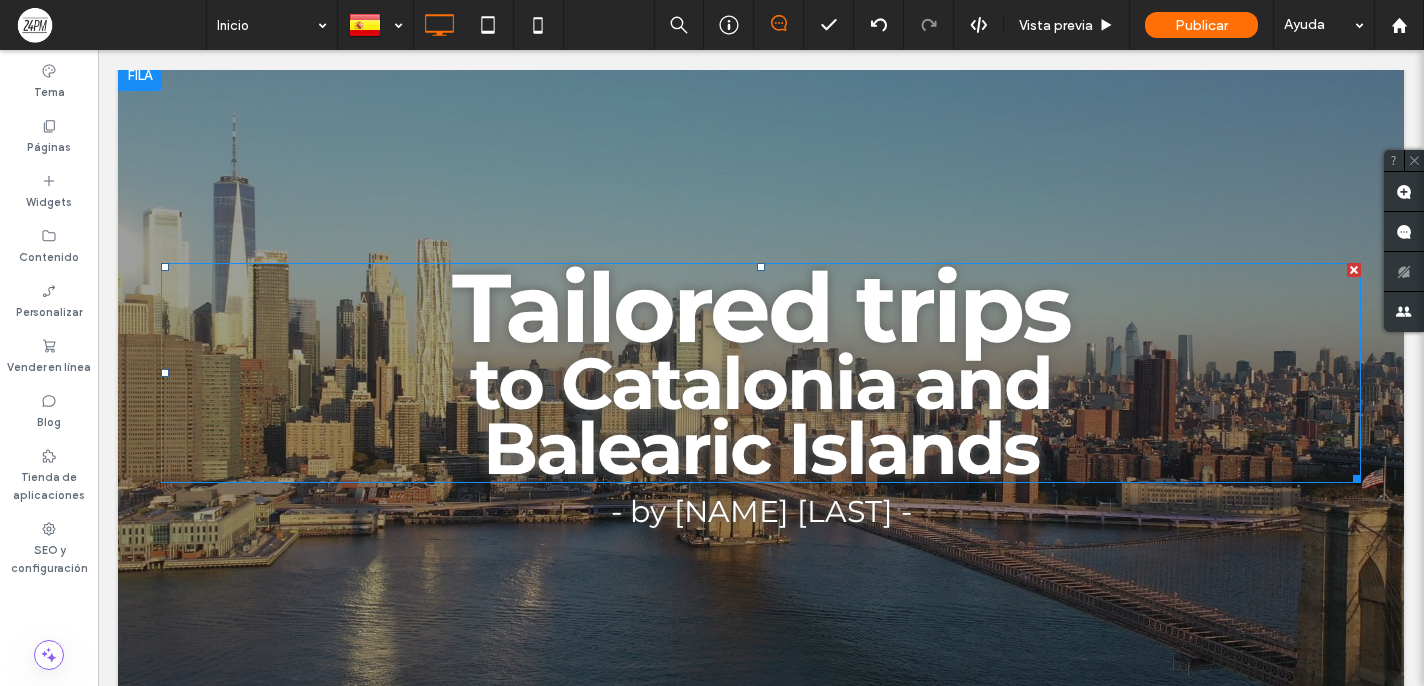 click on "to Catalonia and" at bounding box center [760, 383] 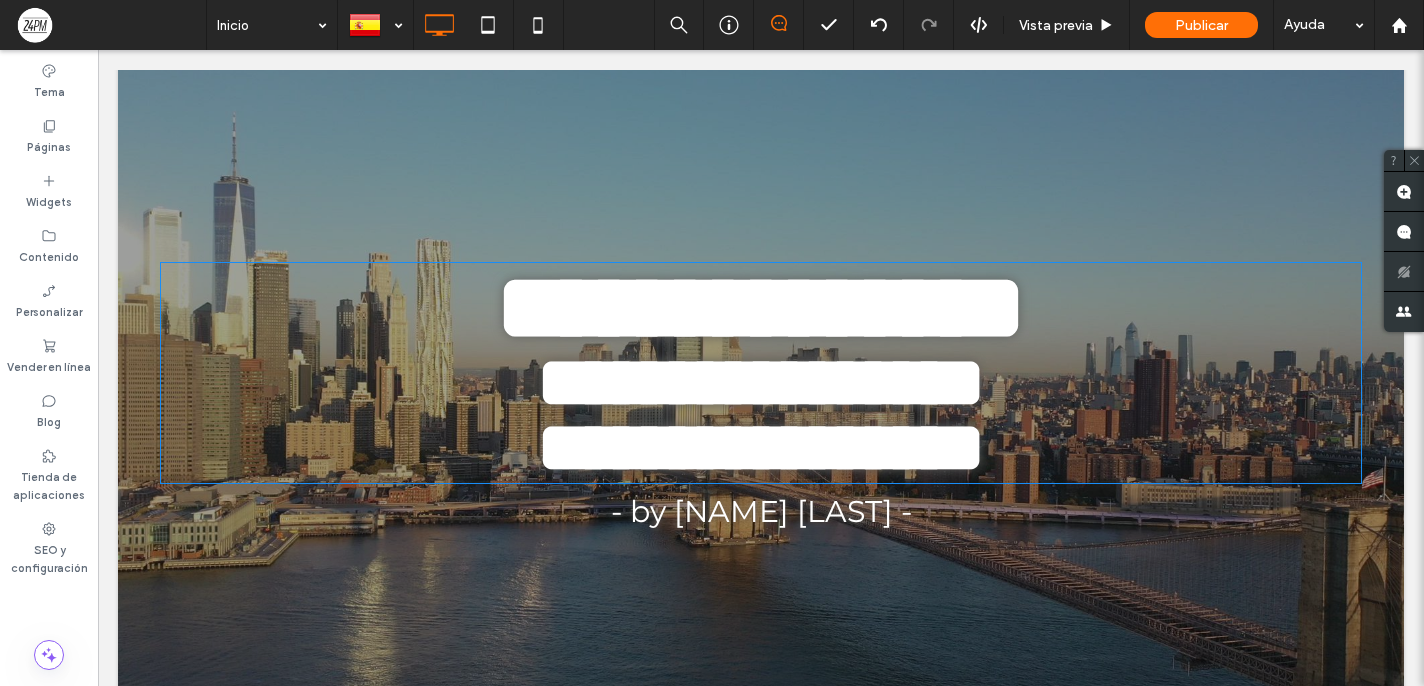 type on "**********" 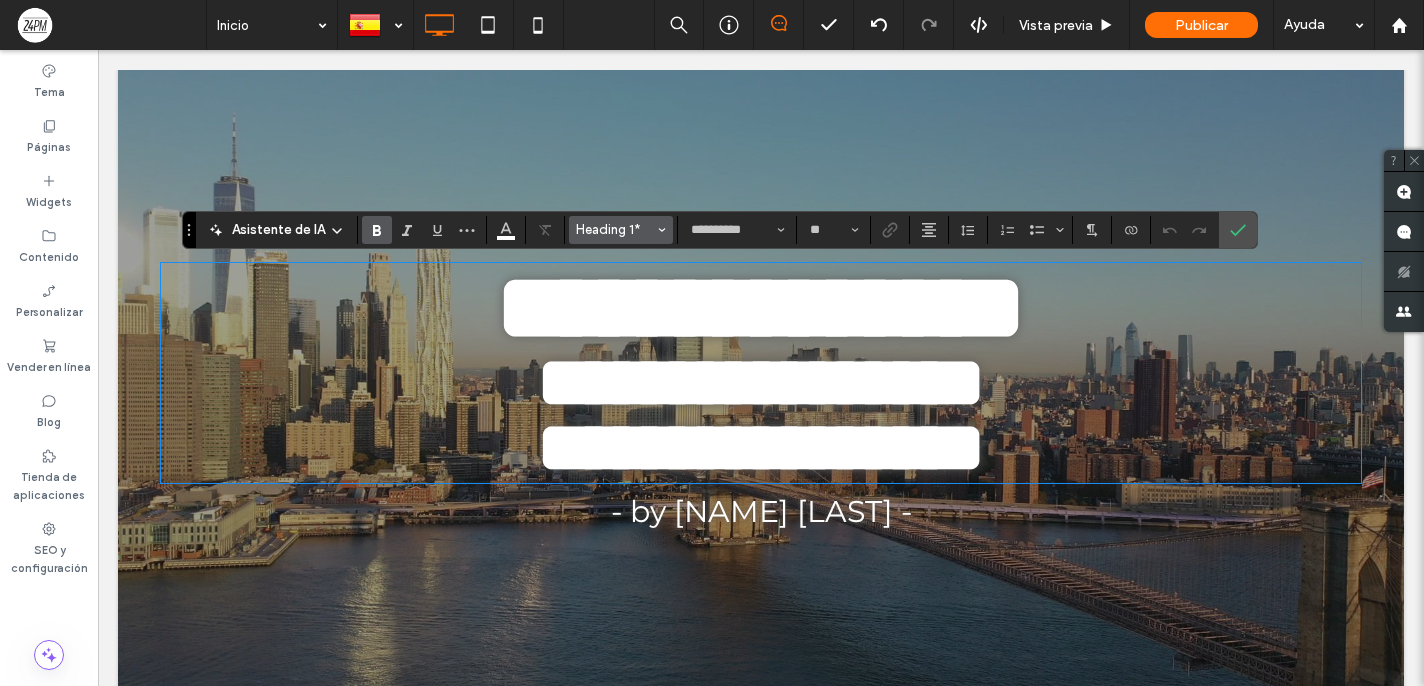 click 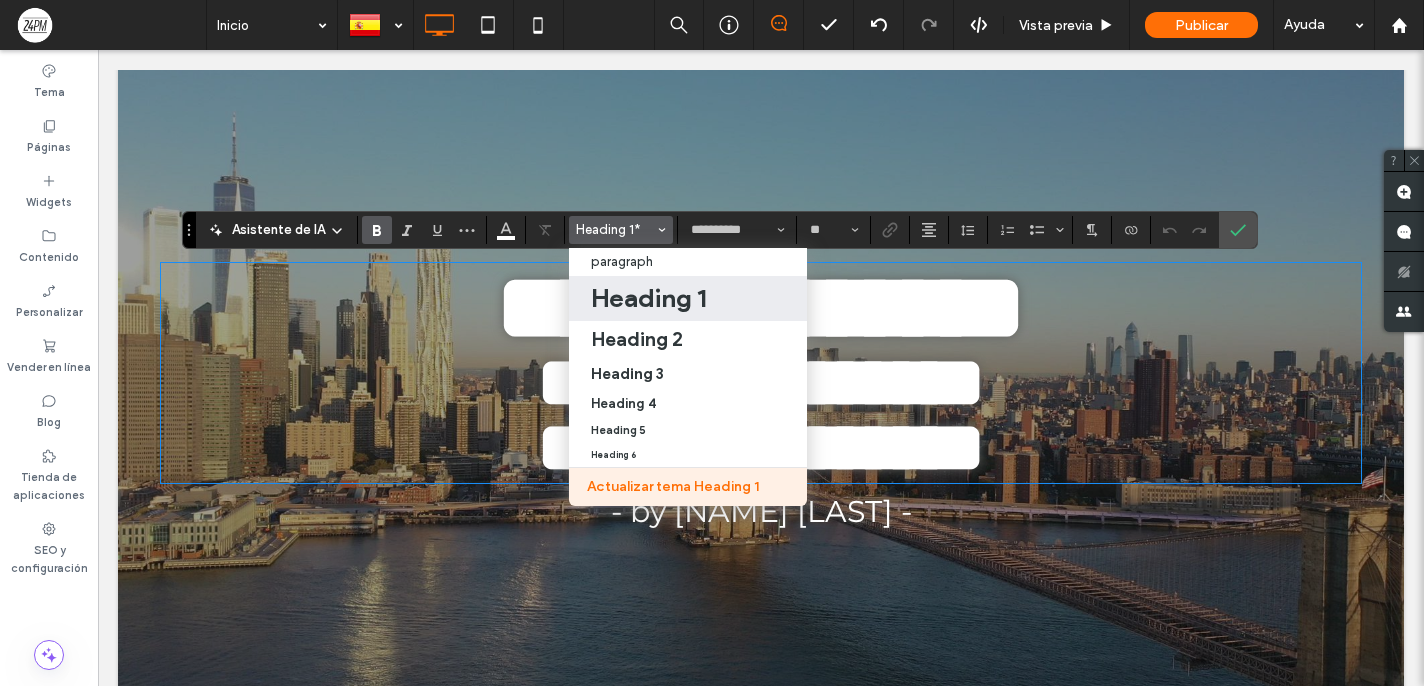 click on "Actualizar tema Heading 1" at bounding box center [688, 487] 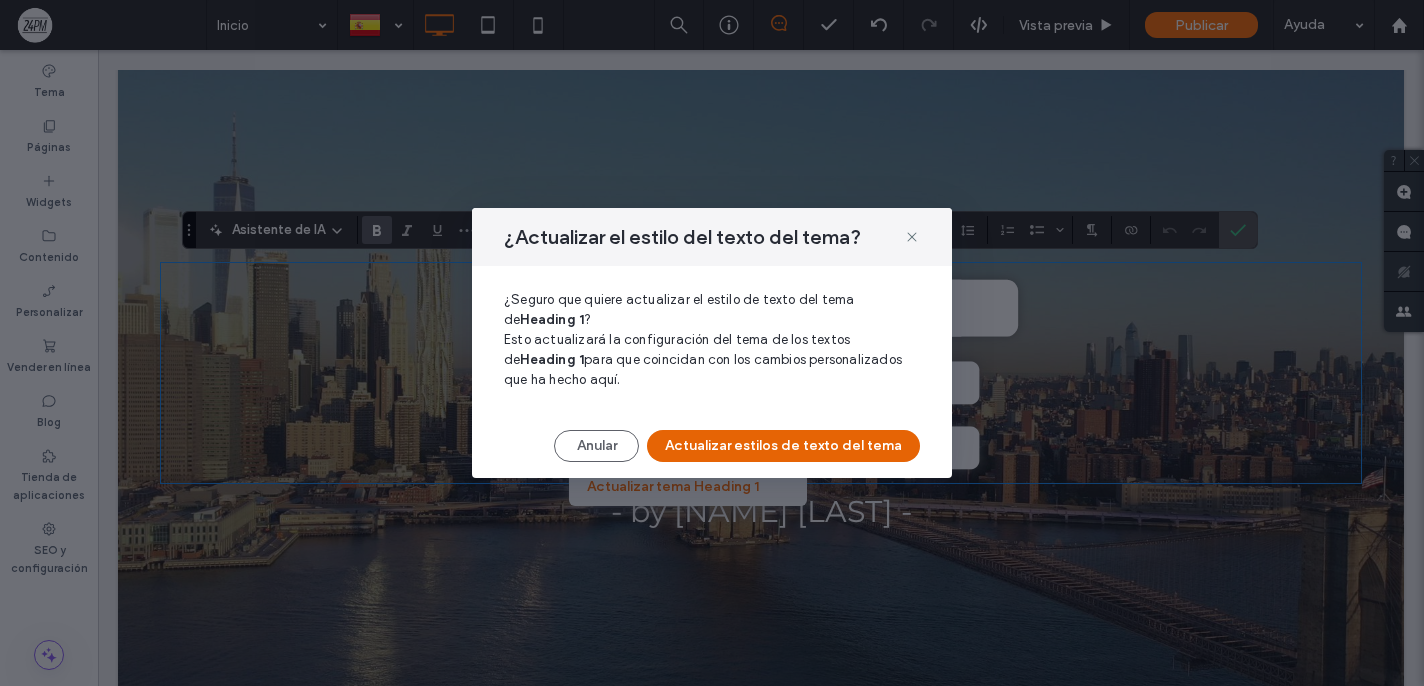 click on "Actualizar estilos de texto del tema" at bounding box center [783, 446] 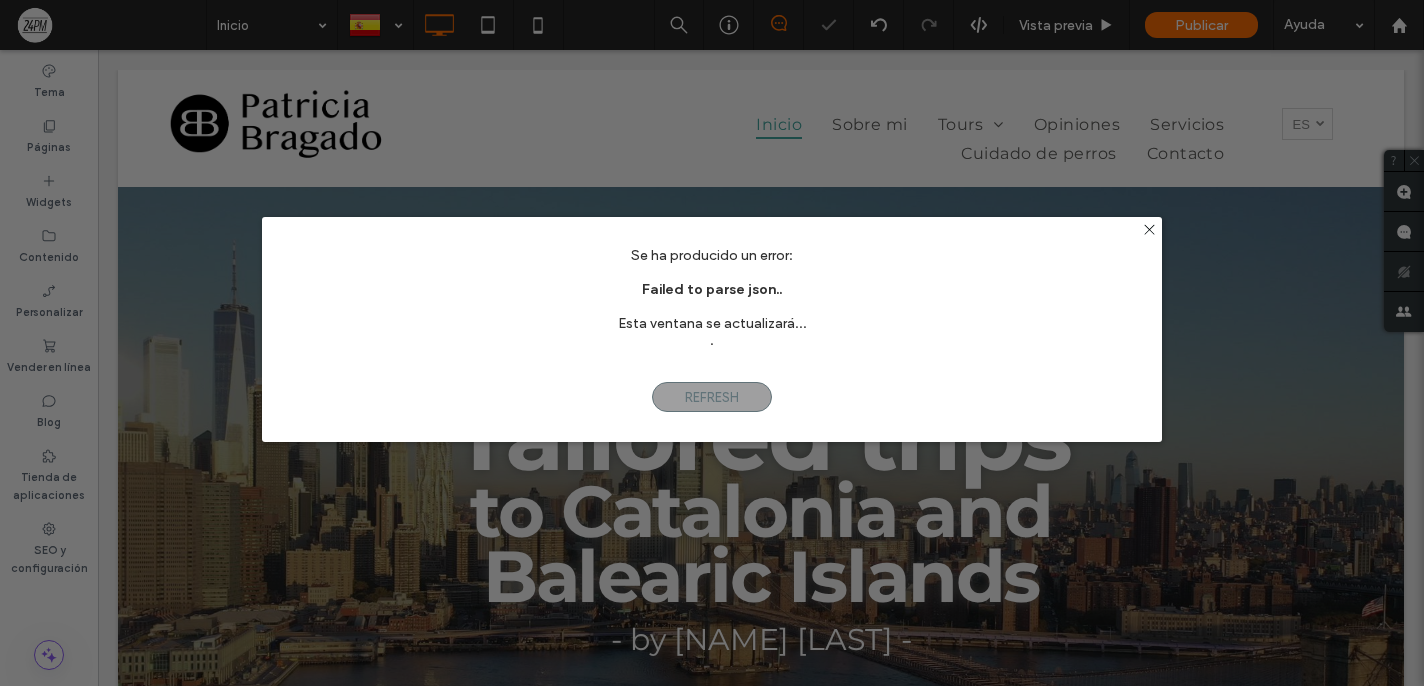 scroll, scrollTop: 0, scrollLeft: 0, axis: both 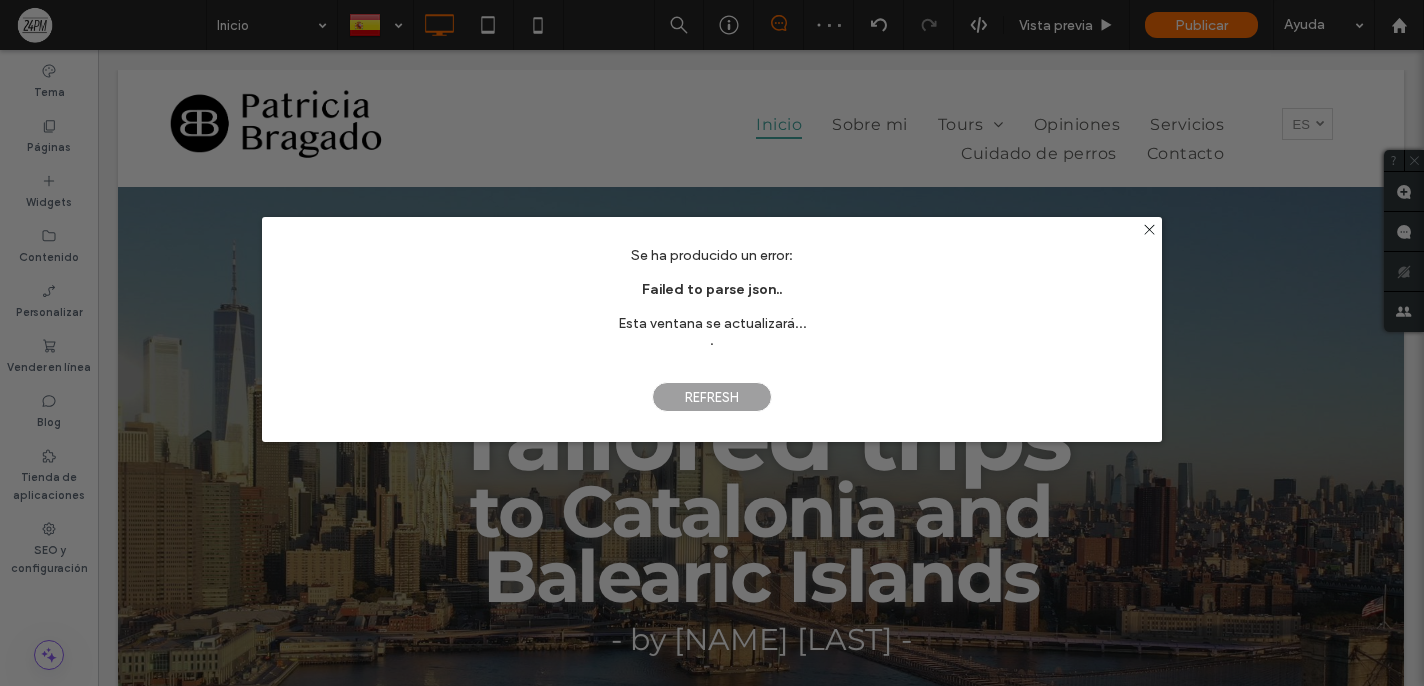 click on "Refresh" at bounding box center (712, 397) 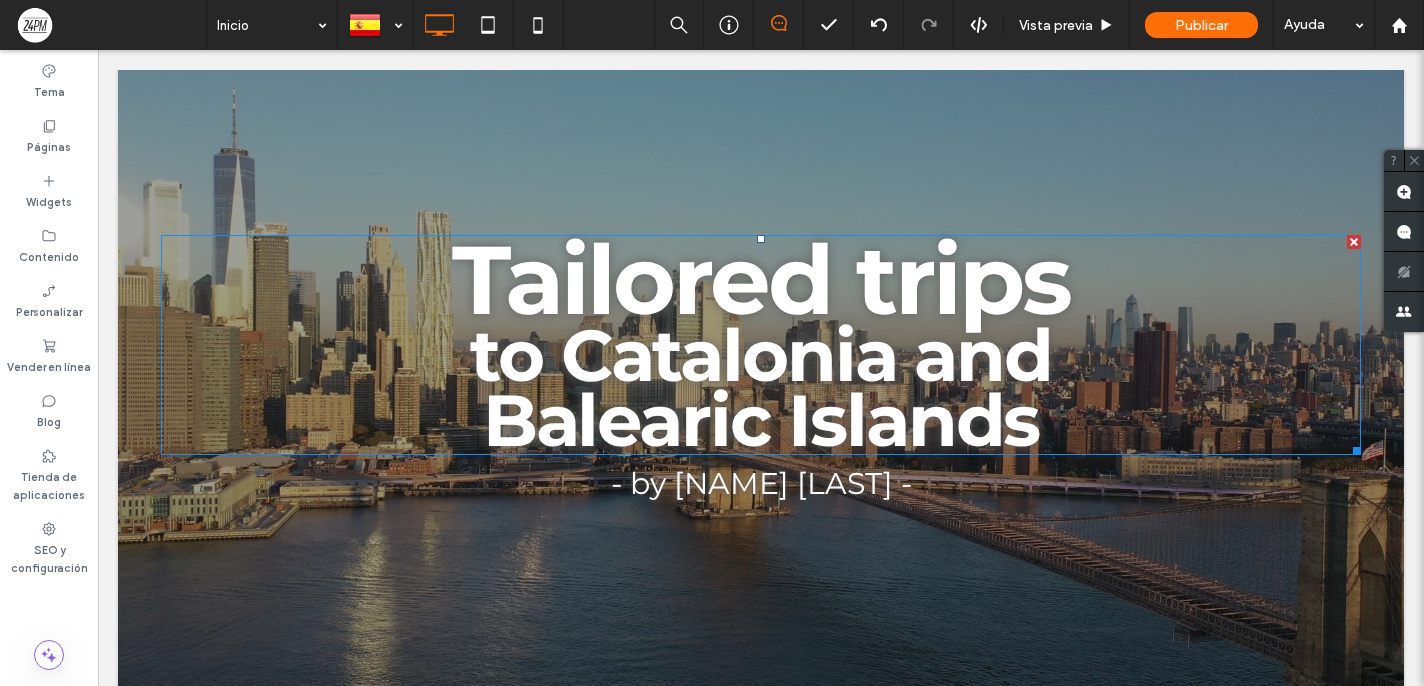 scroll, scrollTop: 153, scrollLeft: 0, axis: vertical 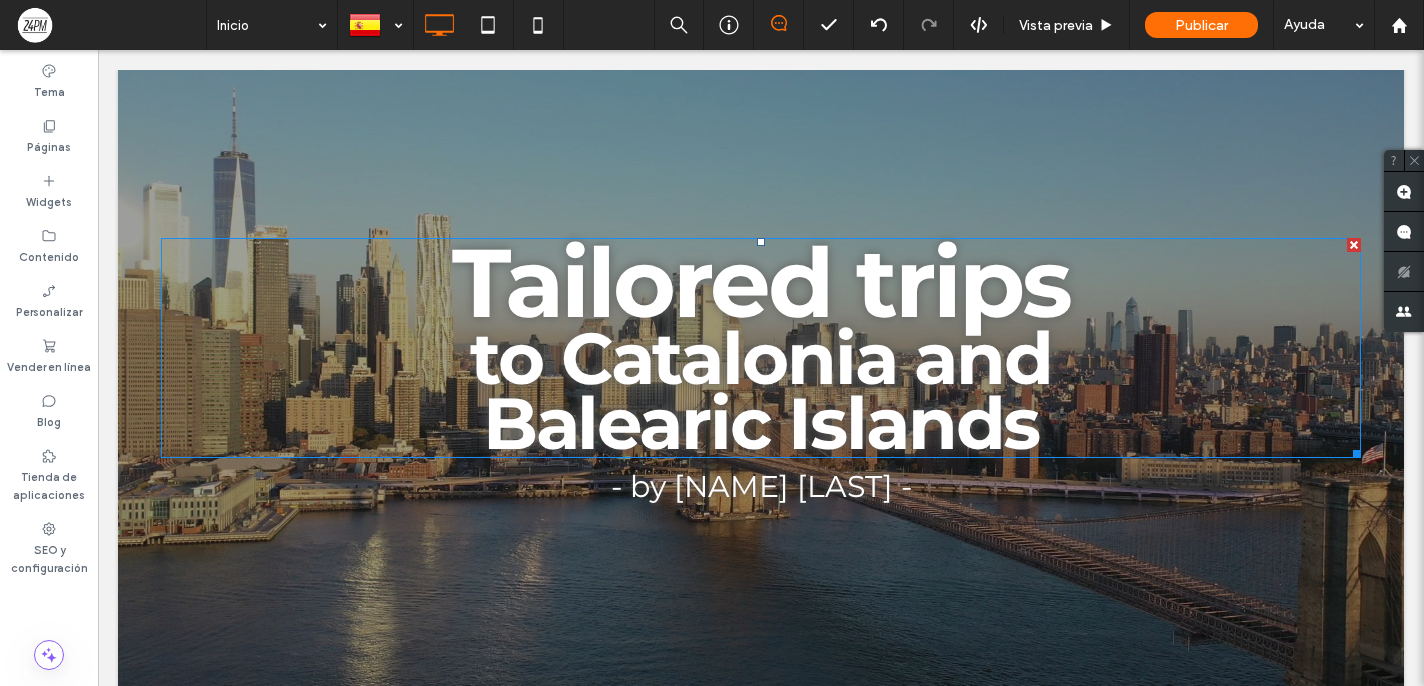 click on "to Catalonia and" at bounding box center (760, 358) 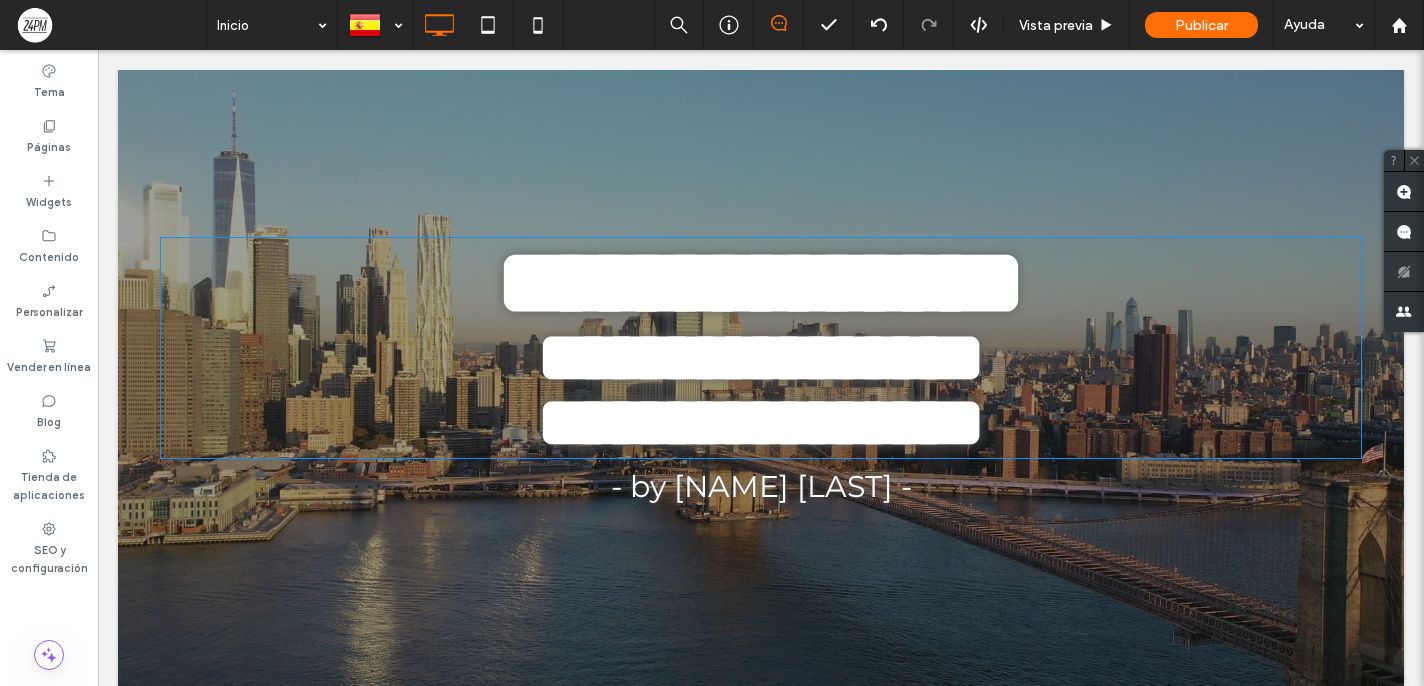 type on "**********" 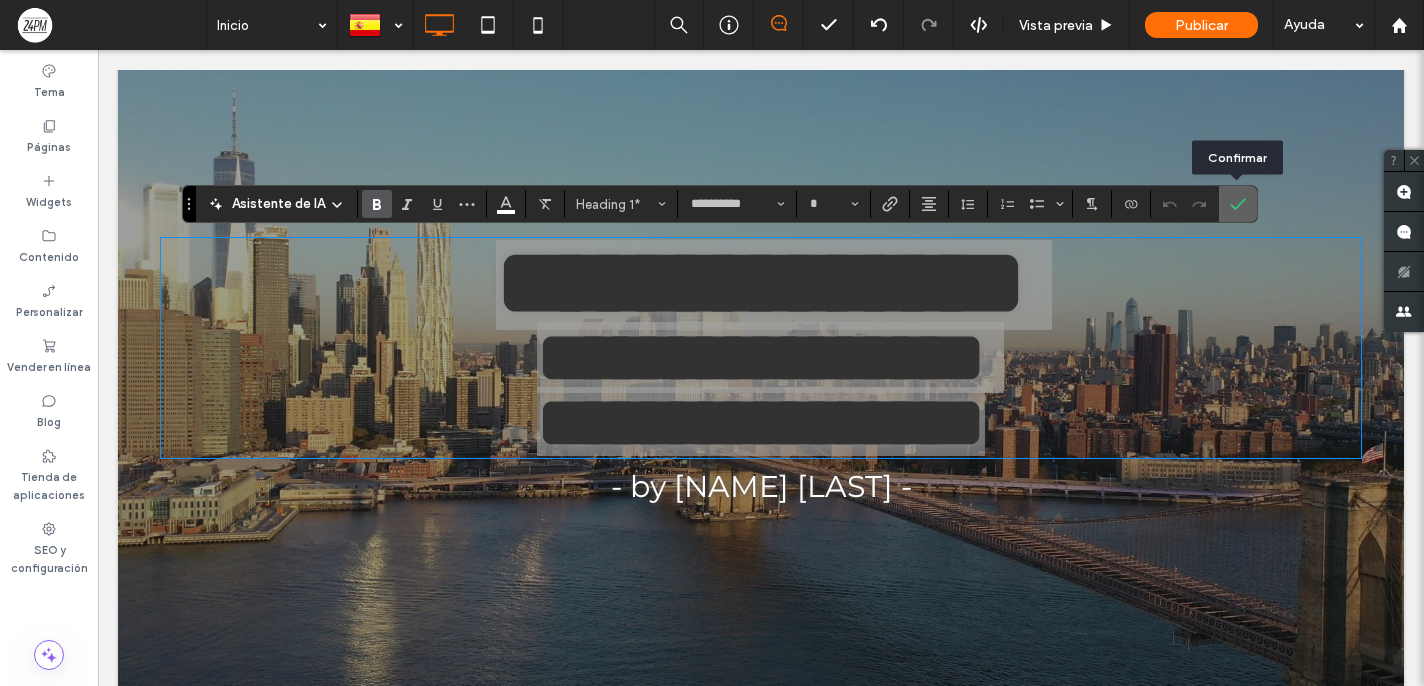 click at bounding box center [1238, 204] 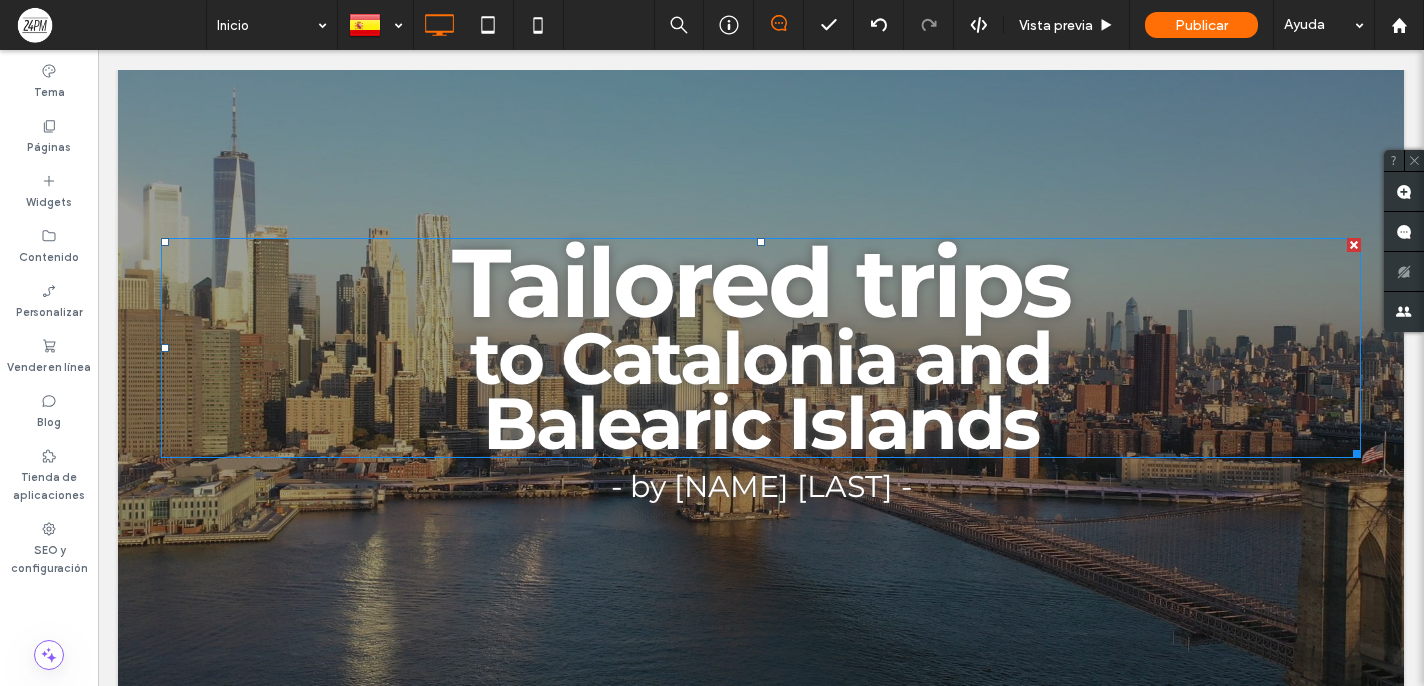 click on "to Catalonia and" at bounding box center (760, 358) 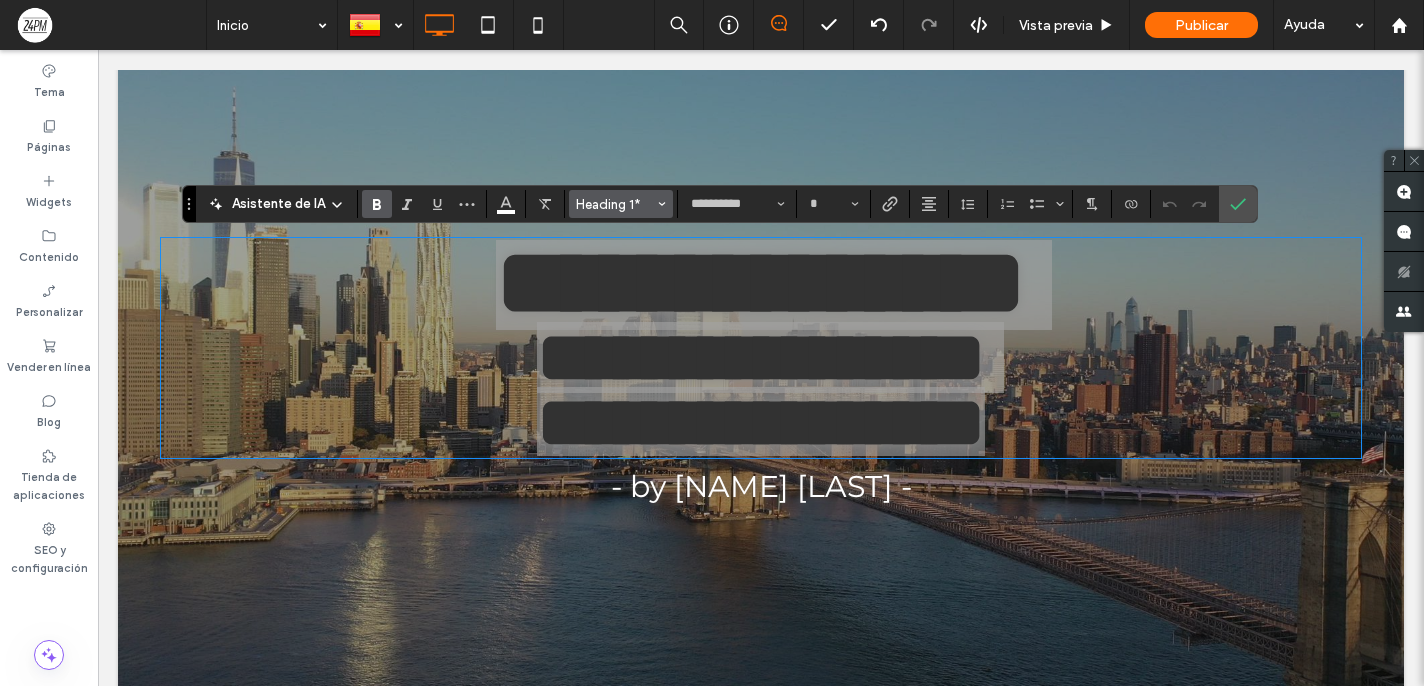 click on "Heading 1*" at bounding box center (615, 204) 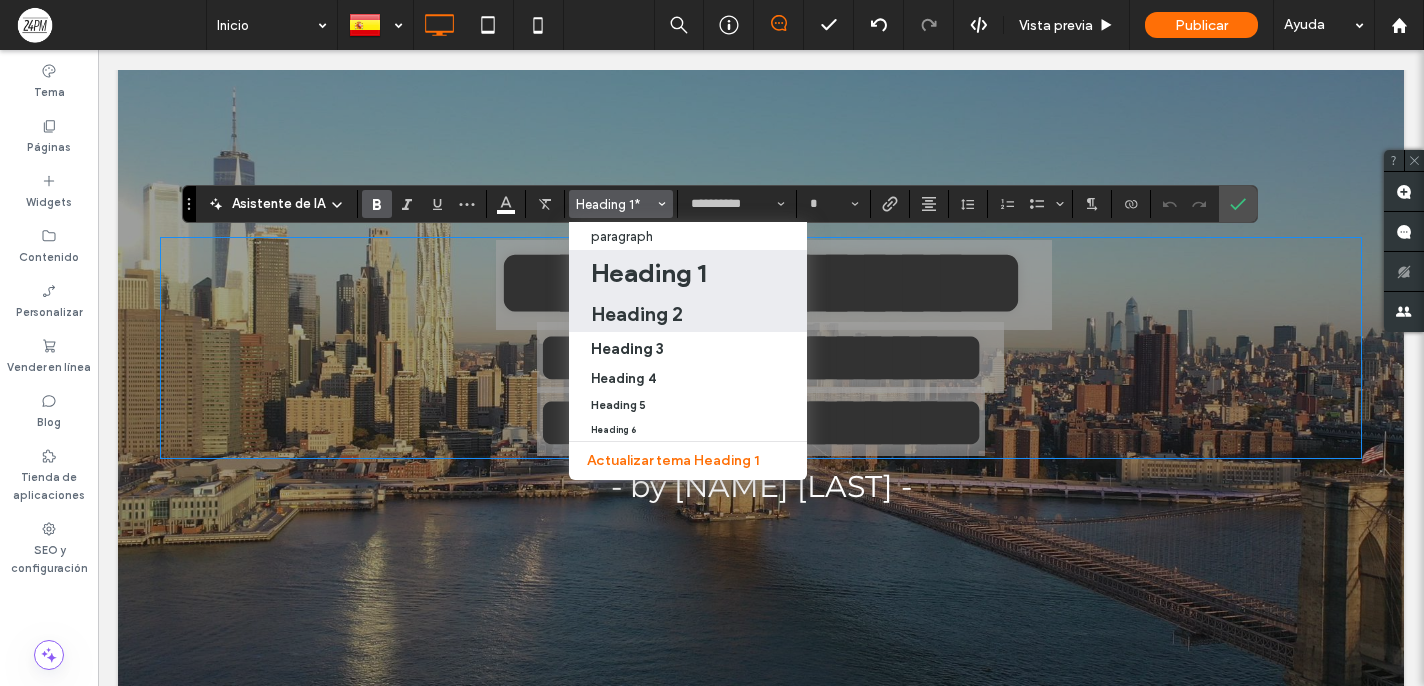 click on "Heading 2" at bounding box center [637, 314] 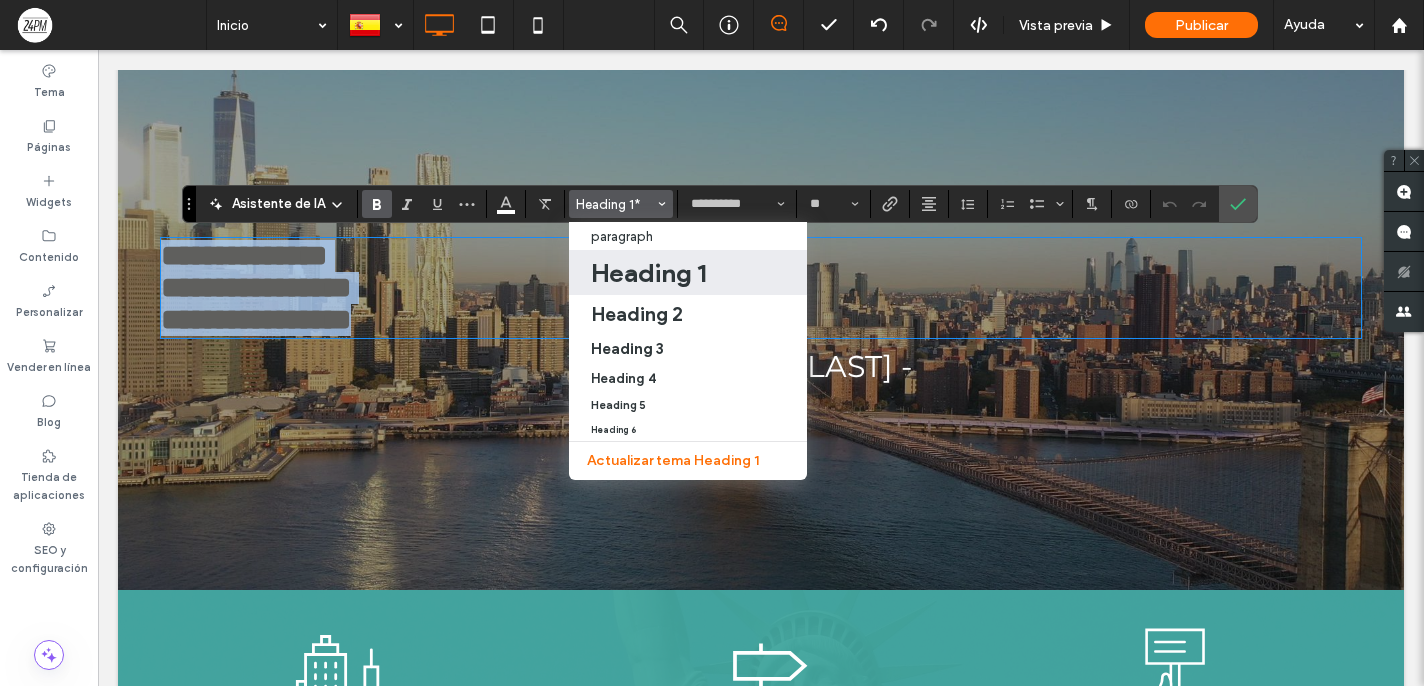 scroll, scrollTop: 0, scrollLeft: 0, axis: both 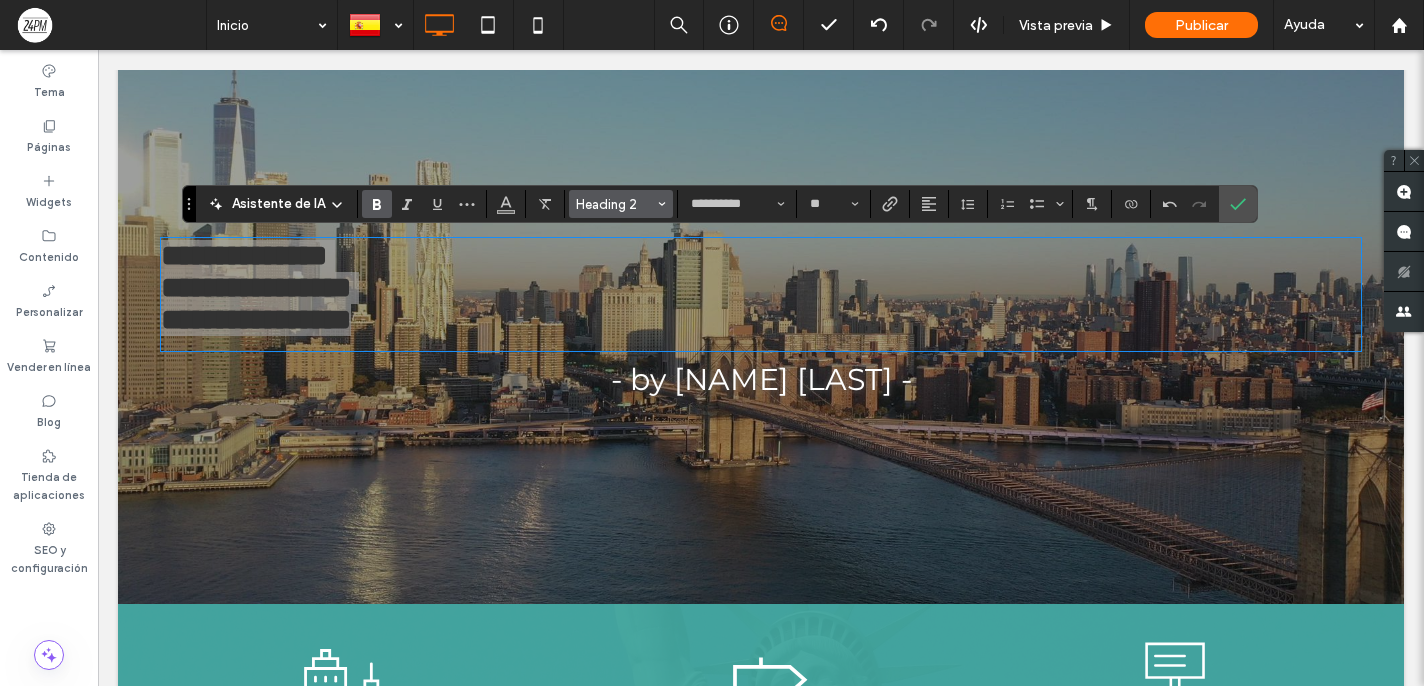 click on "Heading 2" at bounding box center (615, 204) 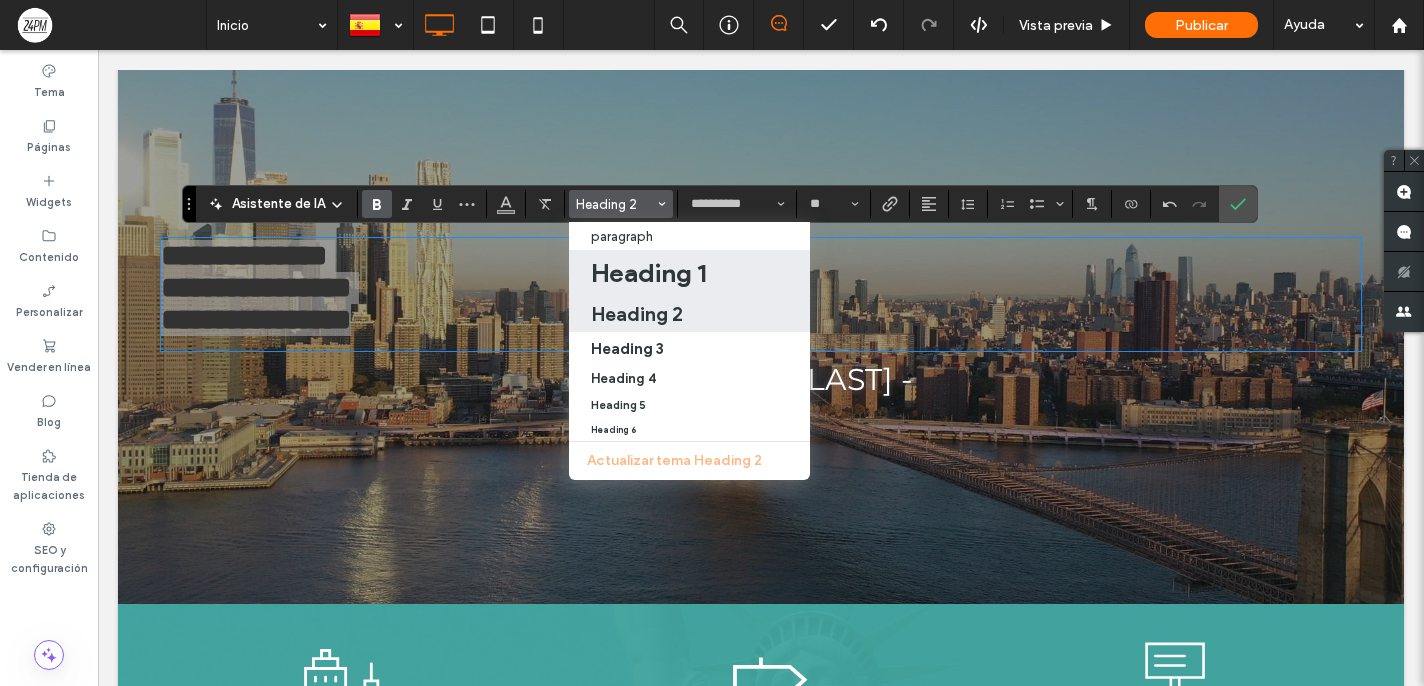click on "Heading 1" at bounding box center [648, 273] 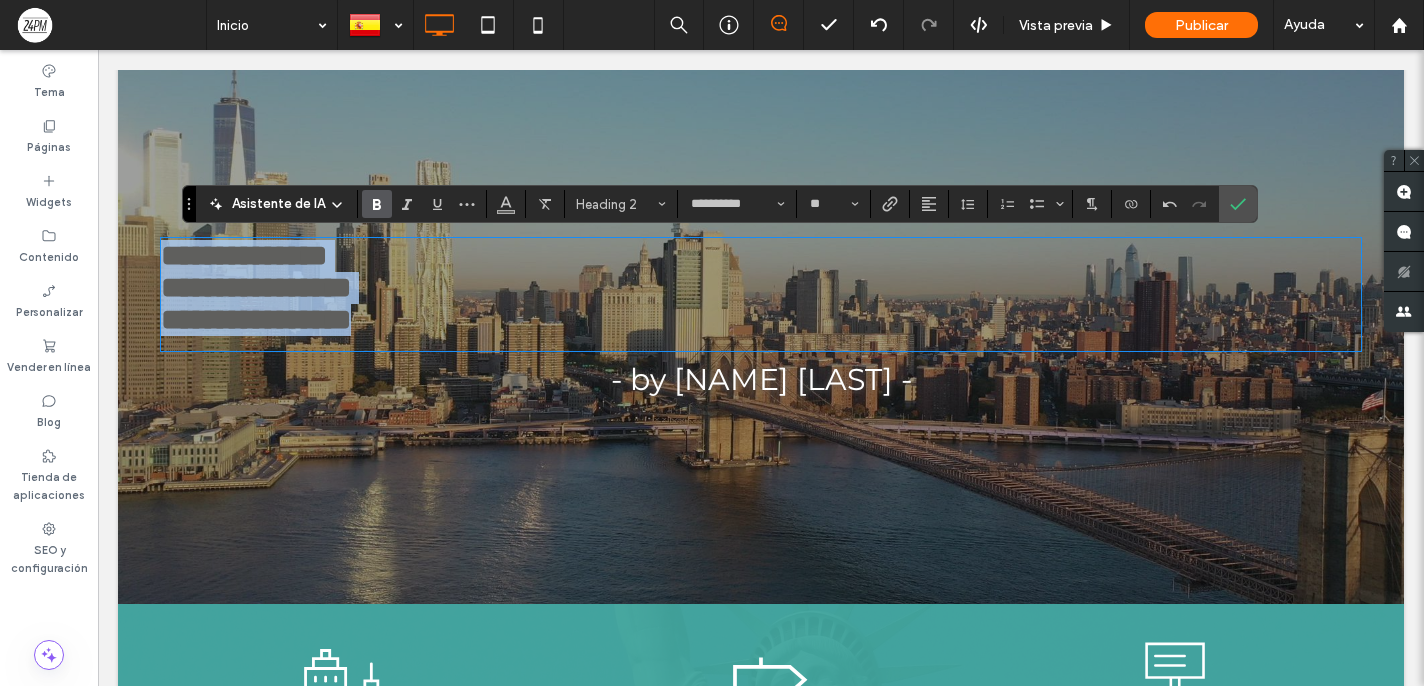 type on "**" 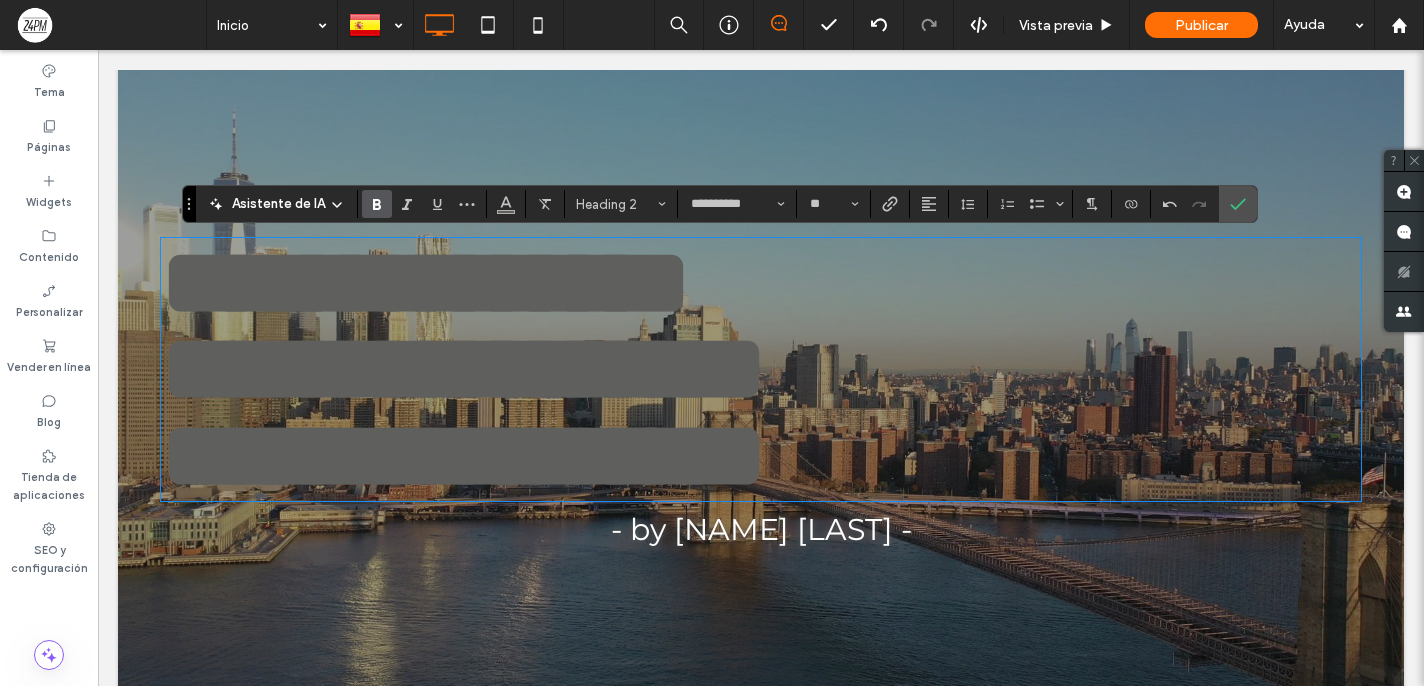 scroll, scrollTop: 0, scrollLeft: 0, axis: both 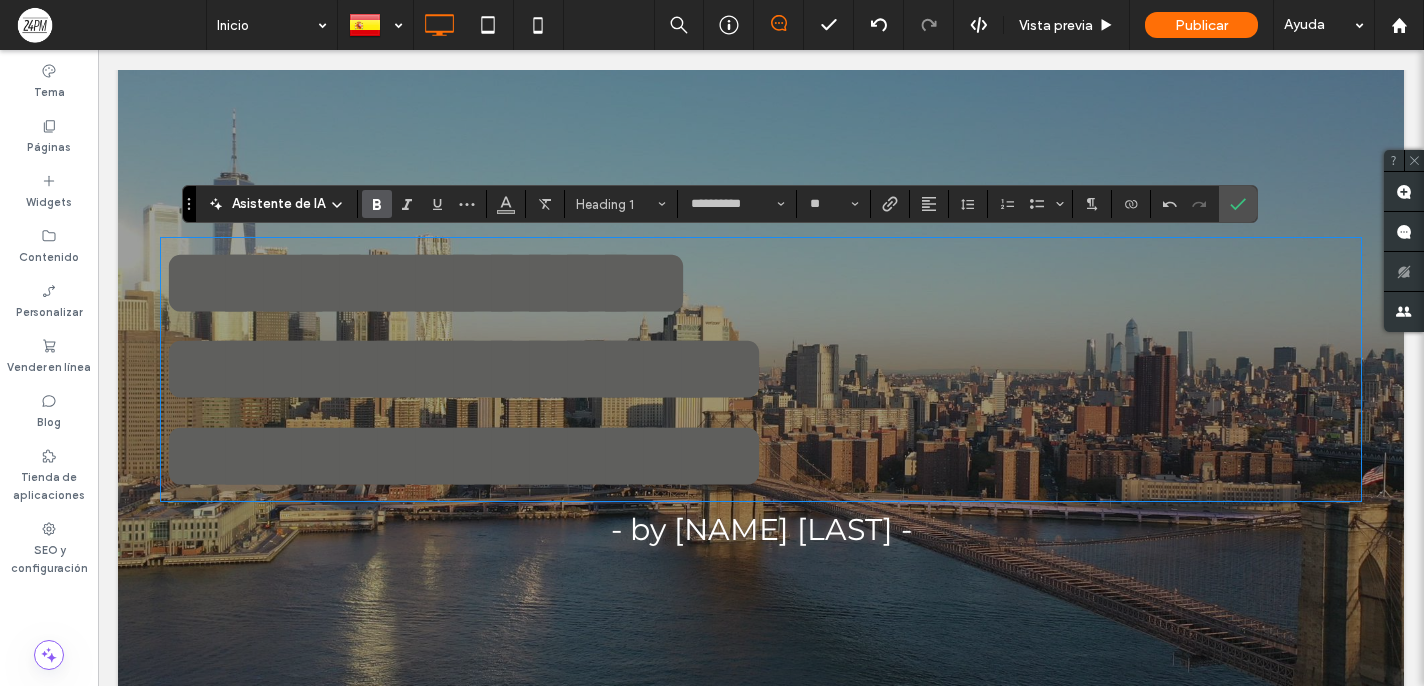 click on "**********" at bounding box center (464, 368) 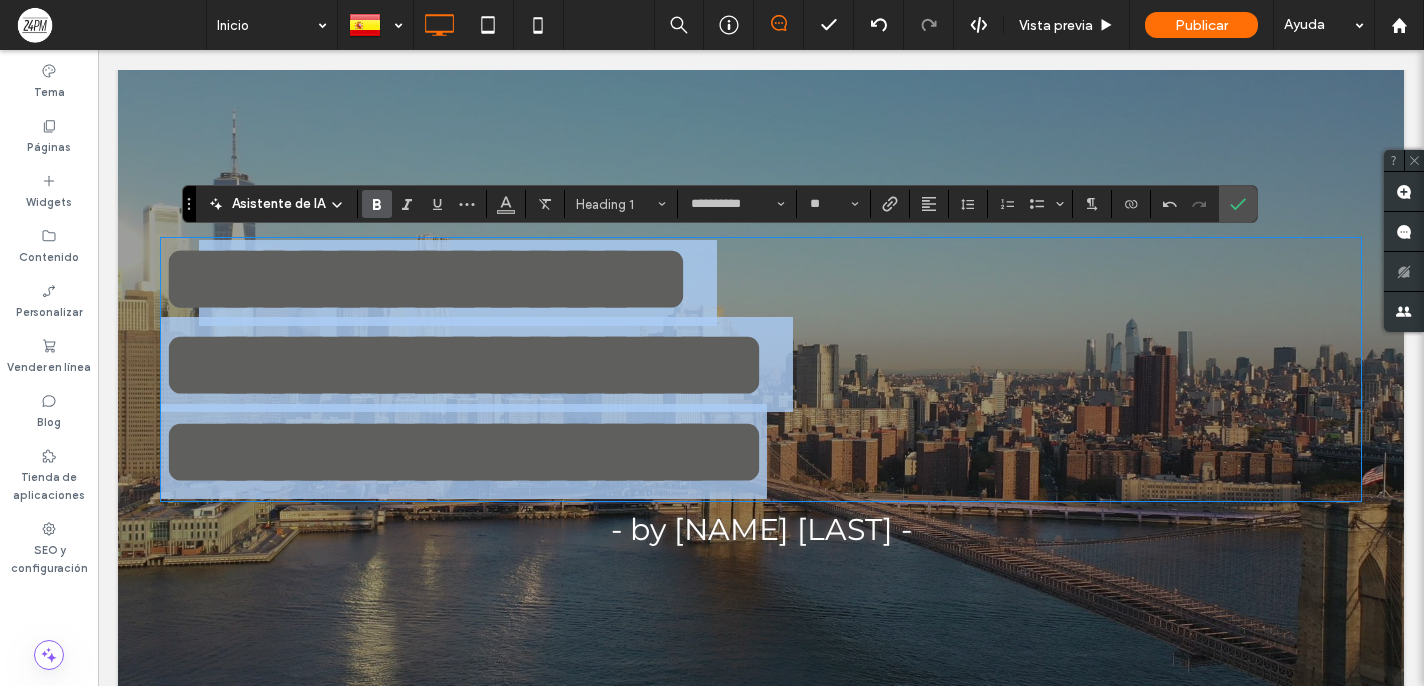 scroll, scrollTop: 0, scrollLeft: 0, axis: both 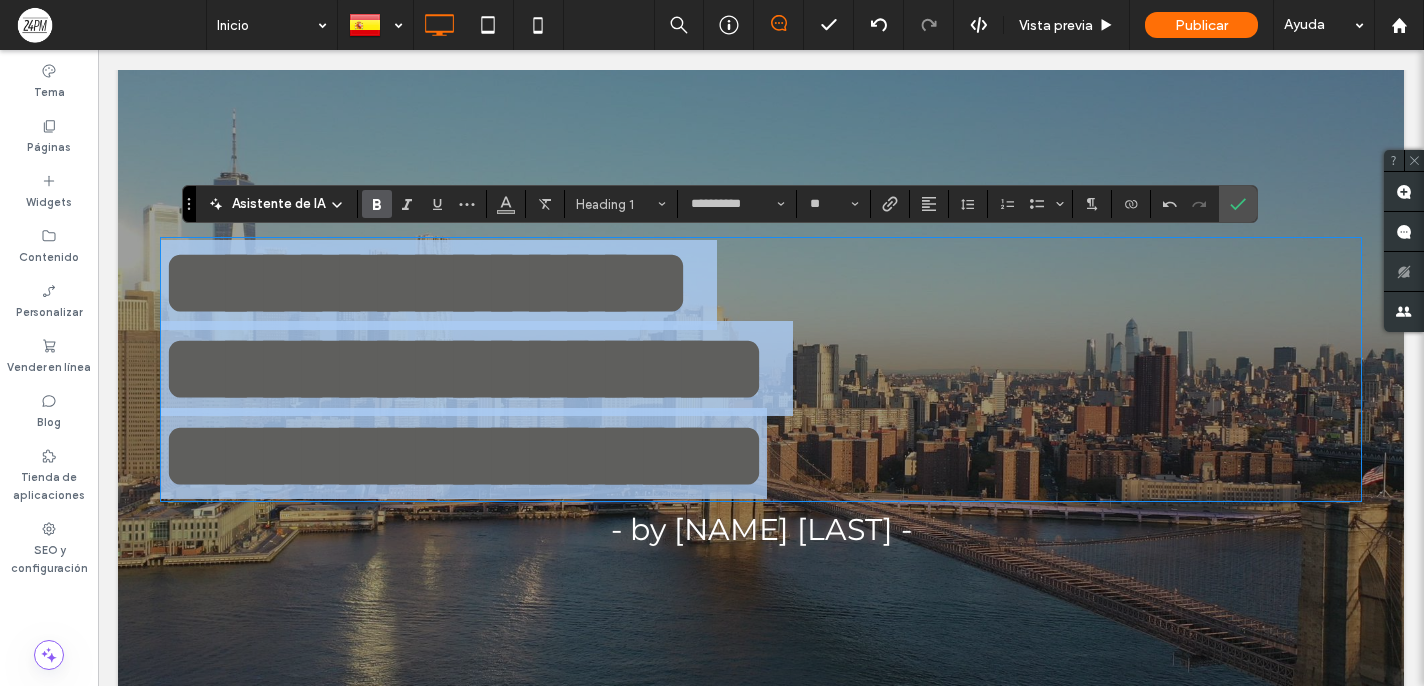 drag, startPoint x: 820, startPoint y: 448, endPoint x: 138, endPoint y: 257, distance: 708.2408 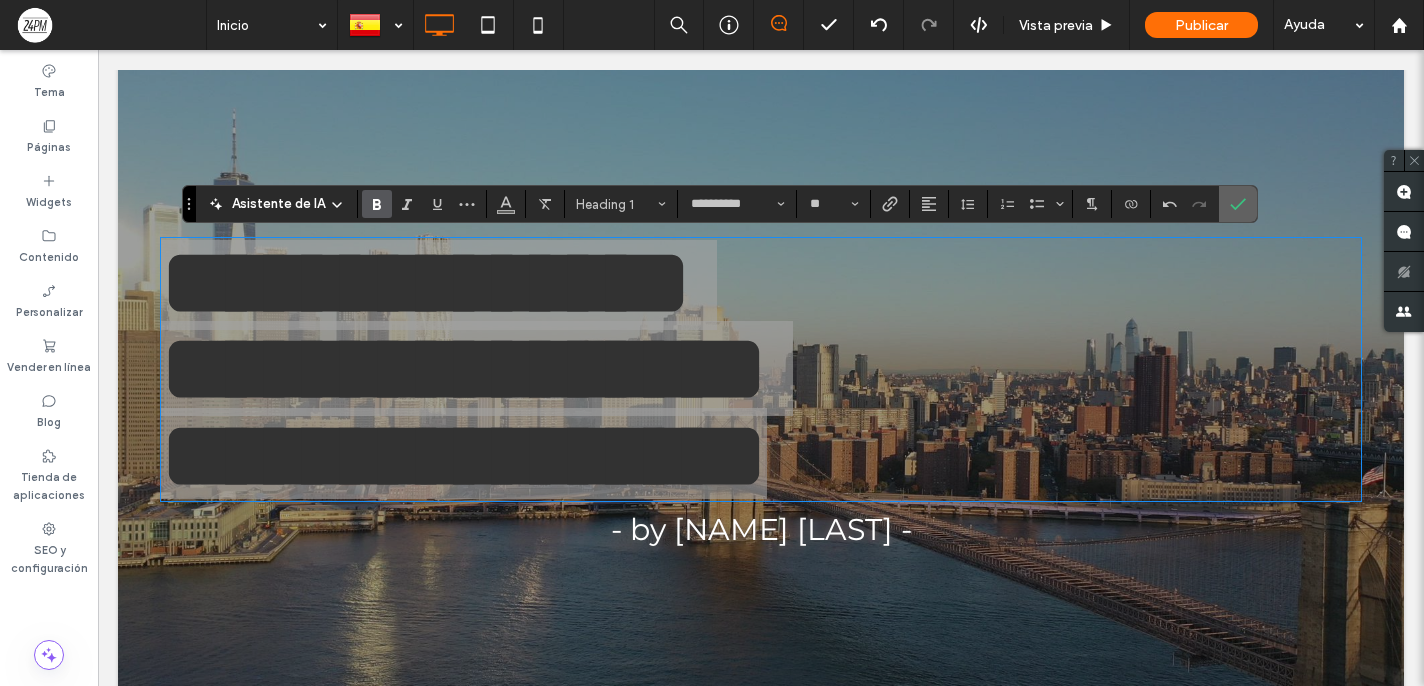 click at bounding box center (1238, 204) 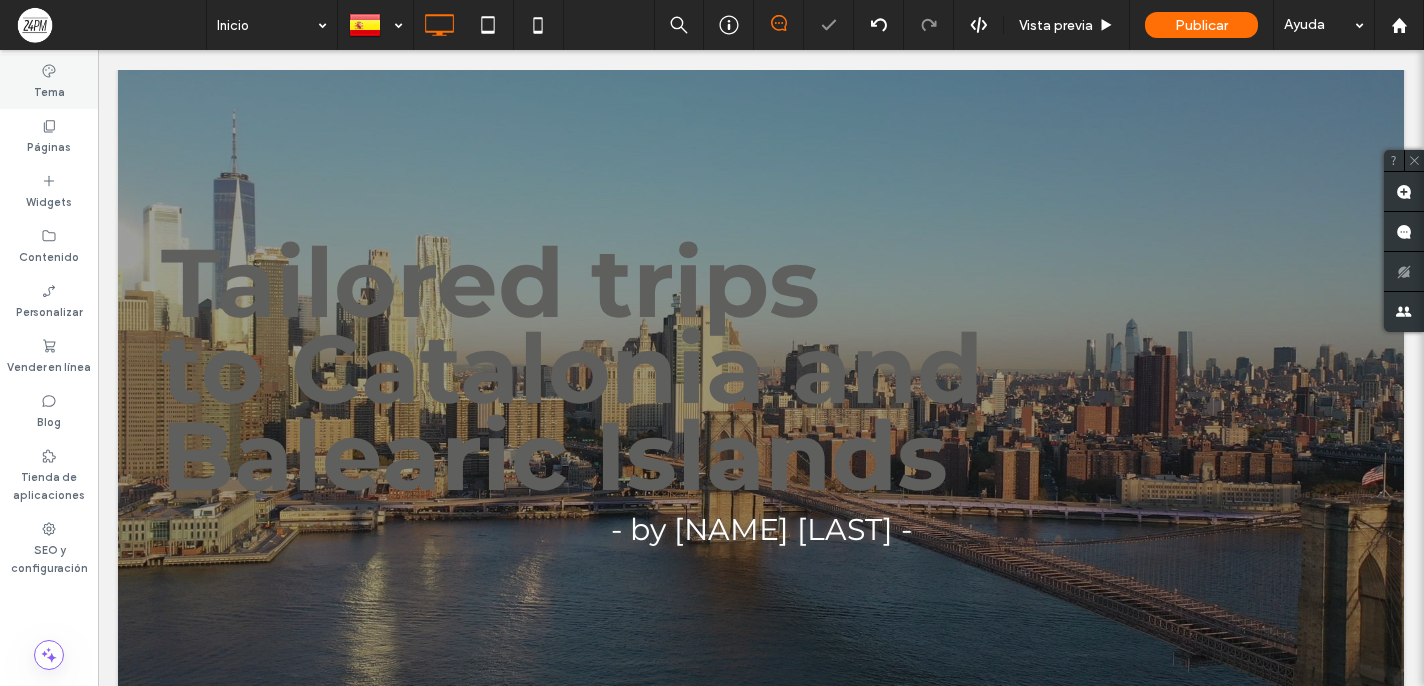 click on "Tema" at bounding box center (49, 90) 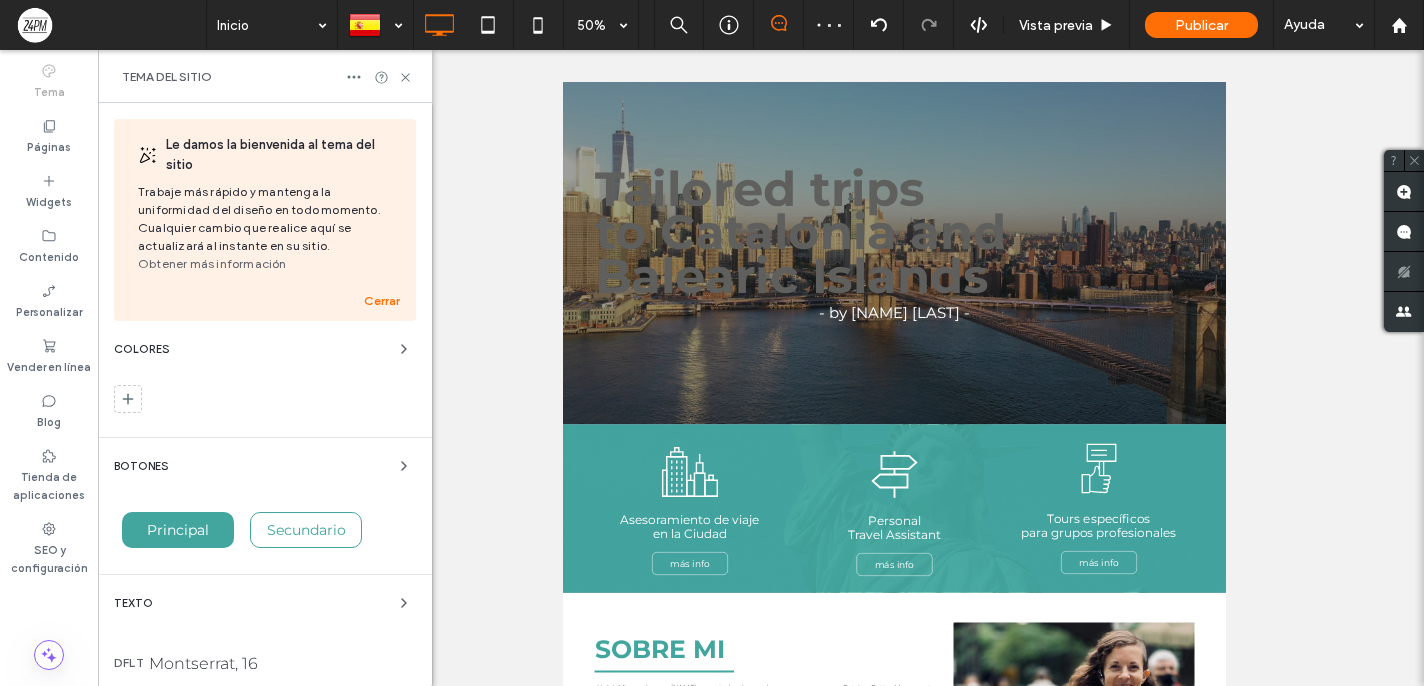 click on "Tema del sitio" at bounding box center [265, 76] 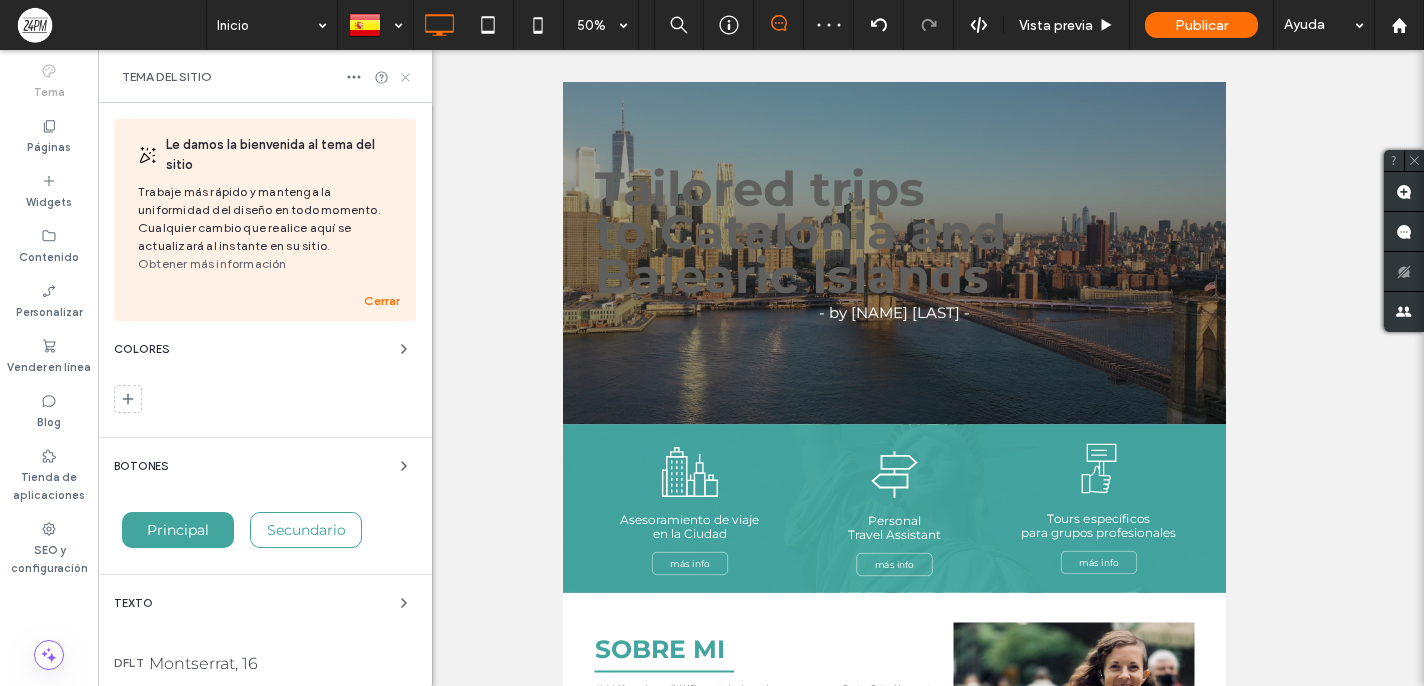click 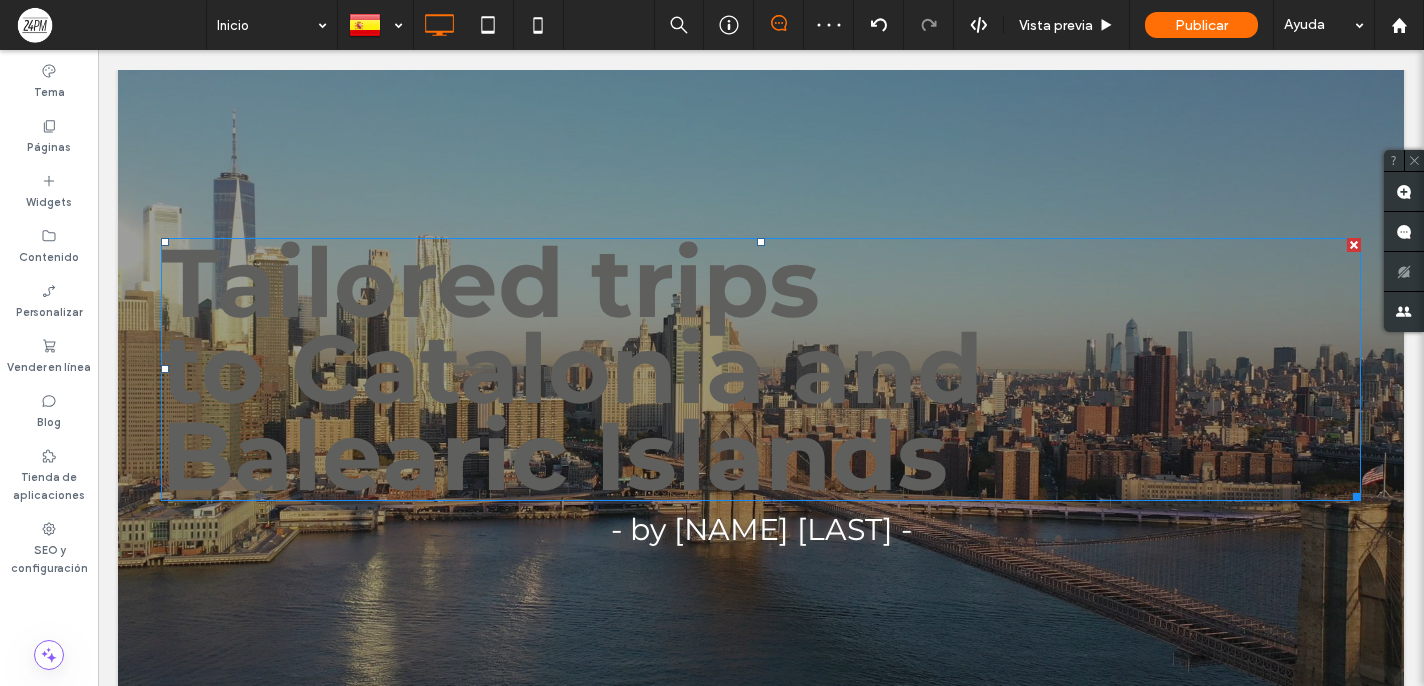 click on "to Catalonia and" at bounding box center (572, 368) 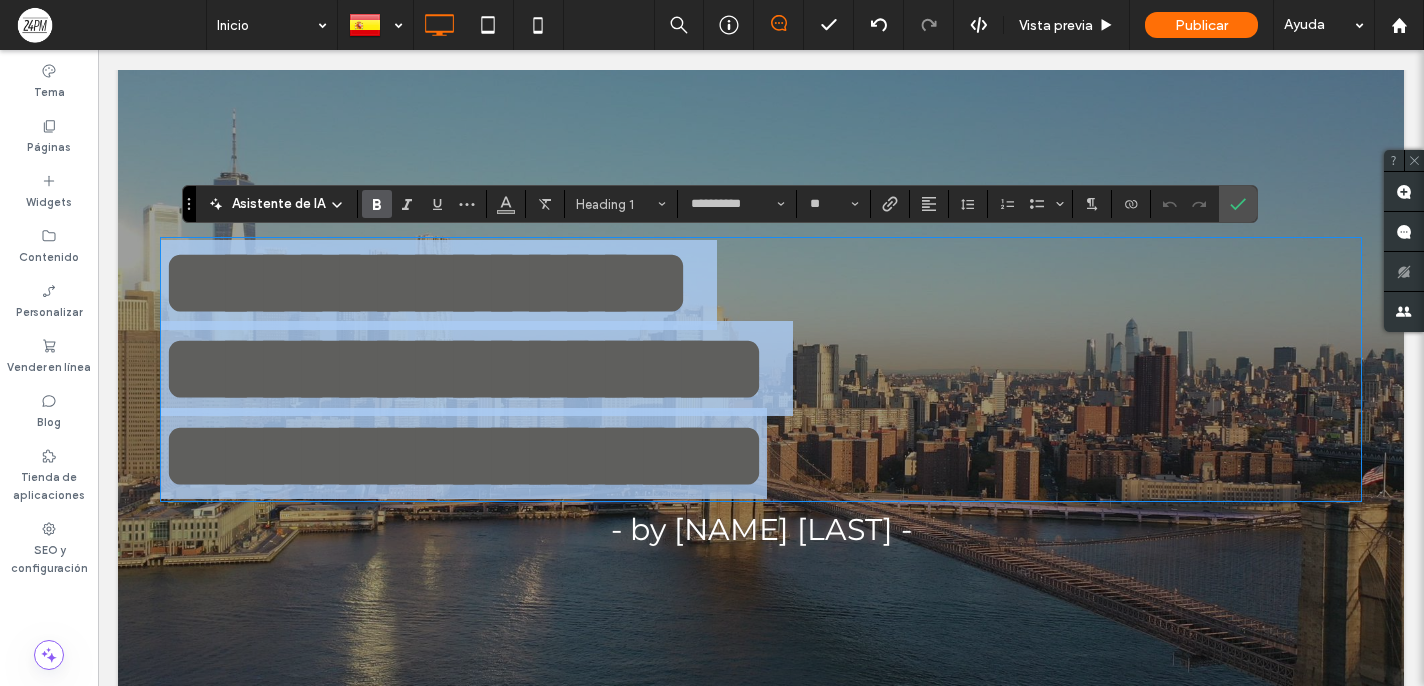 click on "**********" at bounding box center [464, 368] 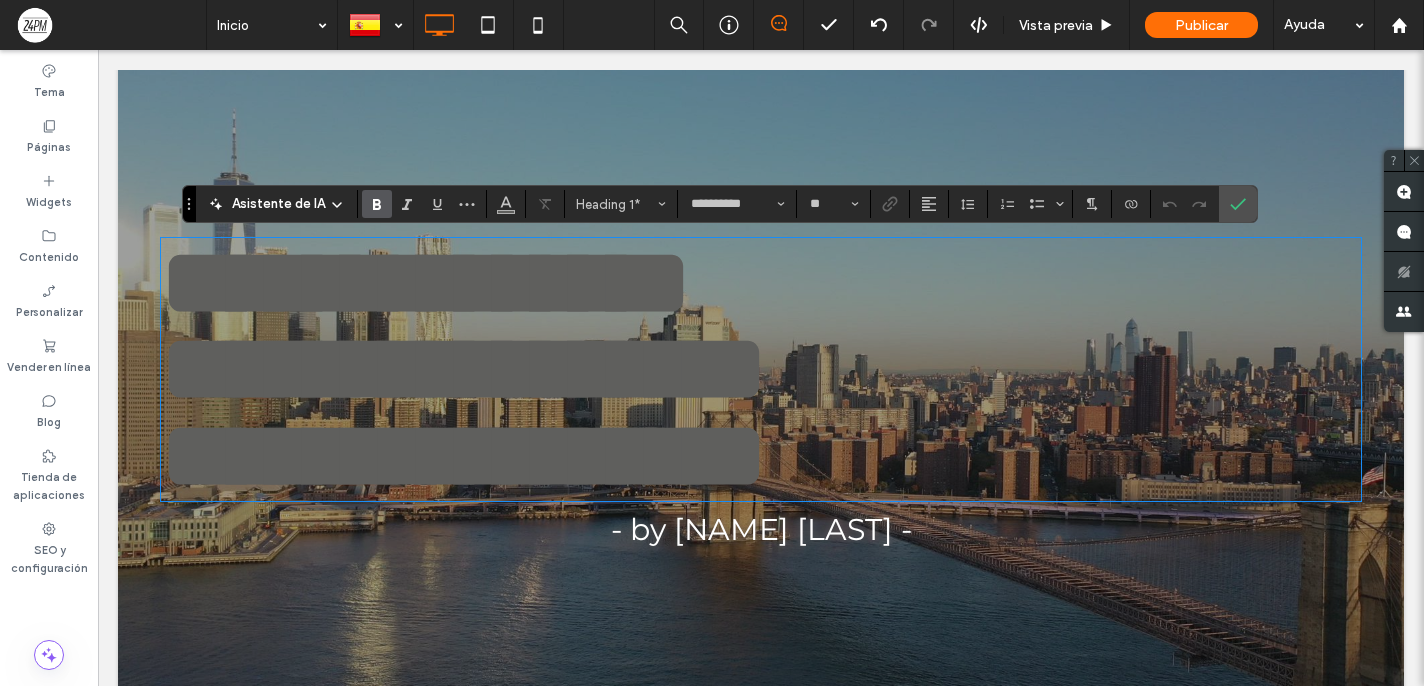 click on "**********" at bounding box center (761, 456) 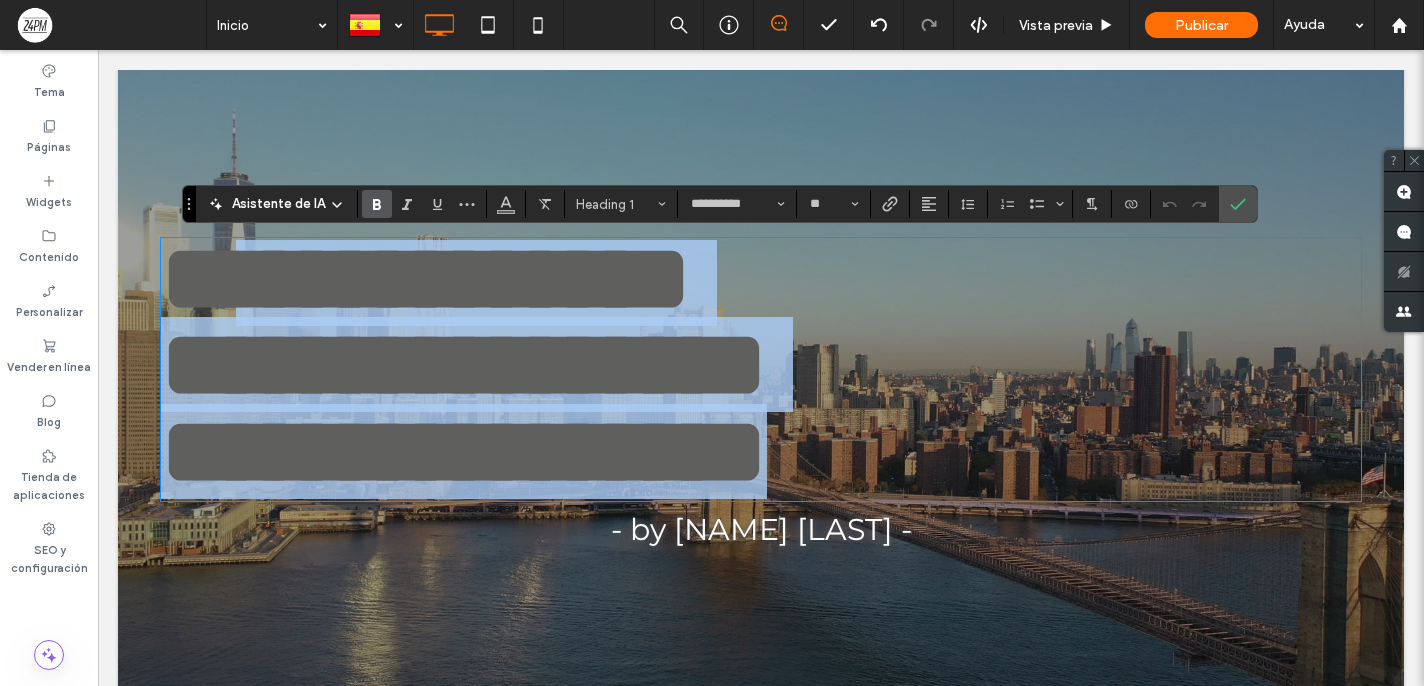 scroll, scrollTop: 0, scrollLeft: 0, axis: both 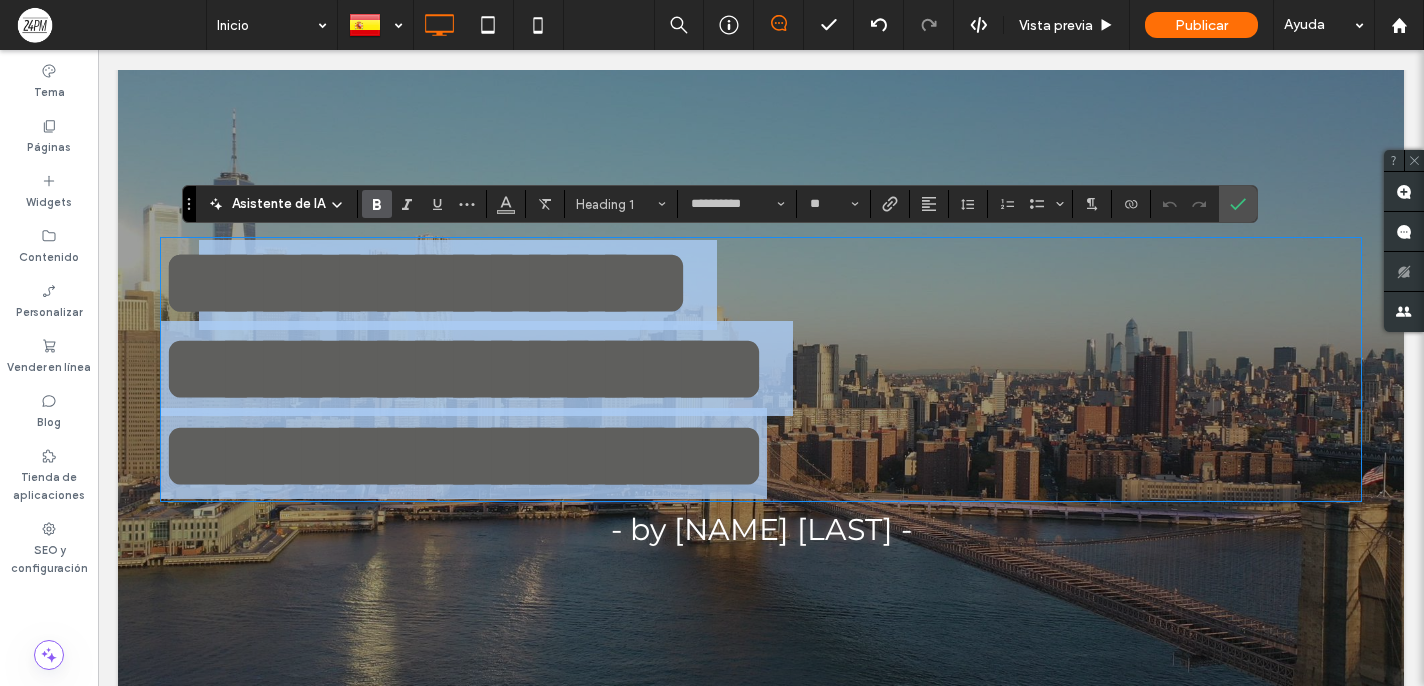 drag, startPoint x: 910, startPoint y: 441, endPoint x: 190, endPoint y: 242, distance: 746.9946 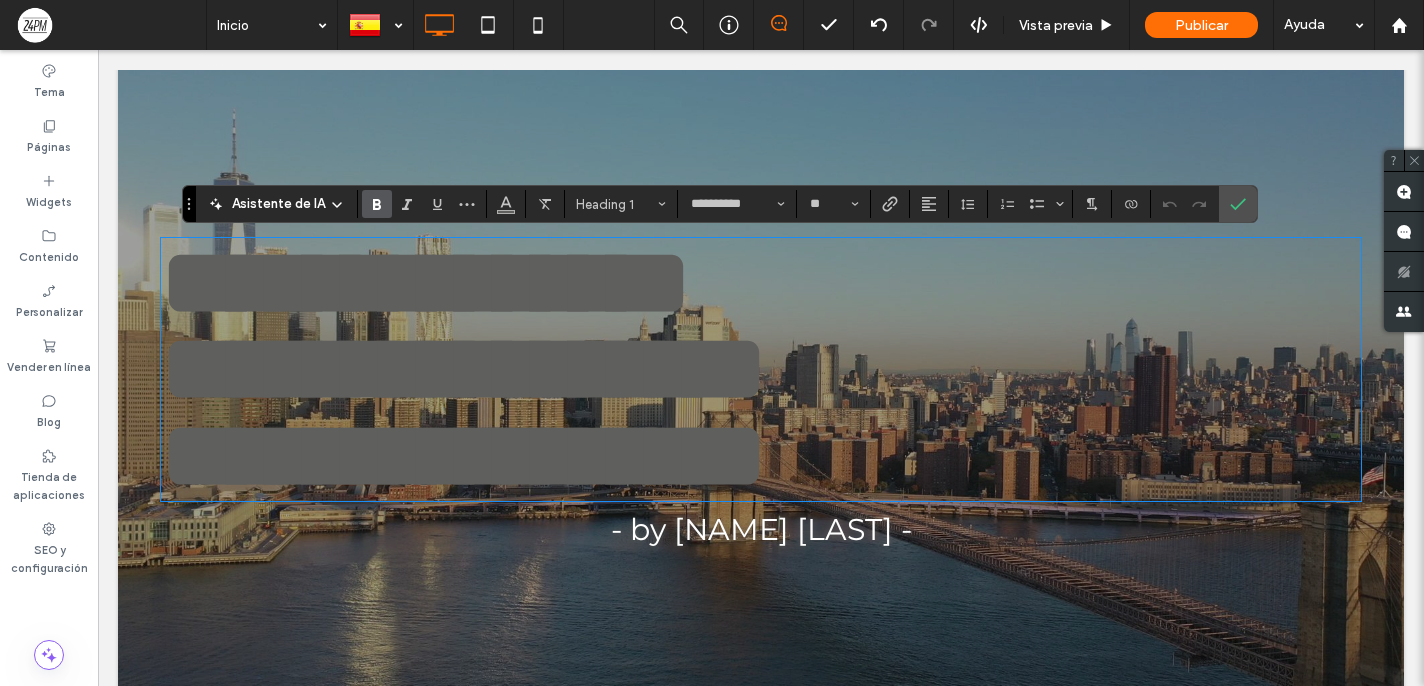 drag, startPoint x: 299, startPoint y: 310, endPoint x: 311, endPoint y: 314, distance: 12.649111 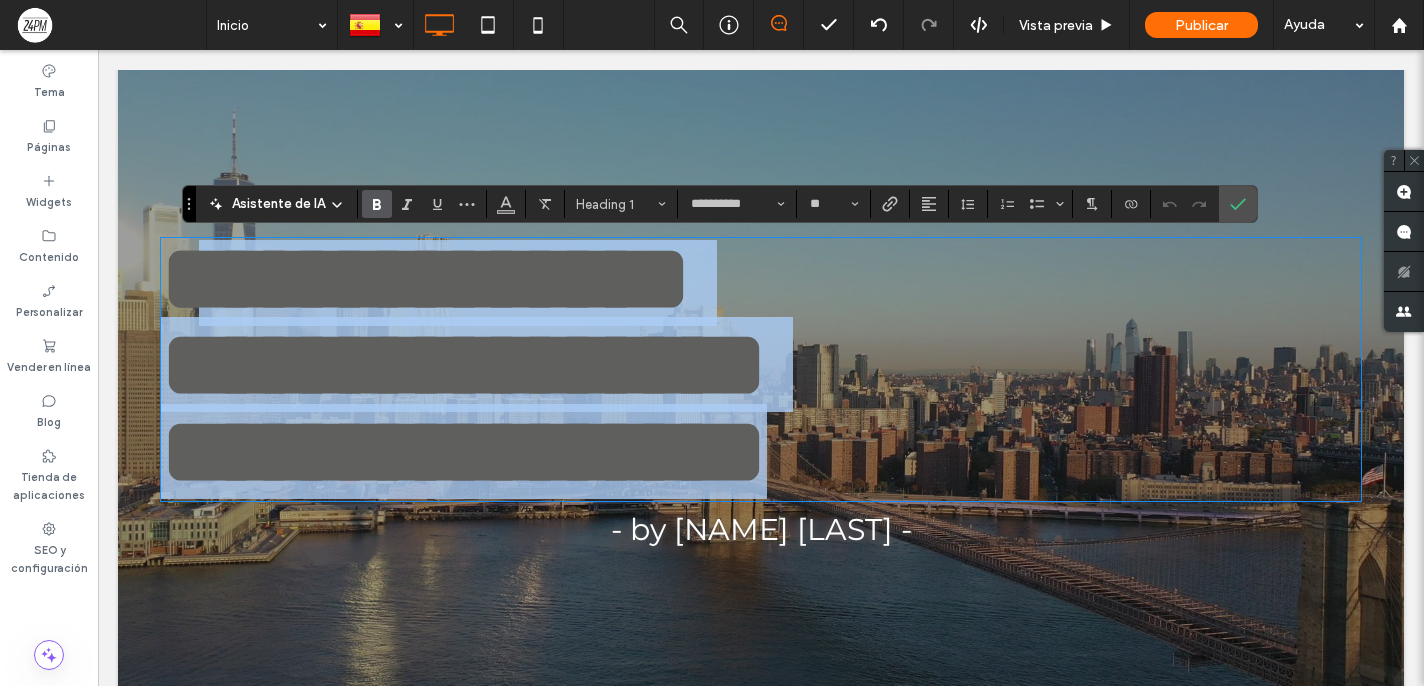 scroll, scrollTop: 0, scrollLeft: 0, axis: both 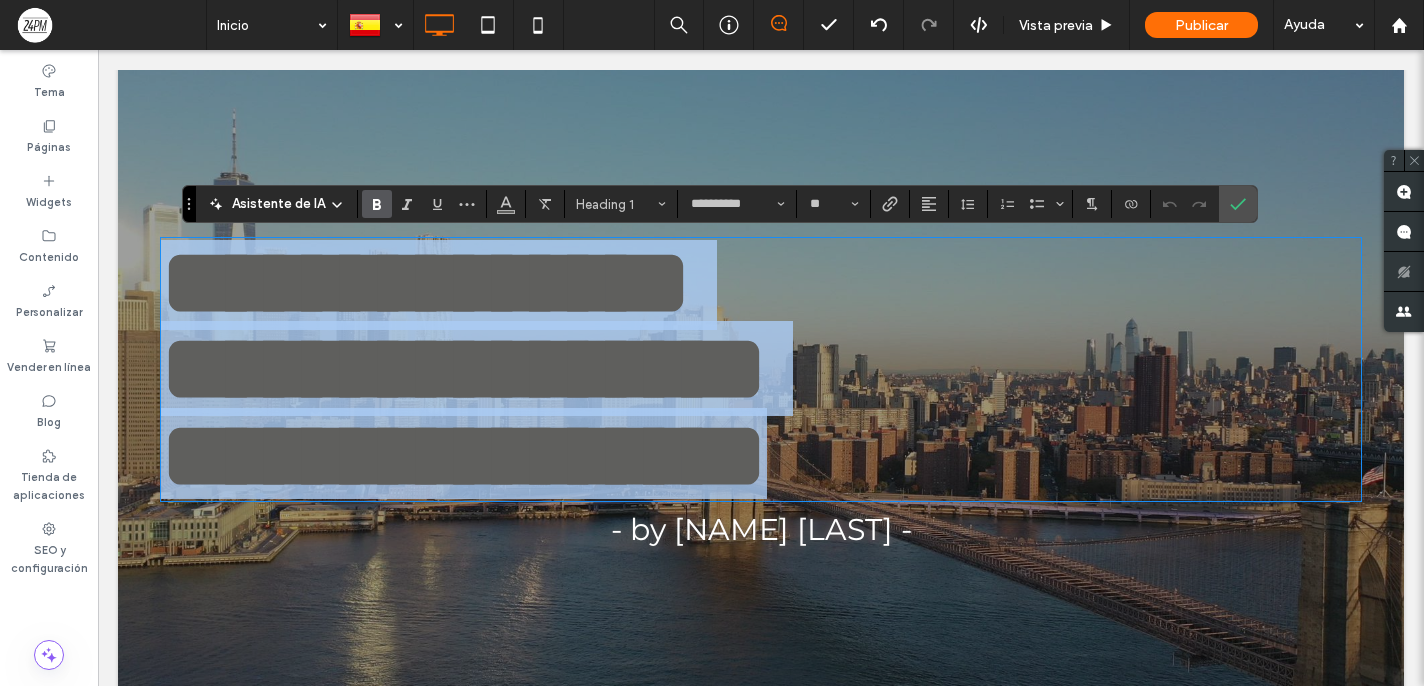 drag, startPoint x: 933, startPoint y: 445, endPoint x: 130, endPoint y: 262, distance: 823.5885 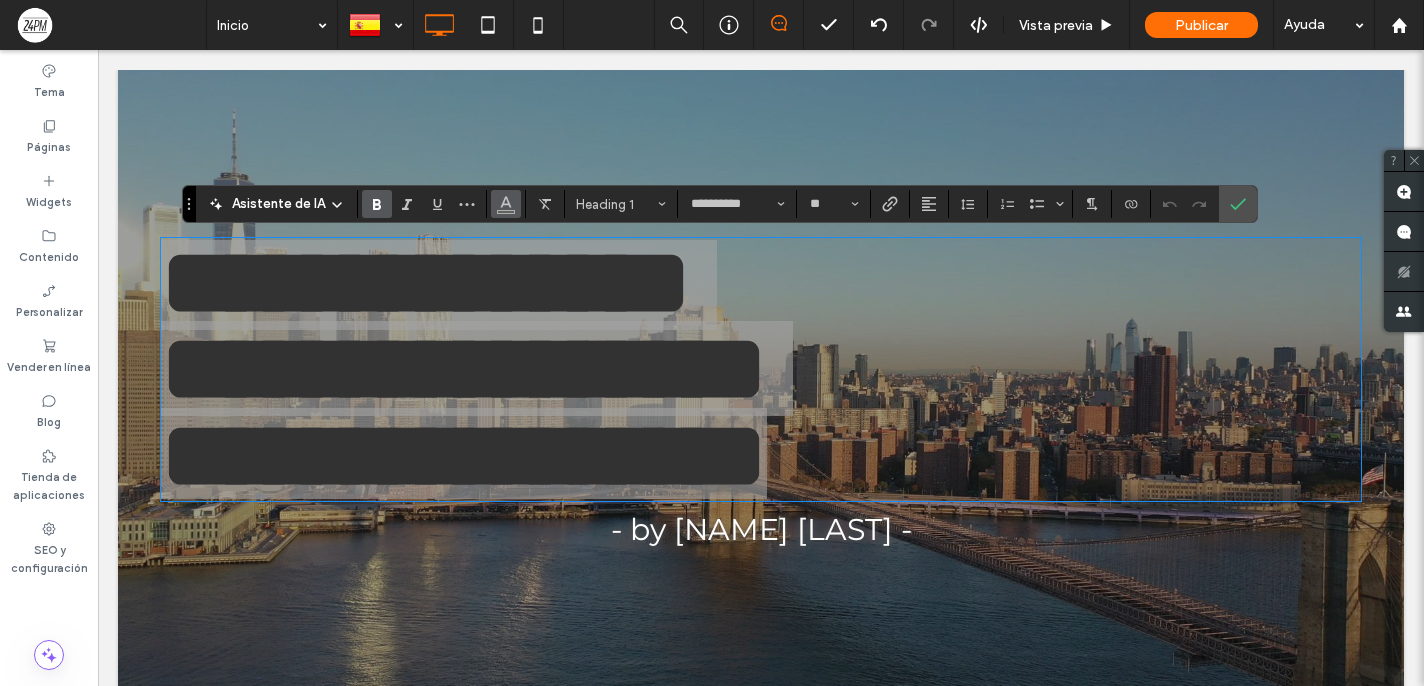 click 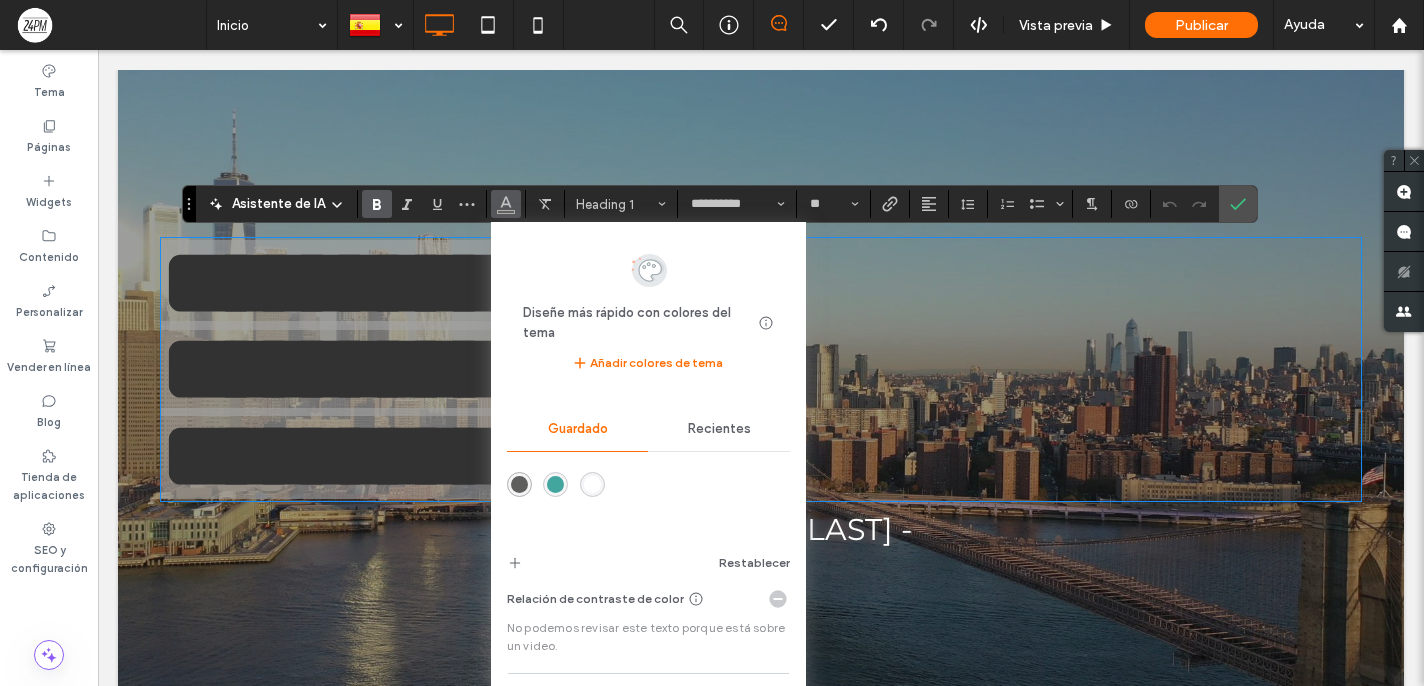 click at bounding box center [592, 484] 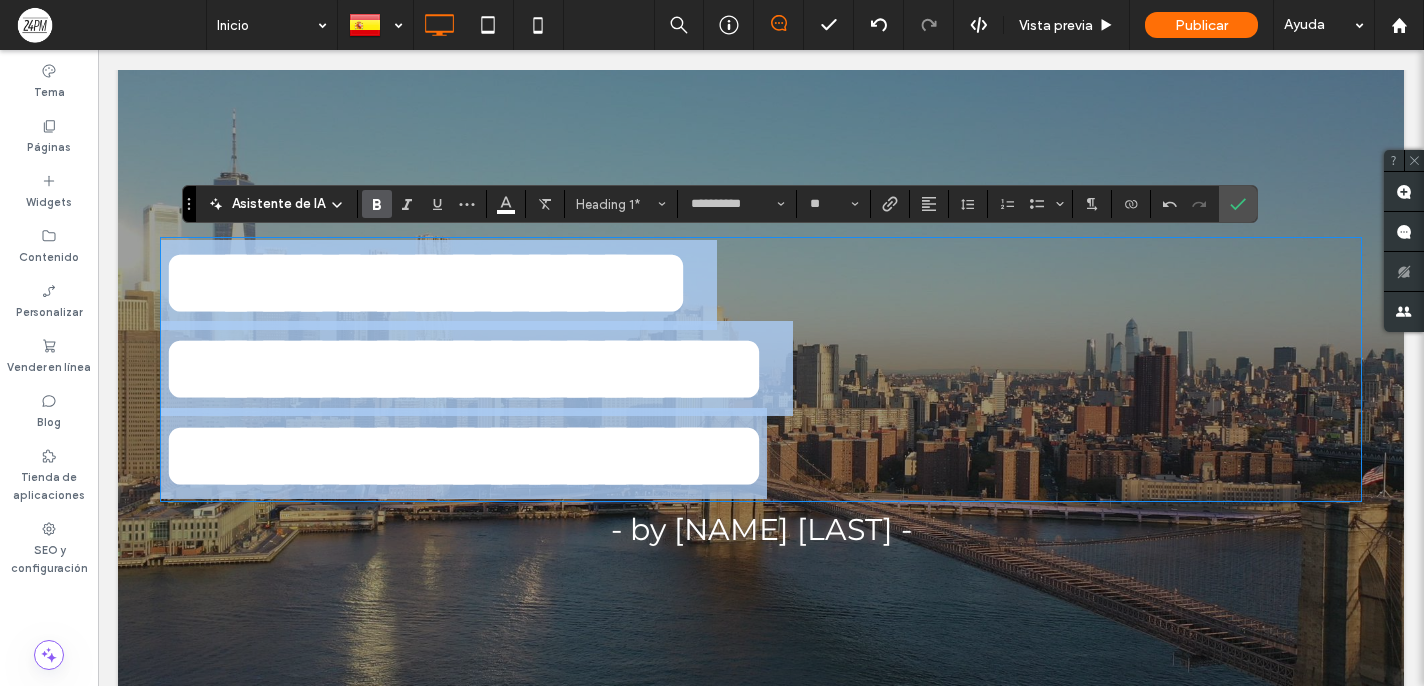 click on "**********" at bounding box center (464, 368) 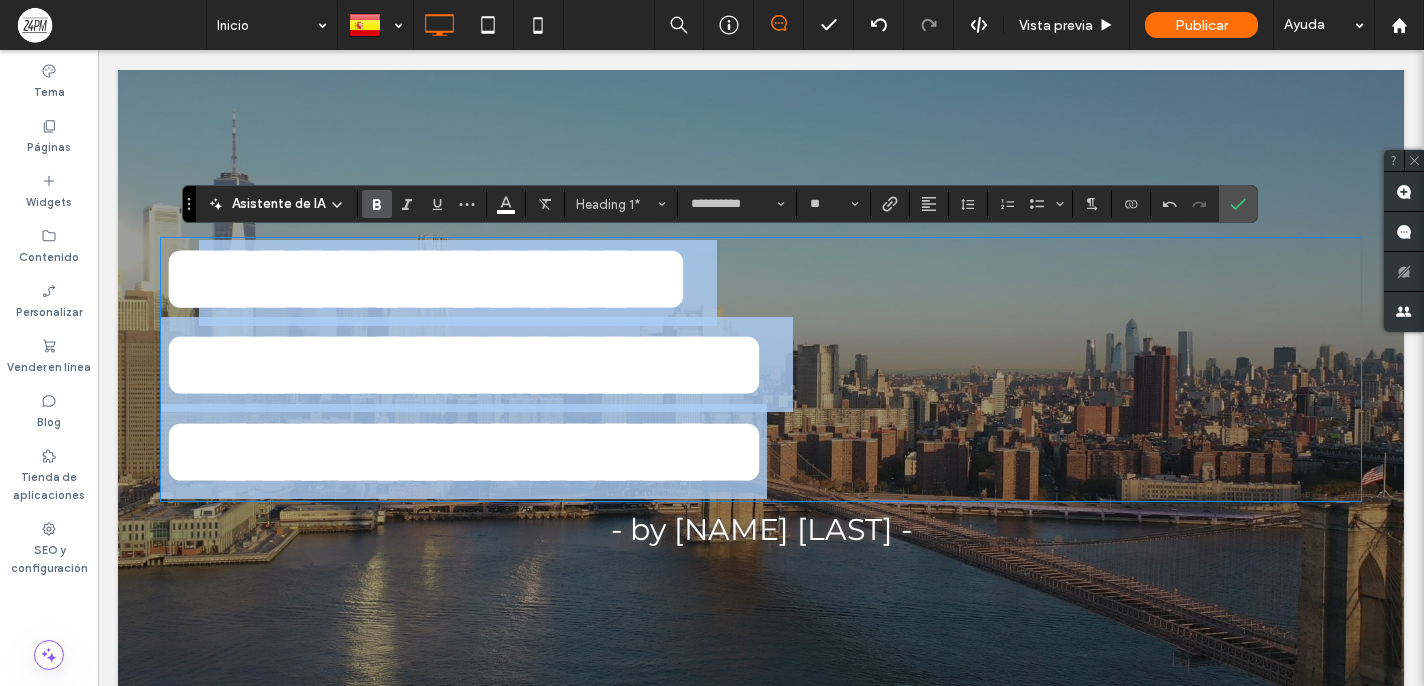 scroll, scrollTop: 0, scrollLeft: 0, axis: both 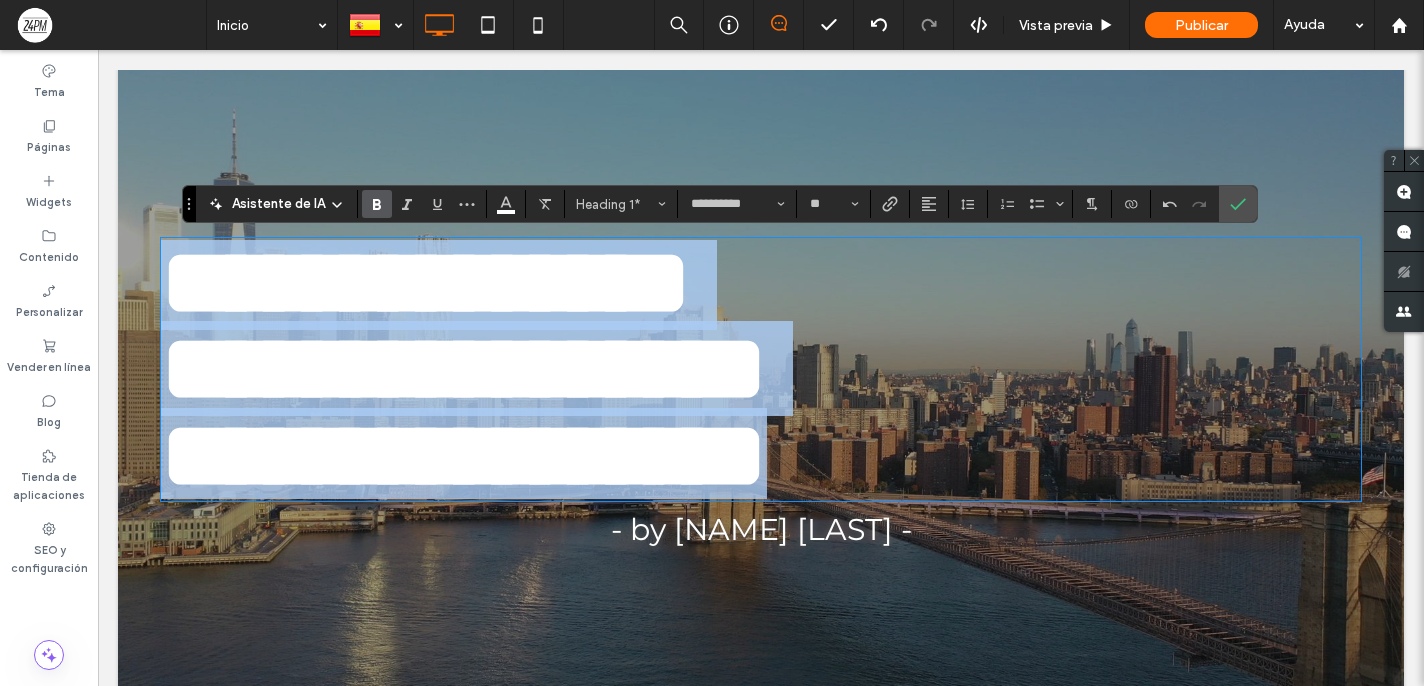 drag, startPoint x: 849, startPoint y: 440, endPoint x: 115, endPoint y: 245, distance: 759.461 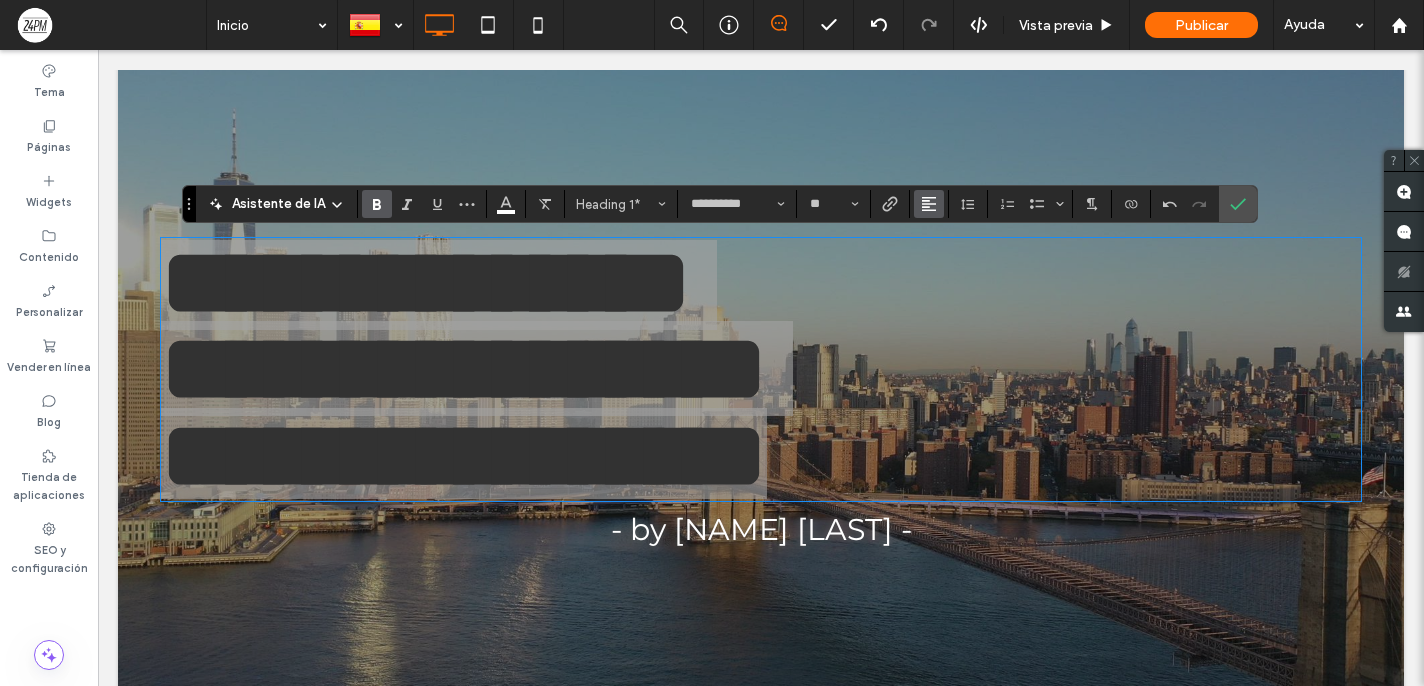 click 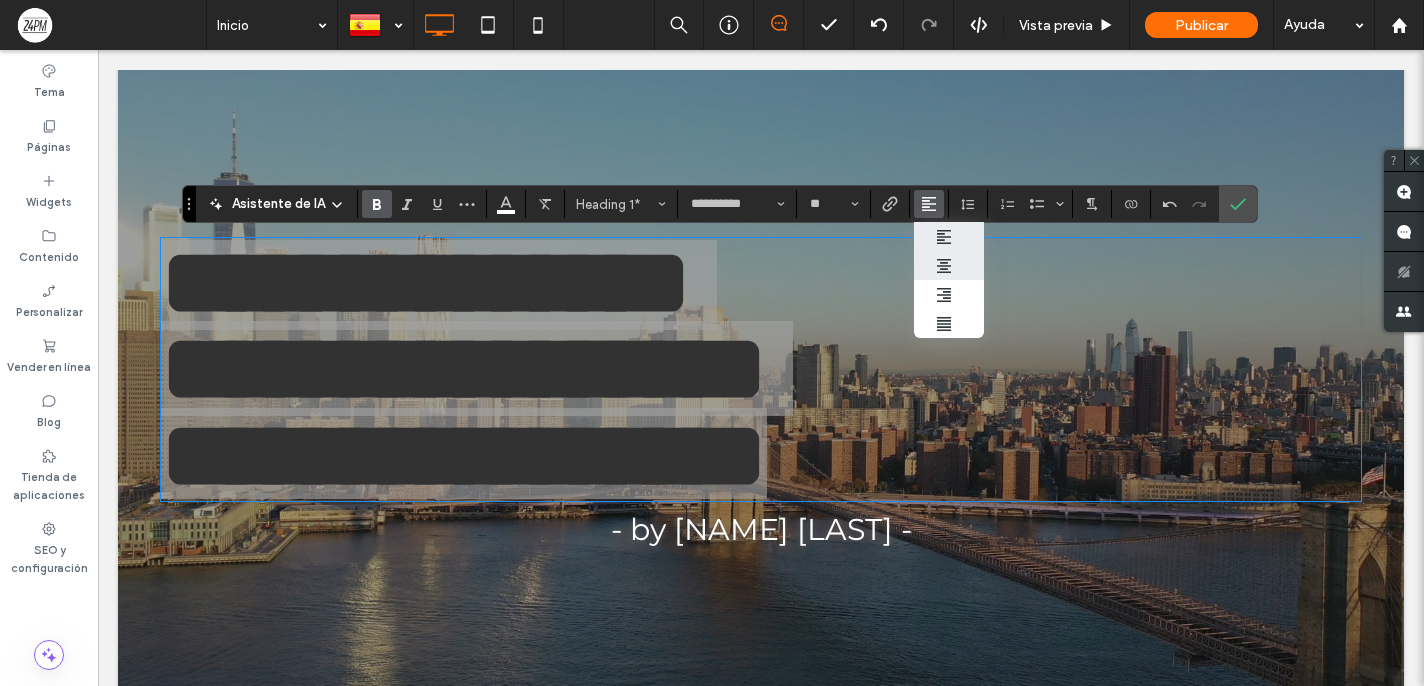 click 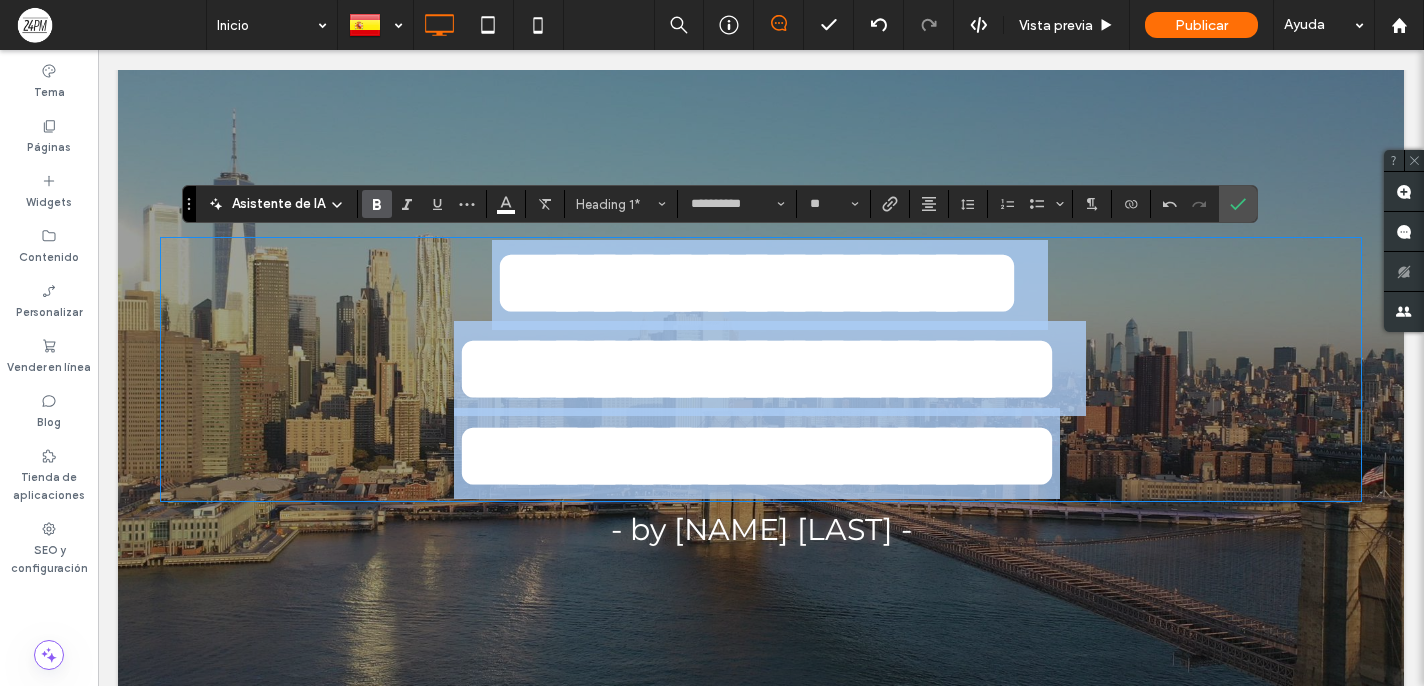 click on "**********" at bounding box center [757, 455] 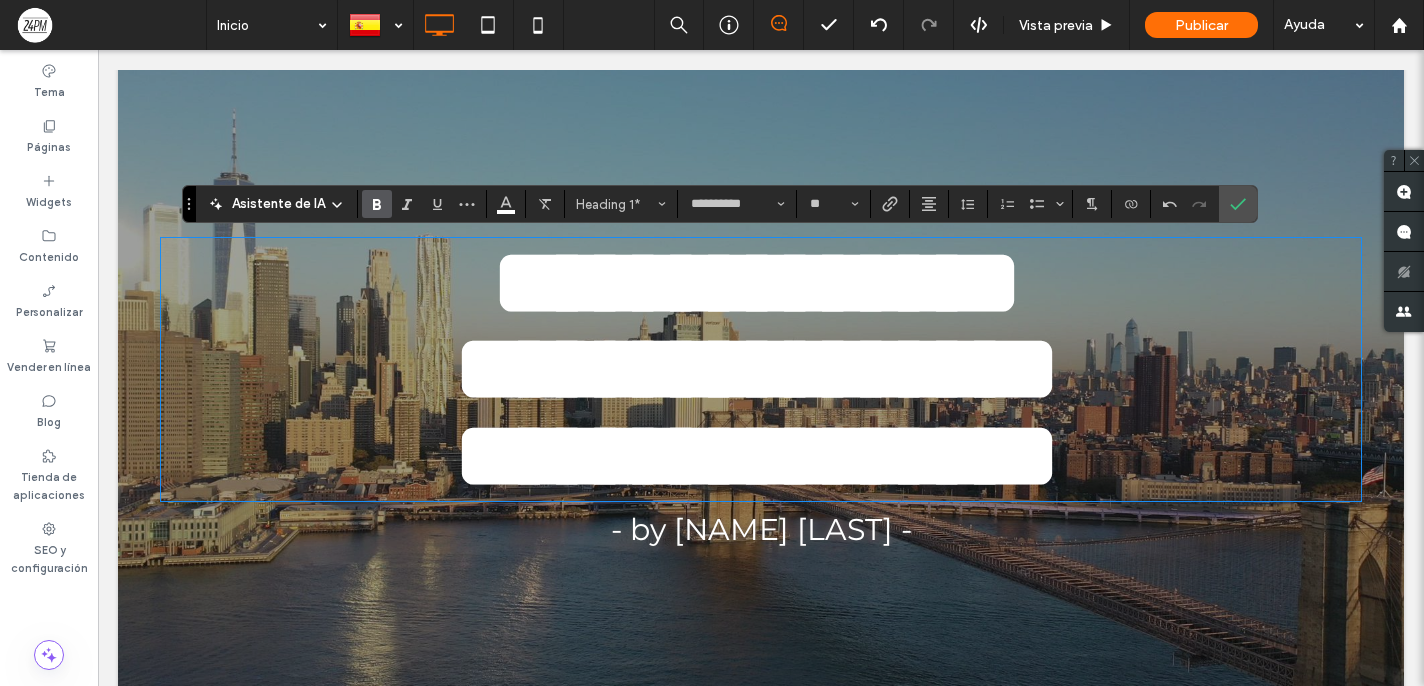 scroll, scrollTop: 15, scrollLeft: 0, axis: vertical 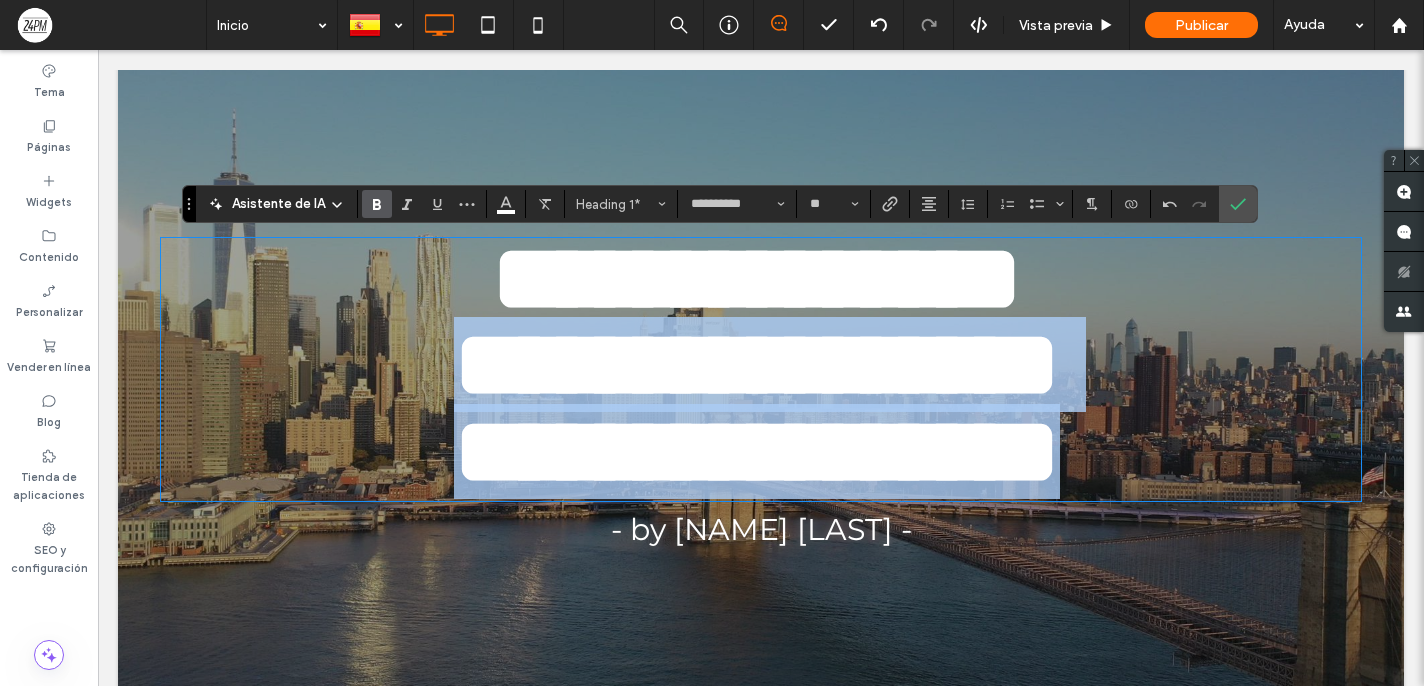 drag, startPoint x: 1063, startPoint y: 441, endPoint x: 366, endPoint y: 301, distance: 710.9212 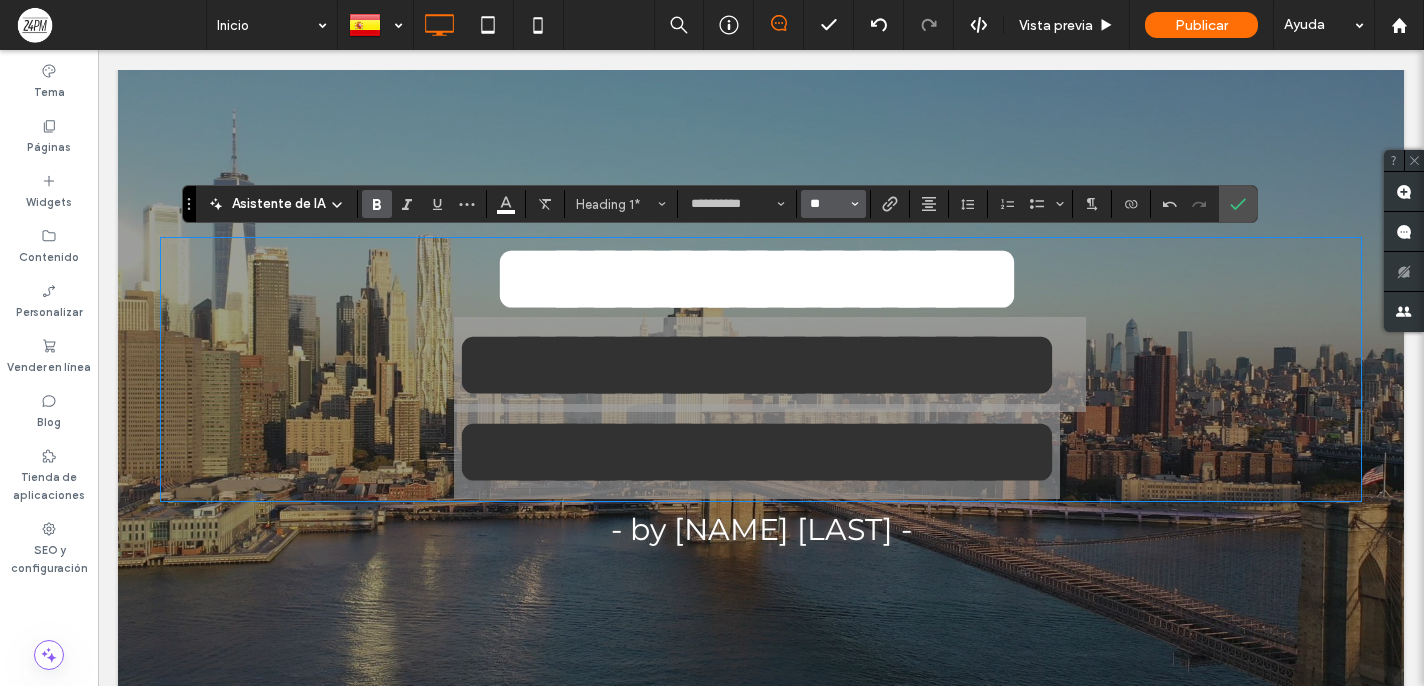 click on "**" at bounding box center (827, 204) 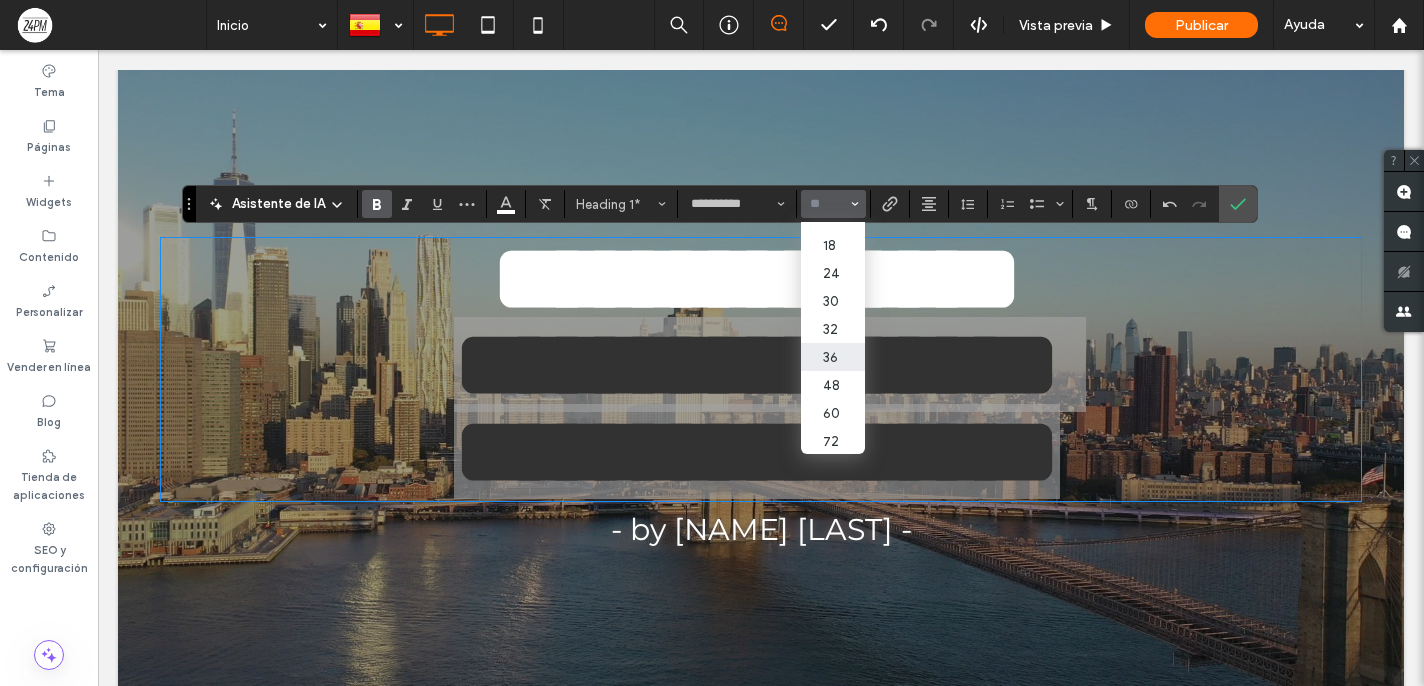 scroll, scrollTop: 247, scrollLeft: 0, axis: vertical 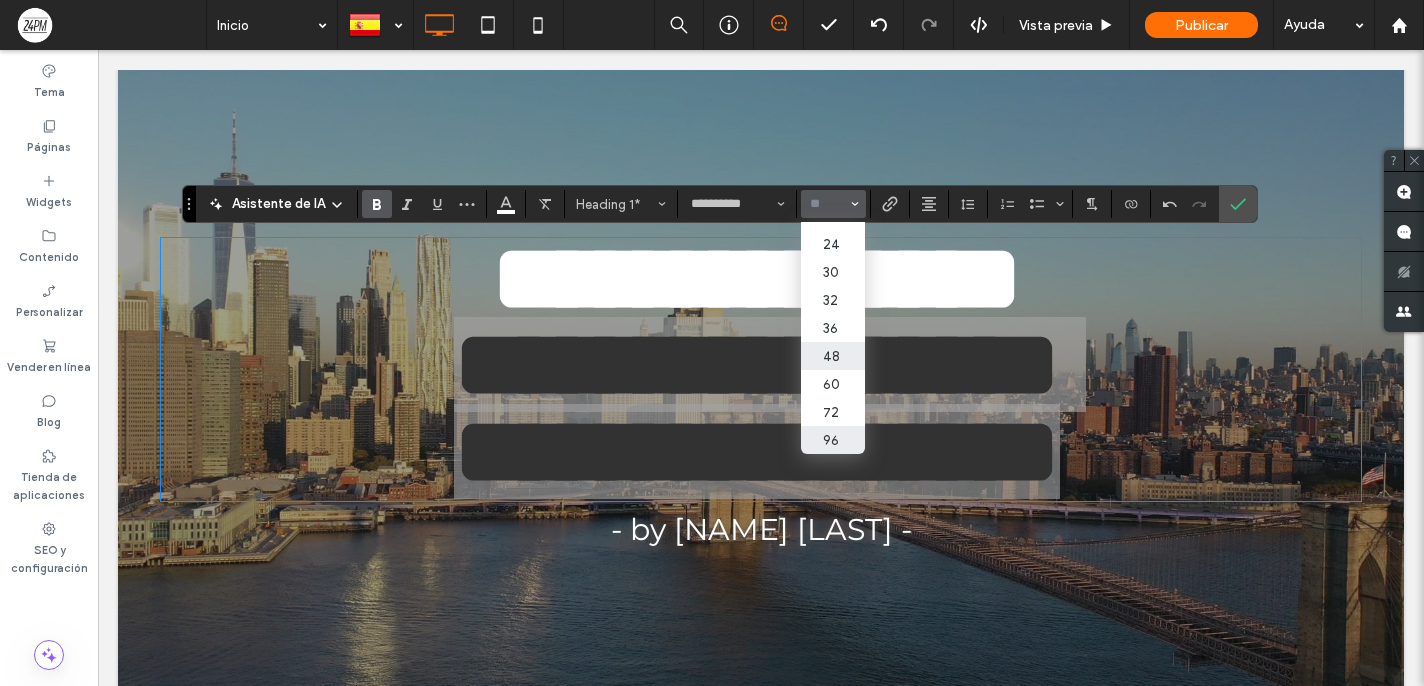 click on "48" at bounding box center [833, 356] 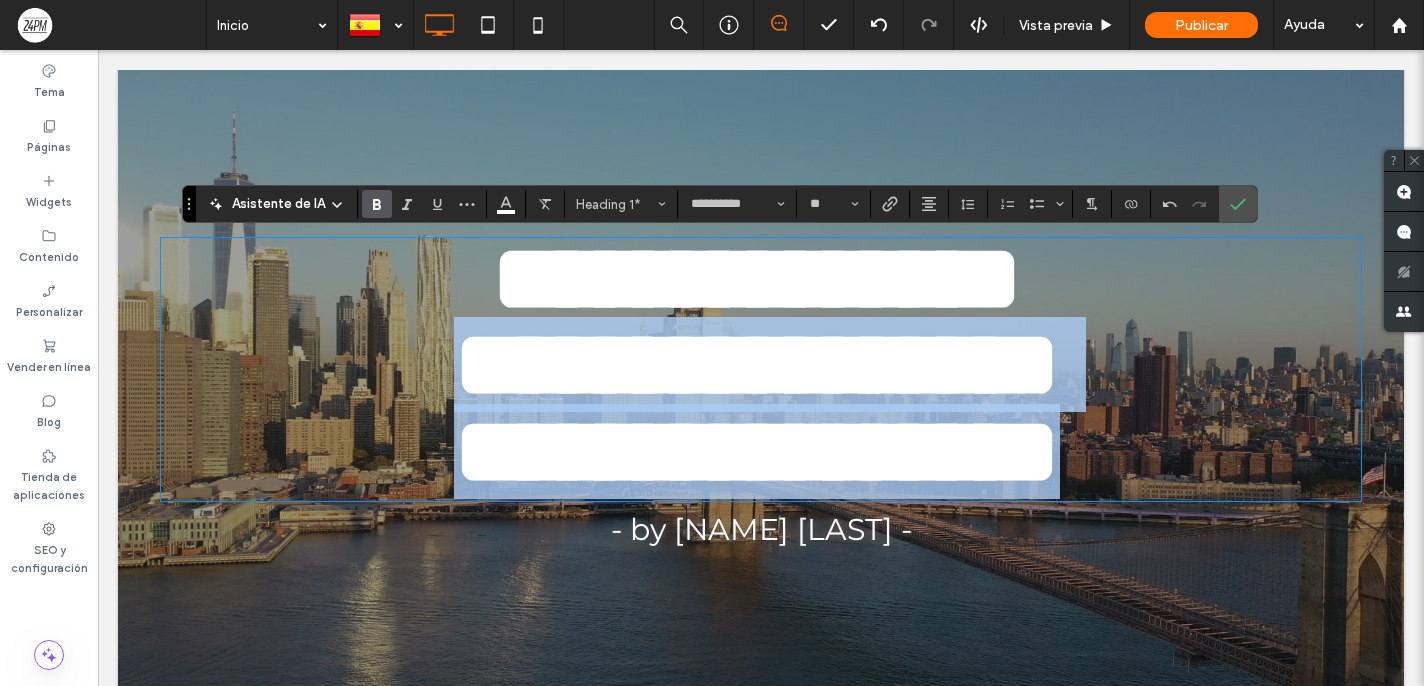 type on "**" 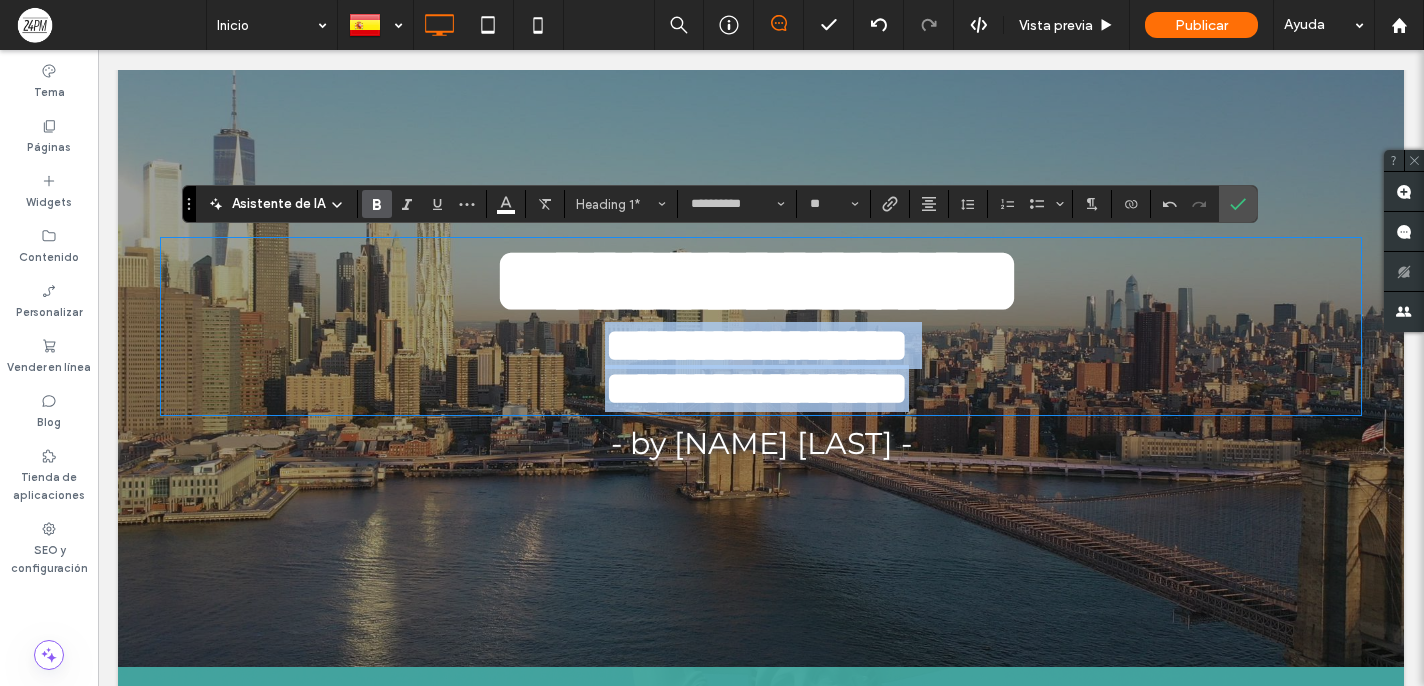 scroll, scrollTop: 7, scrollLeft: 0, axis: vertical 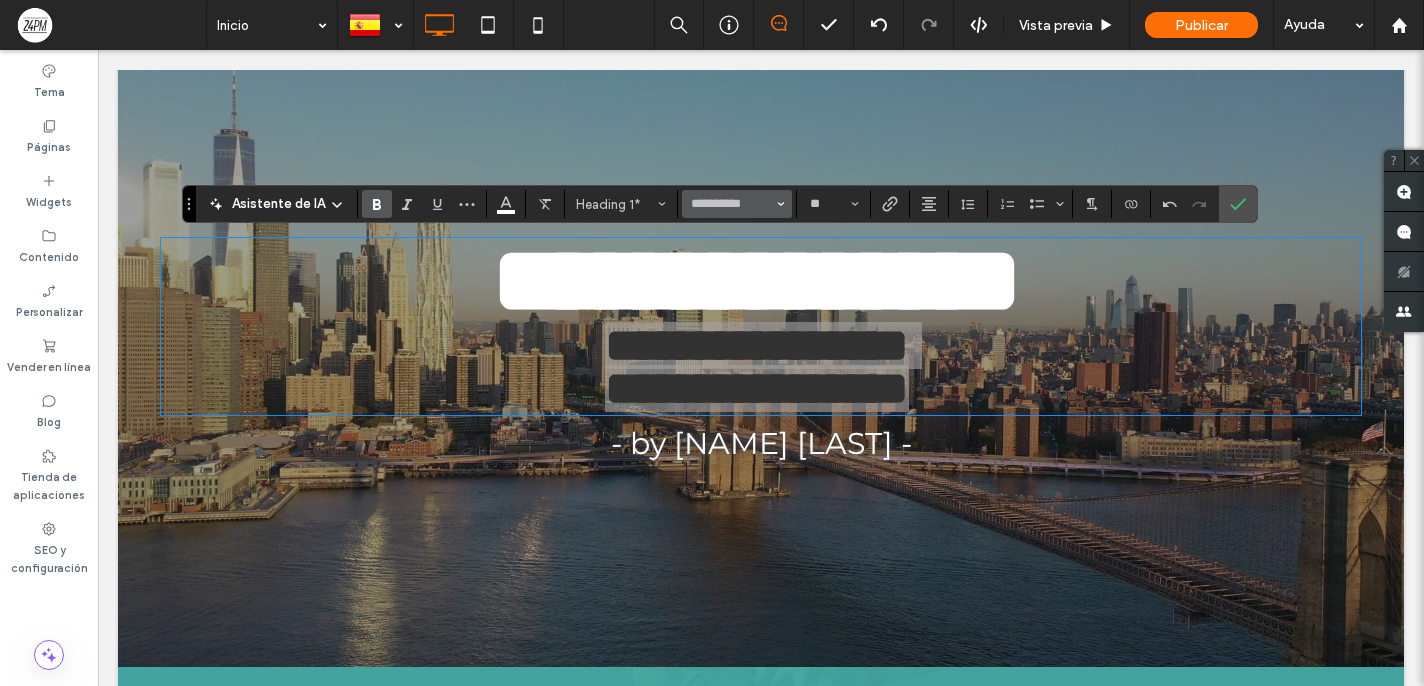 click 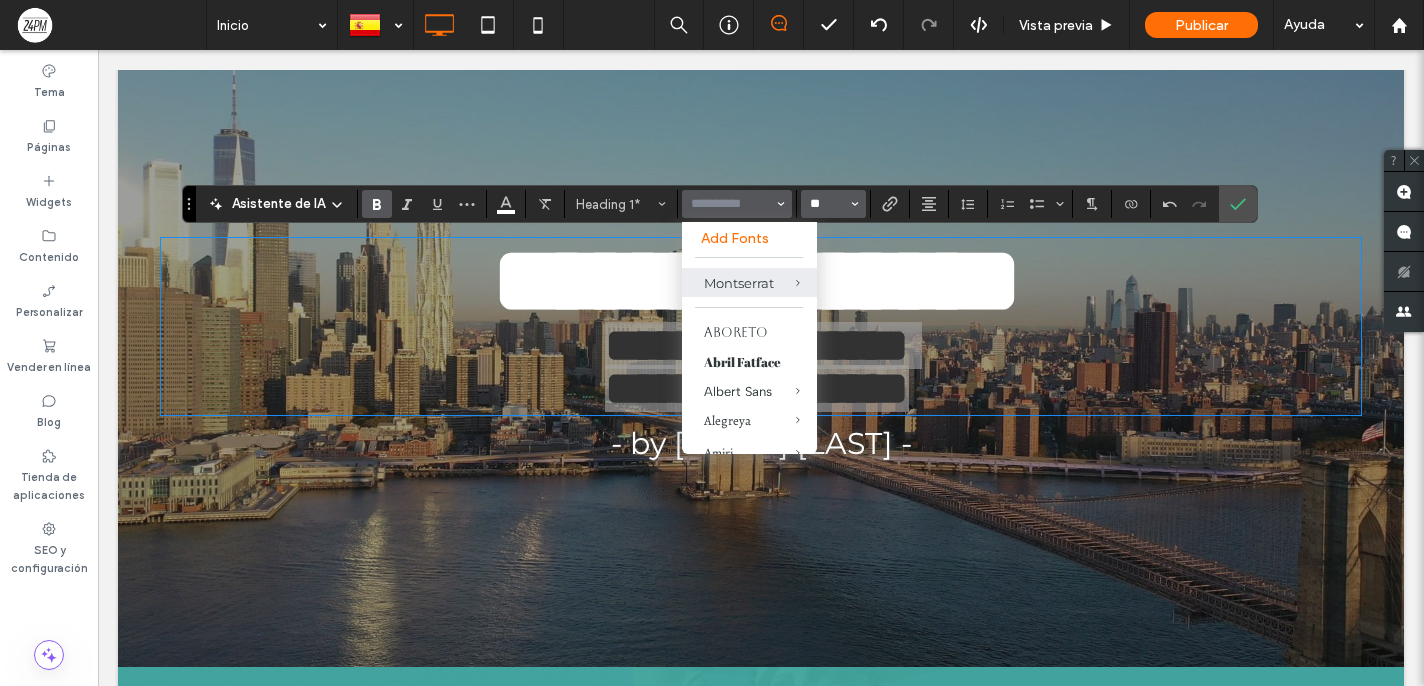click on "**" at bounding box center [827, 204] 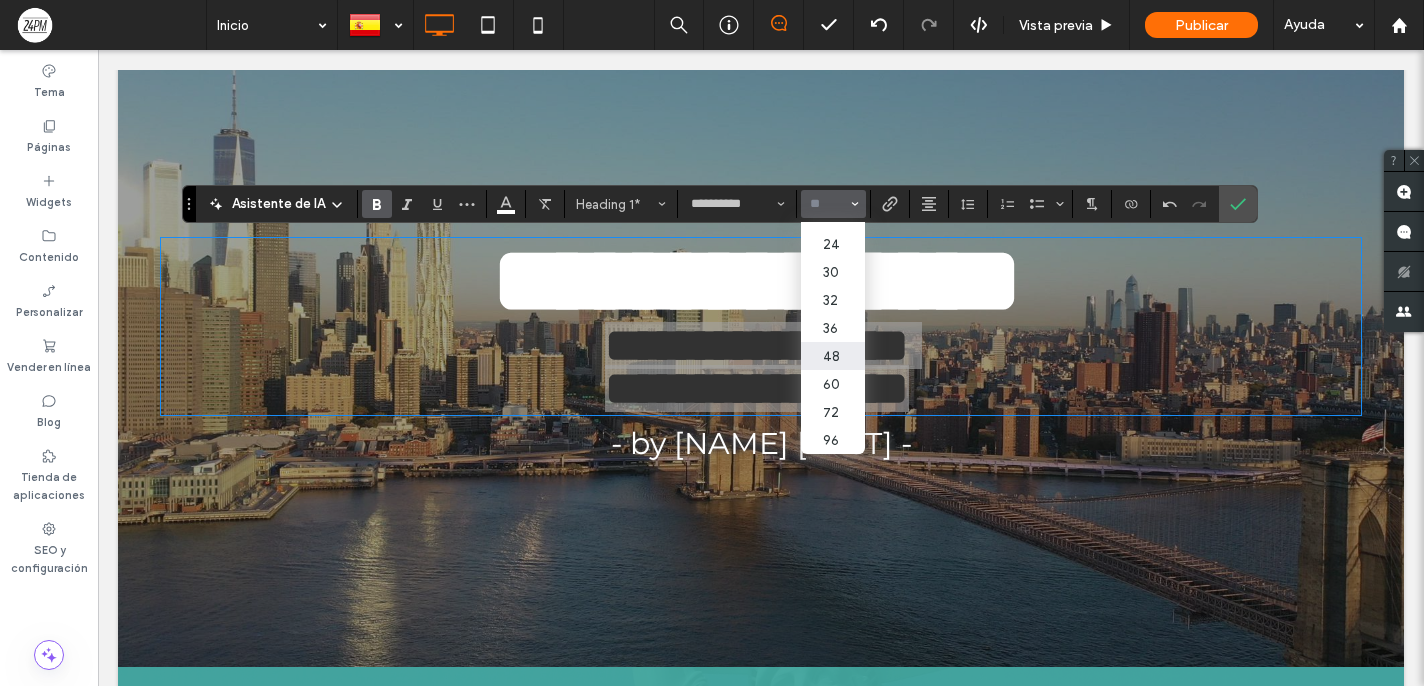 scroll, scrollTop: 247, scrollLeft: 0, axis: vertical 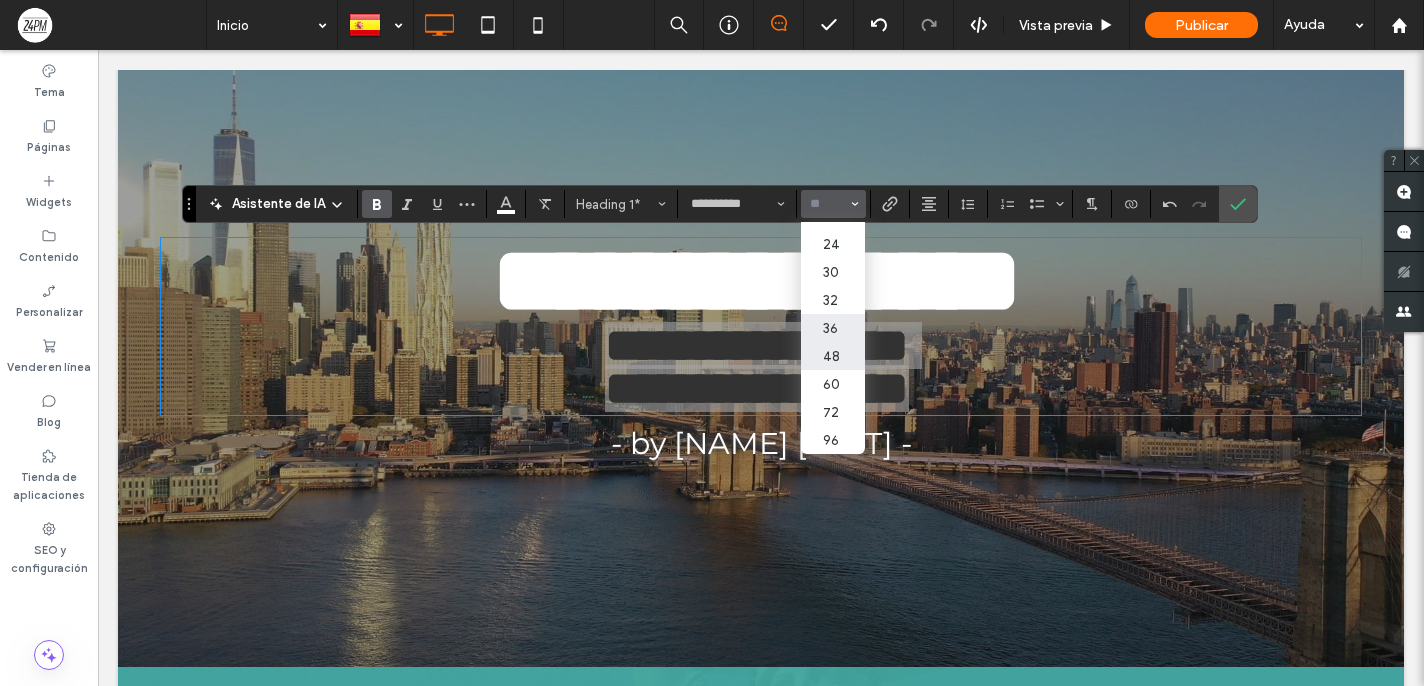 click on "36" at bounding box center (833, 328) 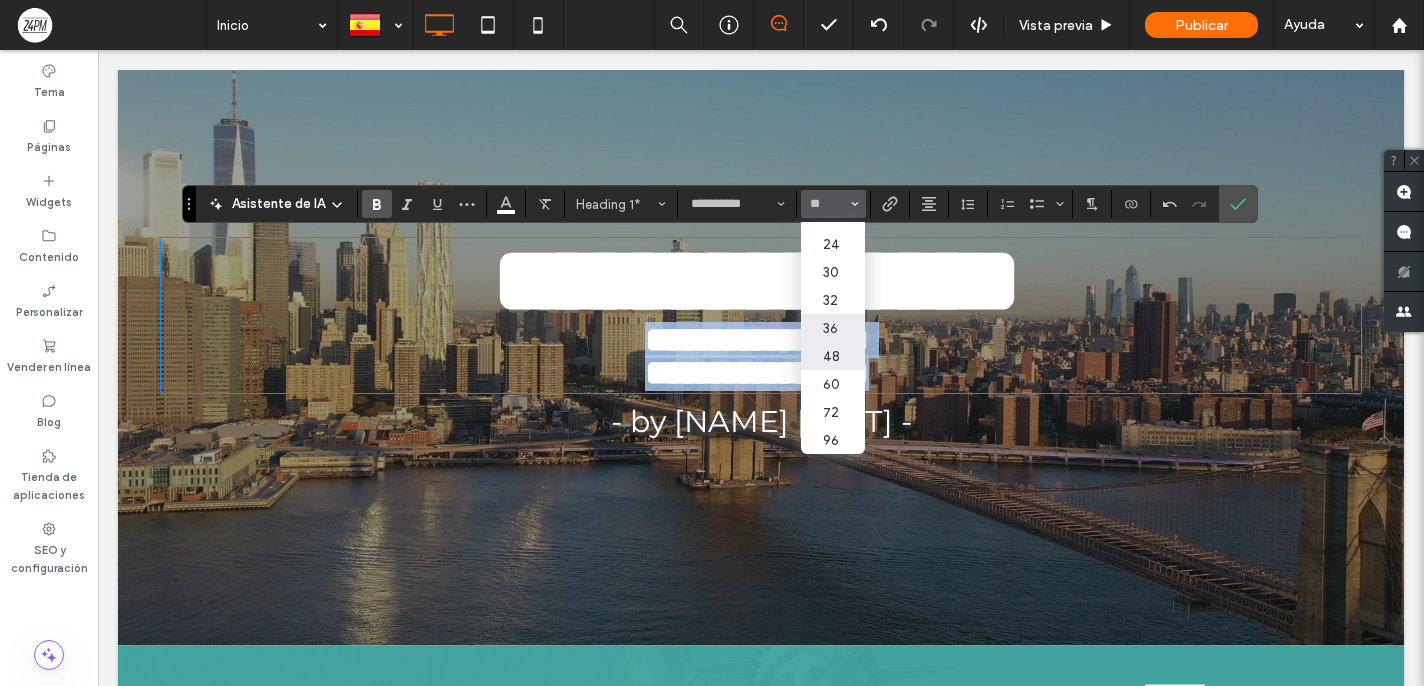 scroll, scrollTop: 6, scrollLeft: 0, axis: vertical 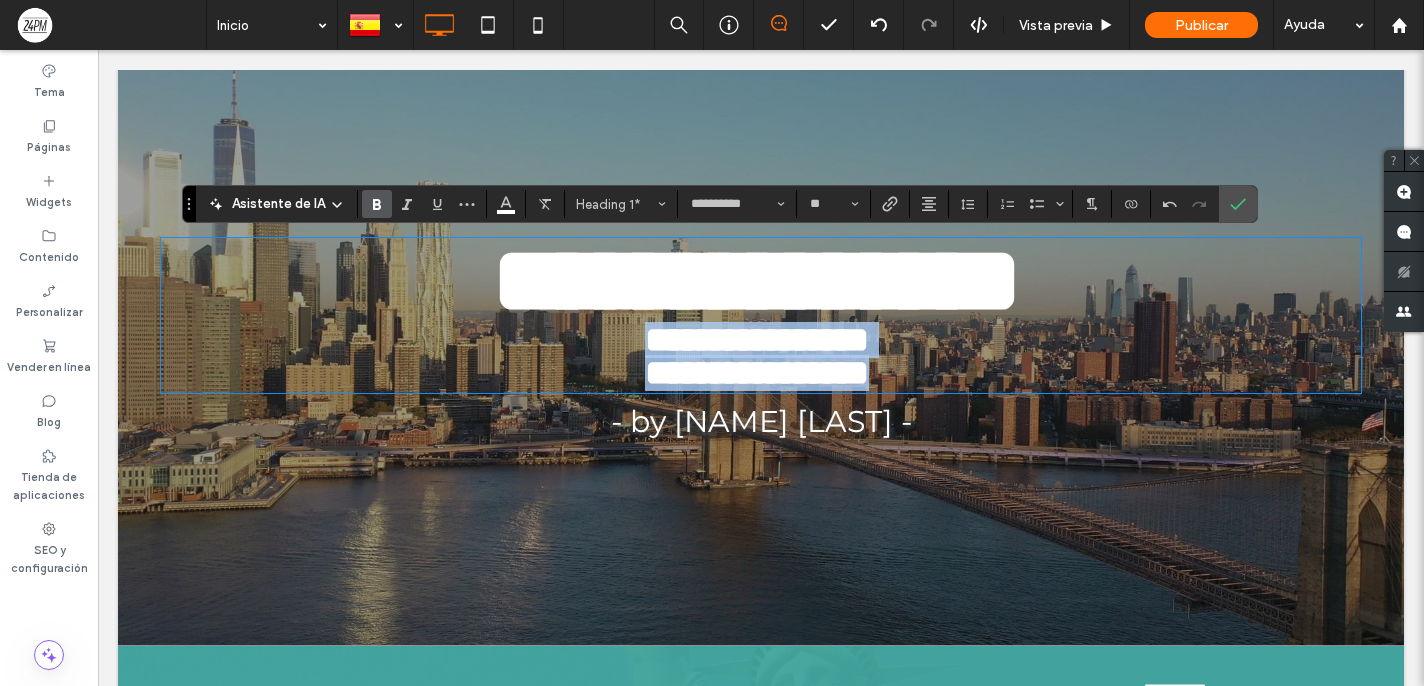 click on "**********" at bounding box center [756, 373] 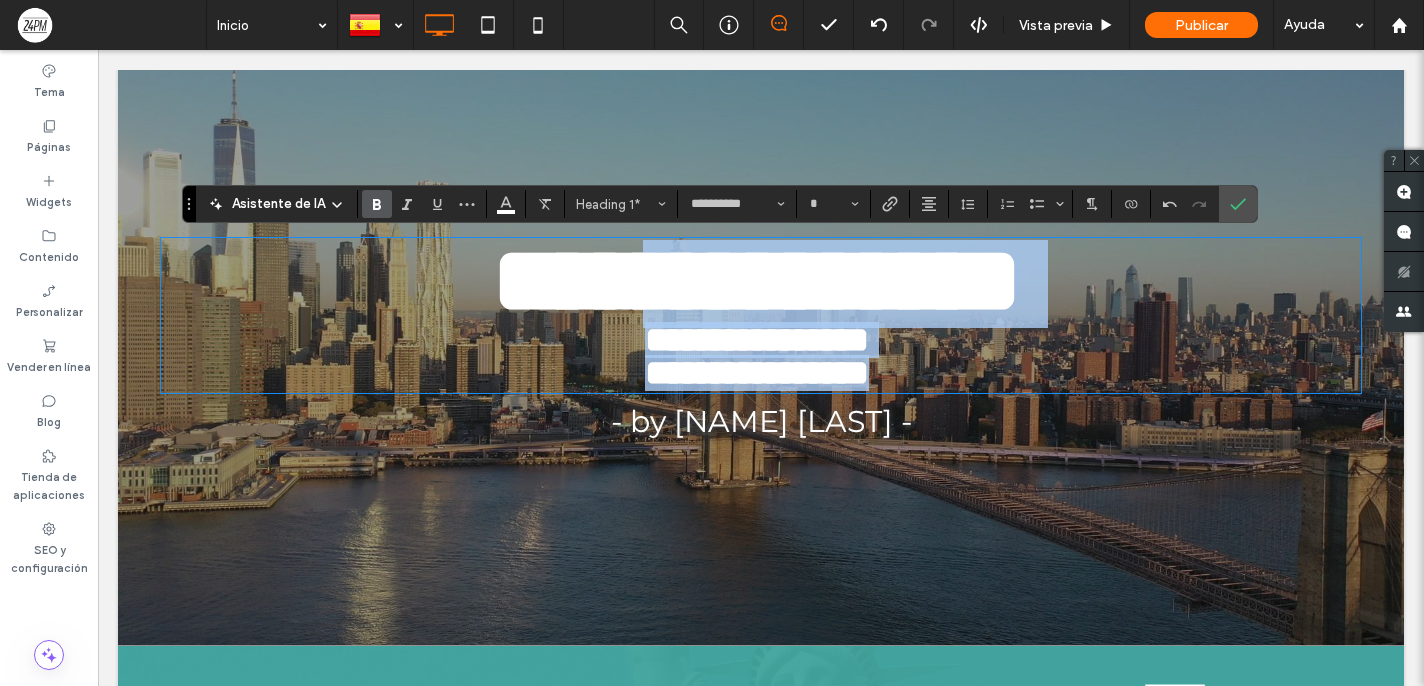 scroll, scrollTop: 0, scrollLeft: 0, axis: both 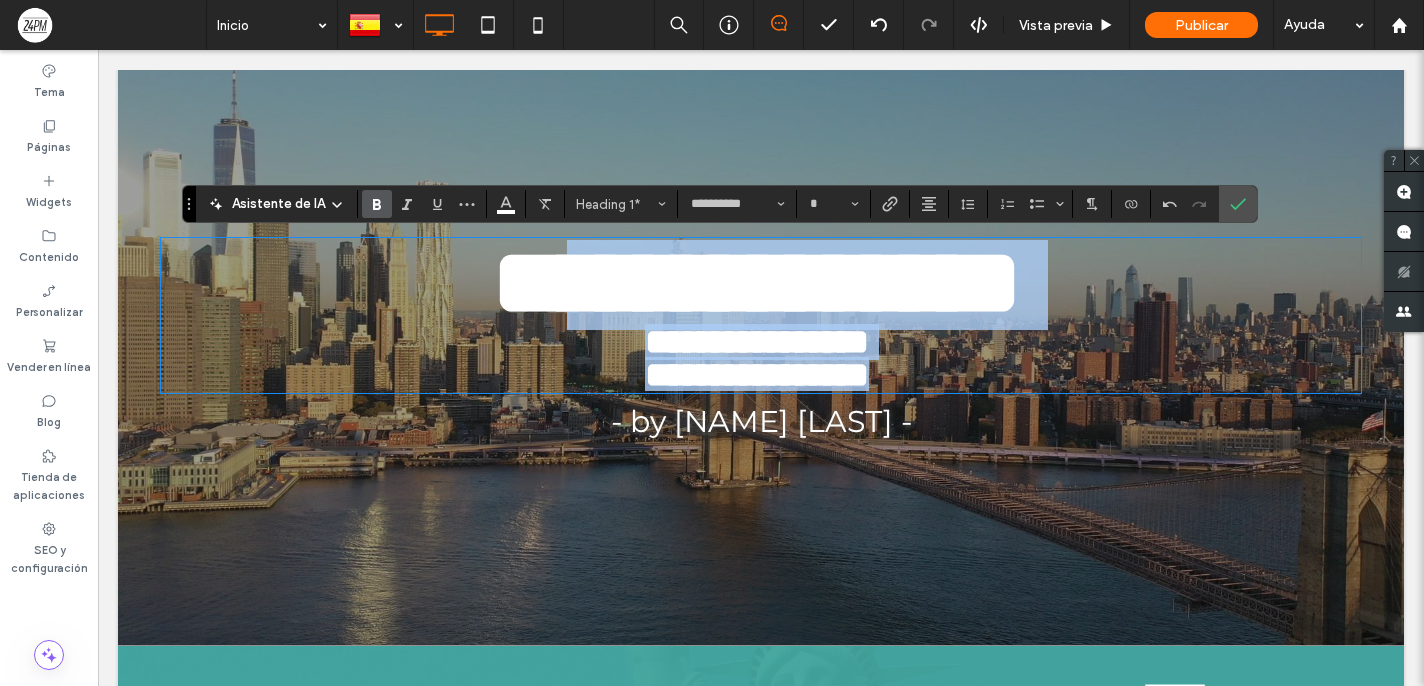 drag, startPoint x: 762, startPoint y: 342, endPoint x: 509, endPoint y: 305, distance: 255.69122 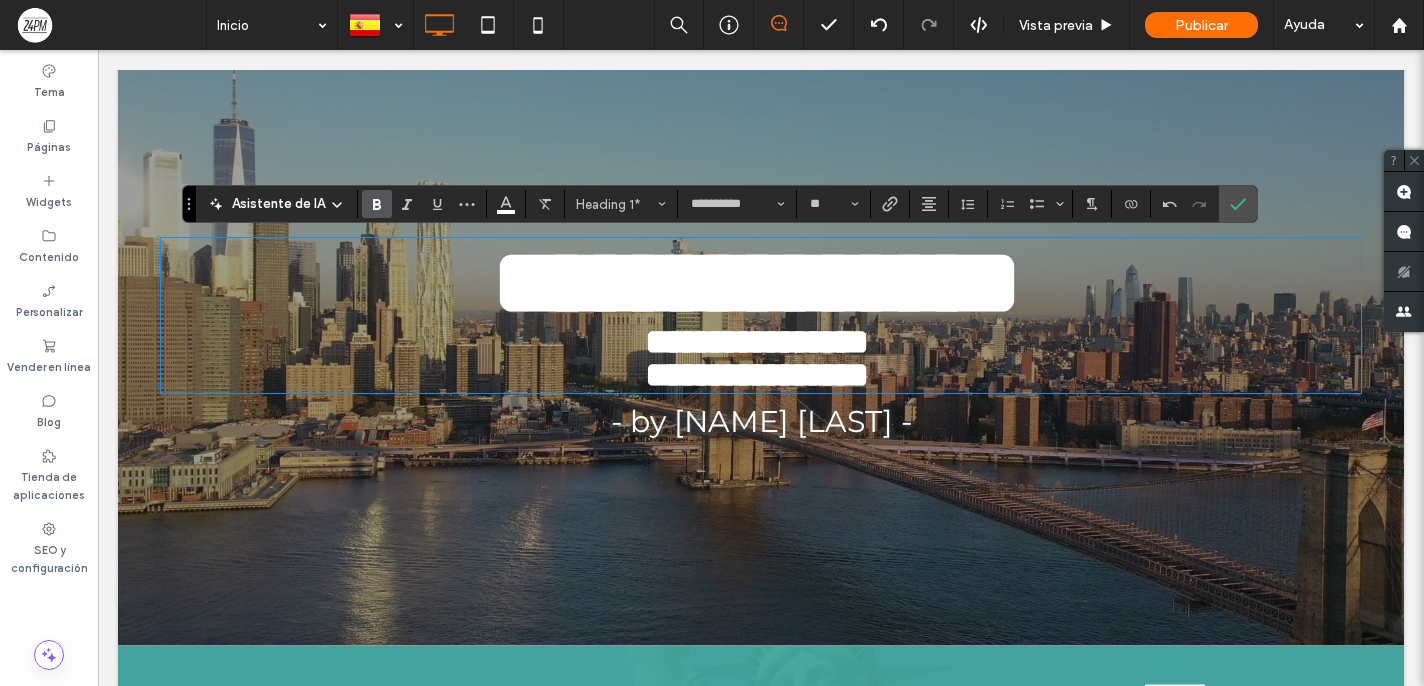 click on "**********" at bounding box center [757, 282] 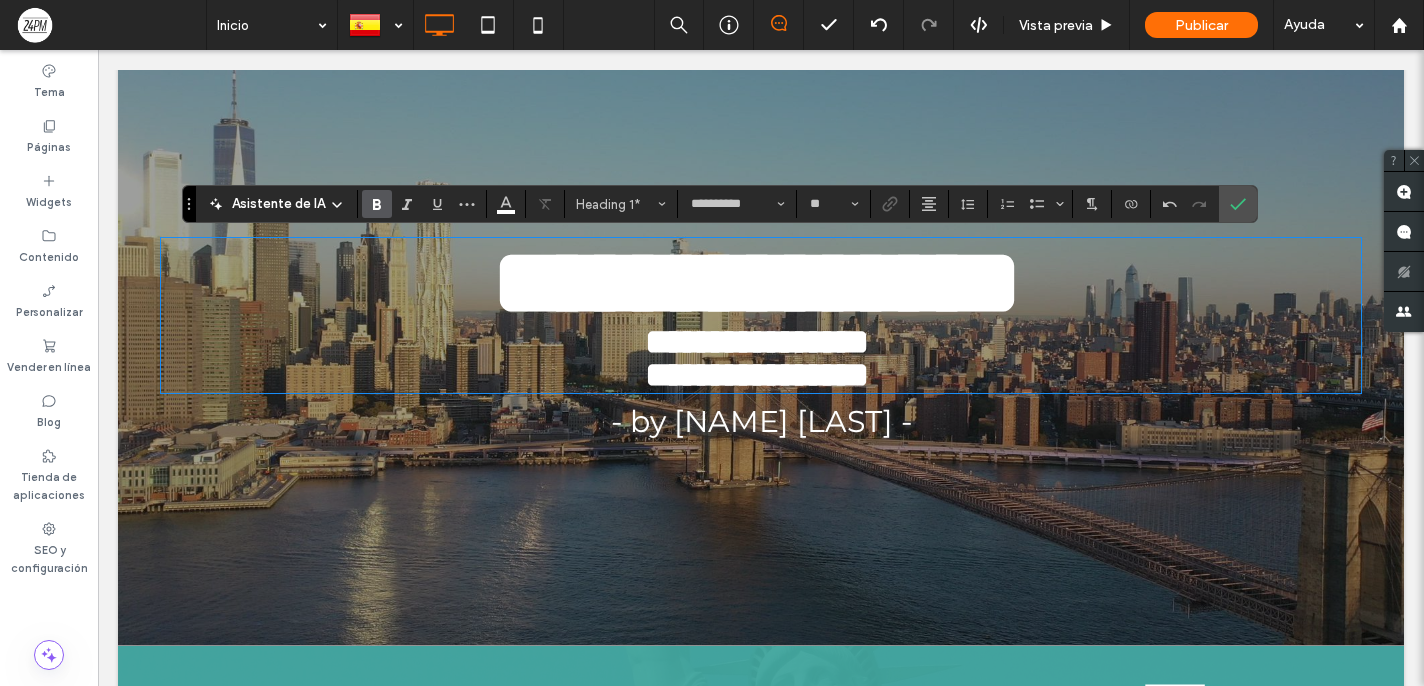 type on "**" 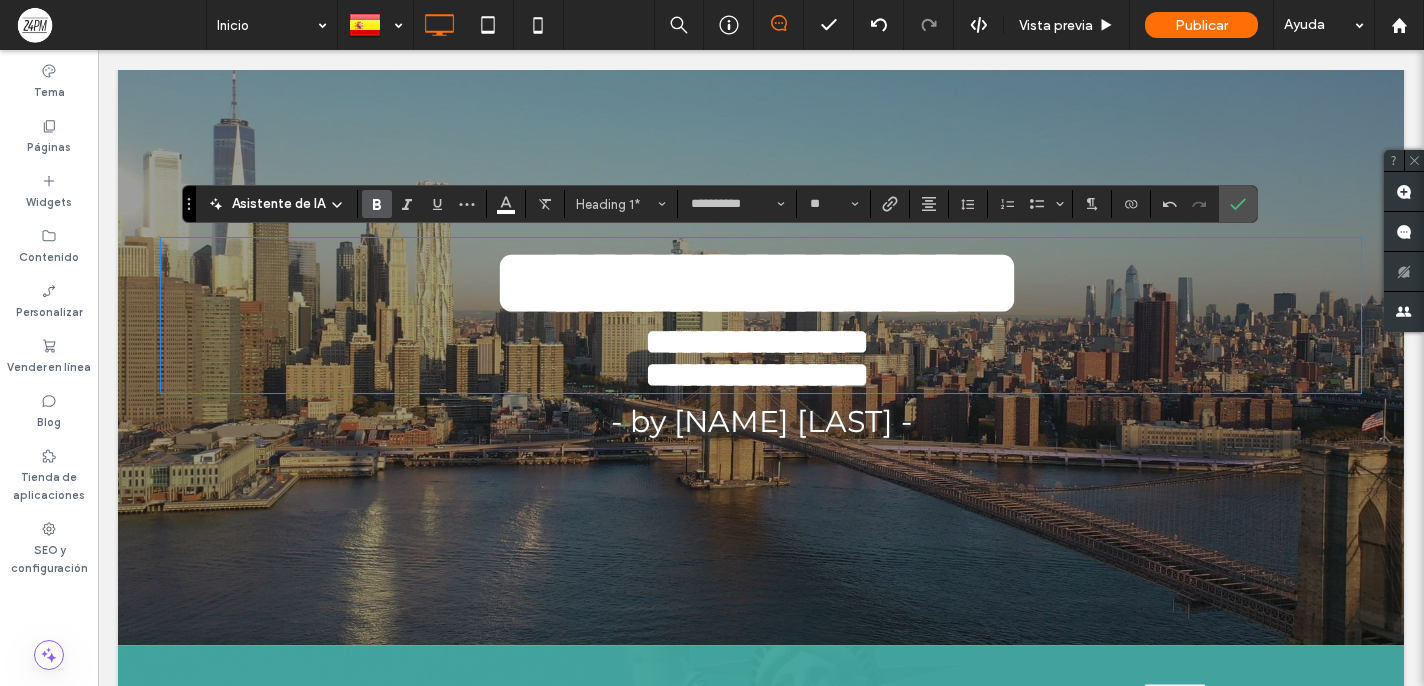 scroll, scrollTop: 5, scrollLeft: 0, axis: vertical 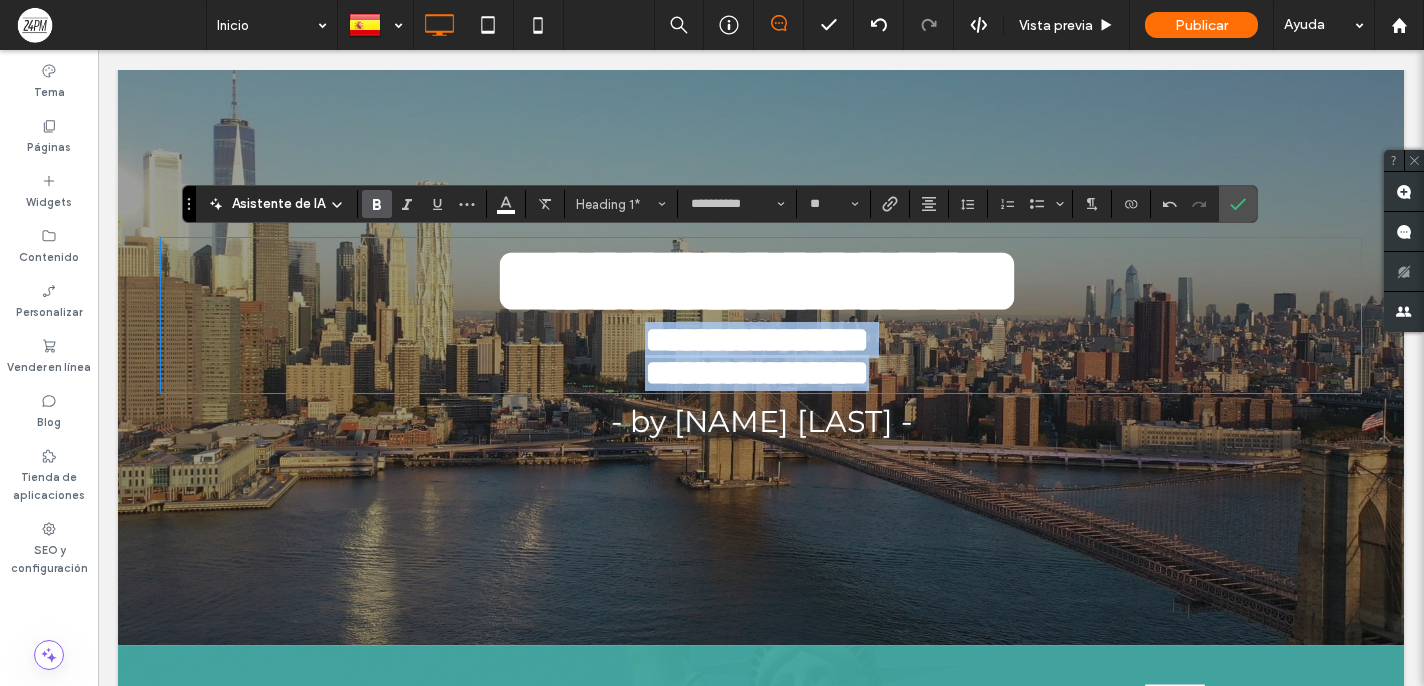 drag, startPoint x: 903, startPoint y: 367, endPoint x: 588, endPoint y: 344, distance: 315.83856 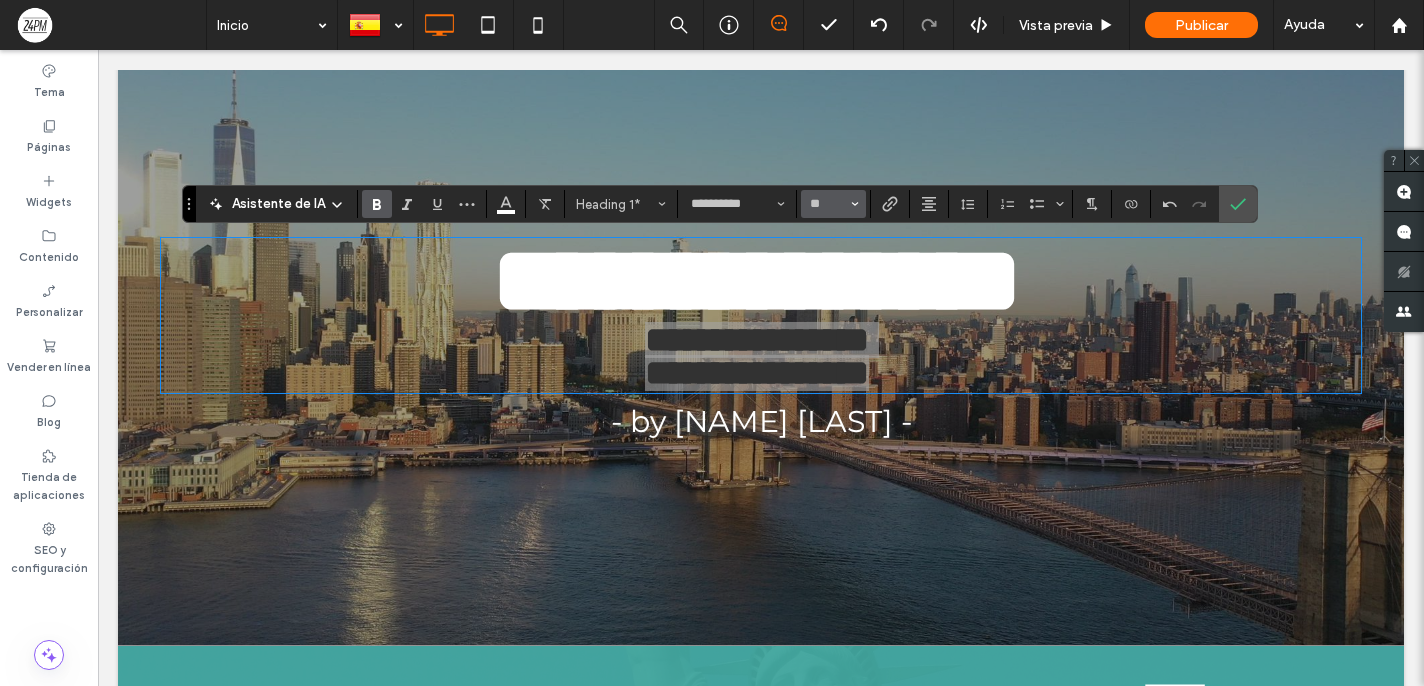 click 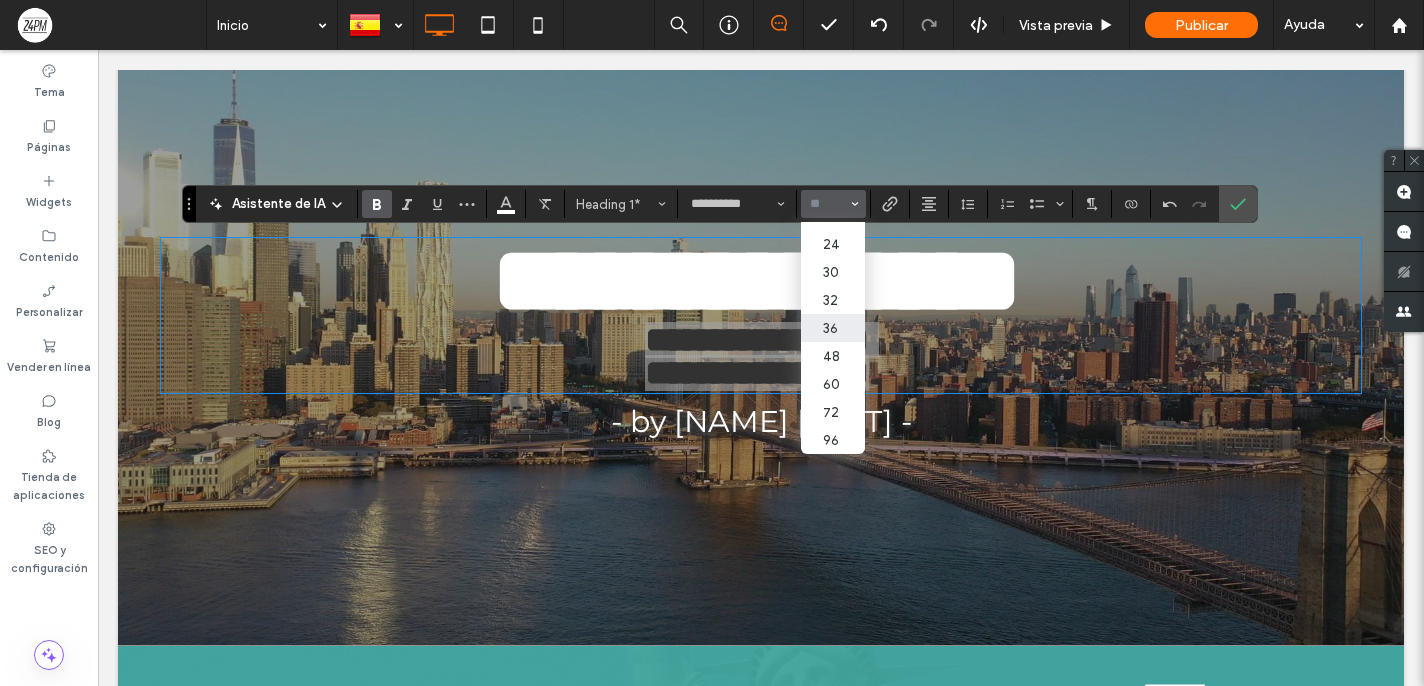 scroll, scrollTop: 247, scrollLeft: 0, axis: vertical 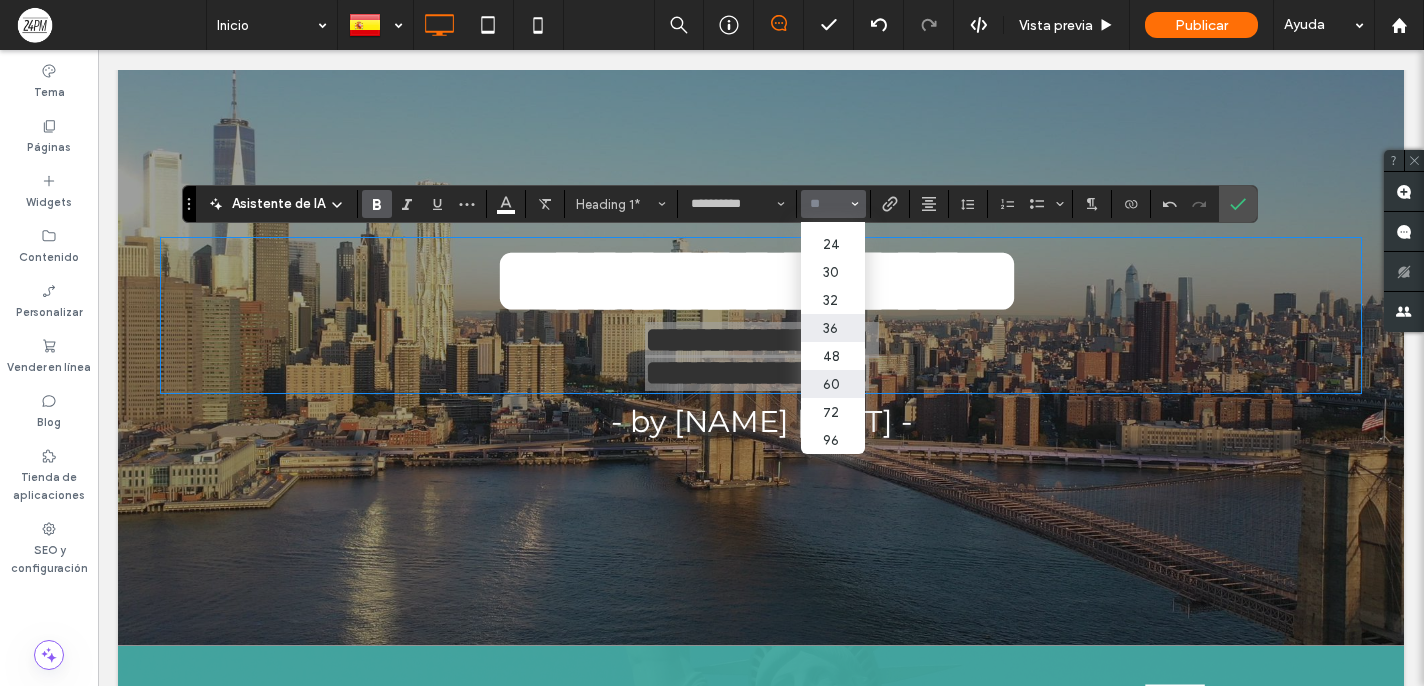 click on "60" at bounding box center (833, 384) 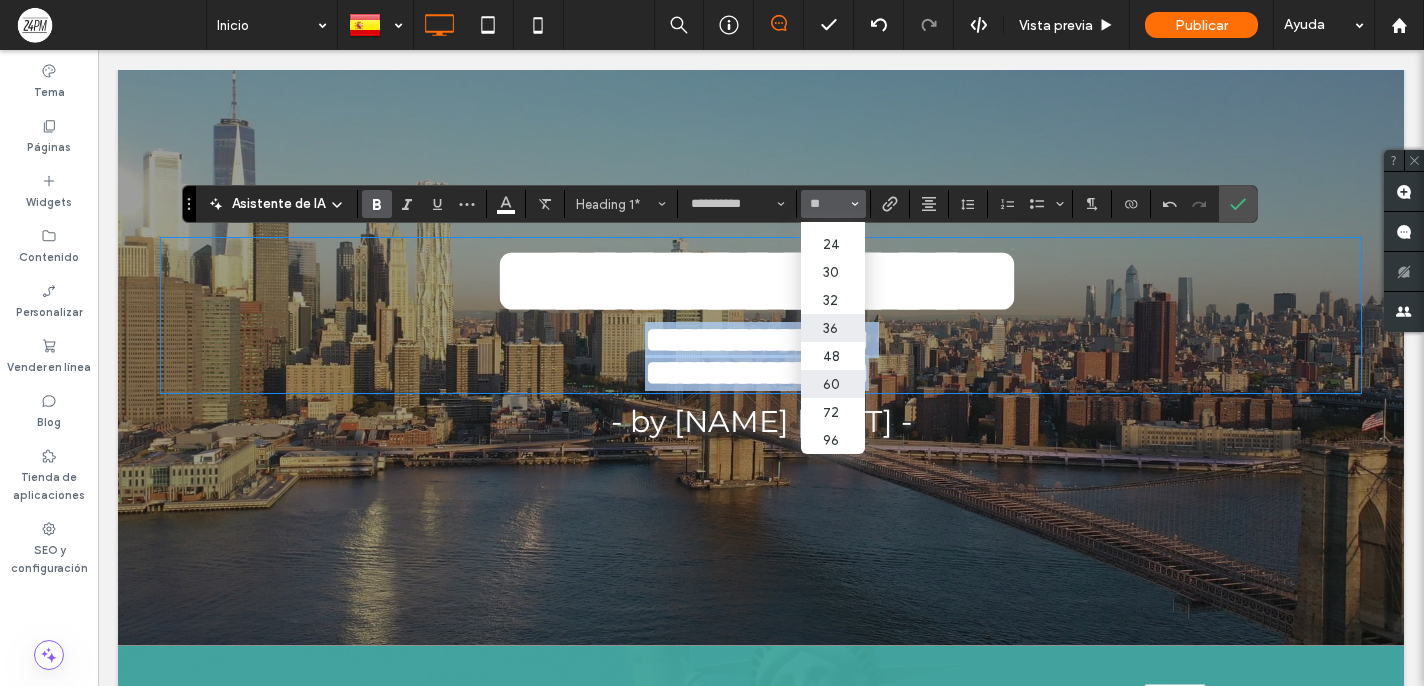 type on "**" 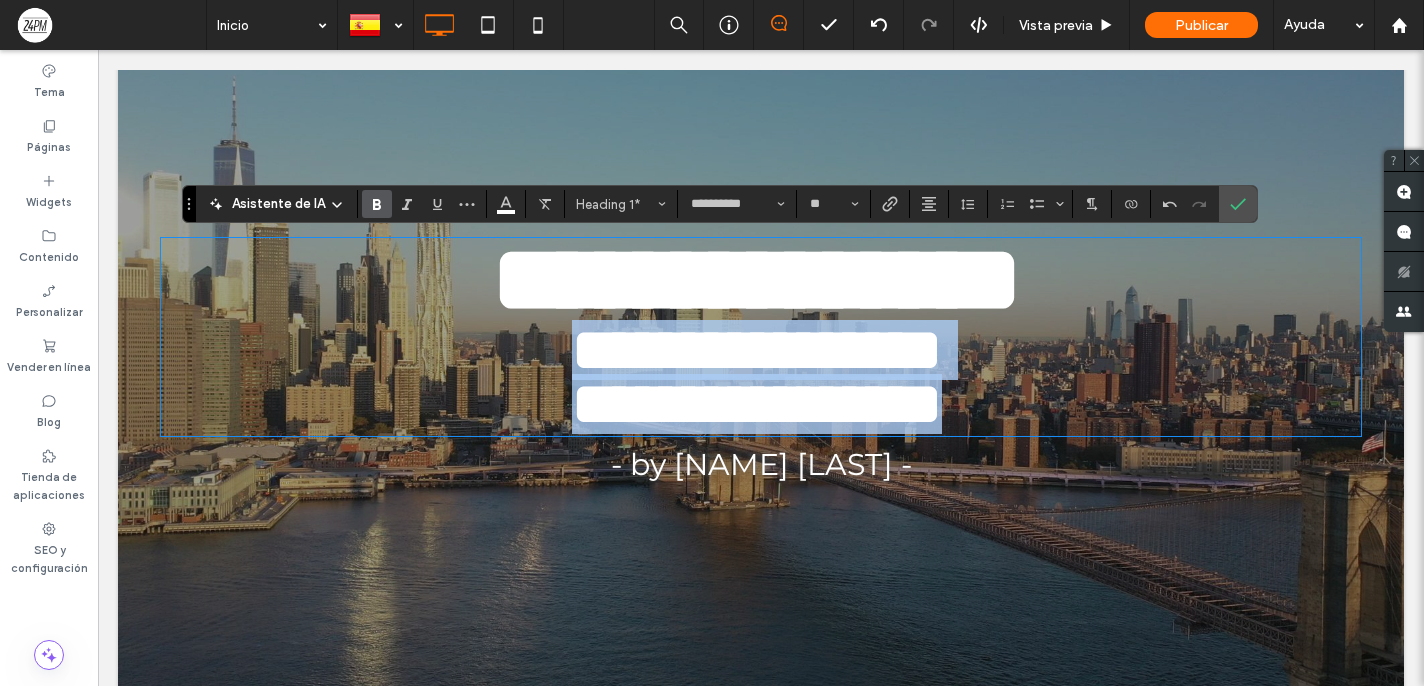 click on "**********" at bounding box center (756, 404) 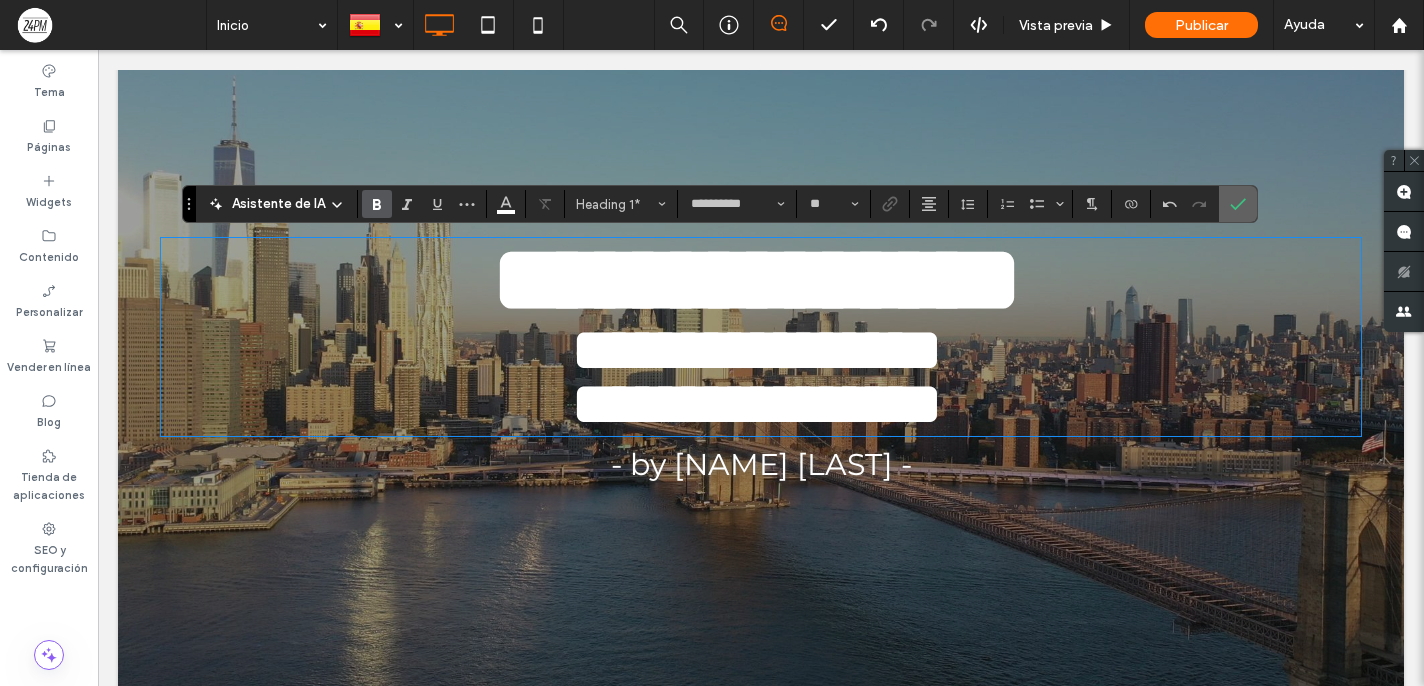 click 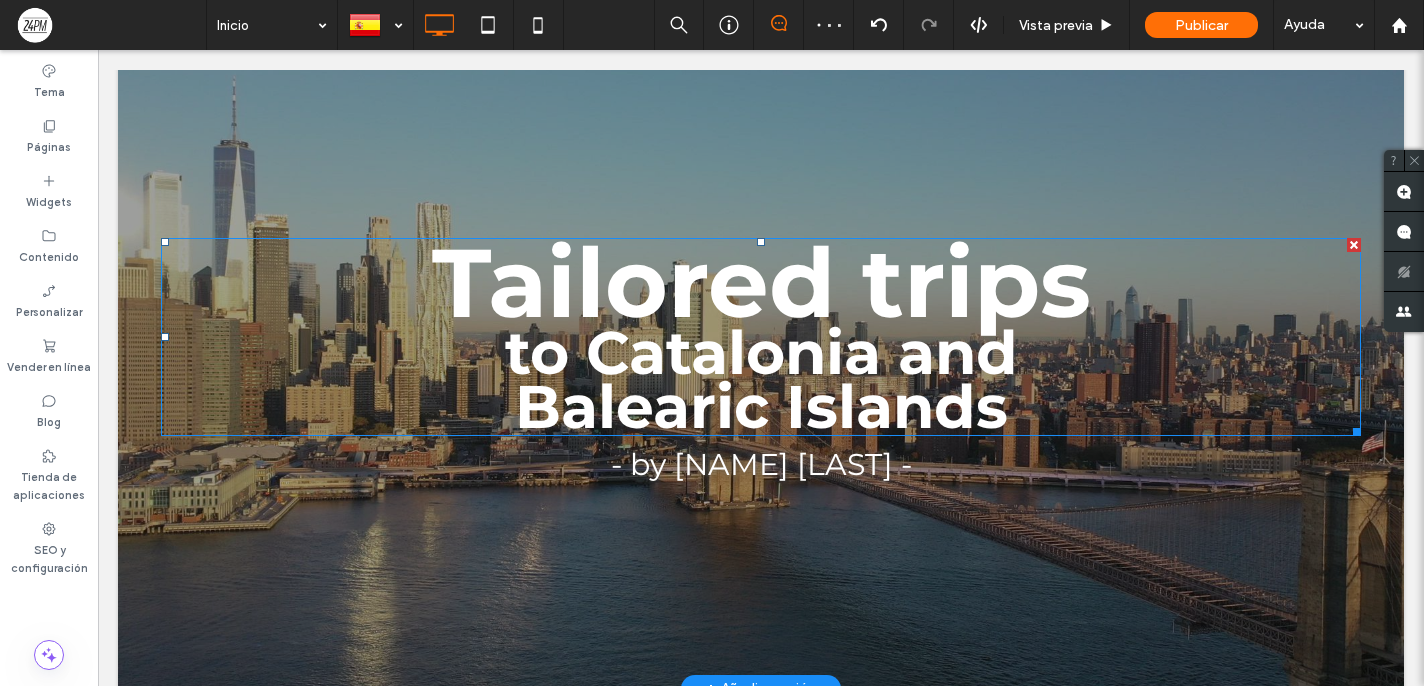 click on "Balearic Islands" at bounding box center [761, 406] 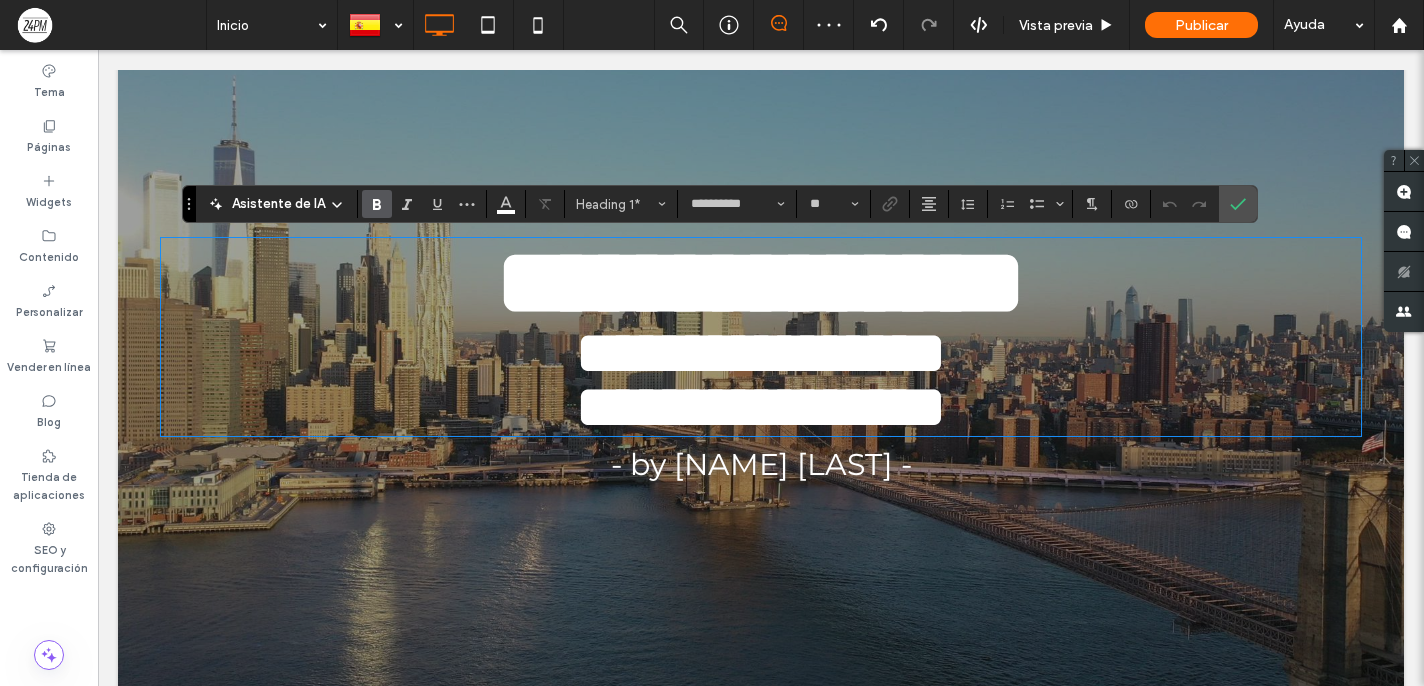 scroll, scrollTop: 9, scrollLeft: 0, axis: vertical 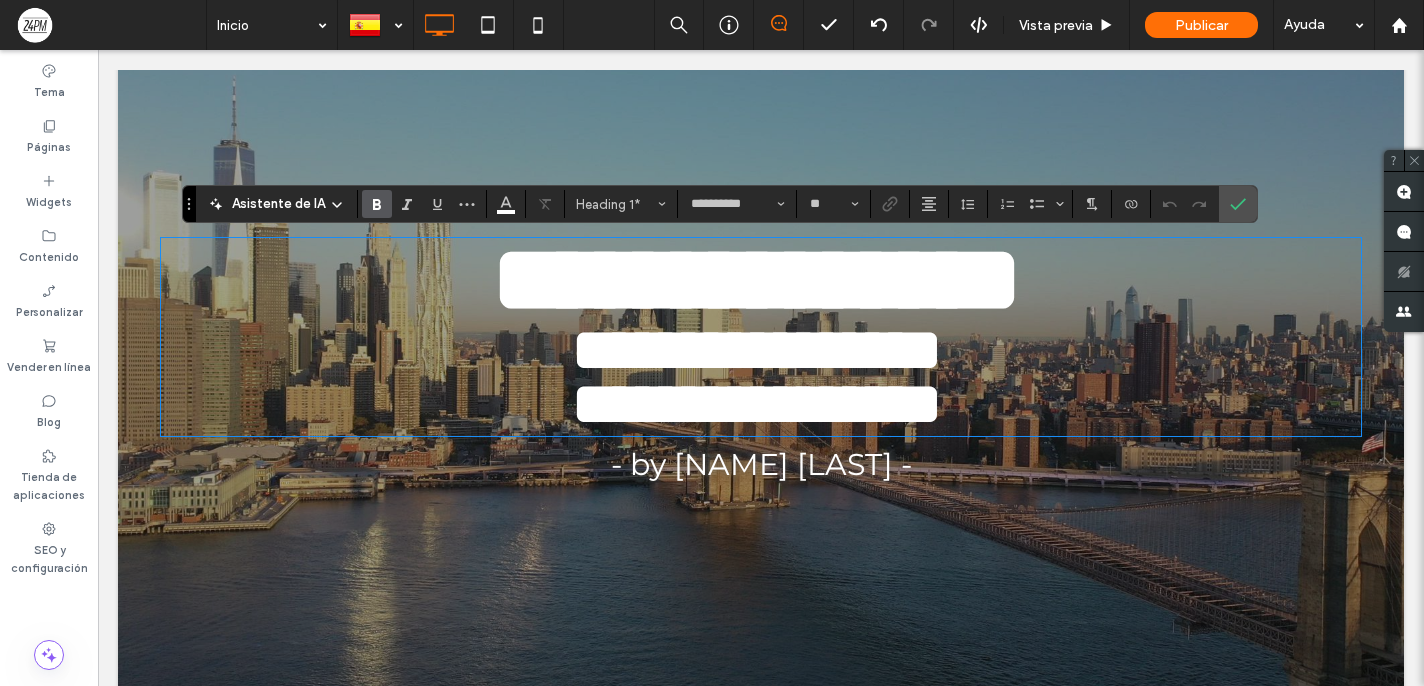 click at bounding box center (761, 361) 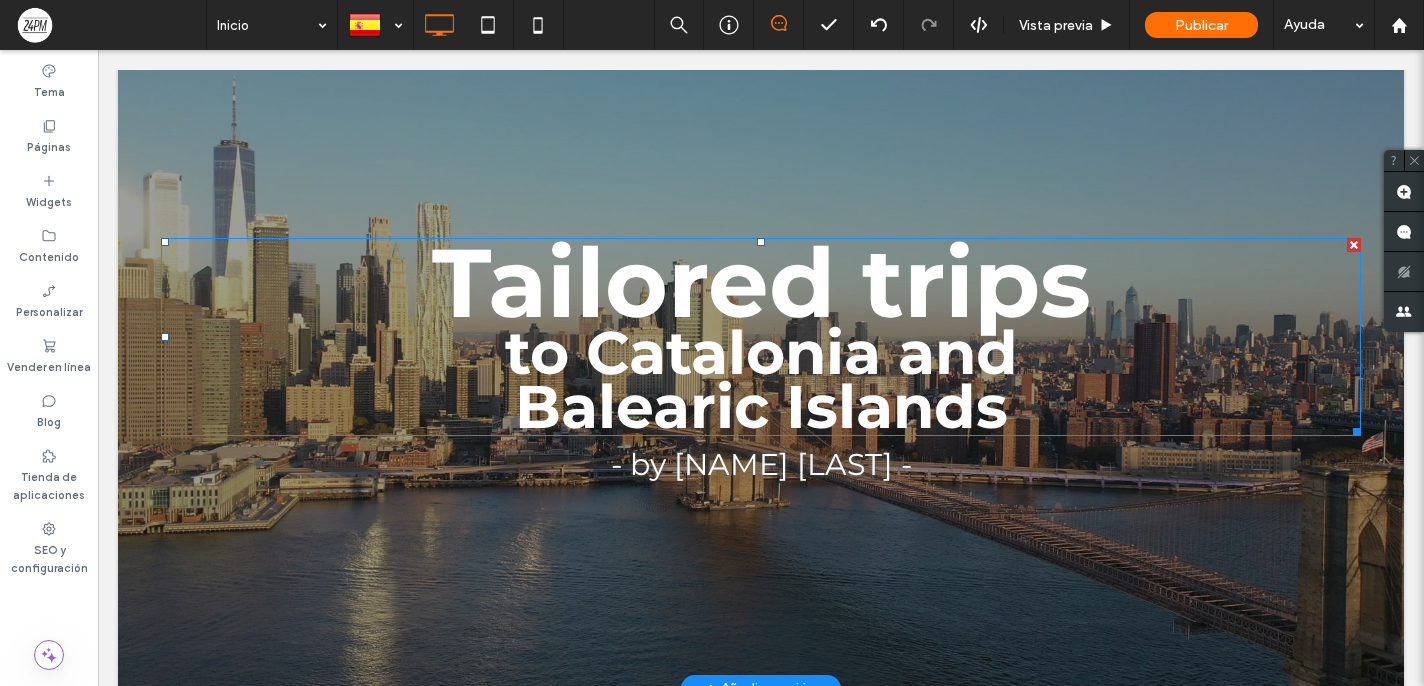 click on "Tailored trips" at bounding box center [761, 282] 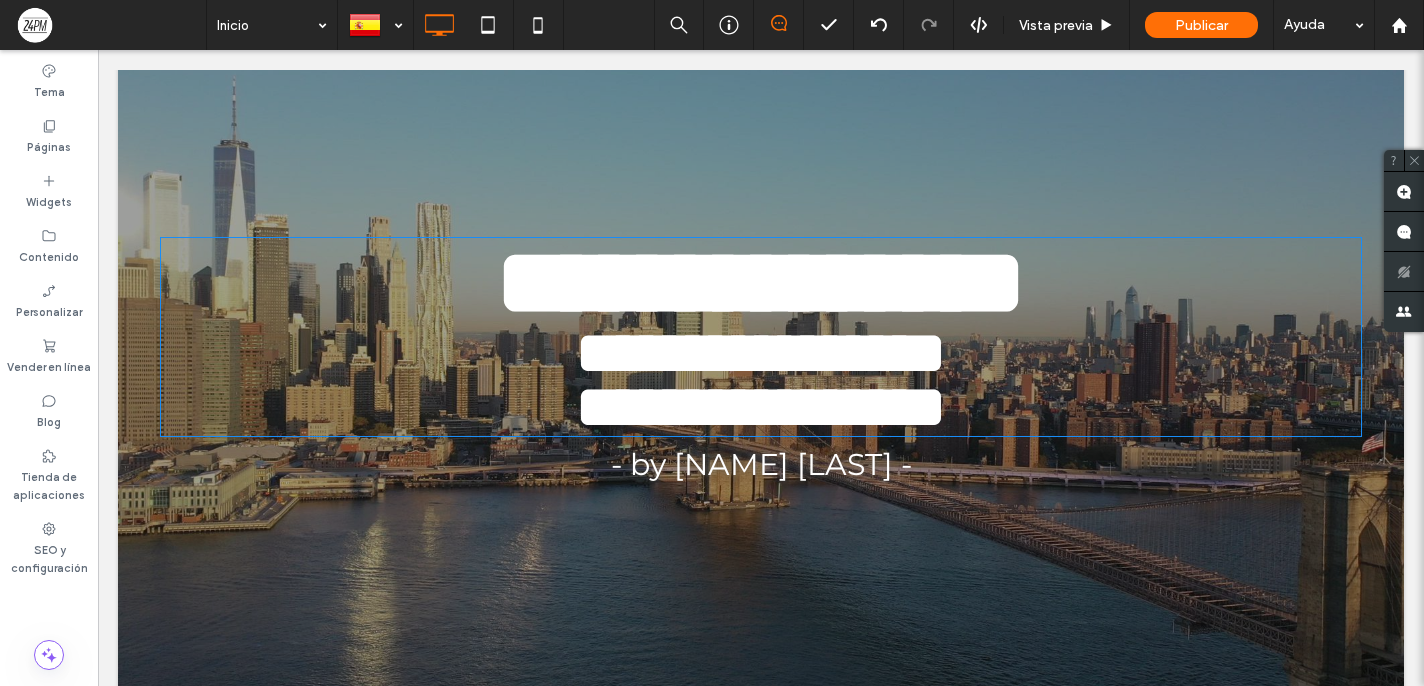 scroll, scrollTop: 9, scrollLeft: 0, axis: vertical 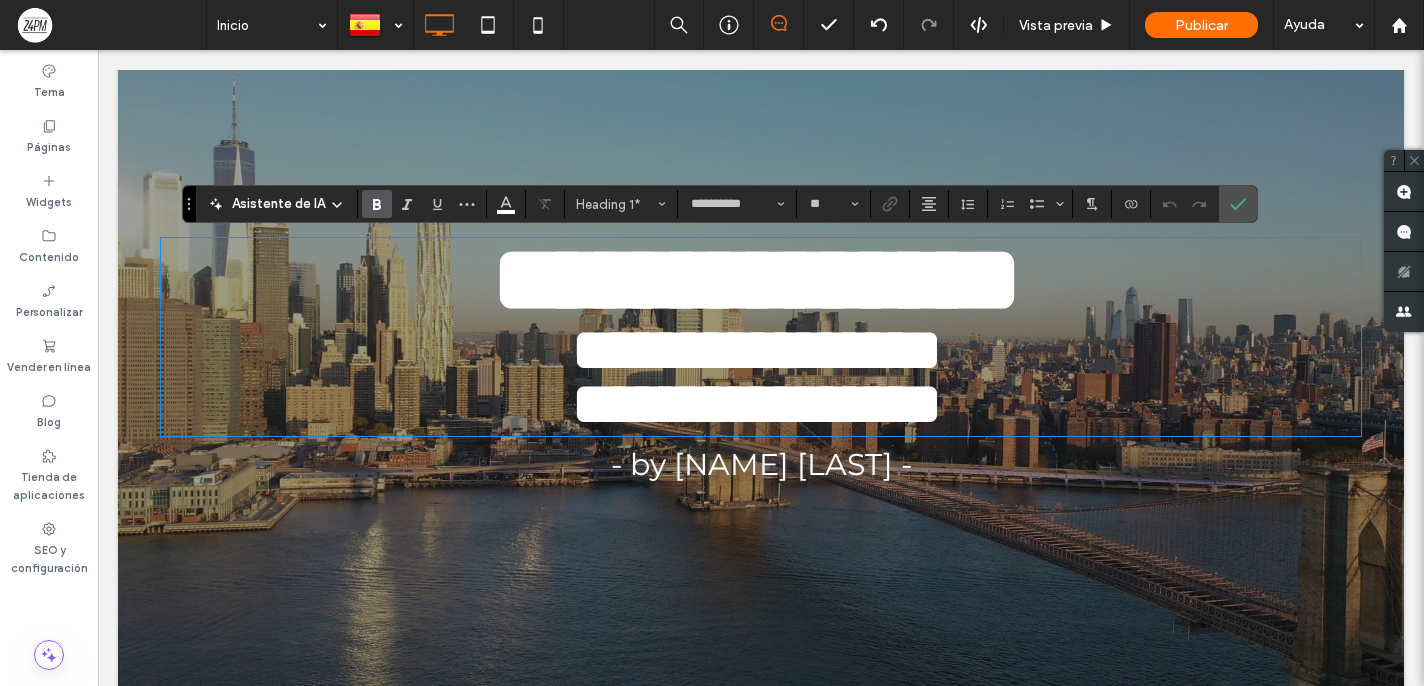 click at bounding box center [189, 204] 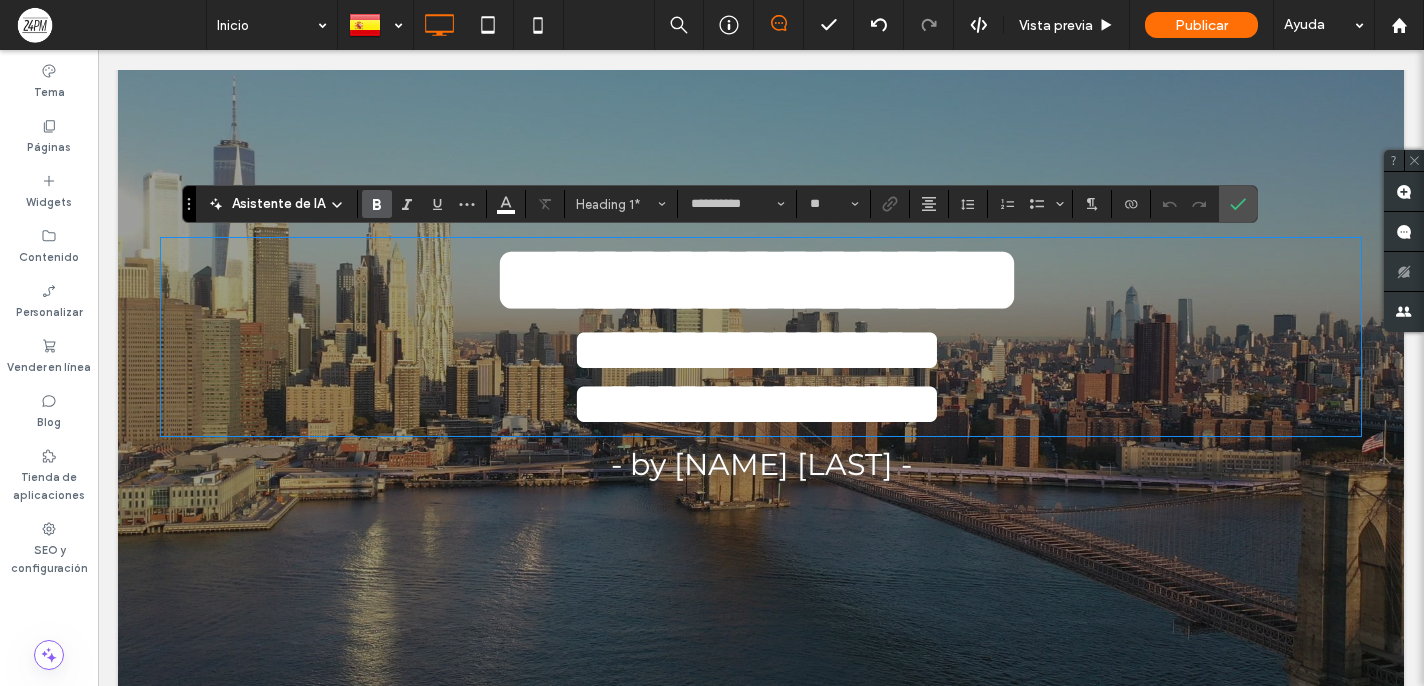 click at bounding box center (761, 361) 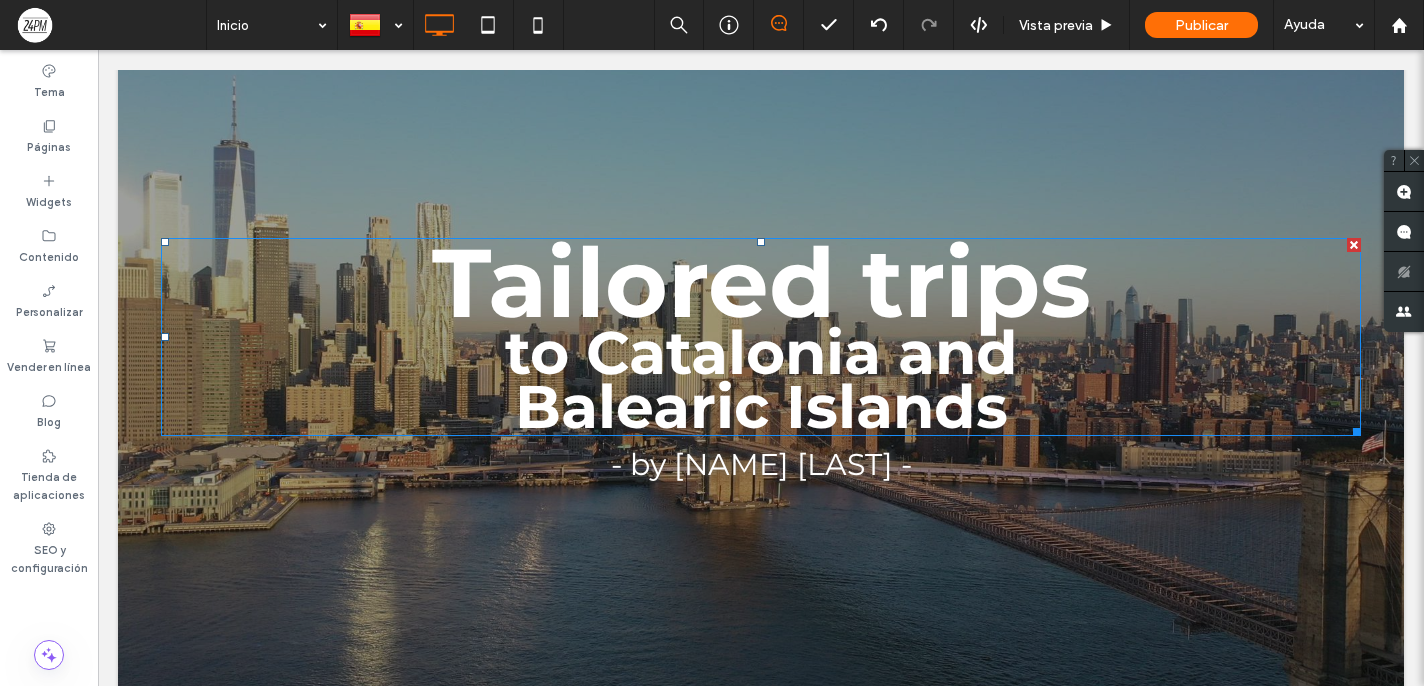 click on "Tailored trips" at bounding box center [761, 282] 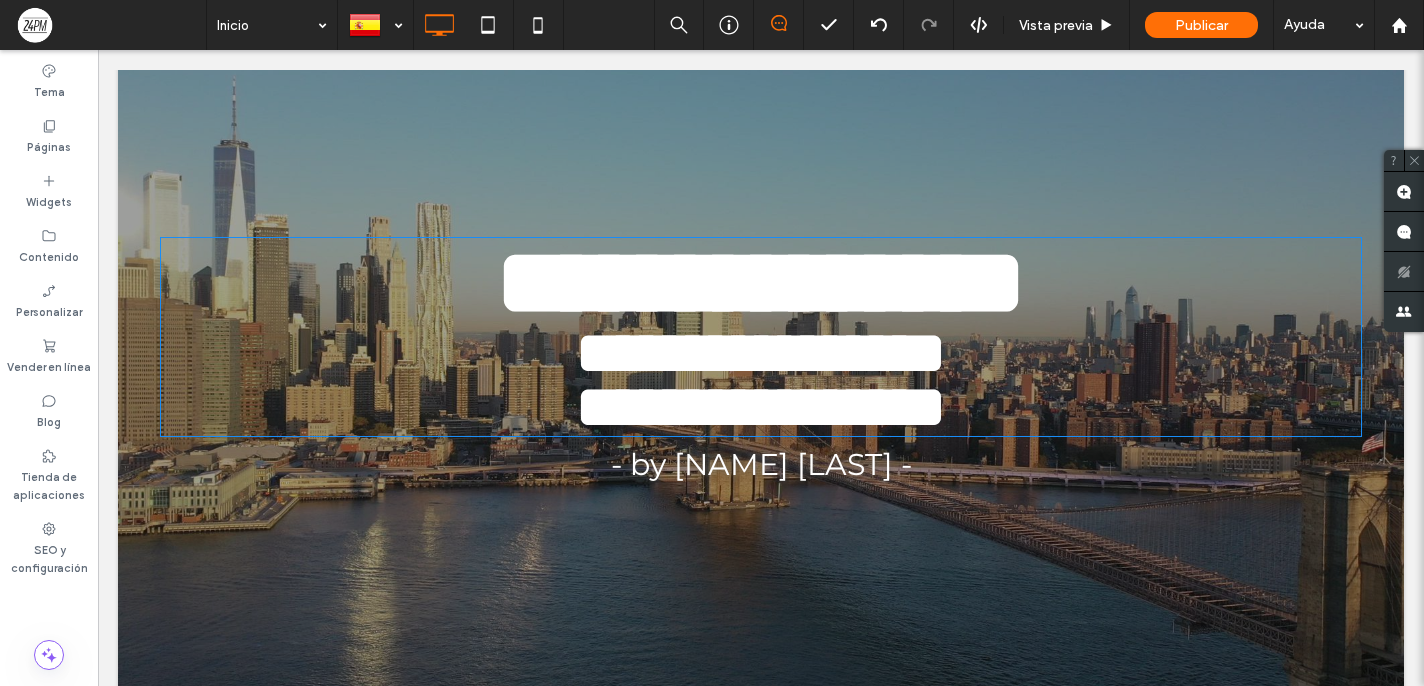 scroll, scrollTop: 9, scrollLeft: 0, axis: vertical 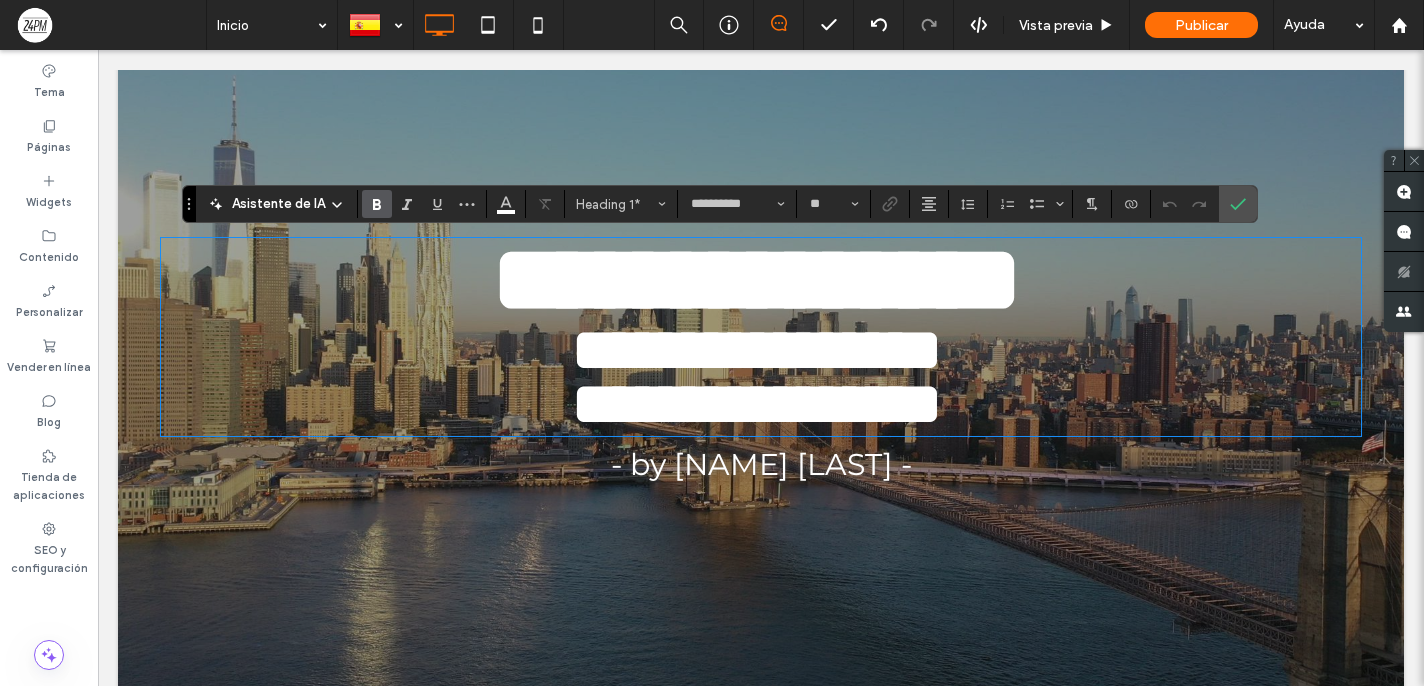 click at bounding box center (761, 361) 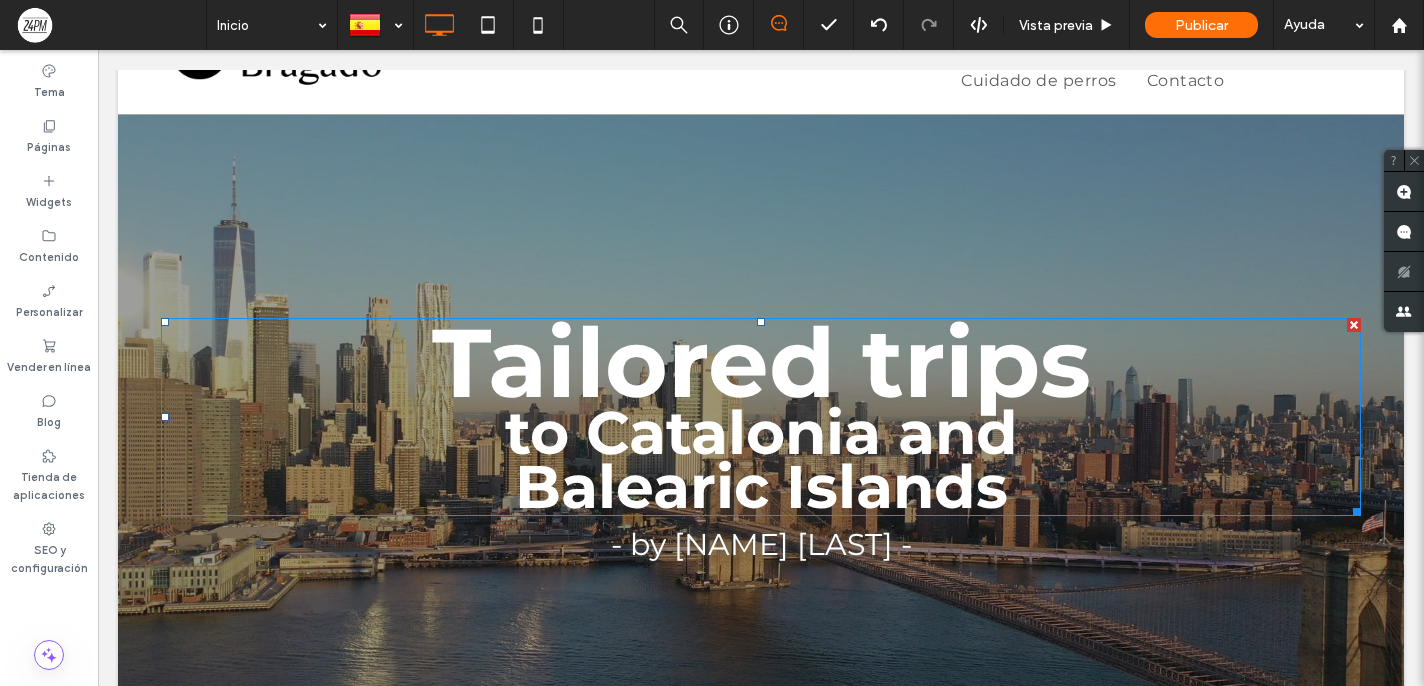 scroll, scrollTop: 73, scrollLeft: 0, axis: vertical 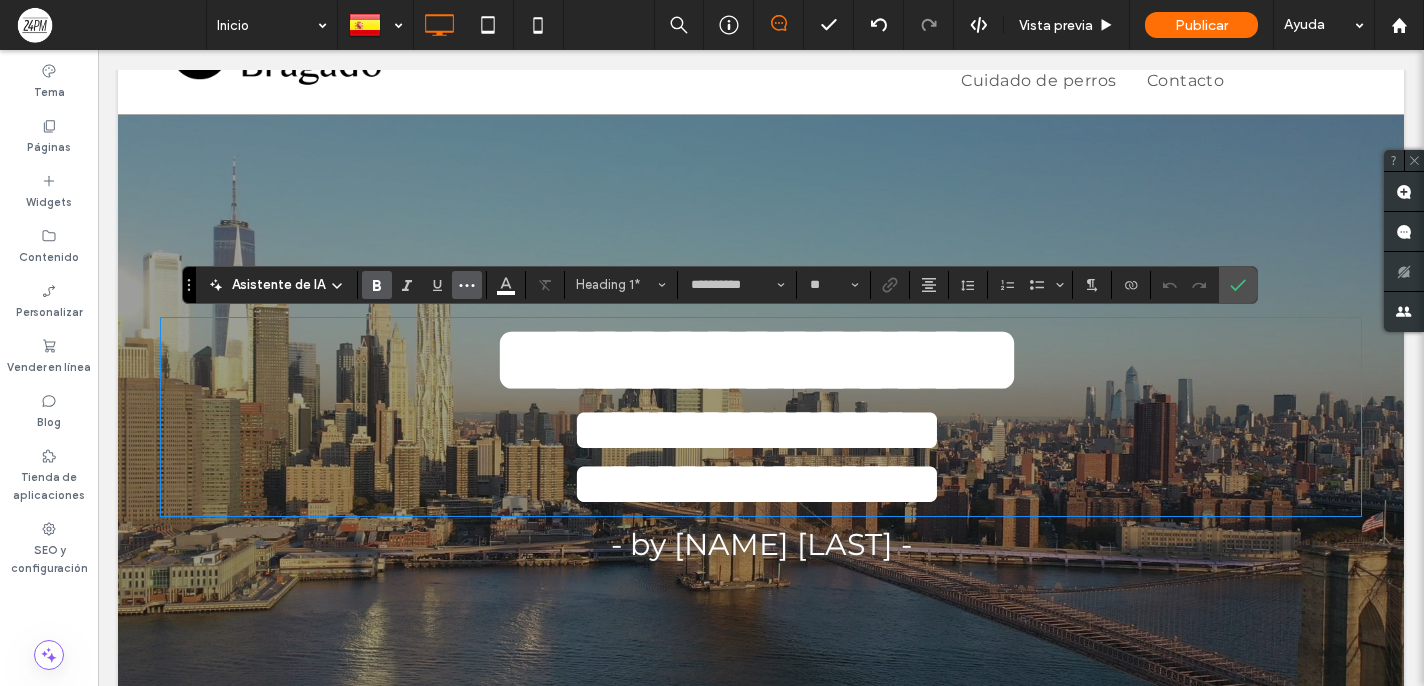 click 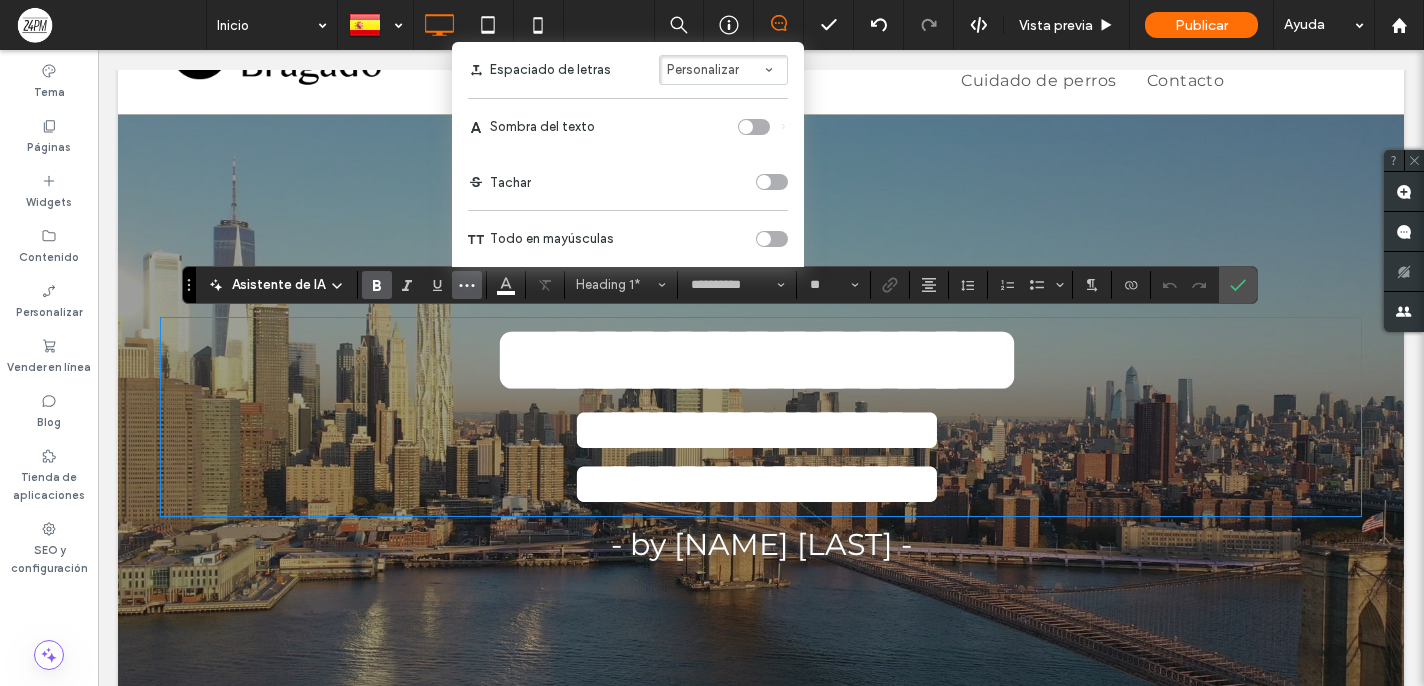 click at bounding box center [746, 127] 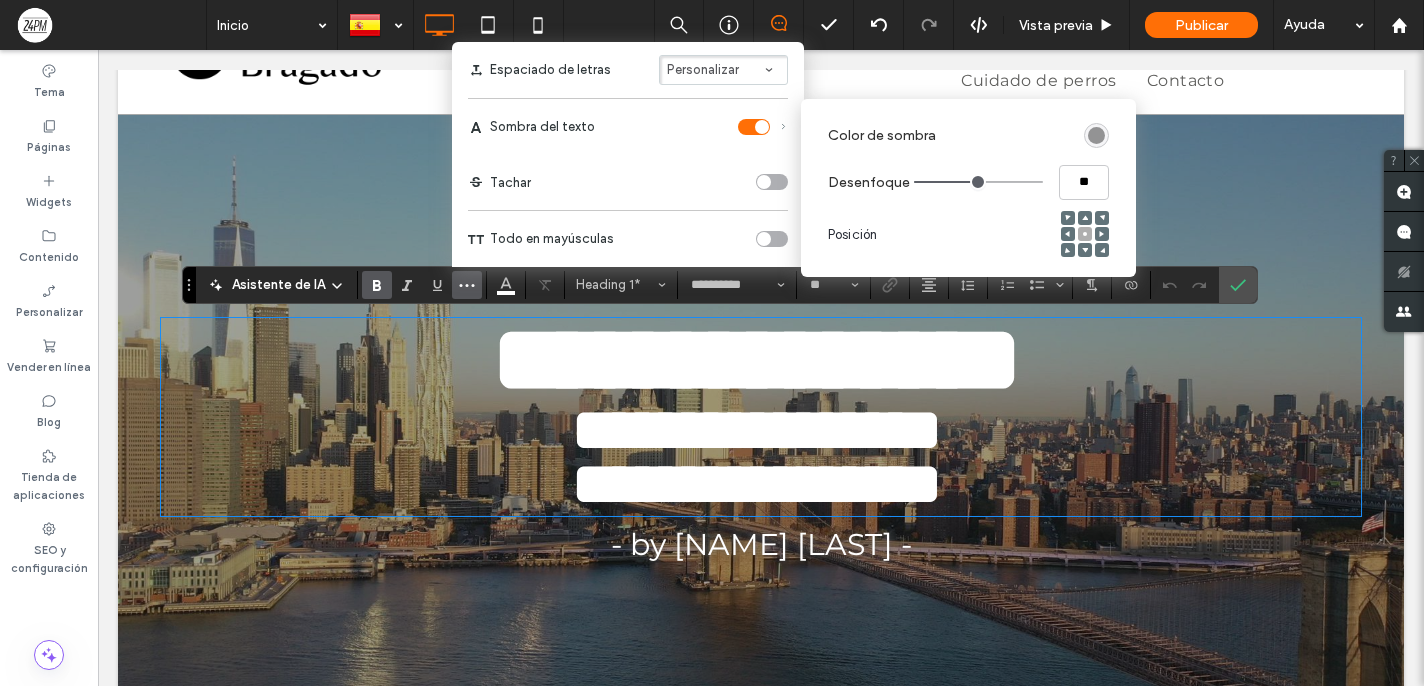 click at bounding box center [754, 127] 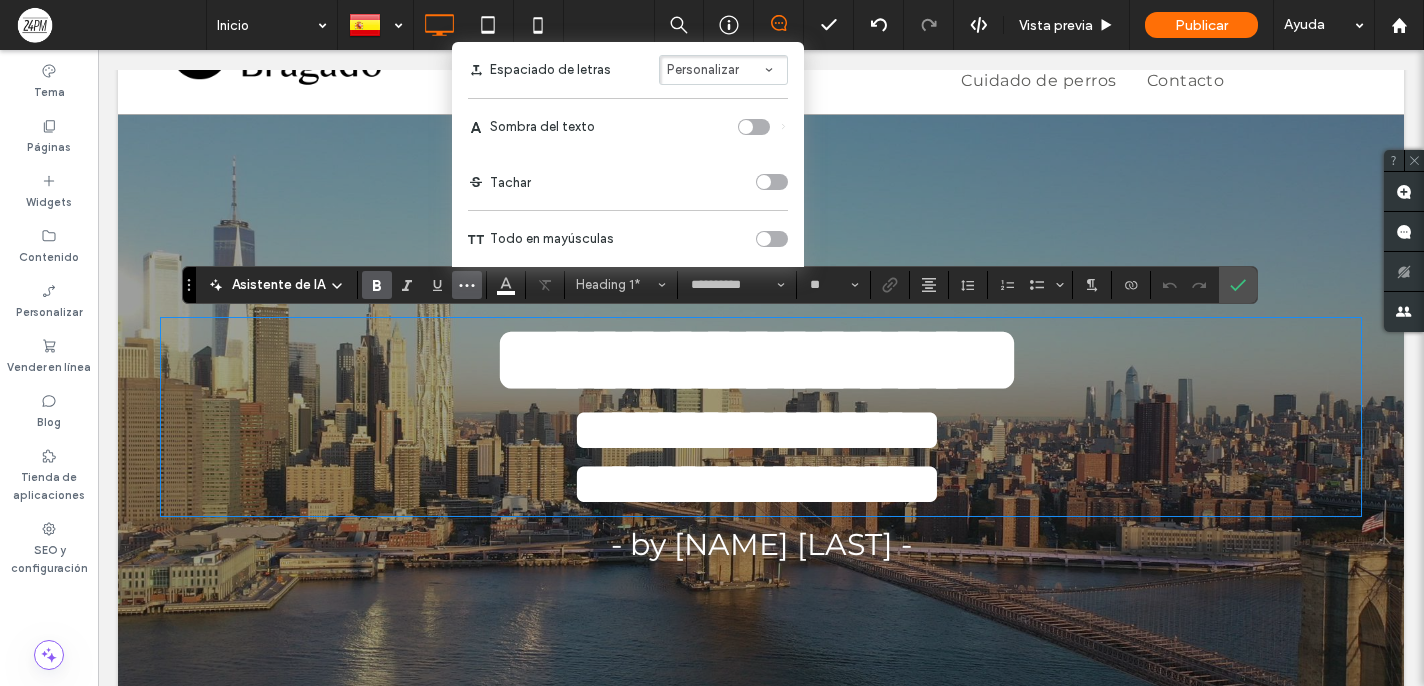 click on "Personalizar" at bounding box center (723, 70) 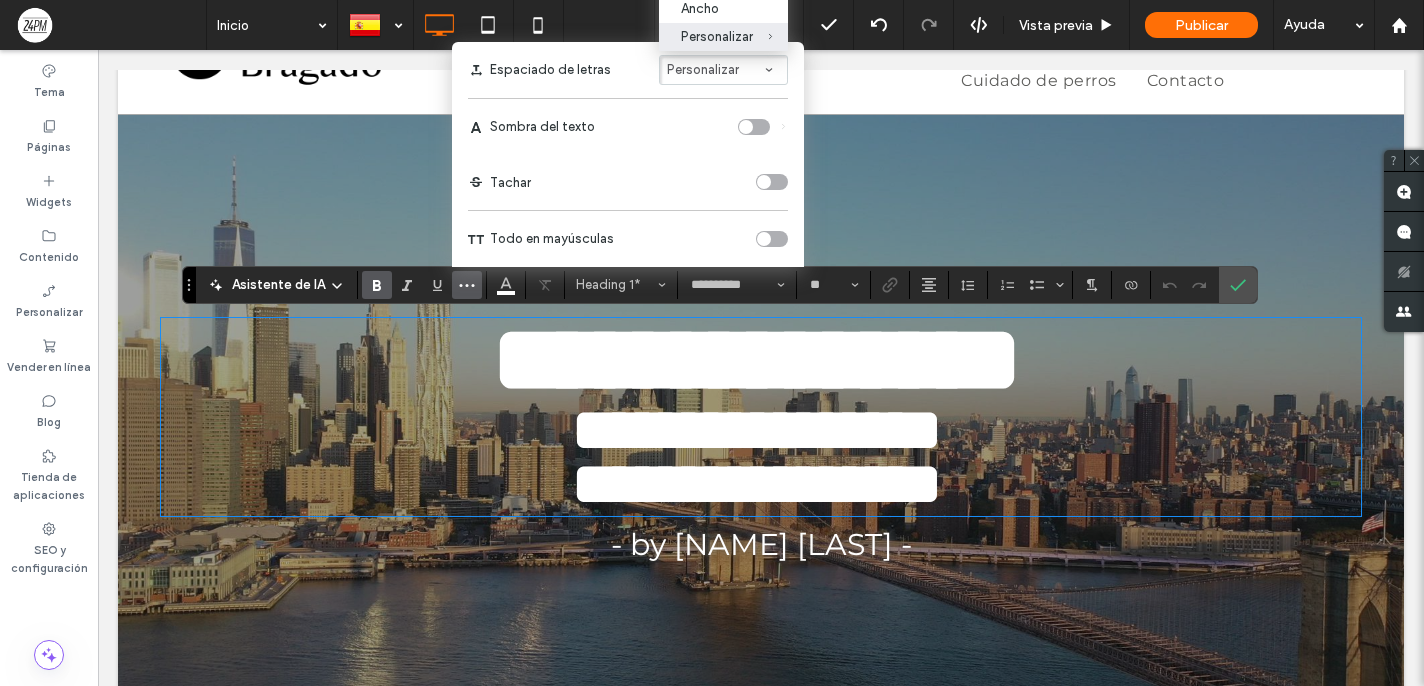 click on "Sombra del texto" at bounding box center [628, 127] 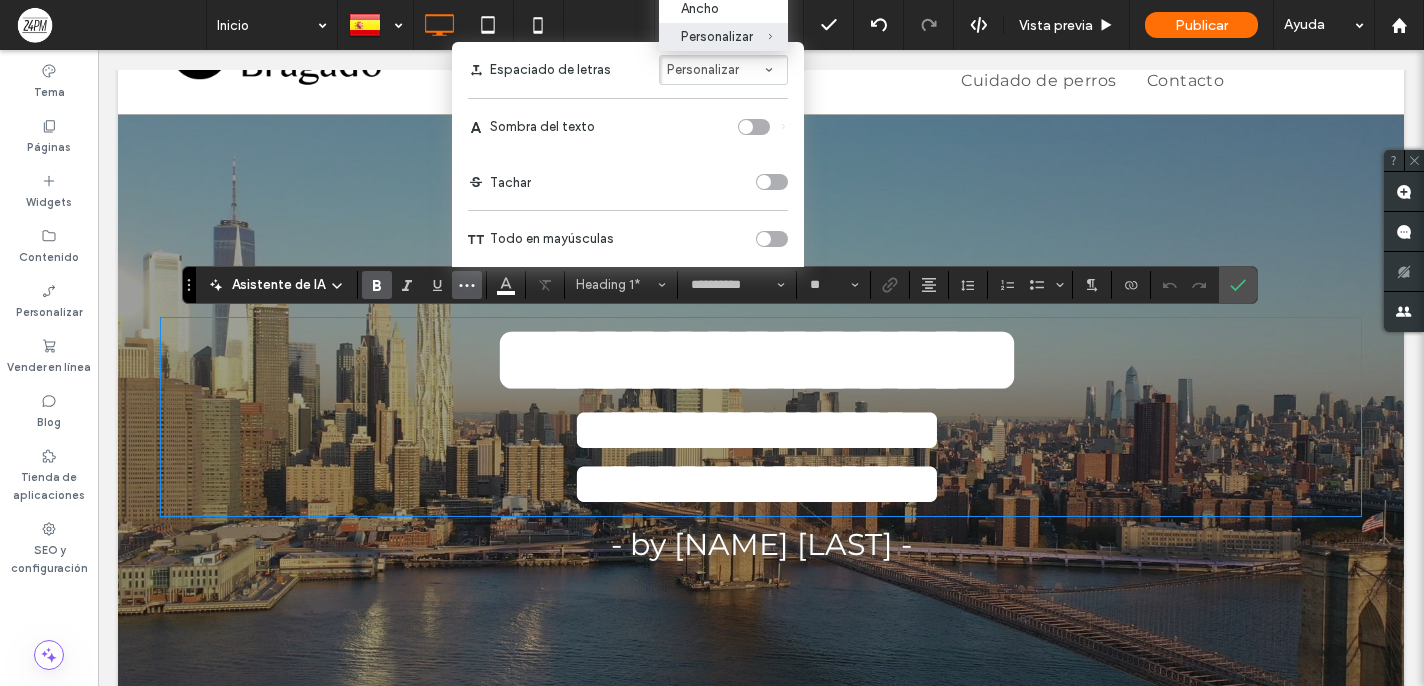 drag, startPoint x: 619, startPoint y: 202, endPoint x: 649, endPoint y: 188, distance: 33.105892 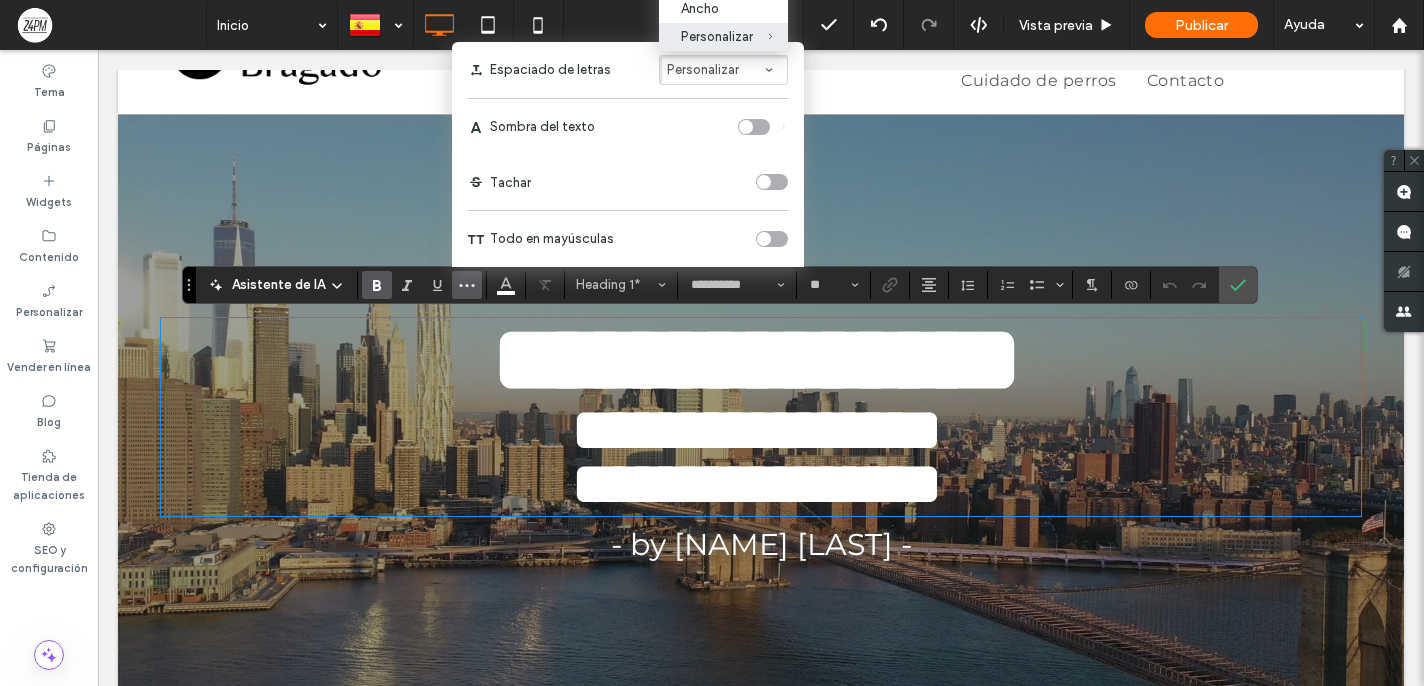 click on "**********" at bounding box center (756, 360) 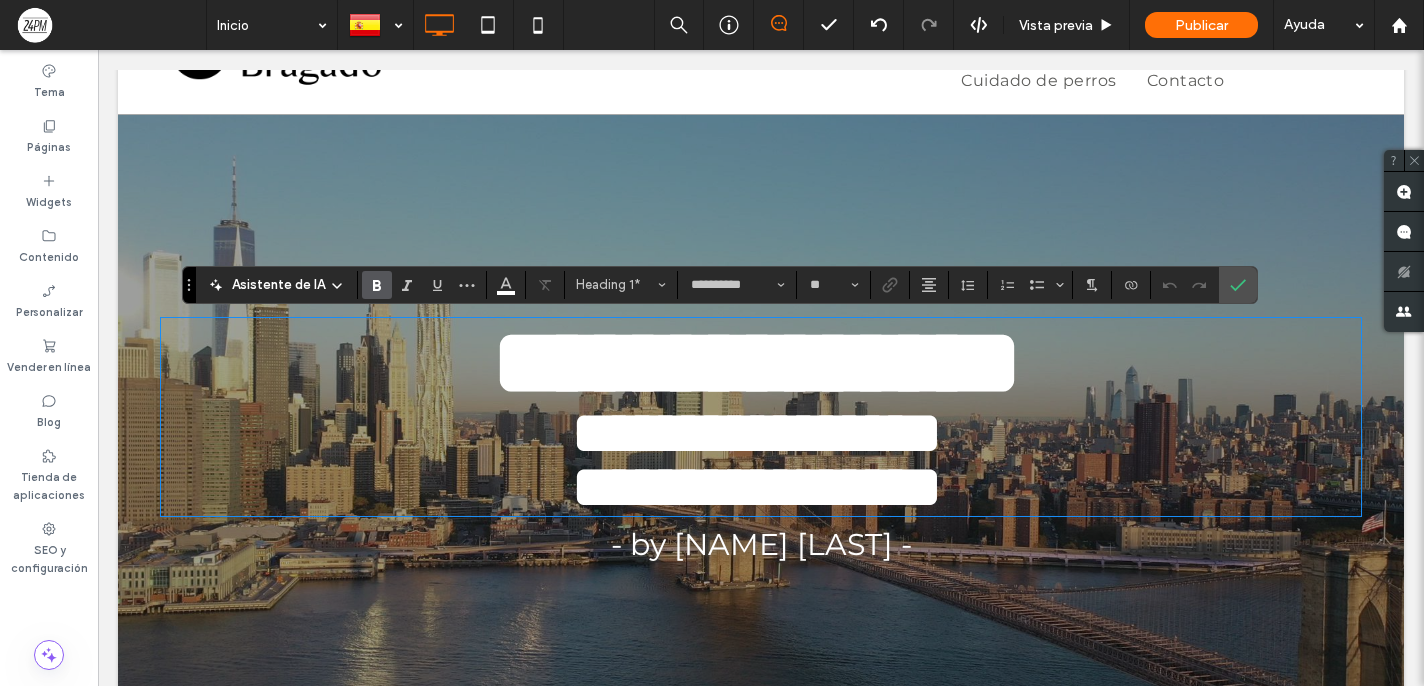 type on "**" 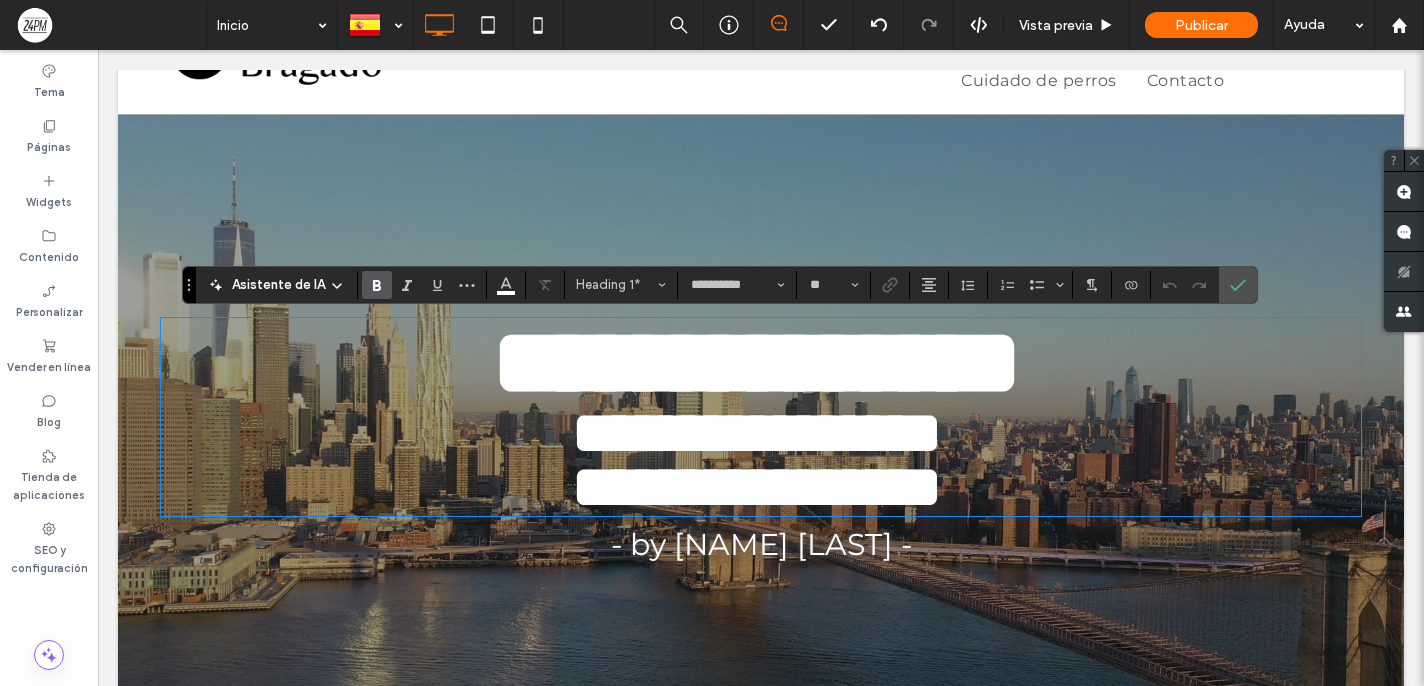 click on "**********" at bounding box center [756, 487] 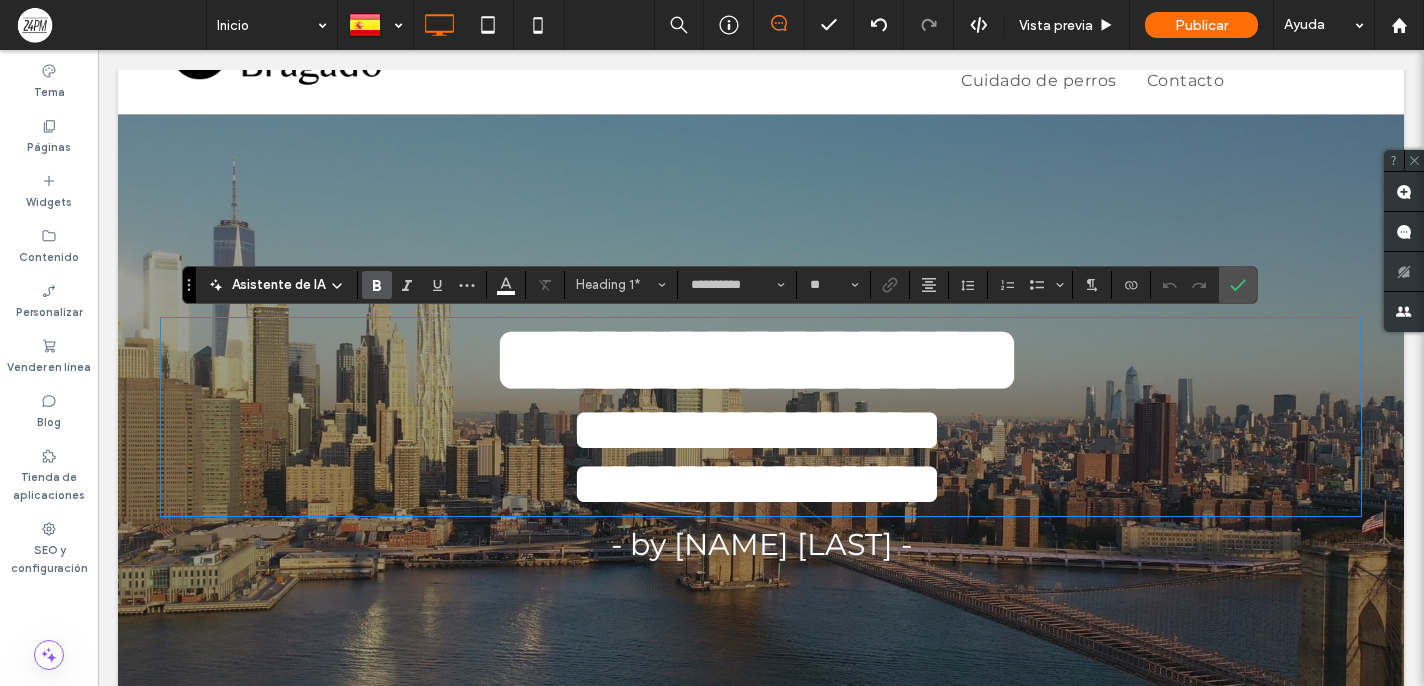 click at bounding box center [761, 441] 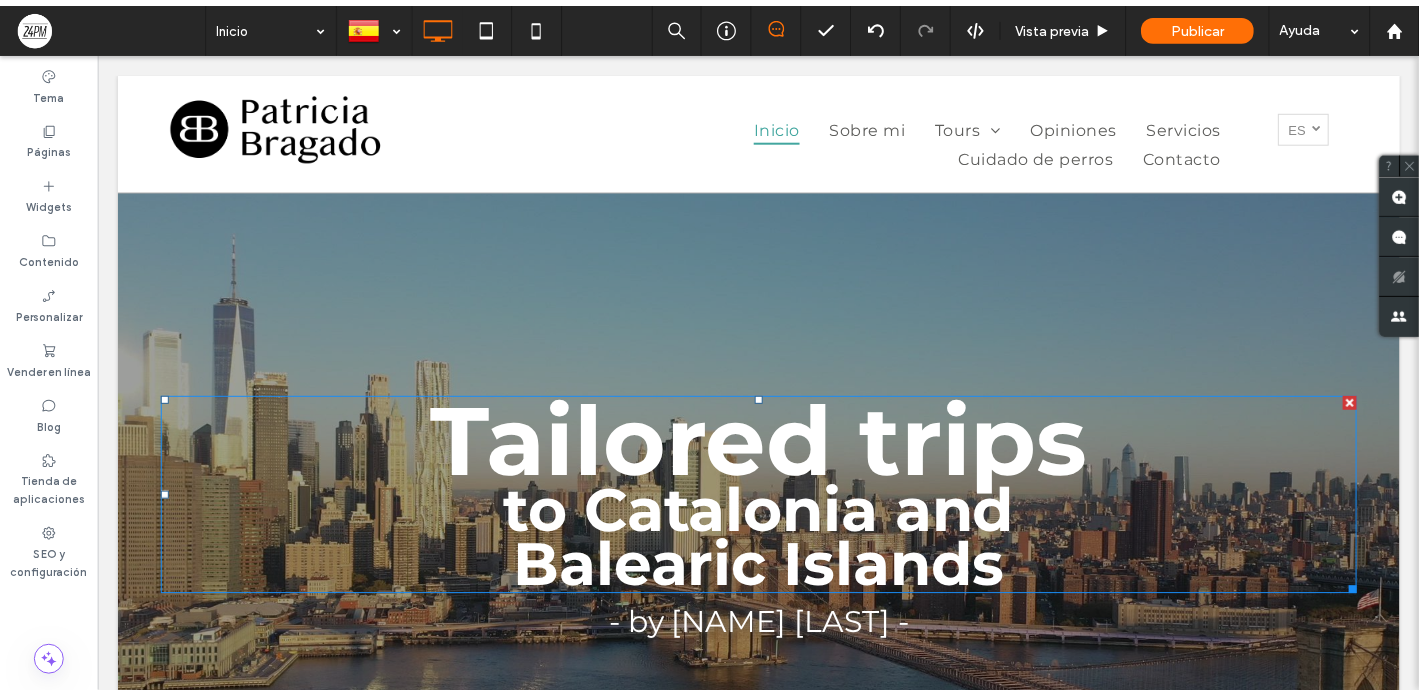 scroll, scrollTop: 37, scrollLeft: 0, axis: vertical 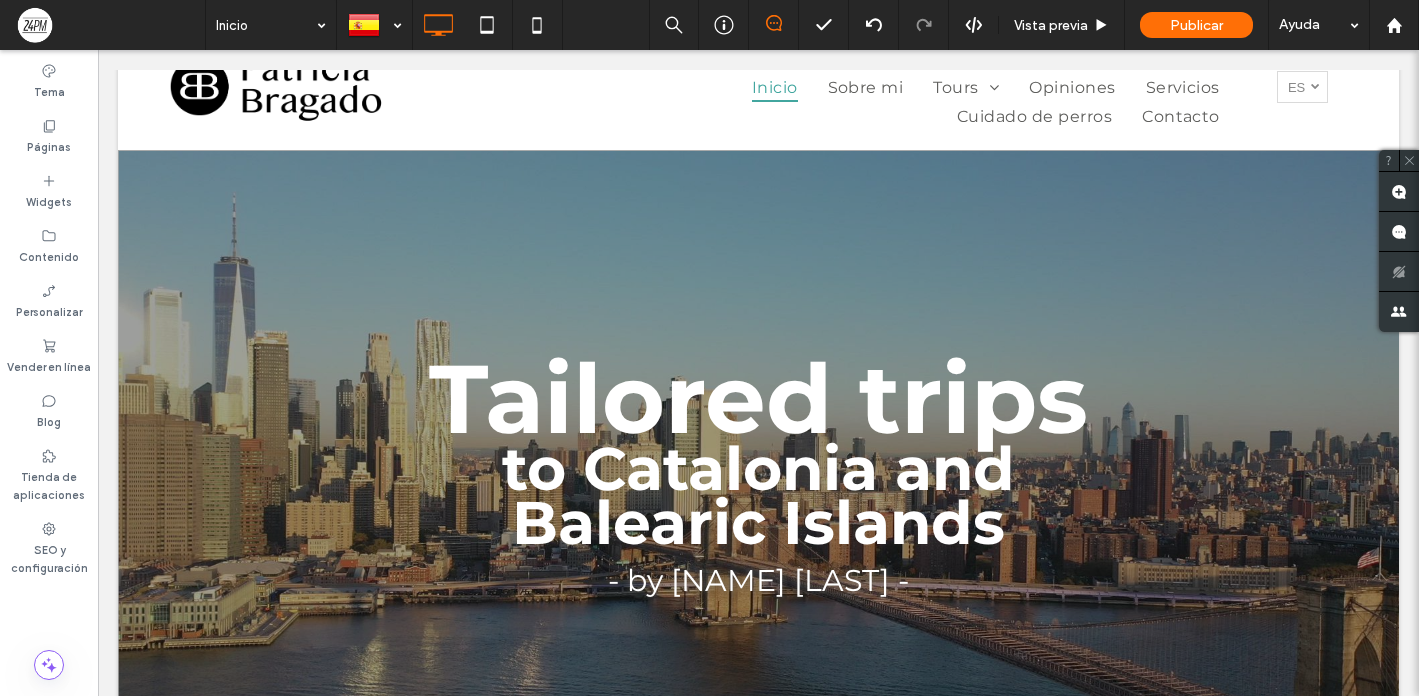 click at bounding box center (140, 166) 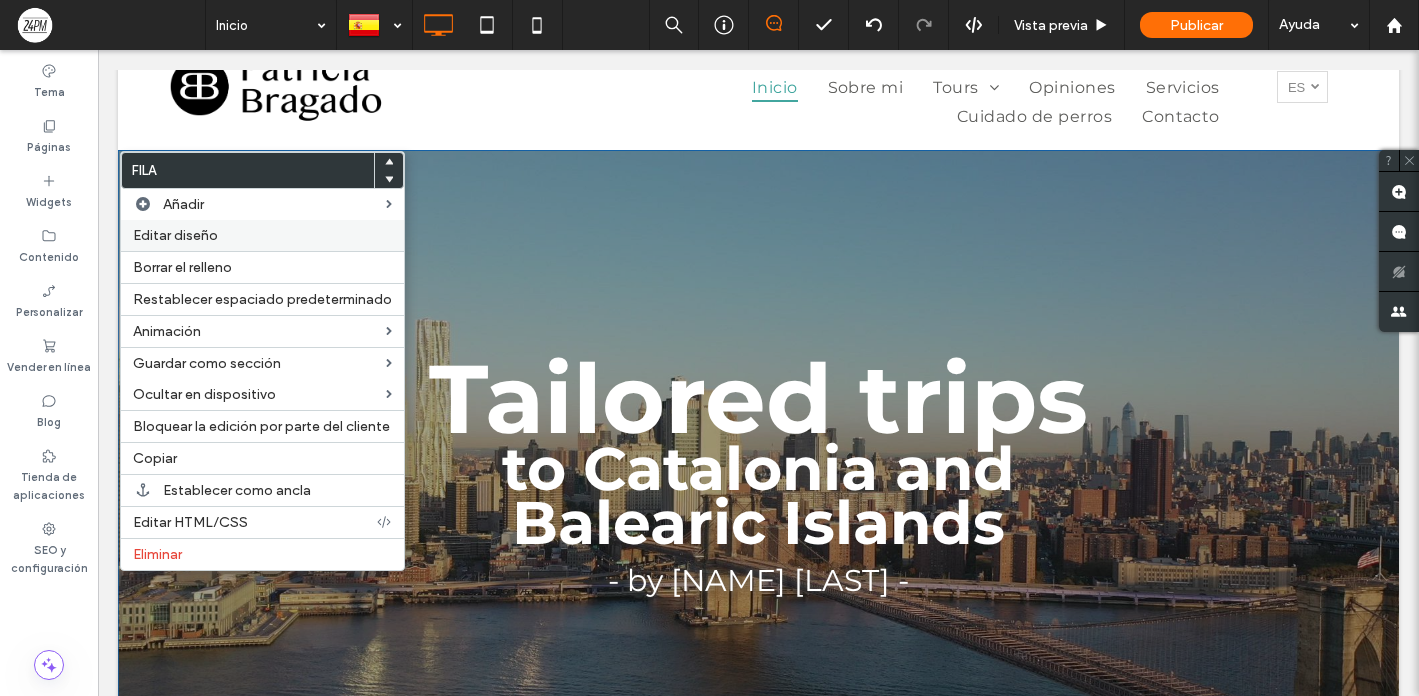 click on "Editar diseño" at bounding box center [262, 235] 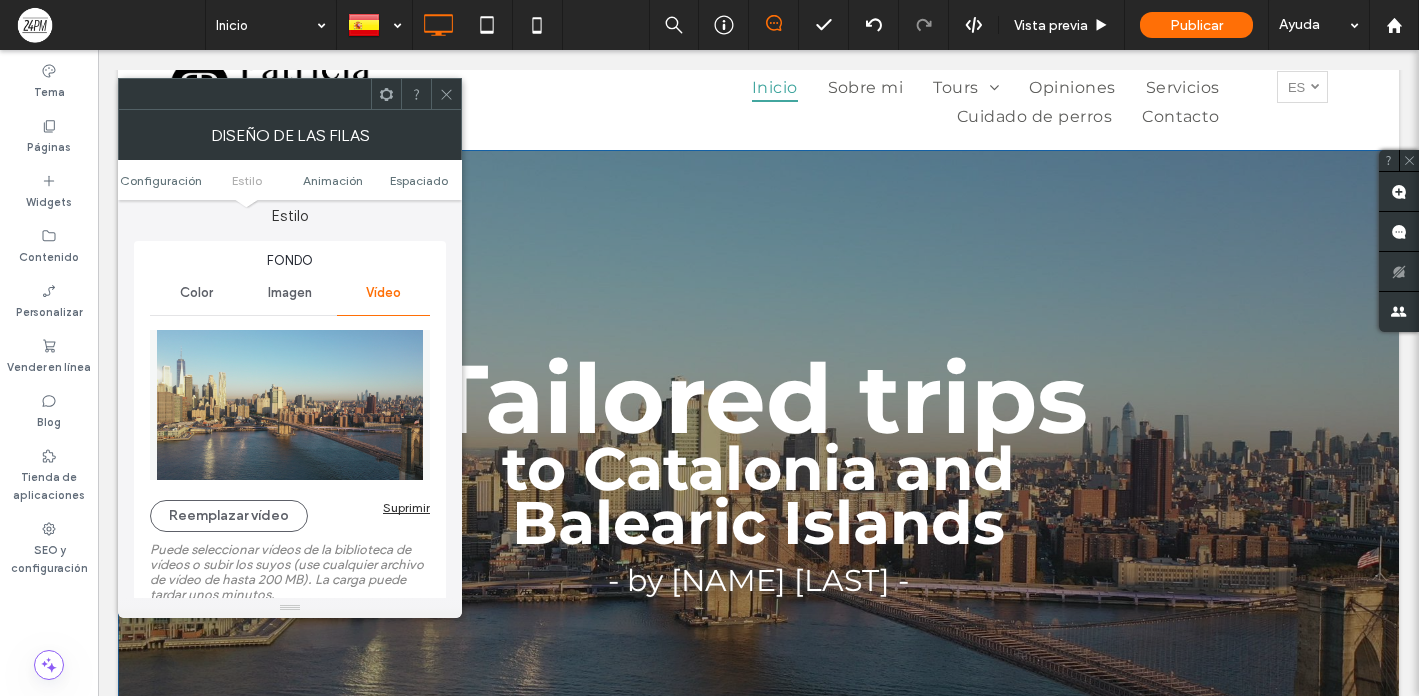 scroll, scrollTop: 298, scrollLeft: 0, axis: vertical 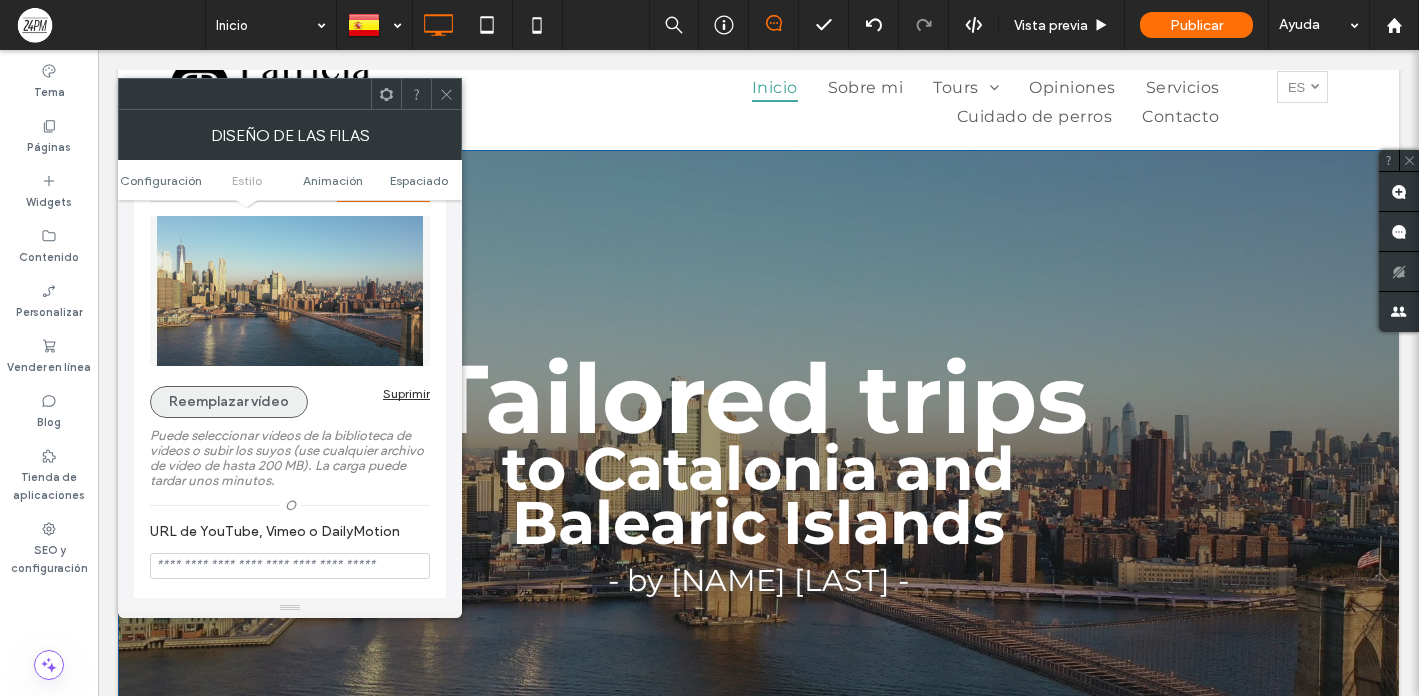 click on "Reemplazar vídeo" at bounding box center (229, 402) 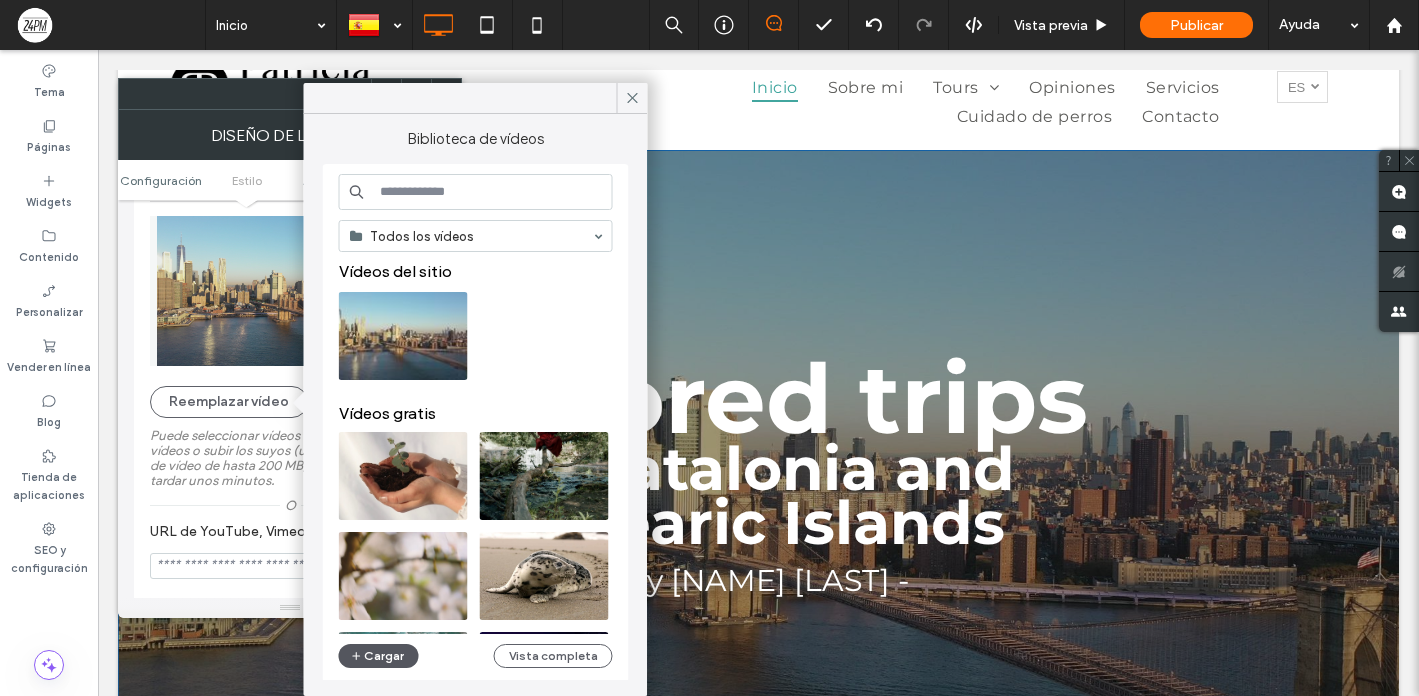 click on "Cargar" at bounding box center [379, 656] 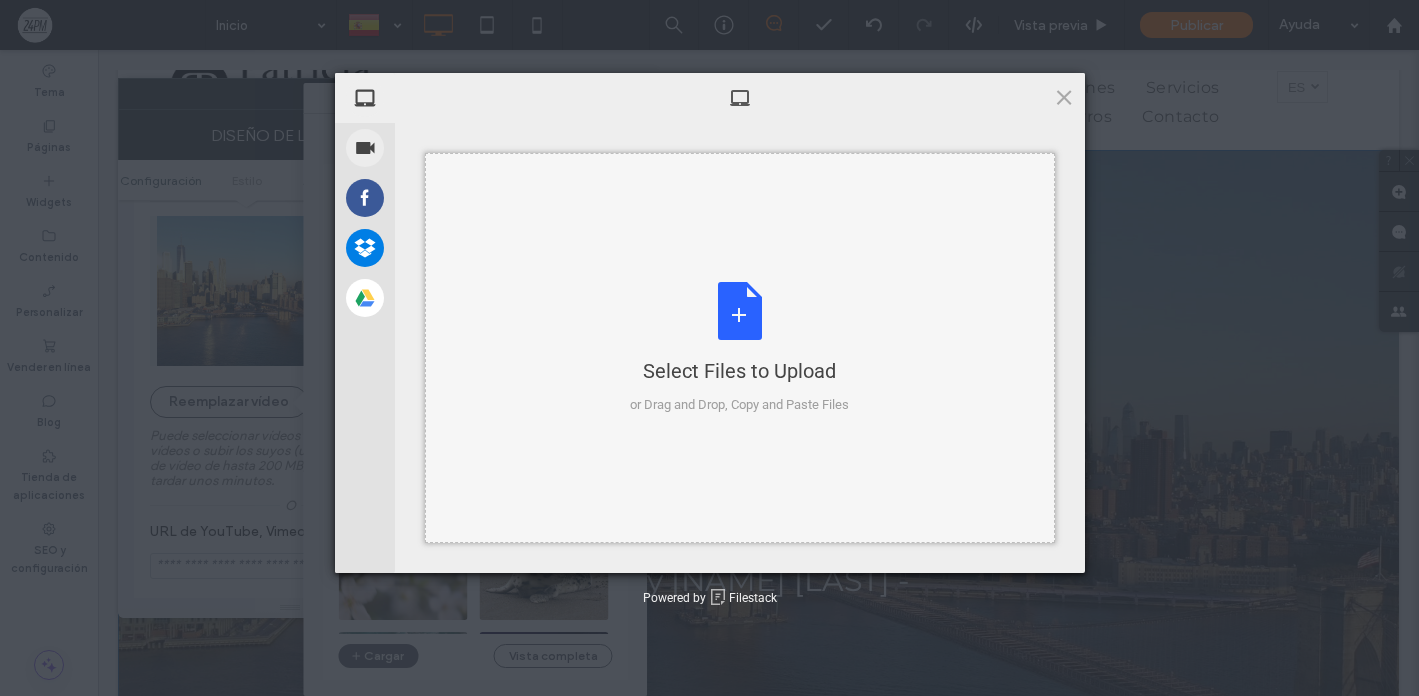 click on "Select Files to Upload
or Drag and Drop, Copy and Paste Files" at bounding box center [739, 348] 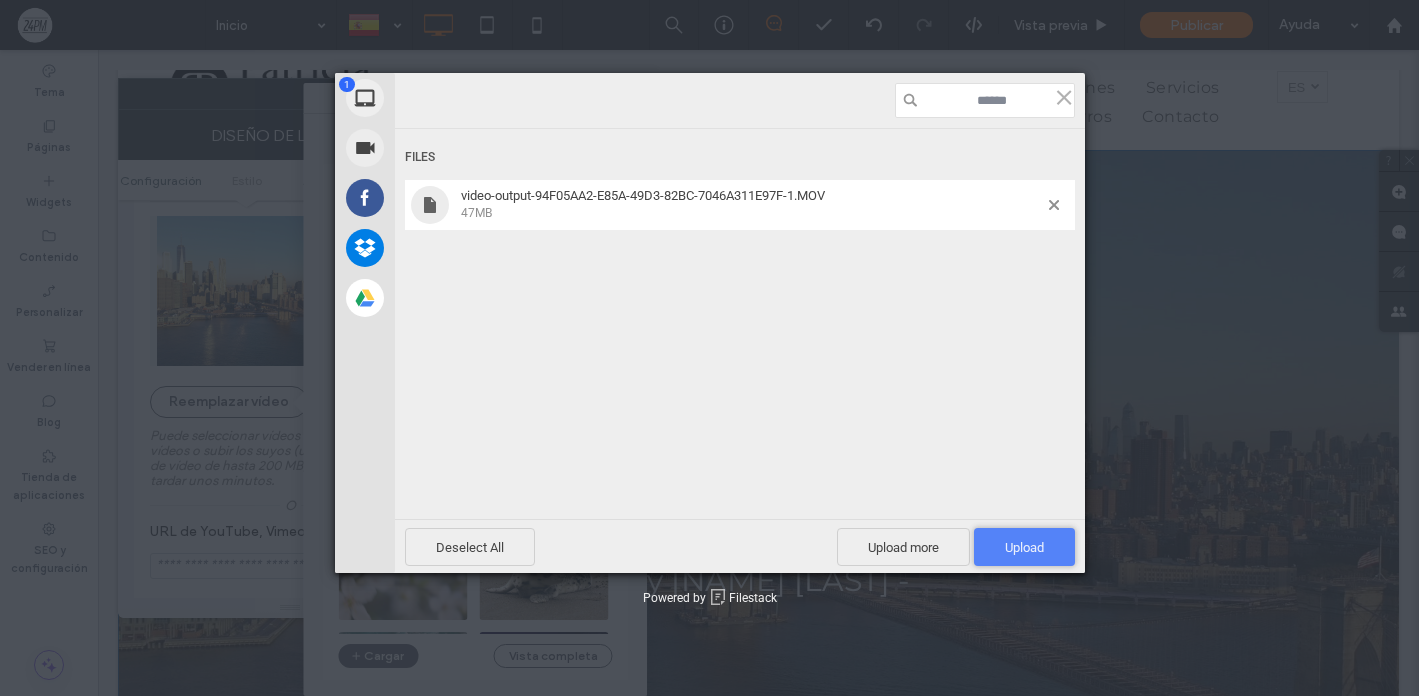 click on "Upload
1" at bounding box center [1024, 547] 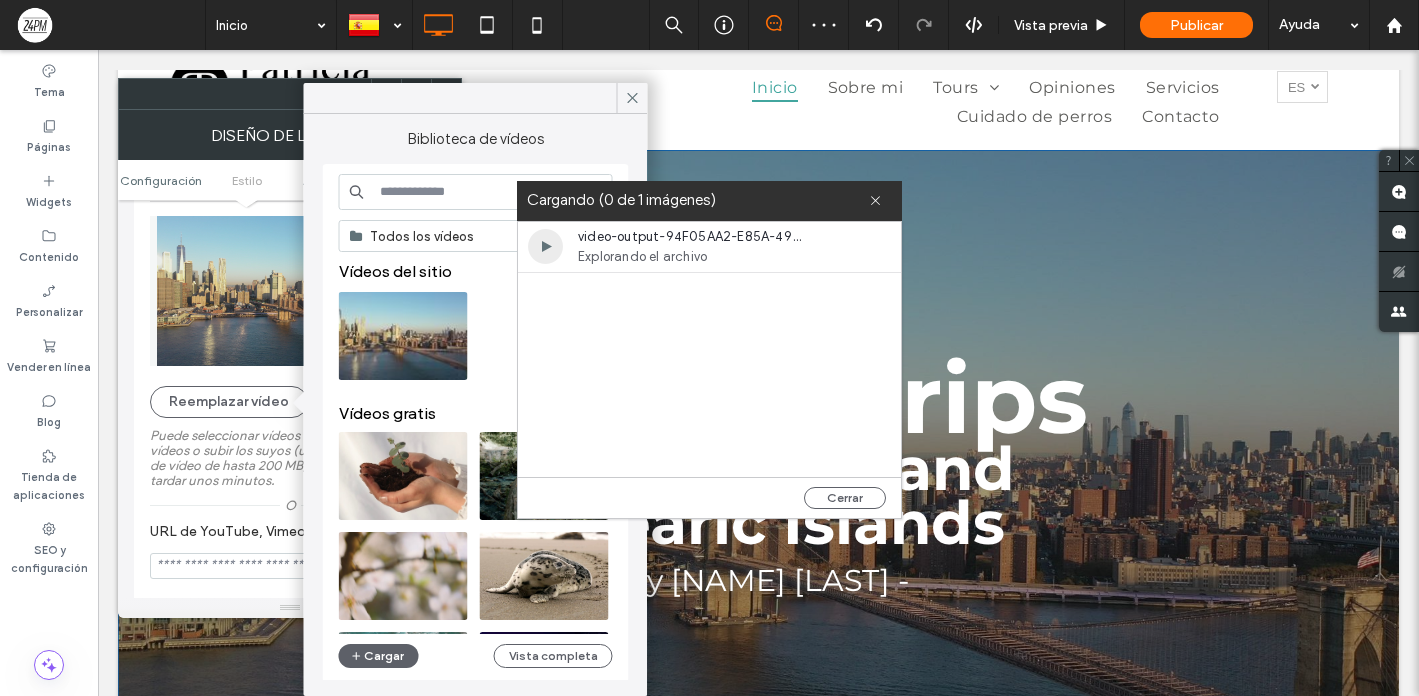 click at bounding box center [483, 342] 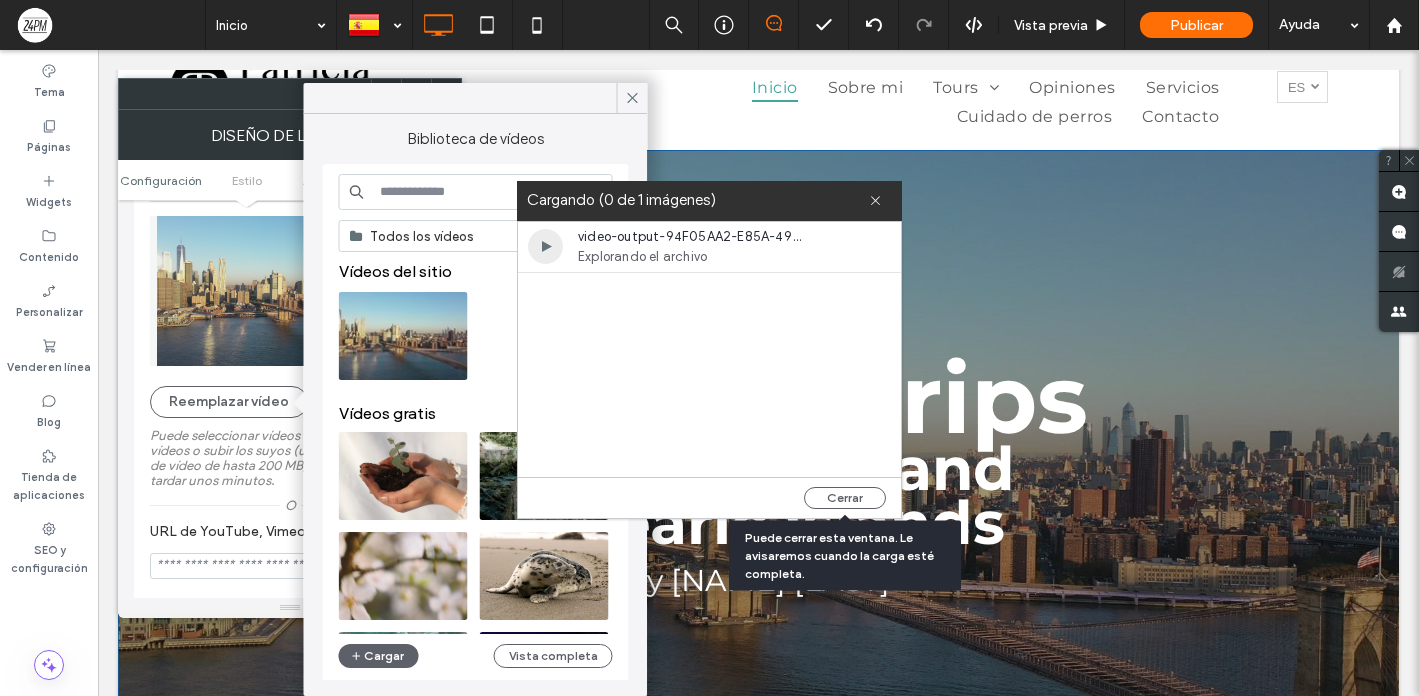 drag, startPoint x: 840, startPoint y: 493, endPoint x: 776, endPoint y: 493, distance: 64 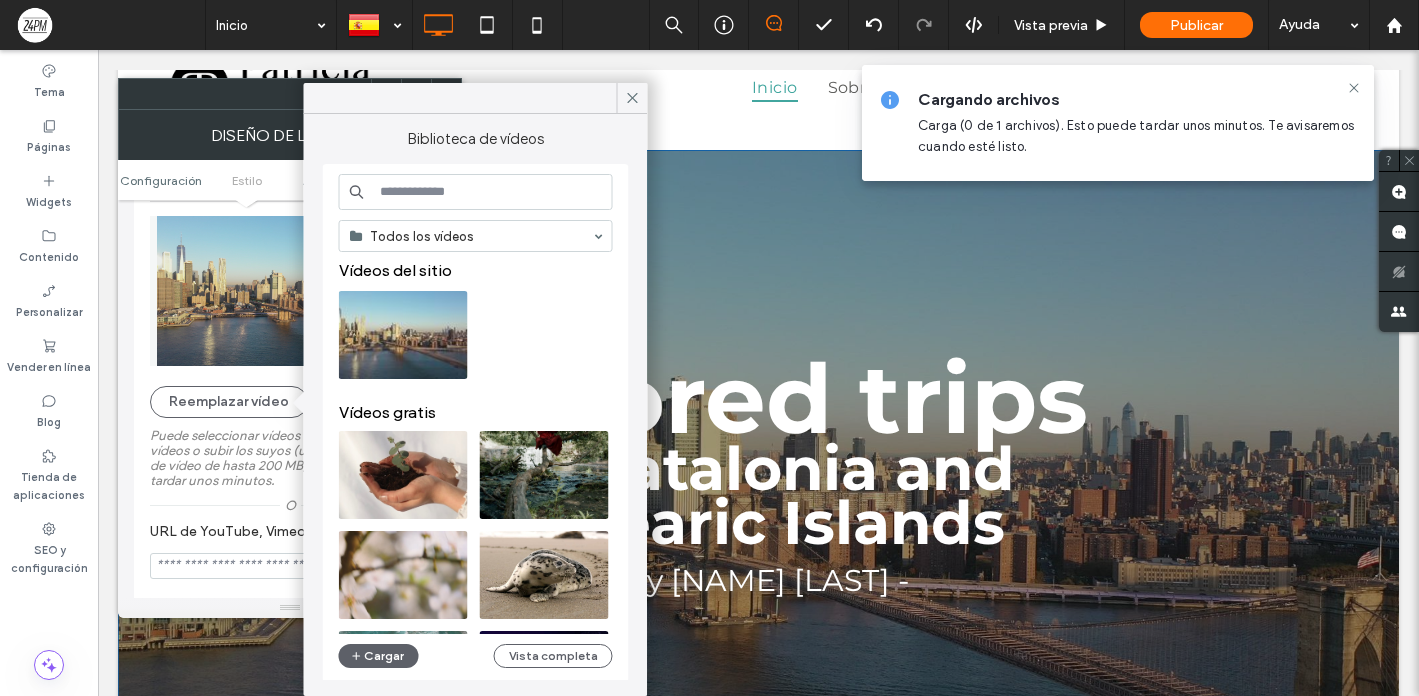scroll, scrollTop: 0, scrollLeft: 0, axis: both 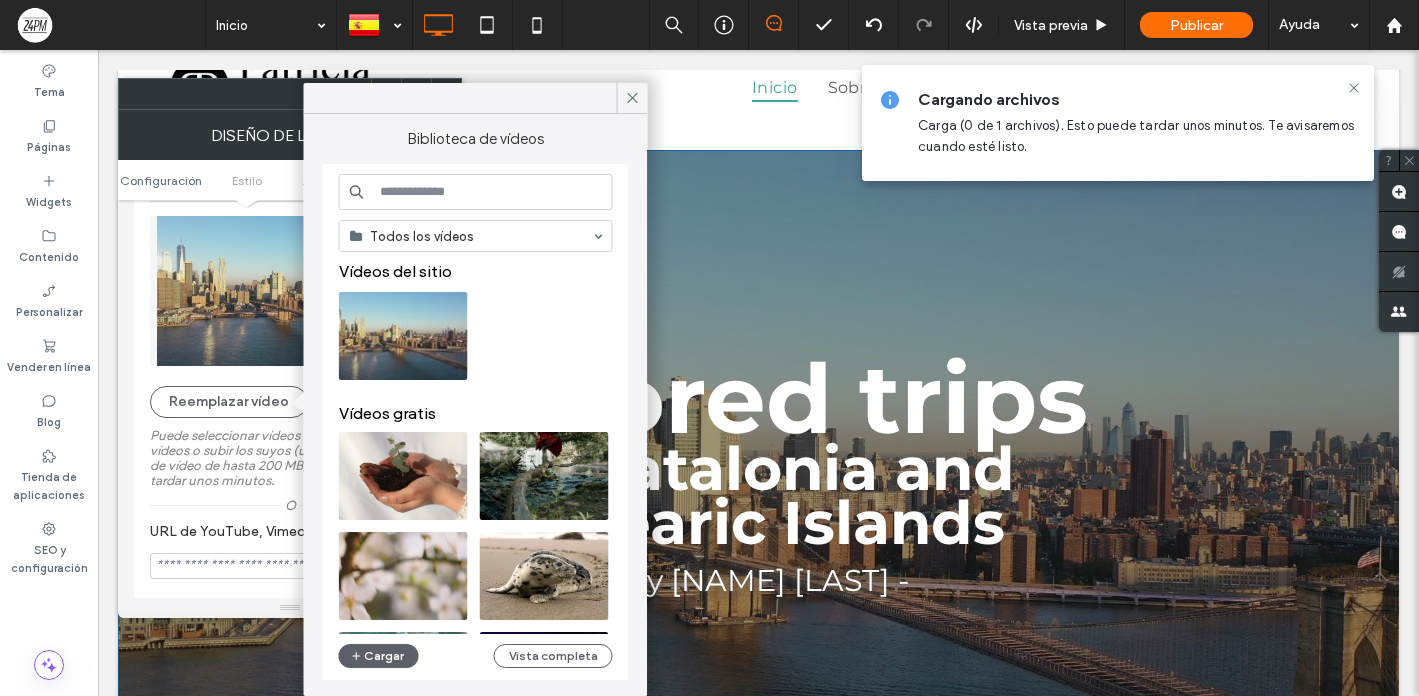 click on "Vídeos gratis" at bounding box center [483, 413] 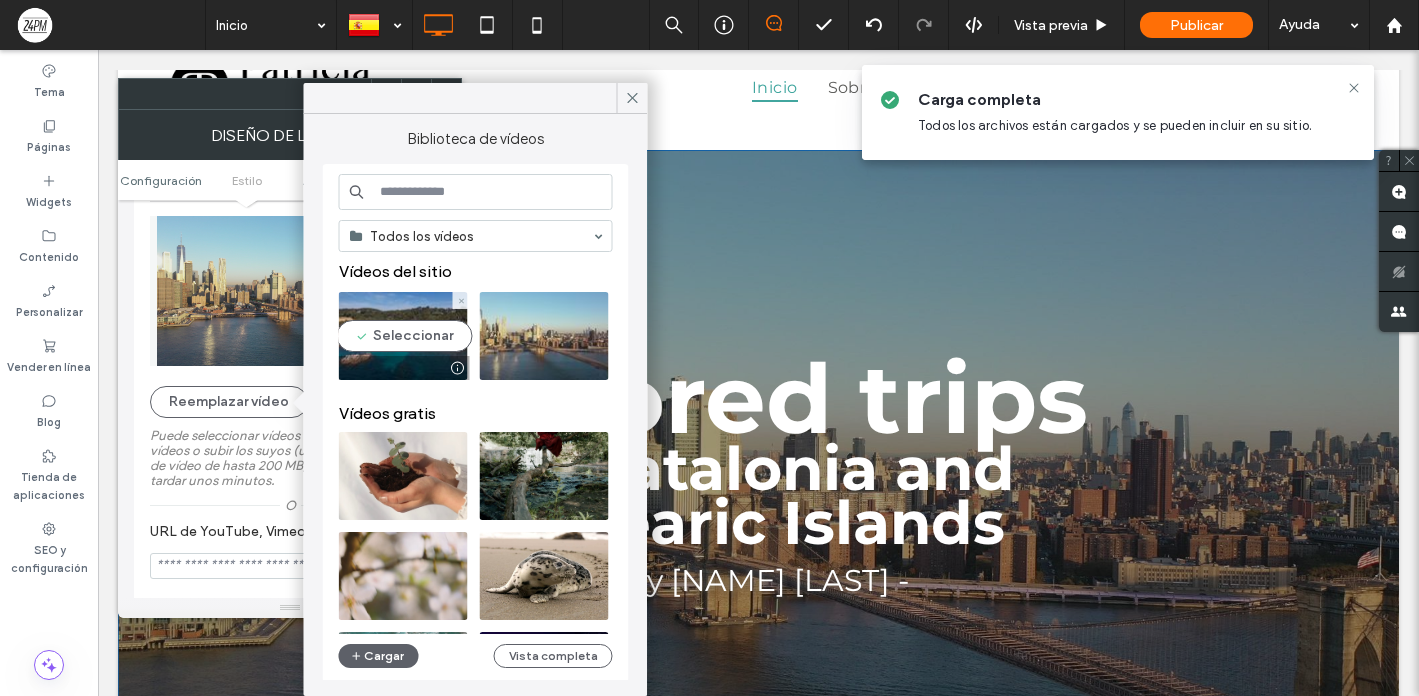 click at bounding box center [403, 336] 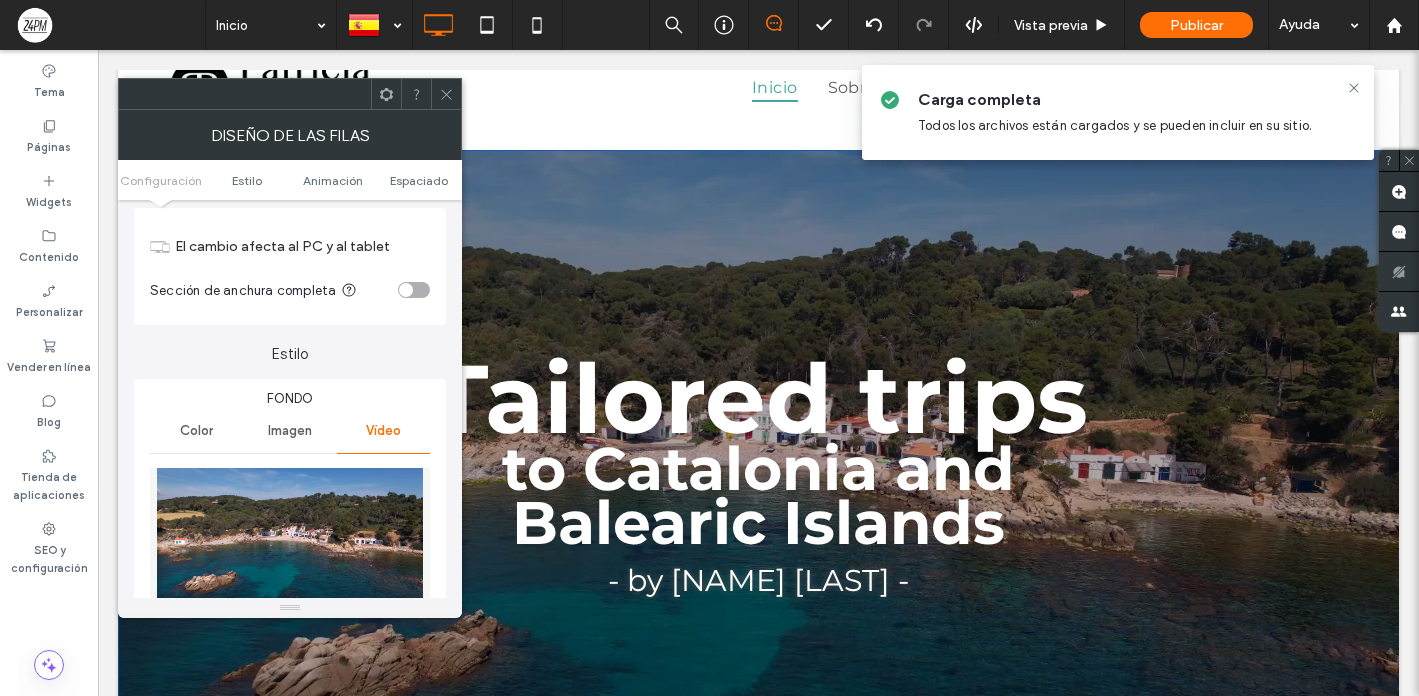 scroll, scrollTop: 0, scrollLeft: 0, axis: both 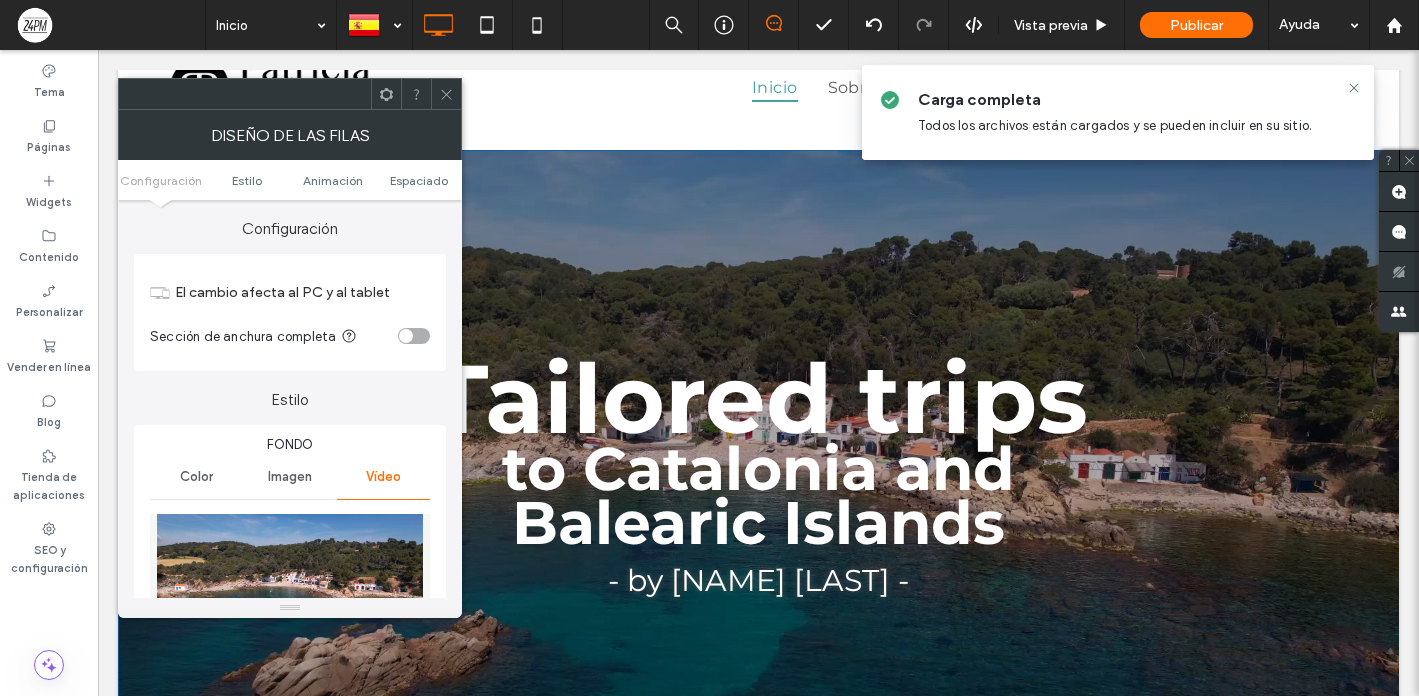 click 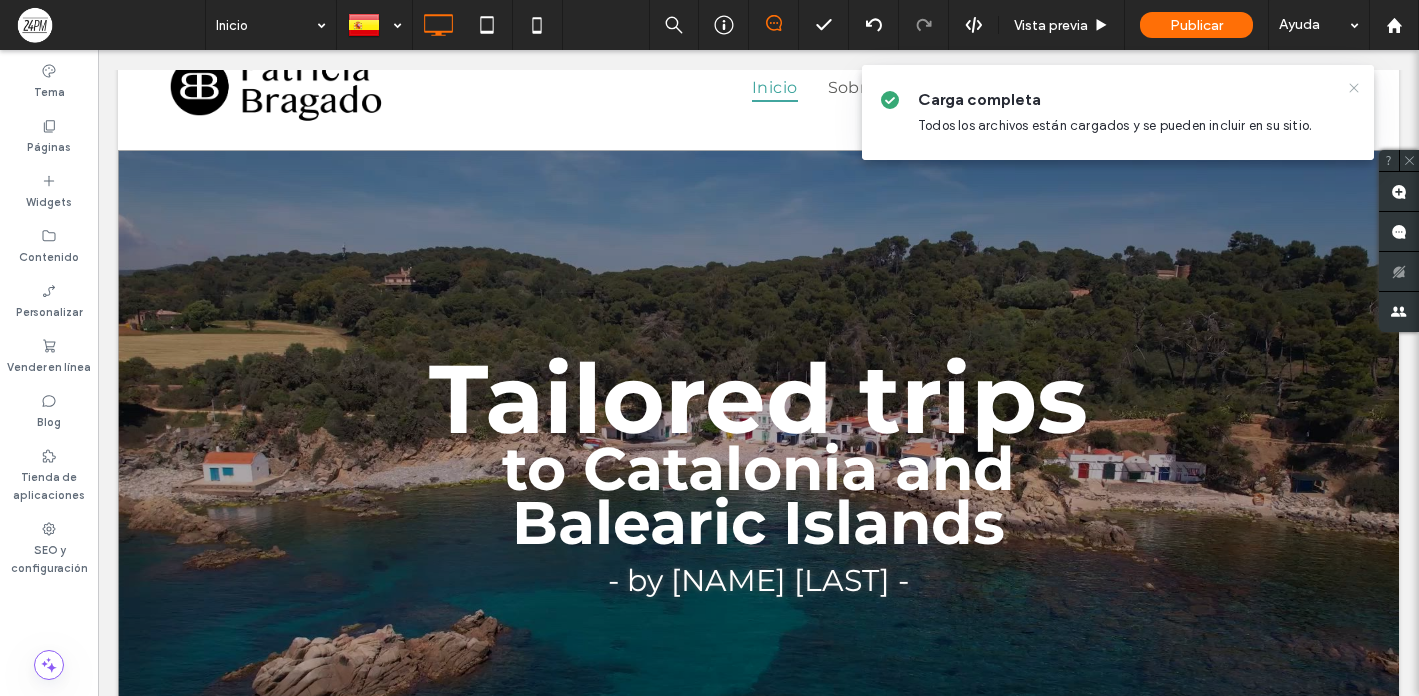 click 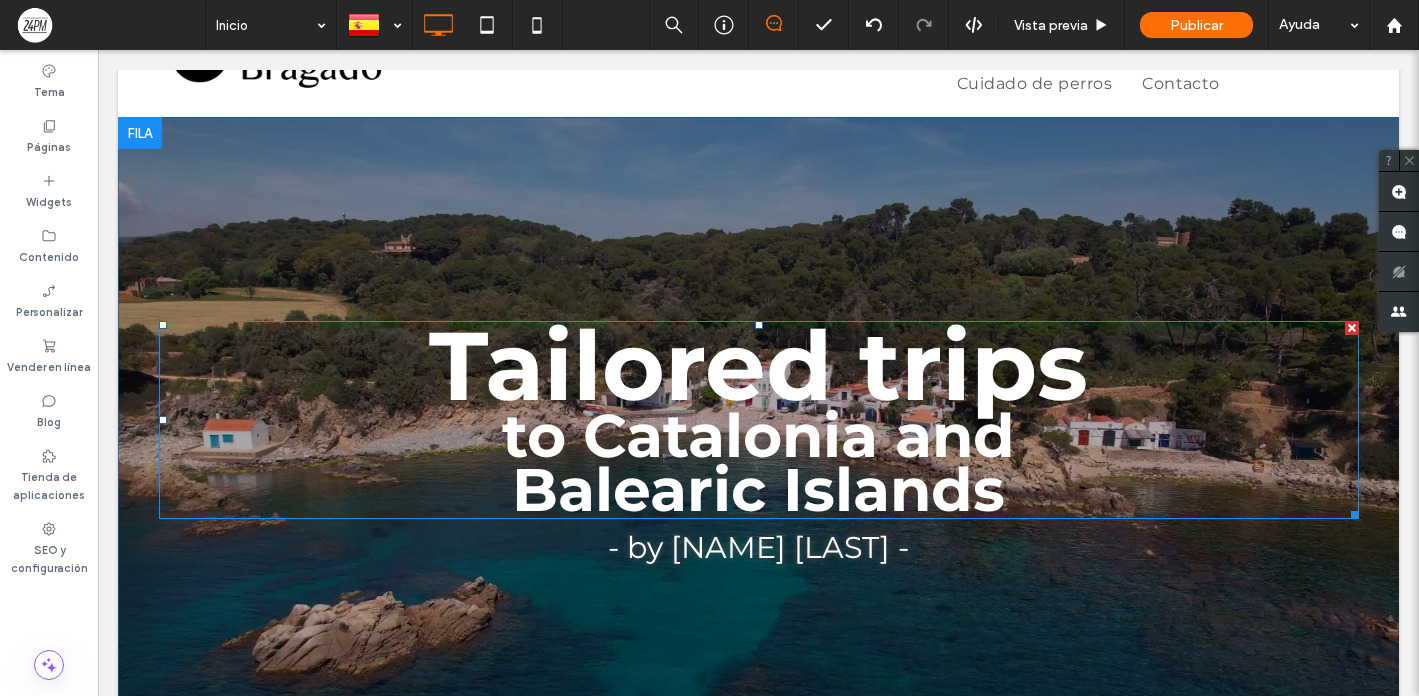 scroll, scrollTop: 0, scrollLeft: 0, axis: both 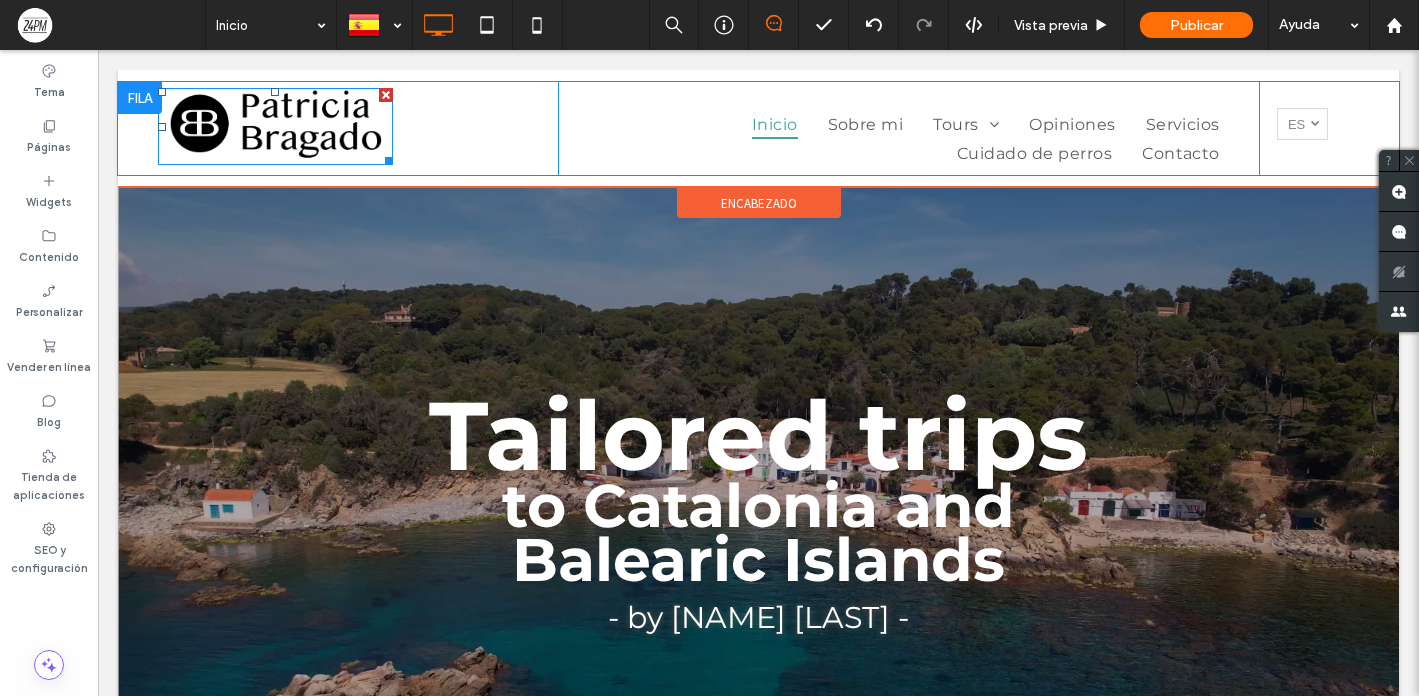 click at bounding box center [275, 126] 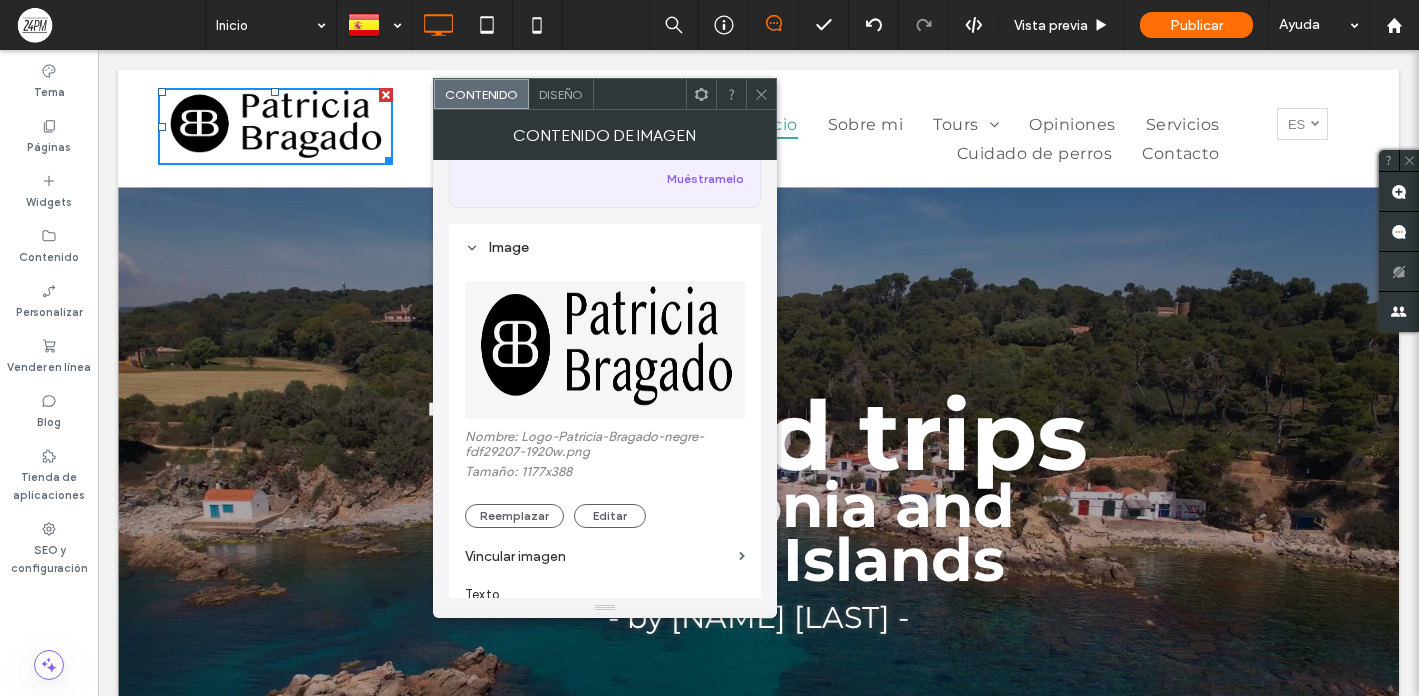 scroll, scrollTop: 171, scrollLeft: 0, axis: vertical 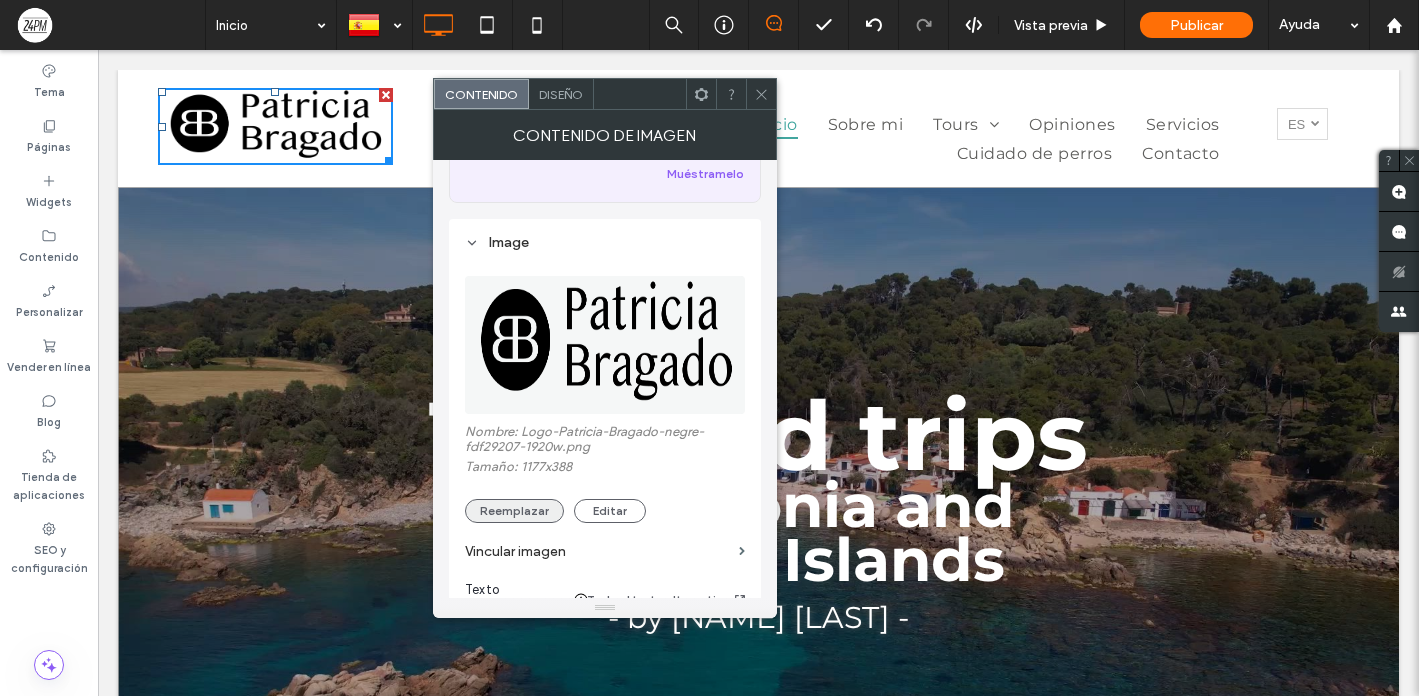 click on "Reemplazar" at bounding box center (514, 511) 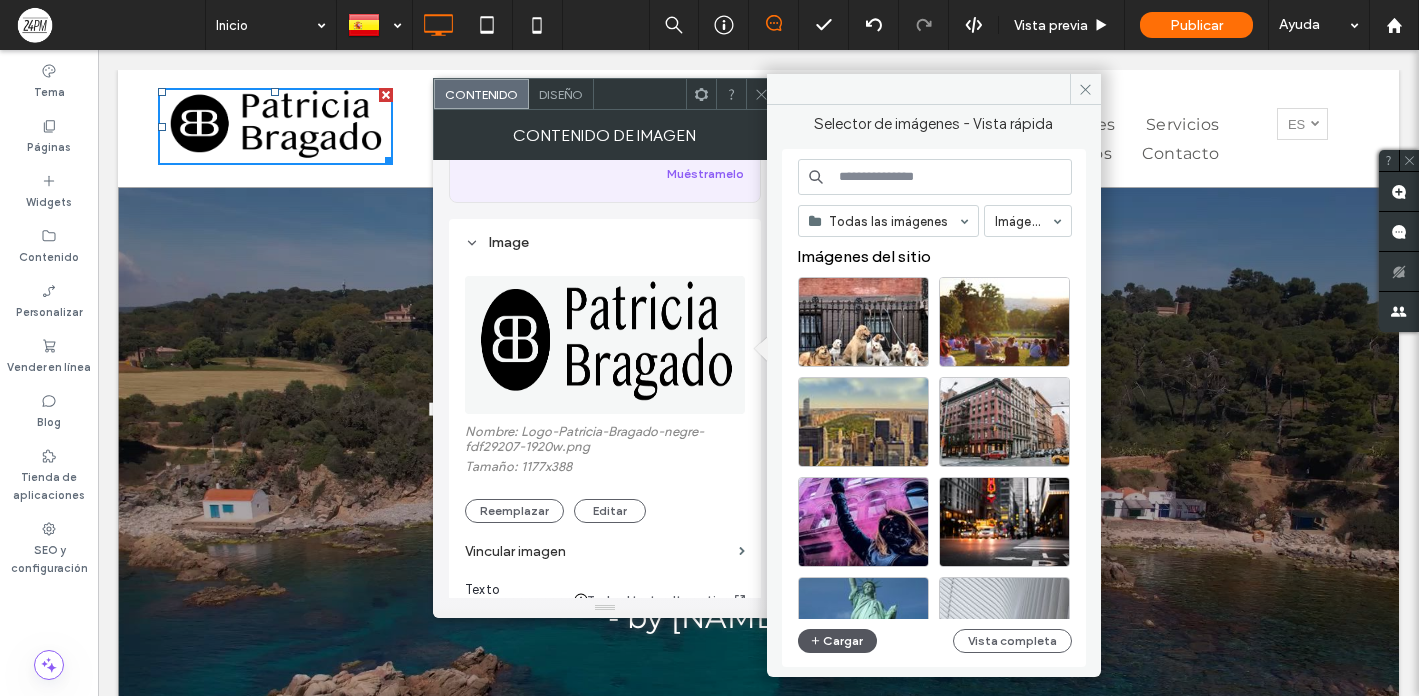 click on "Cargar" at bounding box center [838, 641] 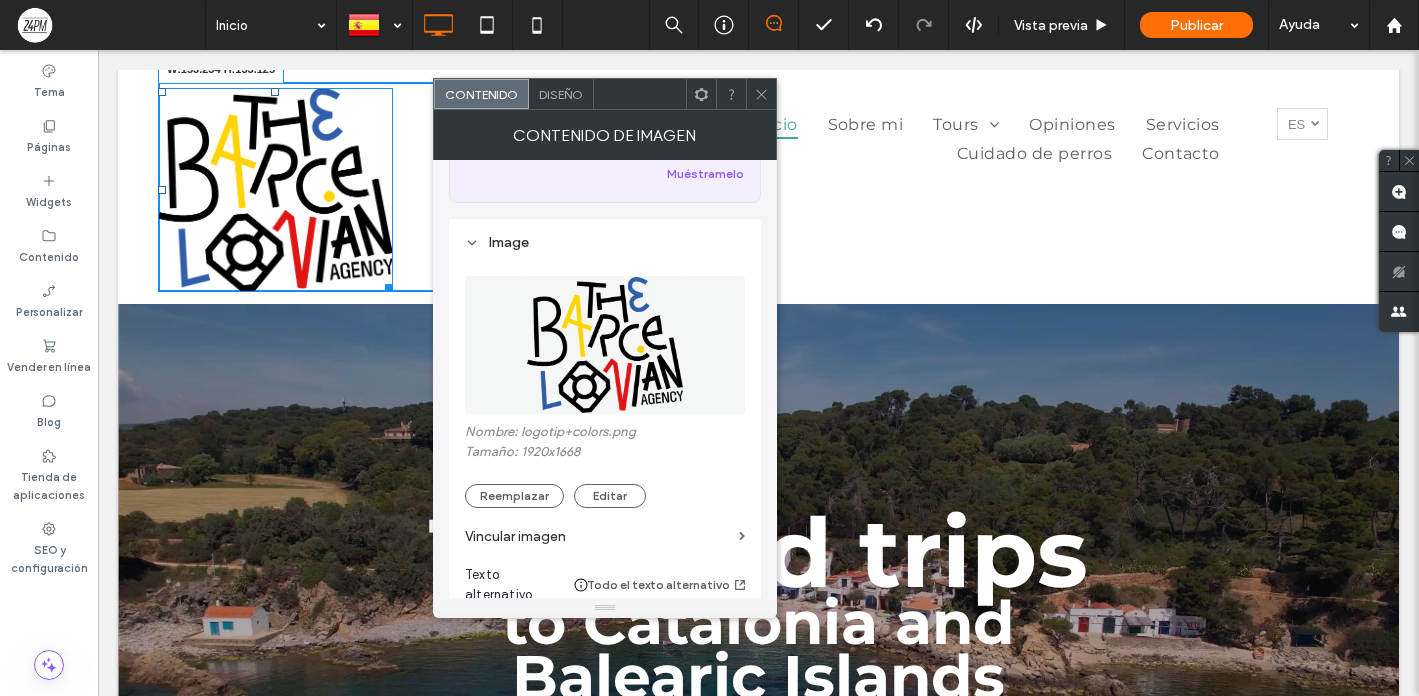drag, startPoint x: 388, startPoint y: 288, endPoint x: 399, endPoint y: 262, distance: 28.231188 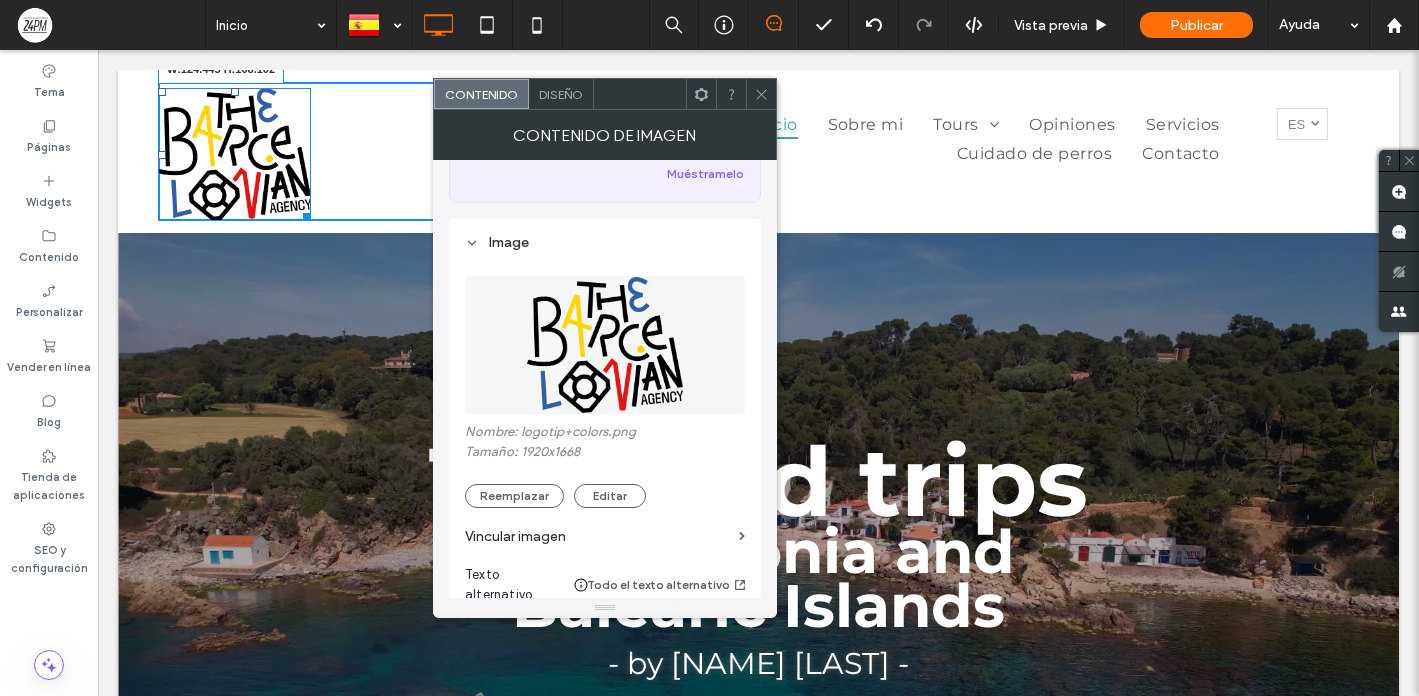 drag, startPoint x: 309, startPoint y: 213, endPoint x: 360, endPoint y: 233, distance: 54.781384 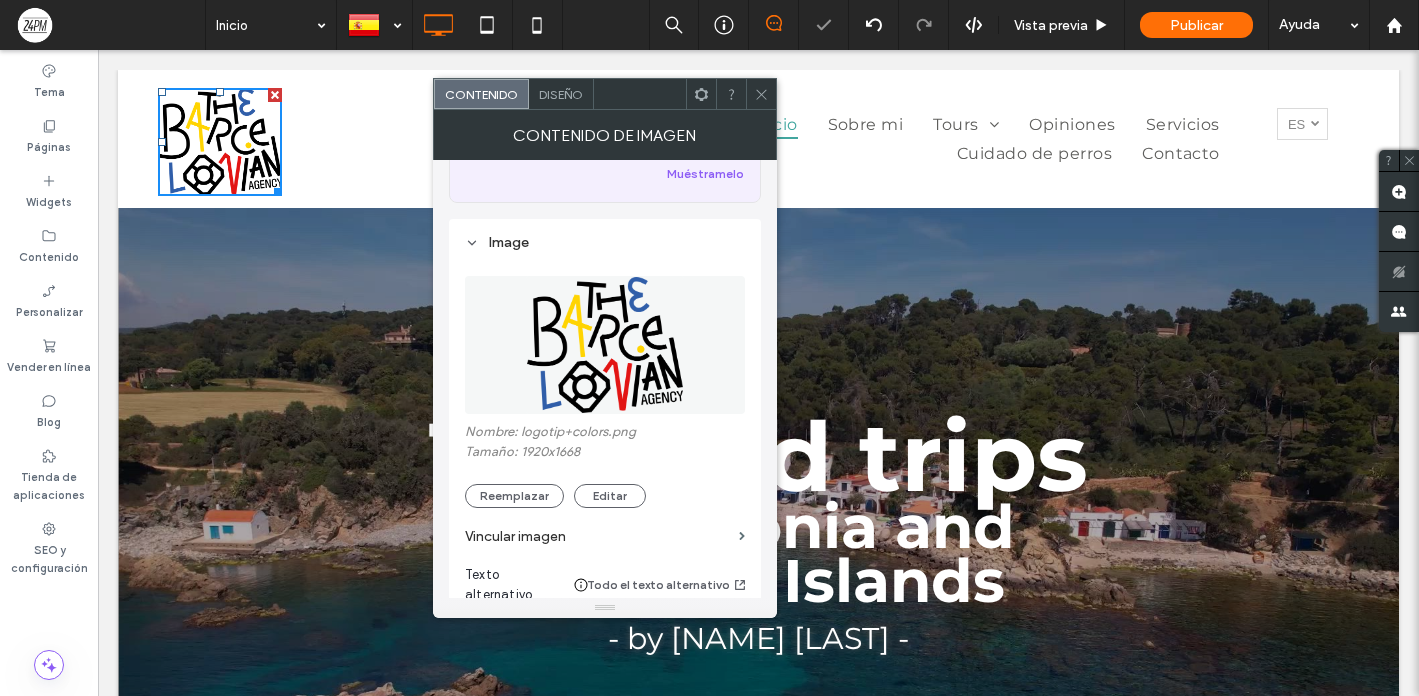 click 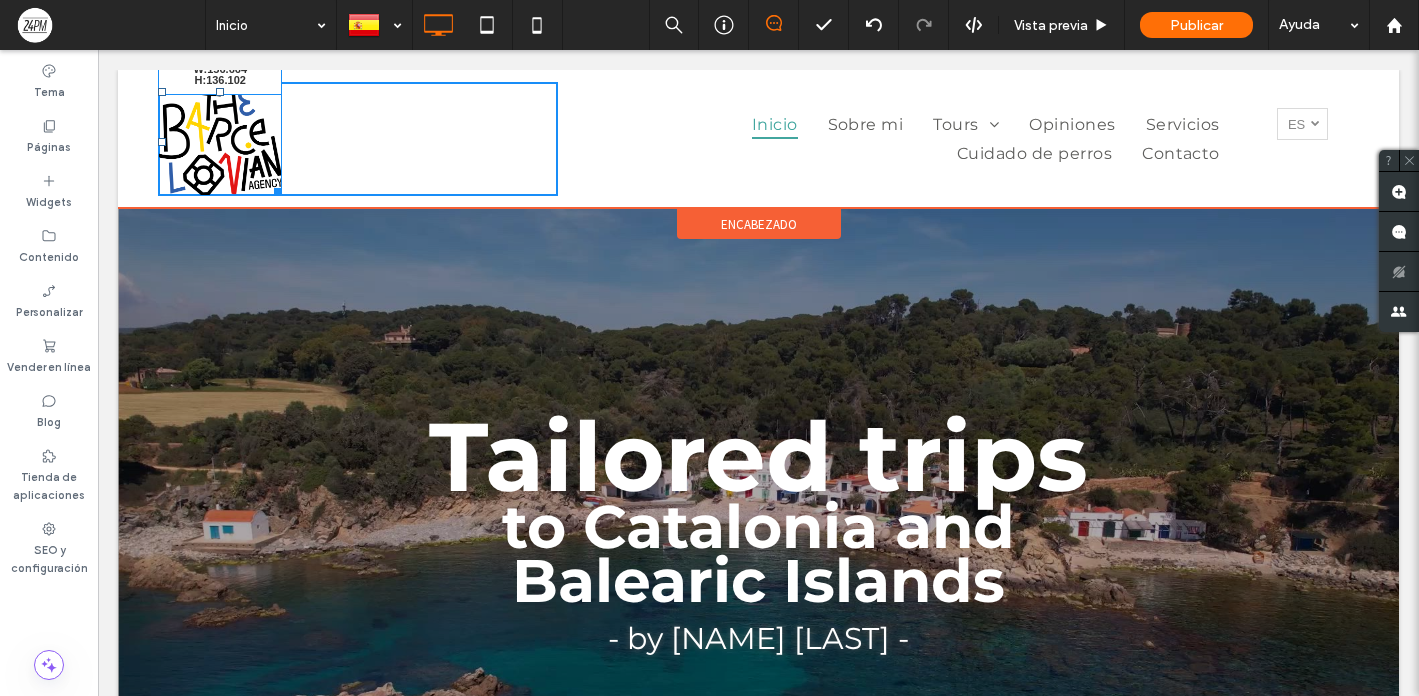 drag, startPoint x: 278, startPoint y: 187, endPoint x: 329, endPoint y: 215, distance: 58.18075 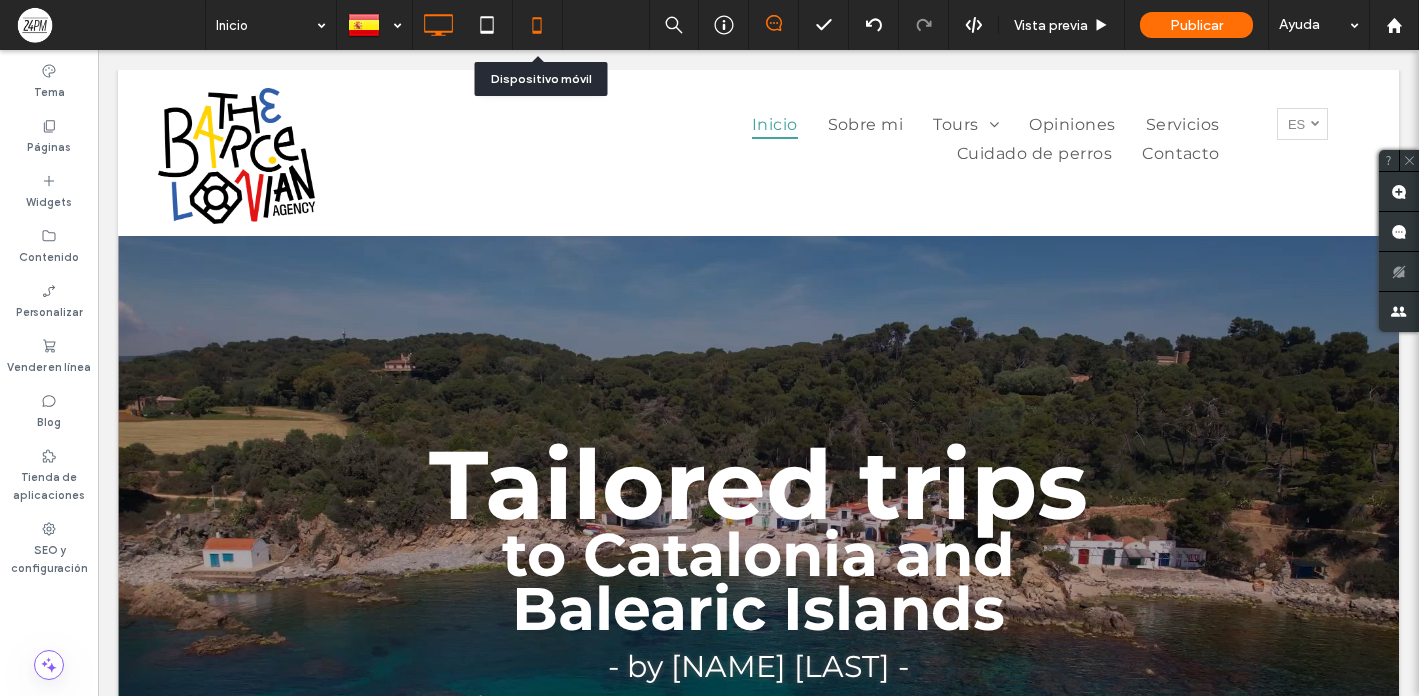 click 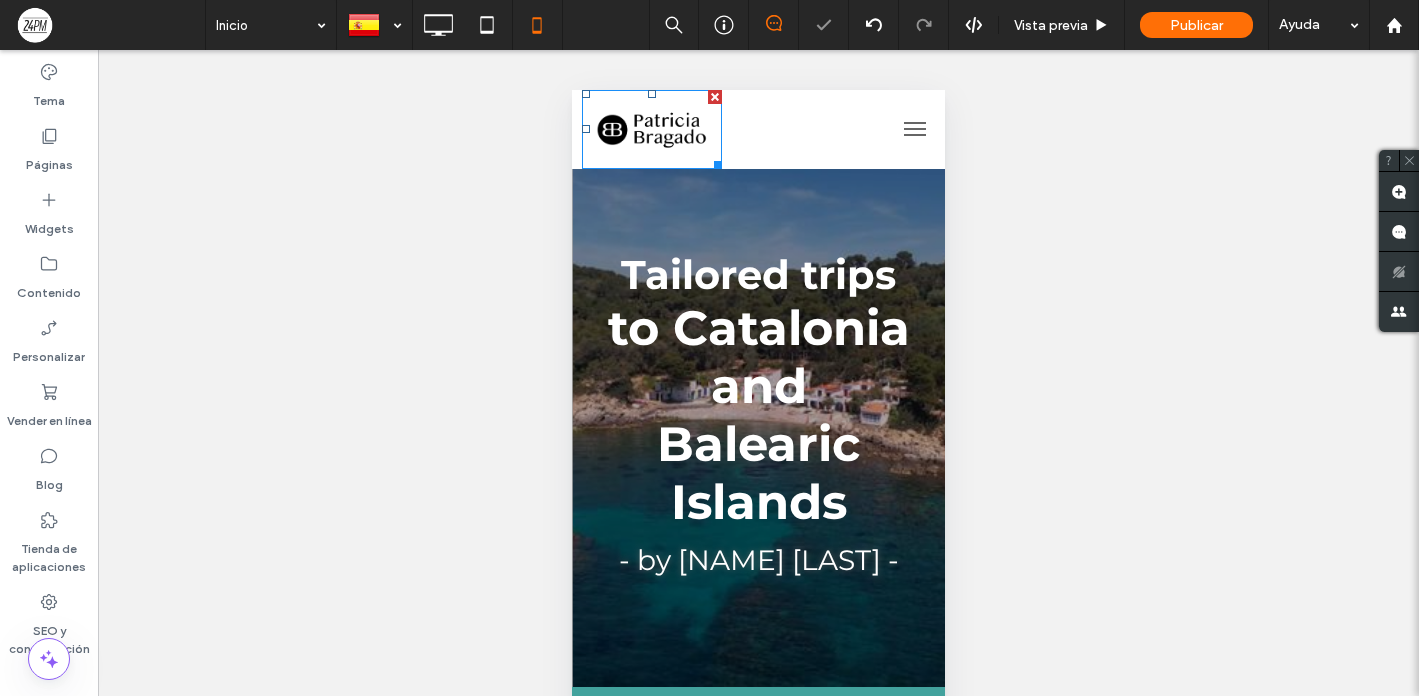 scroll, scrollTop: 0, scrollLeft: 0, axis: both 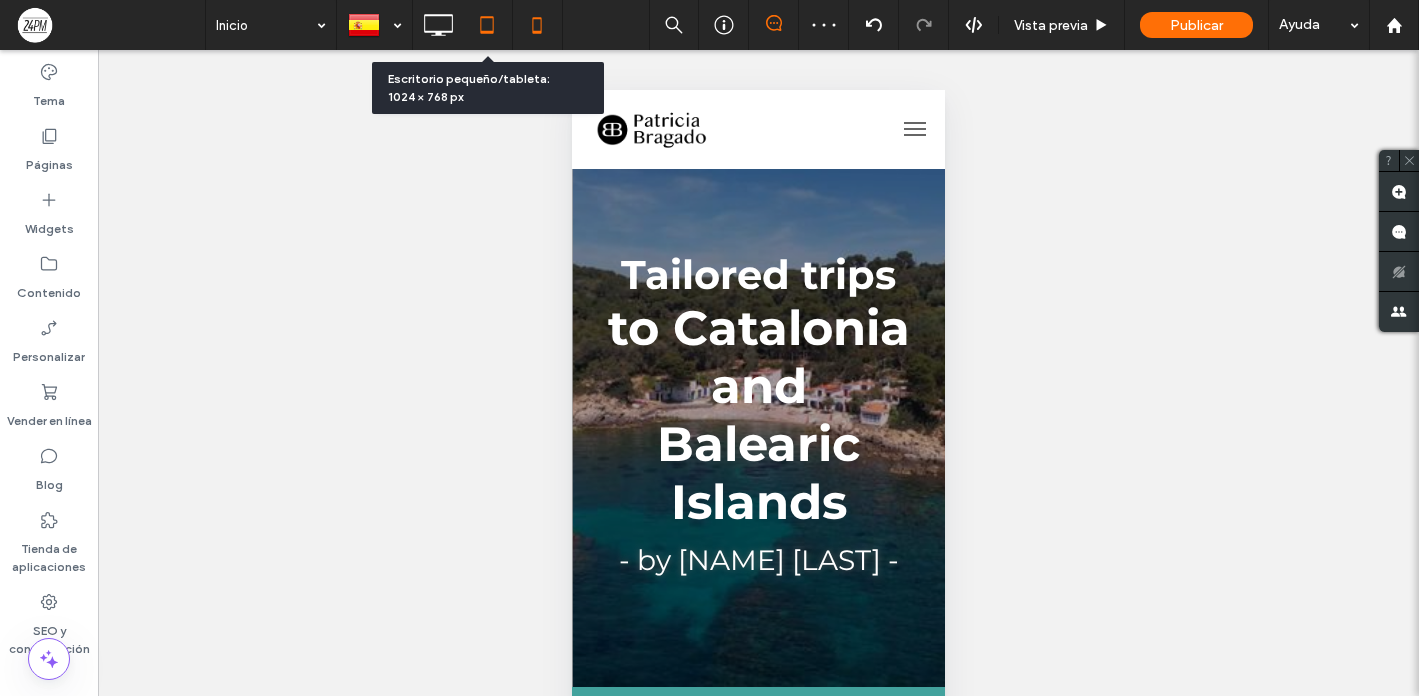 click 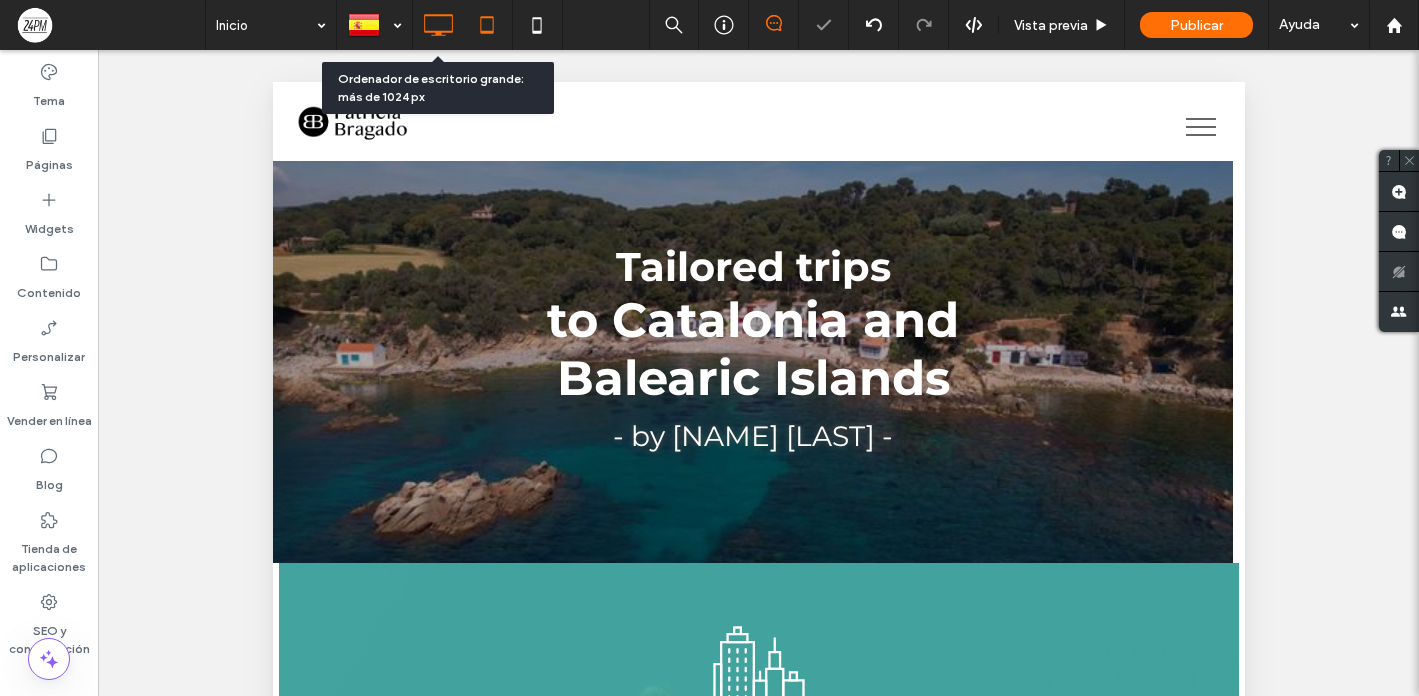click 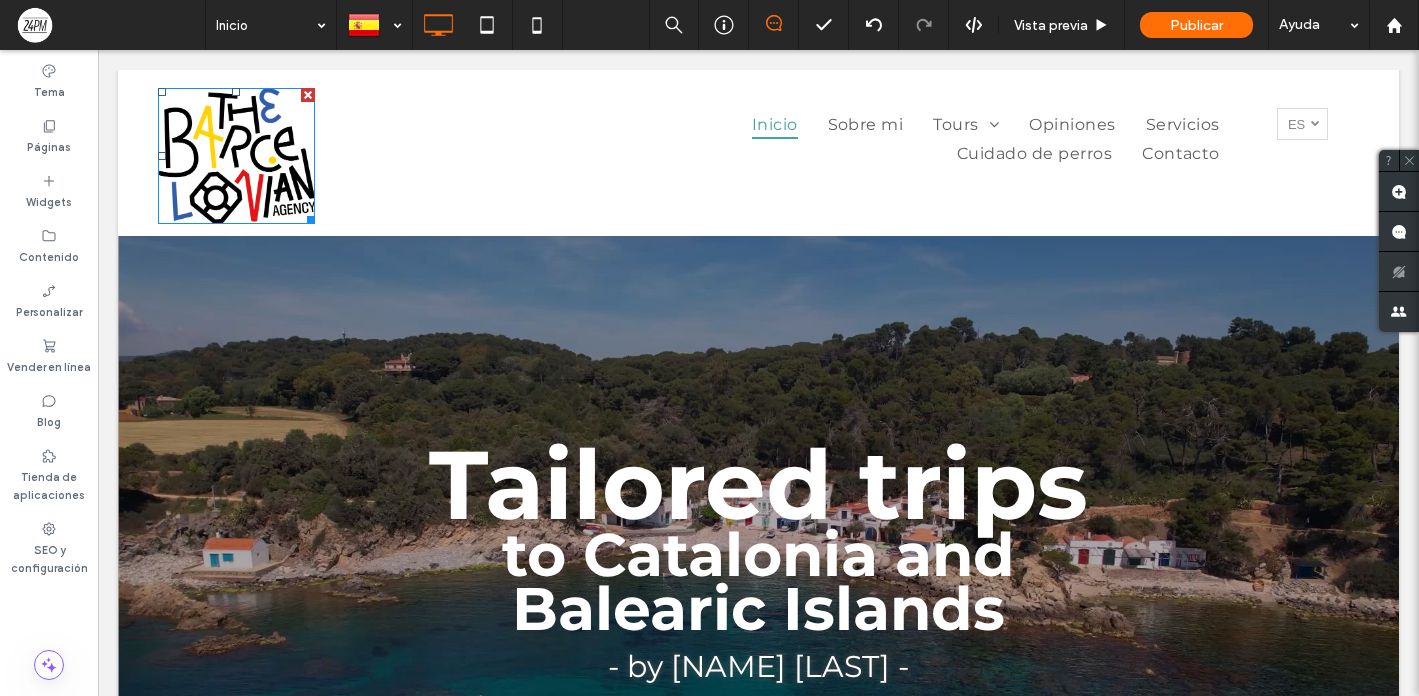 scroll, scrollTop: 0, scrollLeft: 0, axis: both 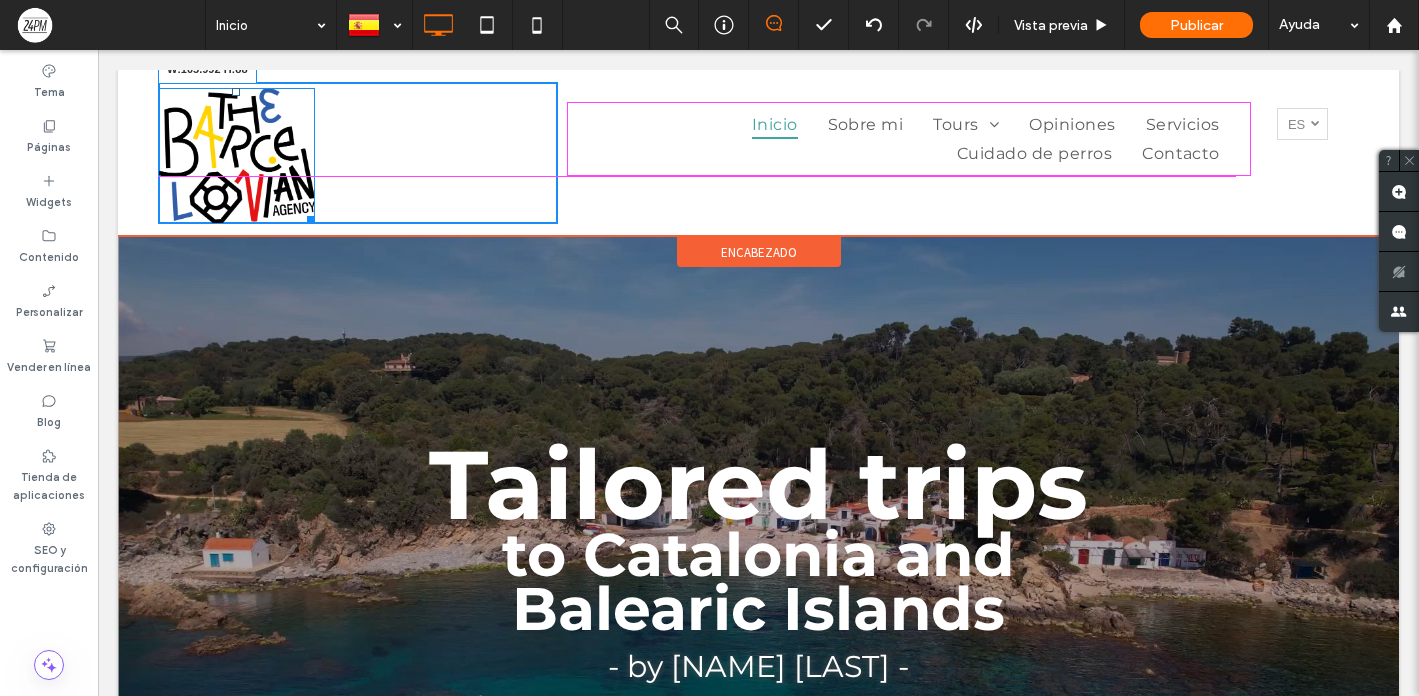 drag, startPoint x: 309, startPoint y: 212, endPoint x: 252, endPoint y: 168, distance: 72.00694 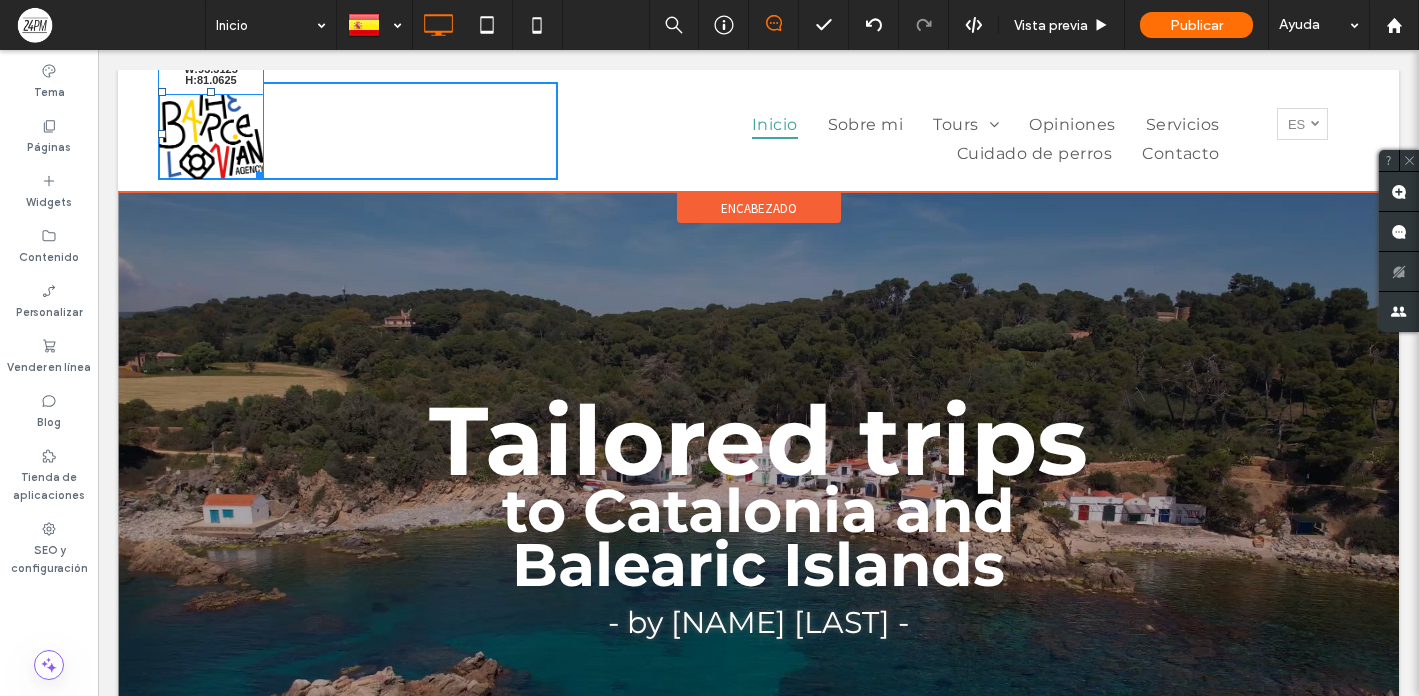 drag, startPoint x: 259, startPoint y: 173, endPoint x: 258, endPoint y: 162, distance: 11.045361 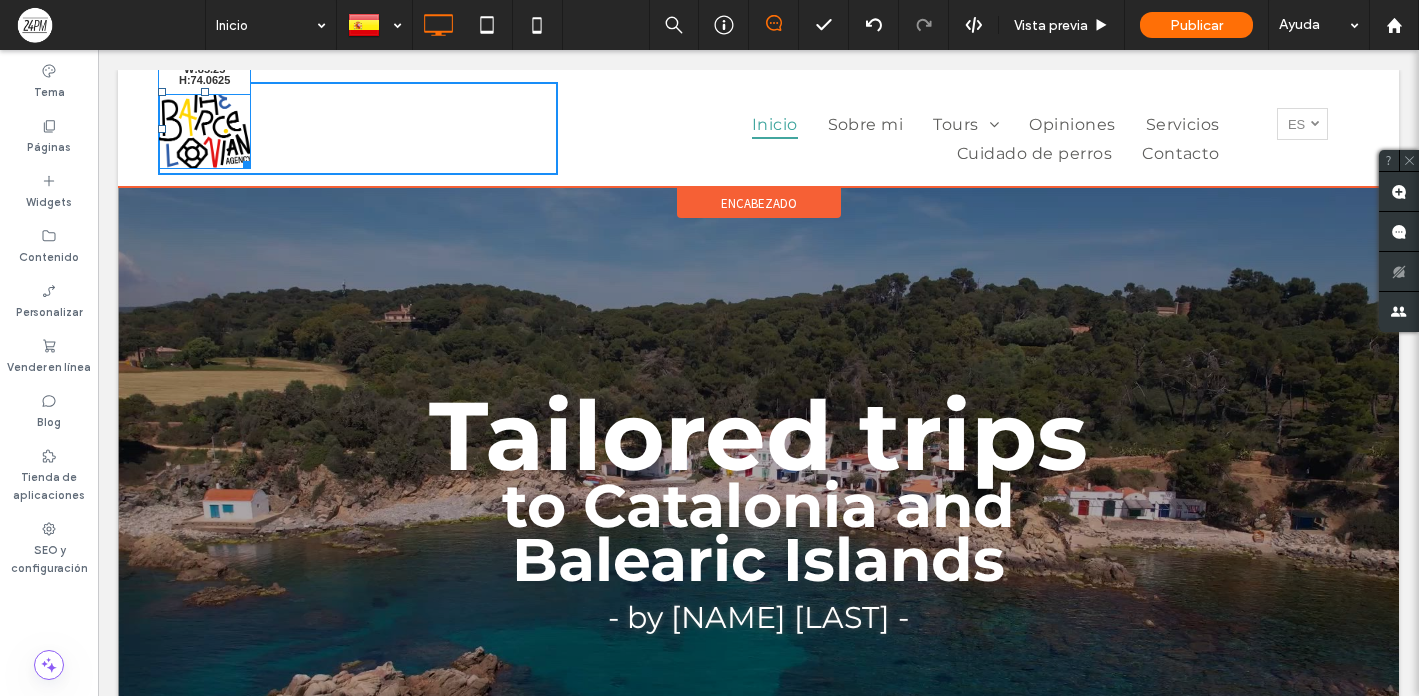 drag, startPoint x: 246, startPoint y: 164, endPoint x: 233, endPoint y: 157, distance: 14.764823 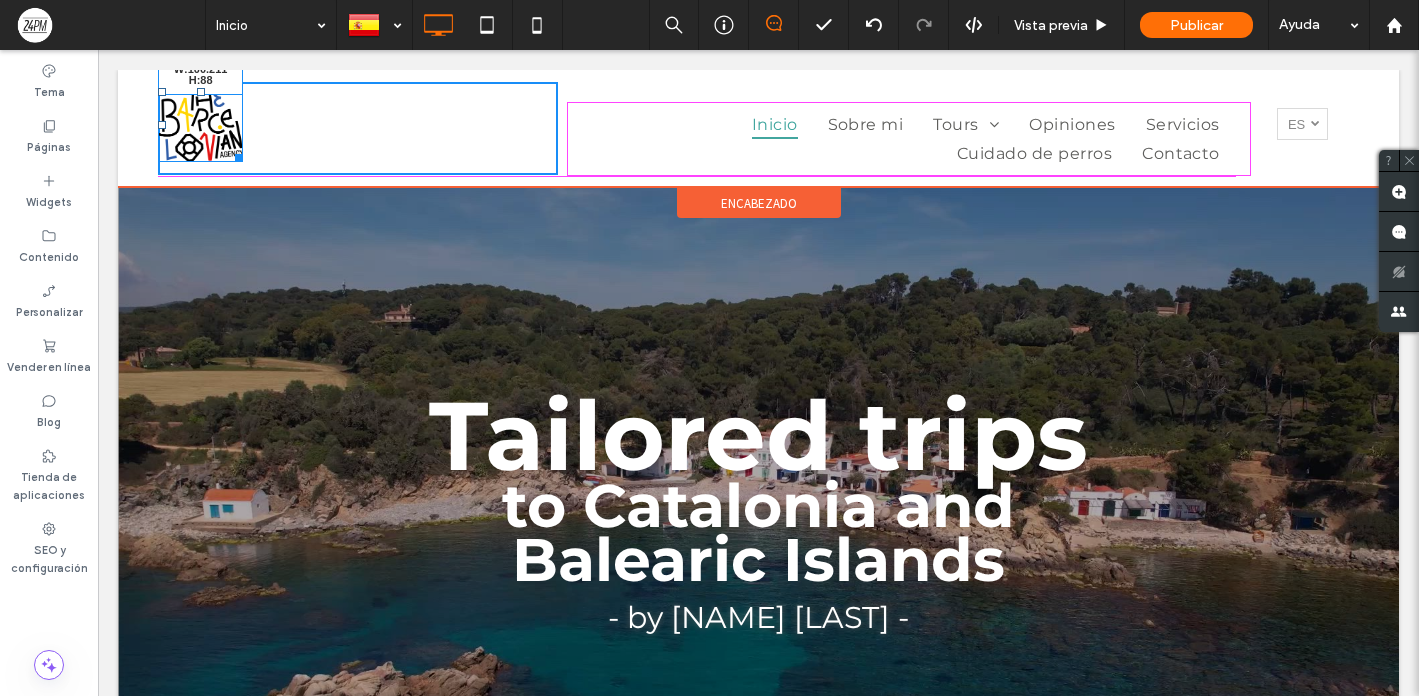 drag, startPoint x: 239, startPoint y: 156, endPoint x: 260, endPoint y: 169, distance: 24.698177 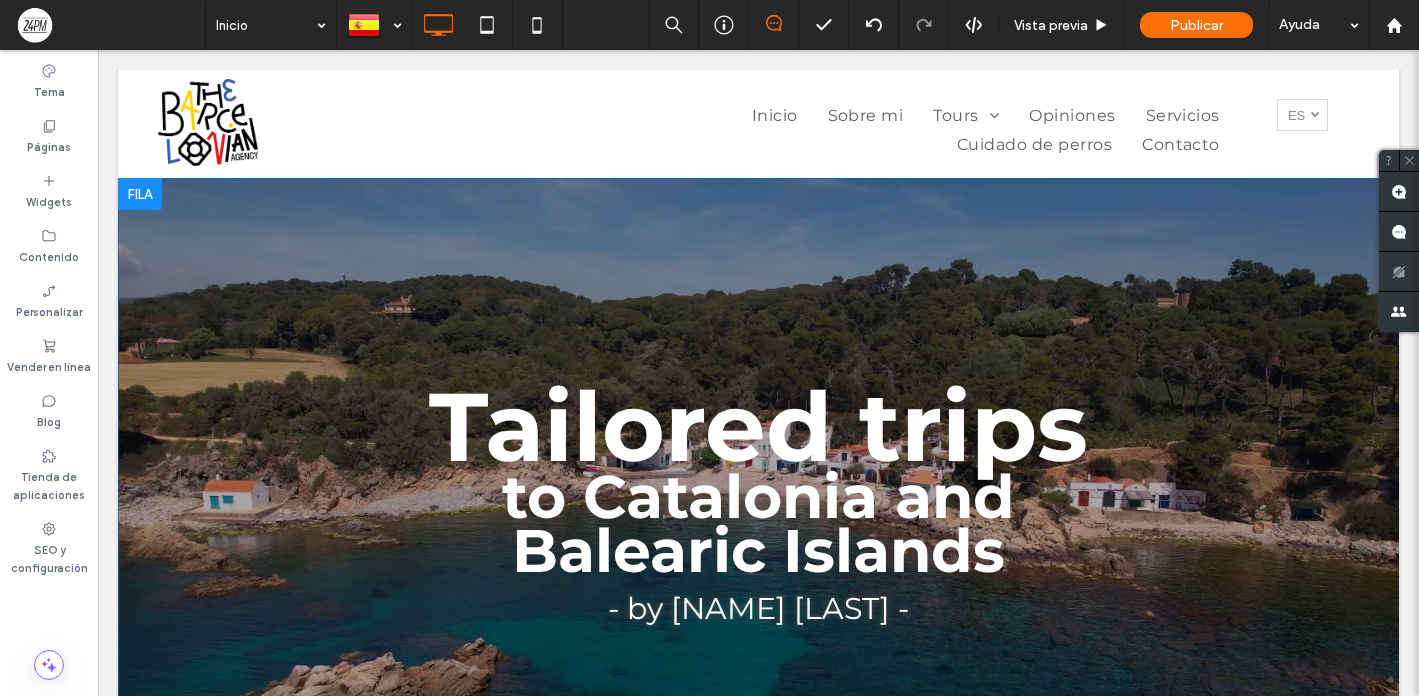 scroll, scrollTop: 0, scrollLeft: 0, axis: both 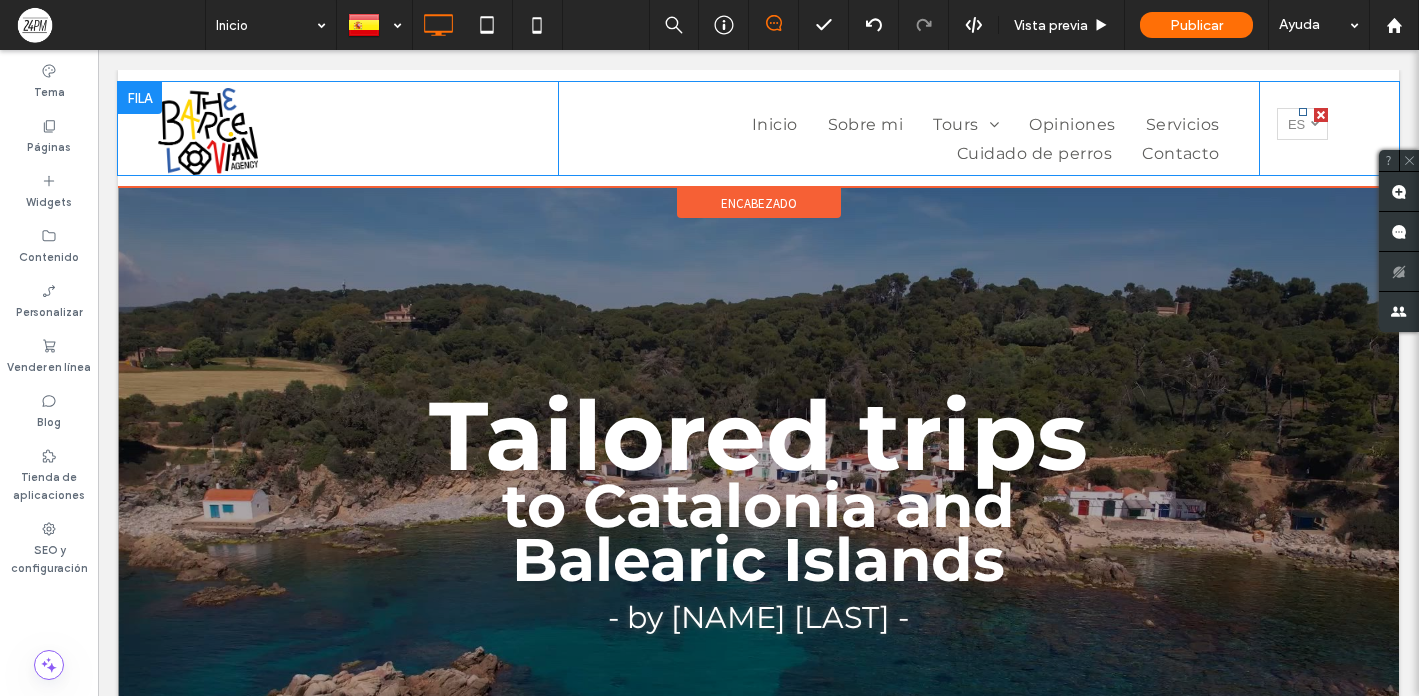 click on "Español
es" at bounding box center (1302, 124) 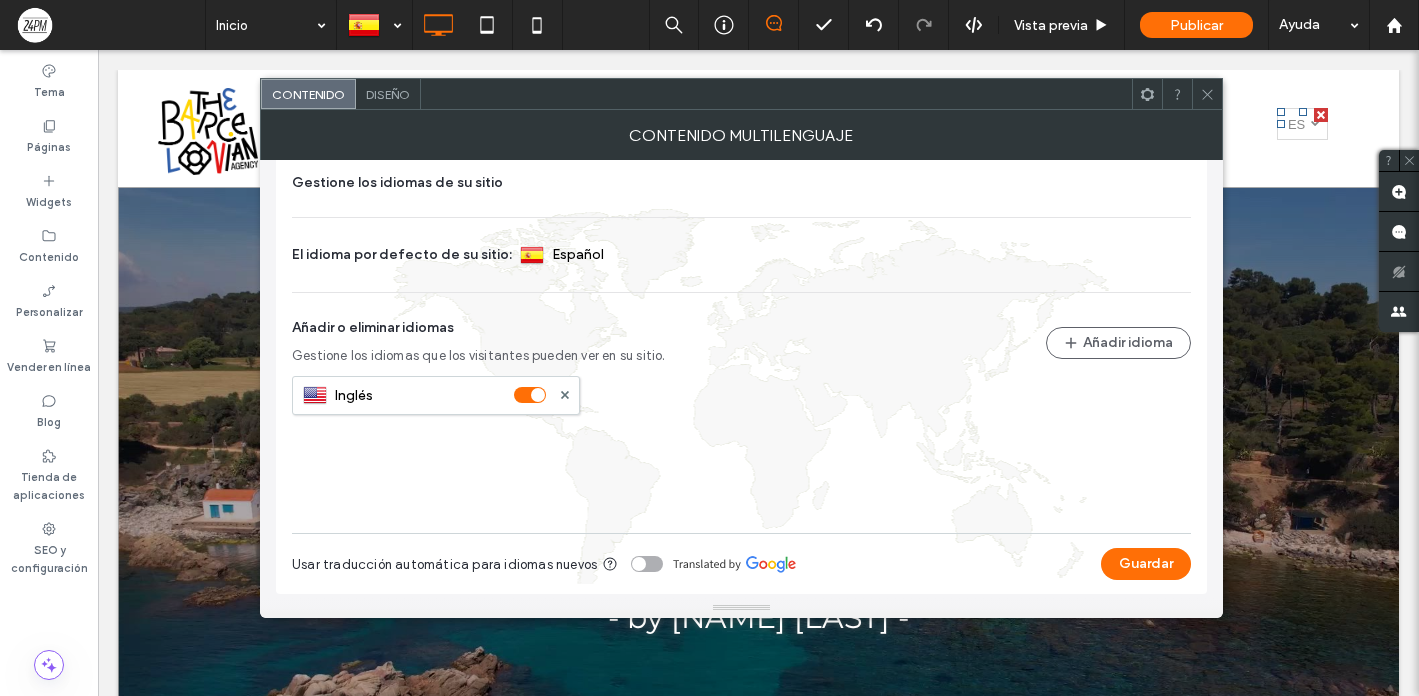 scroll, scrollTop: 0, scrollLeft: 0, axis: both 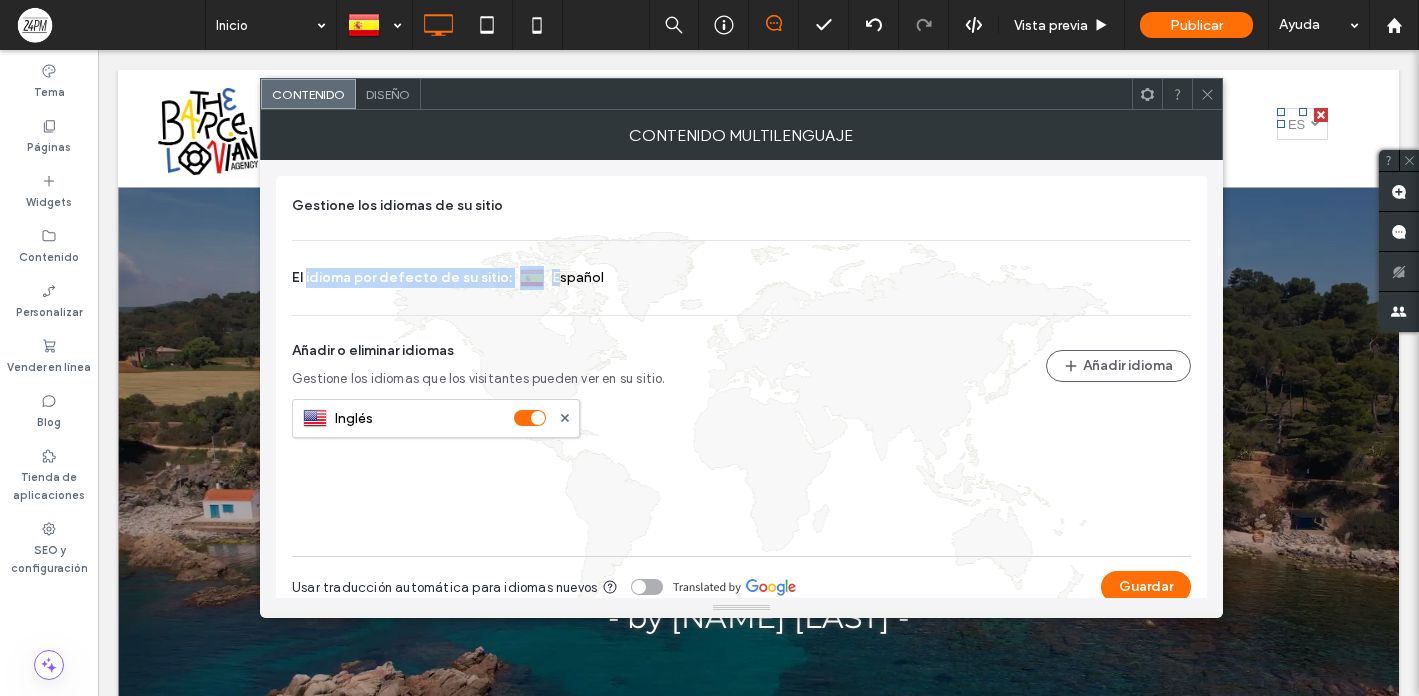 drag, startPoint x: 308, startPoint y: 271, endPoint x: 547, endPoint y: 277, distance: 239.0753 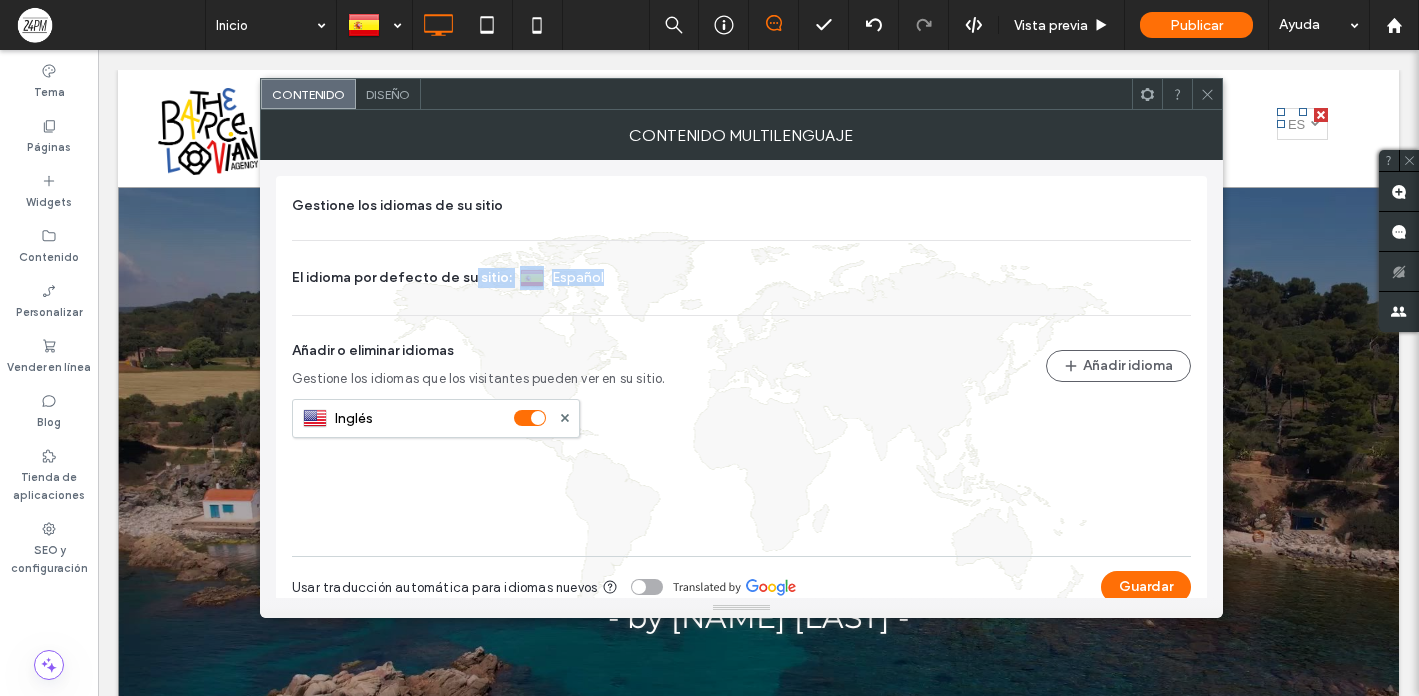 drag, startPoint x: 696, startPoint y: 277, endPoint x: 465, endPoint y: 277, distance: 231 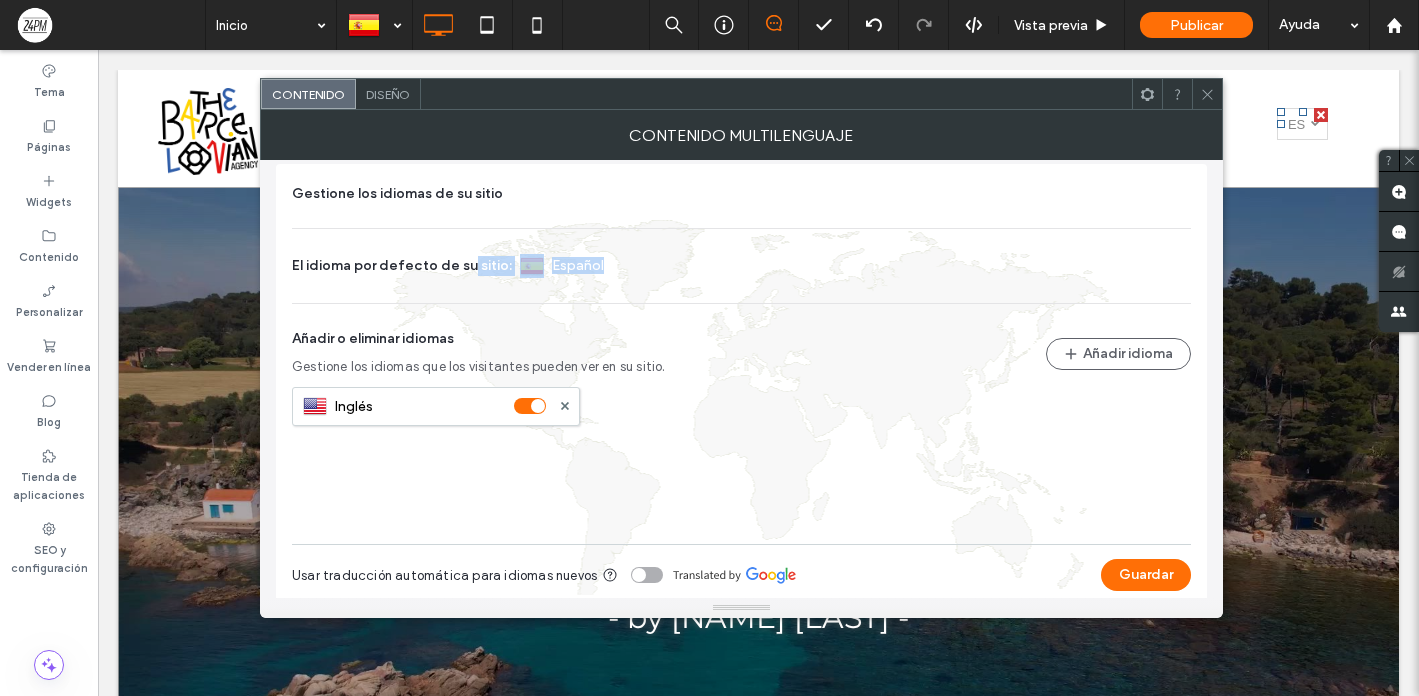 scroll, scrollTop: 29, scrollLeft: 0, axis: vertical 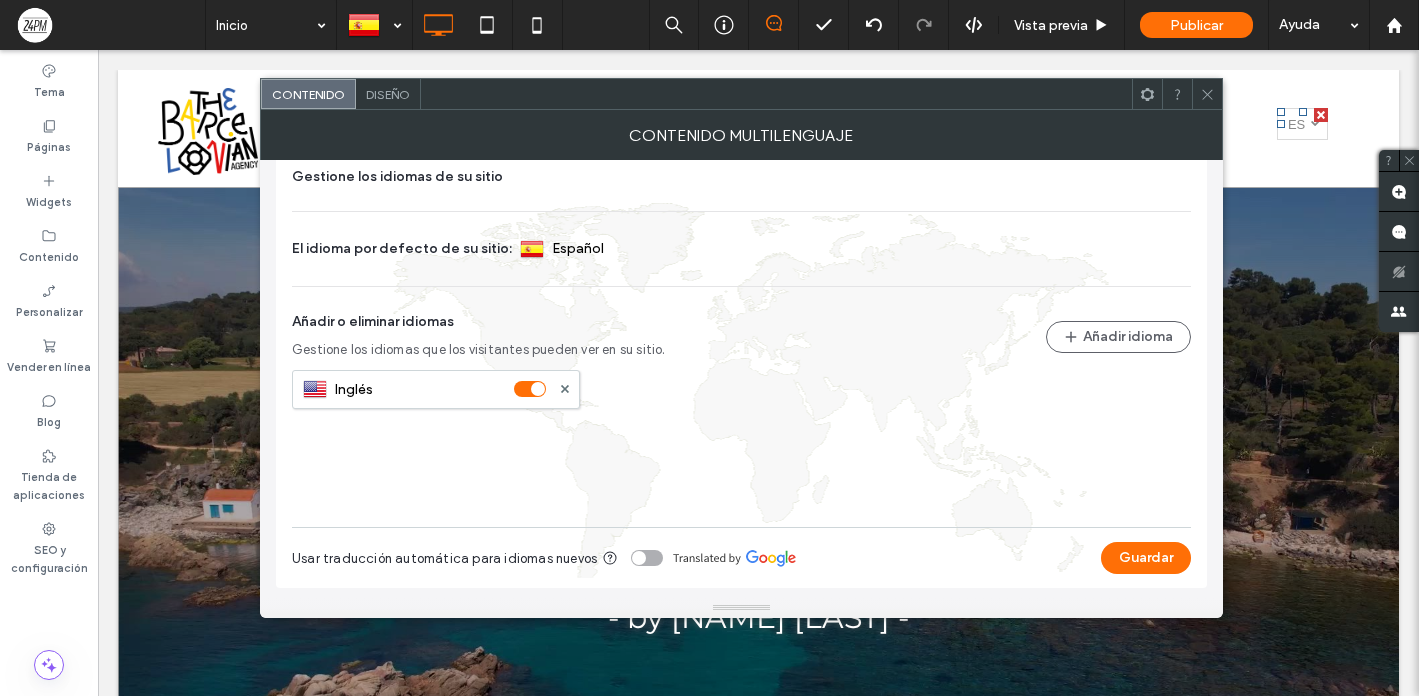 click at bounding box center (1147, 94) 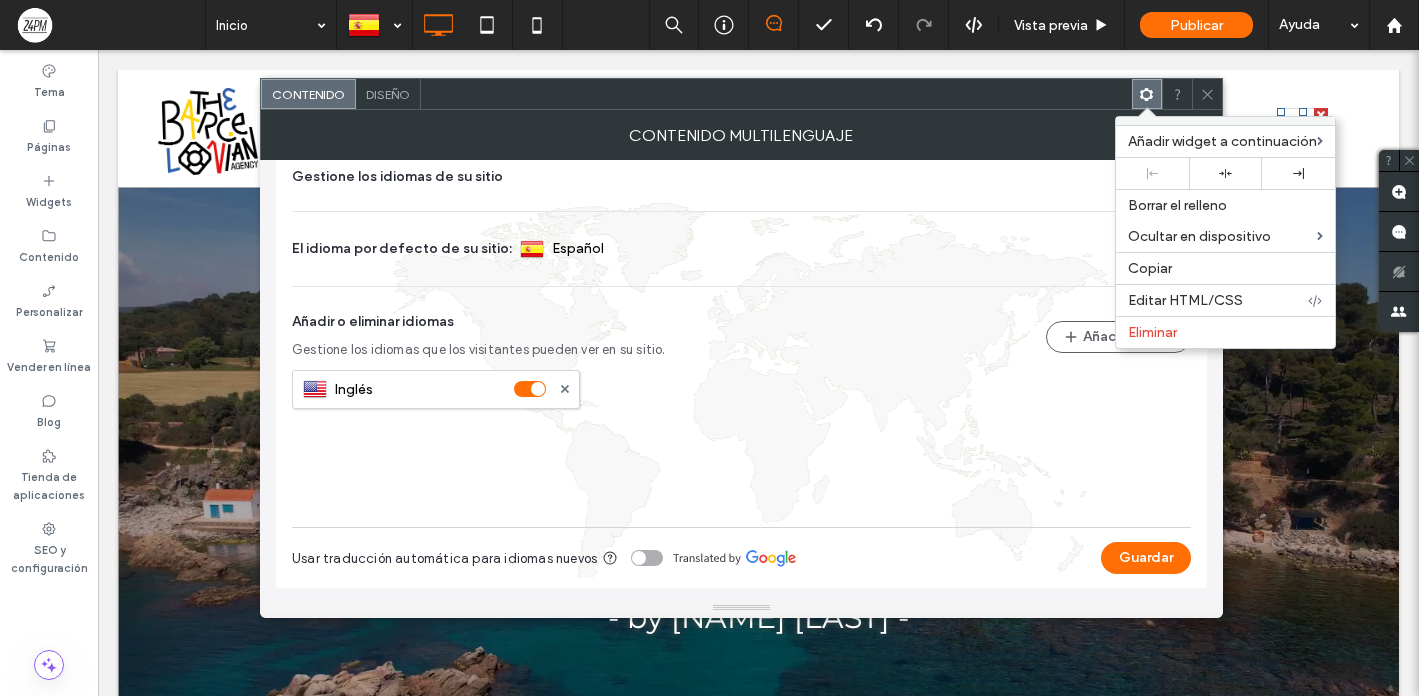 click 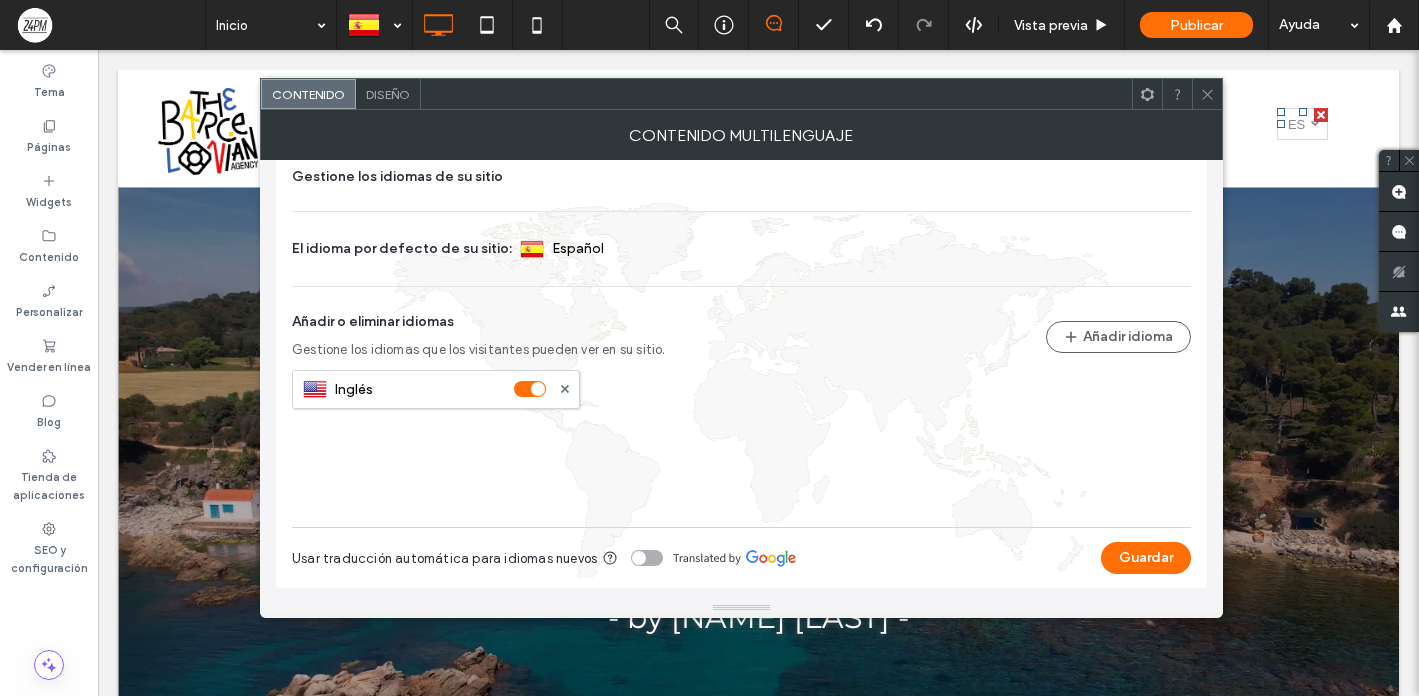 click on "Gestione los idiomas que los visitantes pueden ver en su sitio." at bounding box center [741, 350] 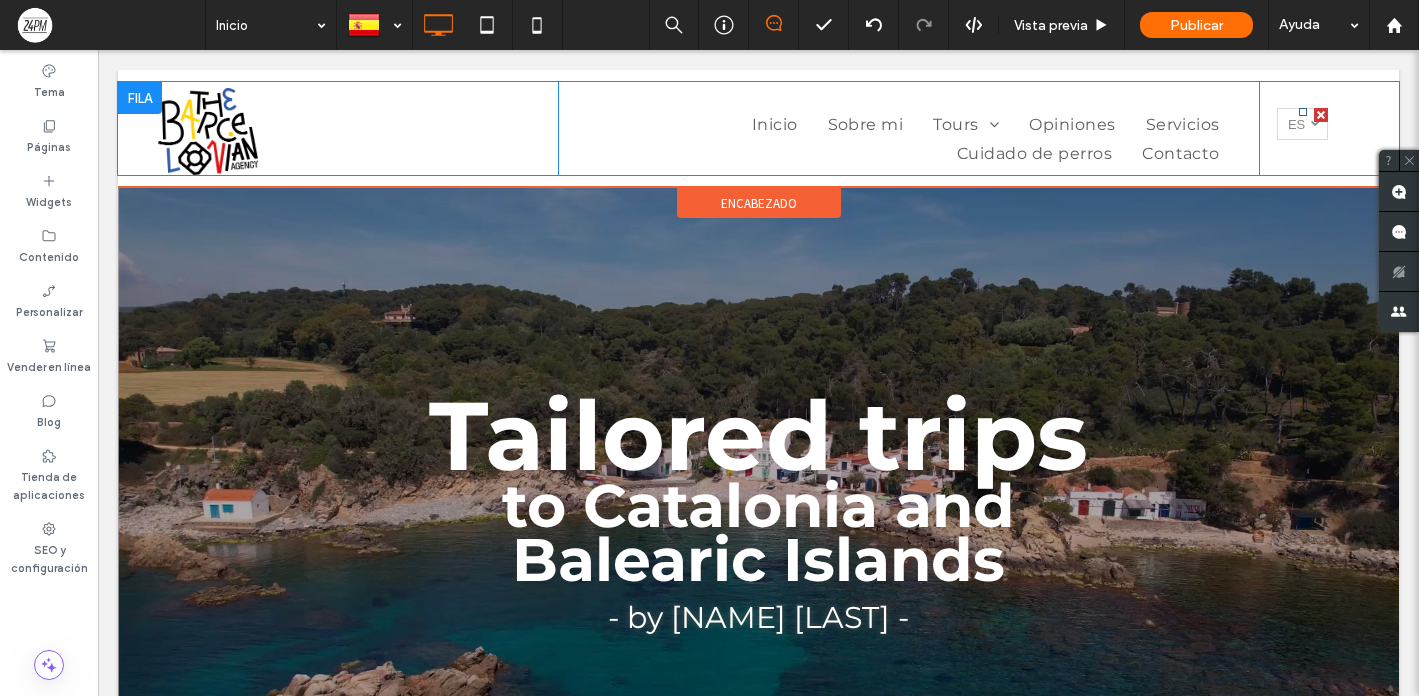 click on "es" at bounding box center (1296, 124) 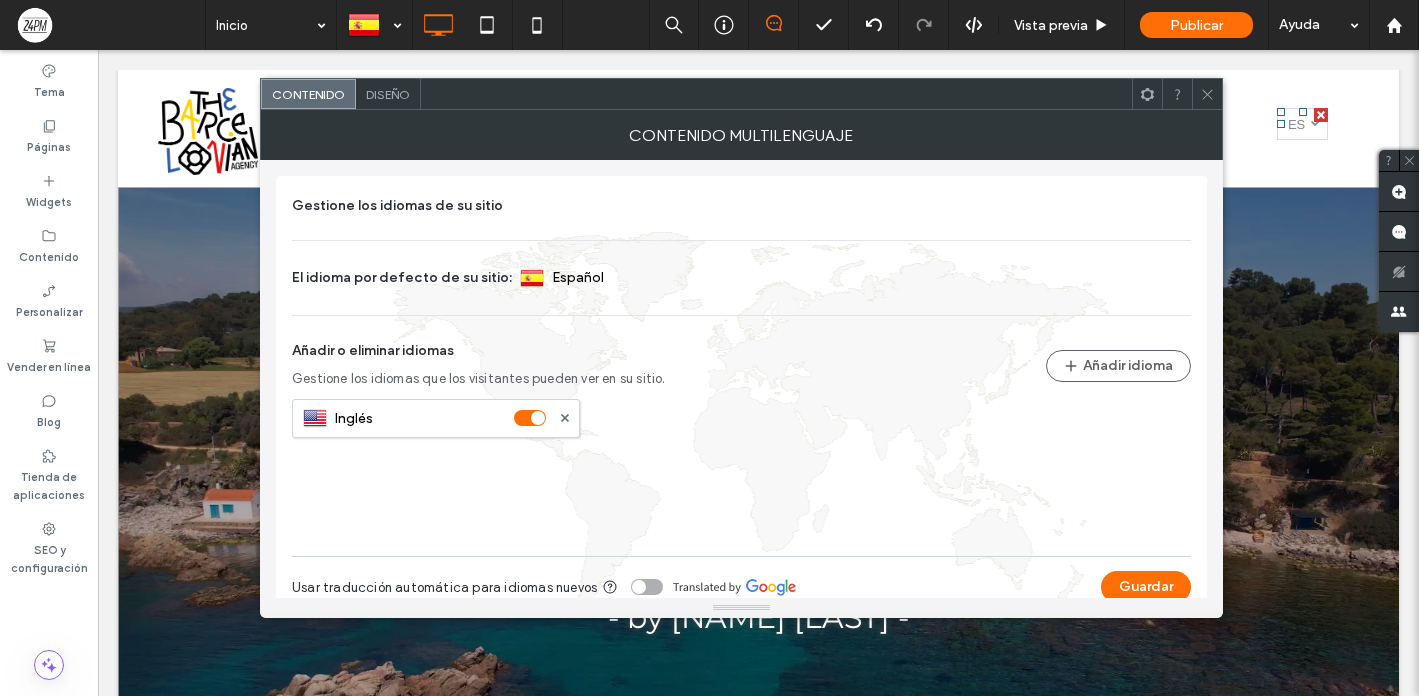 click at bounding box center [1207, 94] 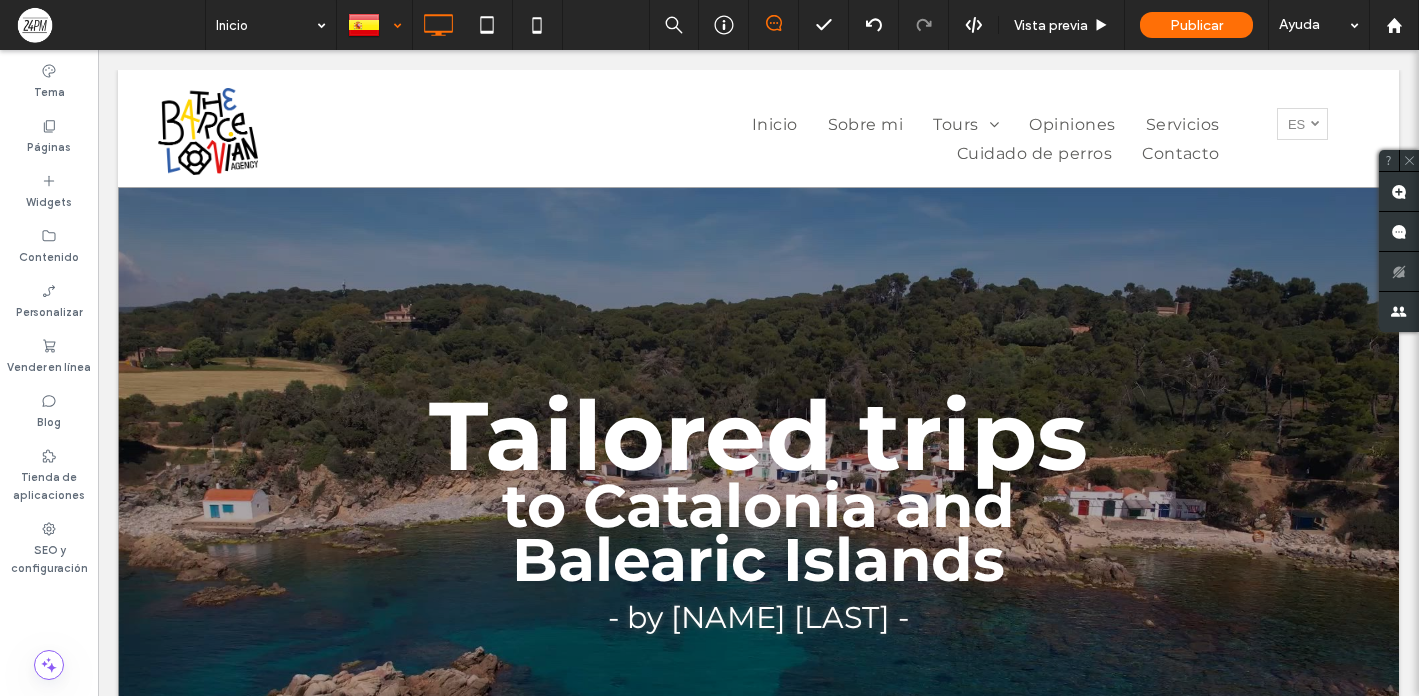 click at bounding box center (374, 25) 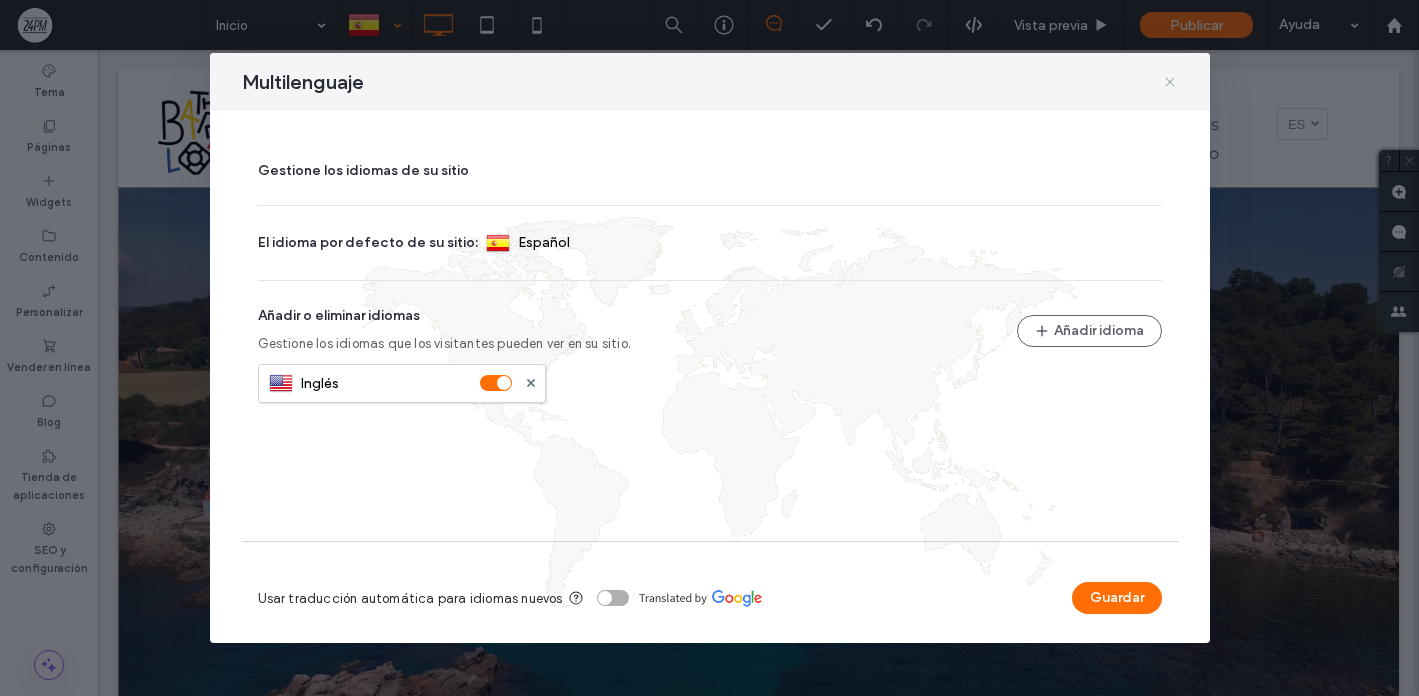 click 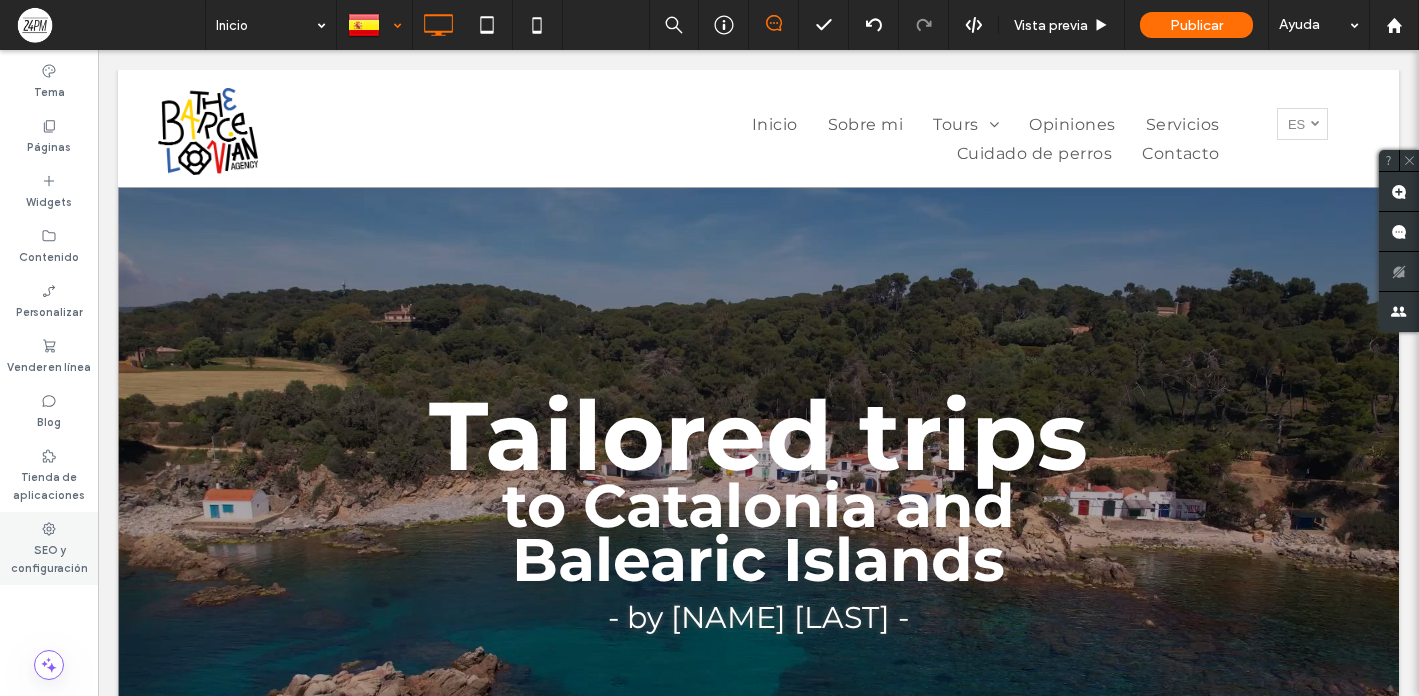 click on "SEO y configuración" at bounding box center [49, 557] 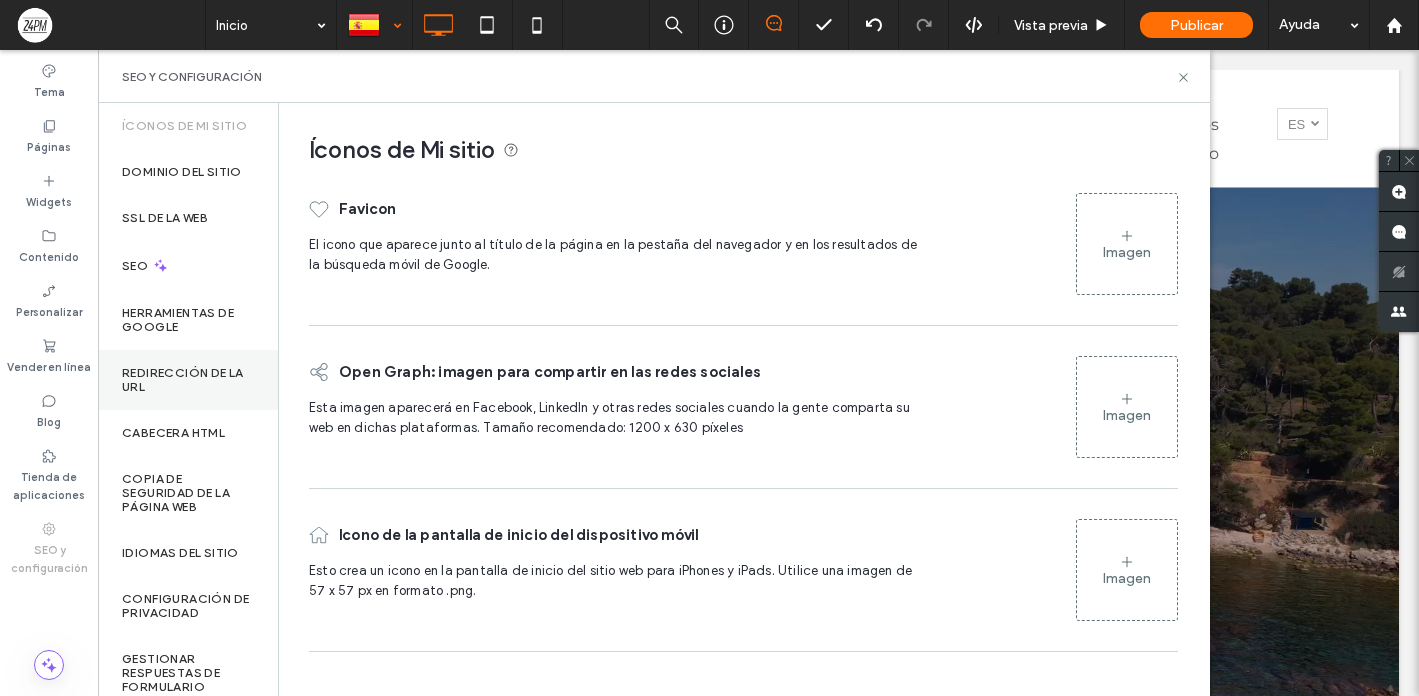 scroll, scrollTop: 4, scrollLeft: 0, axis: vertical 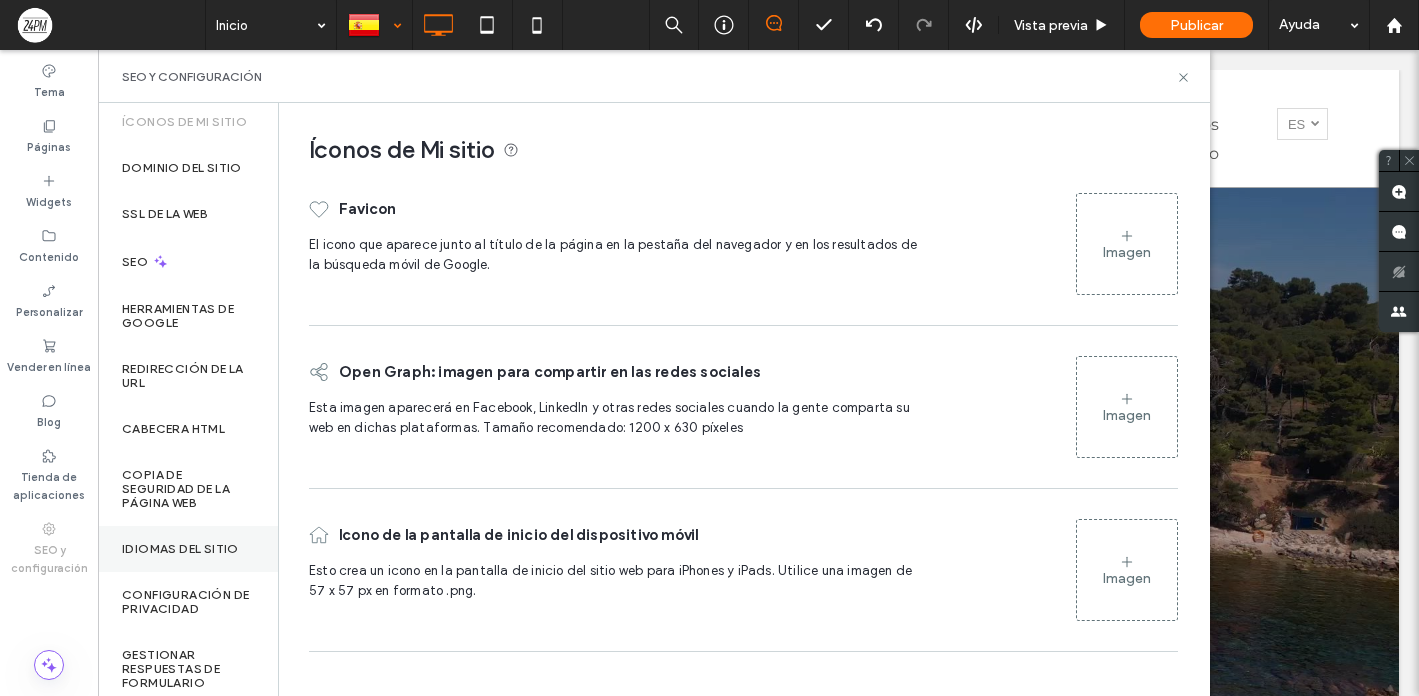 click on "Idiomas del sitio" at bounding box center (188, 549) 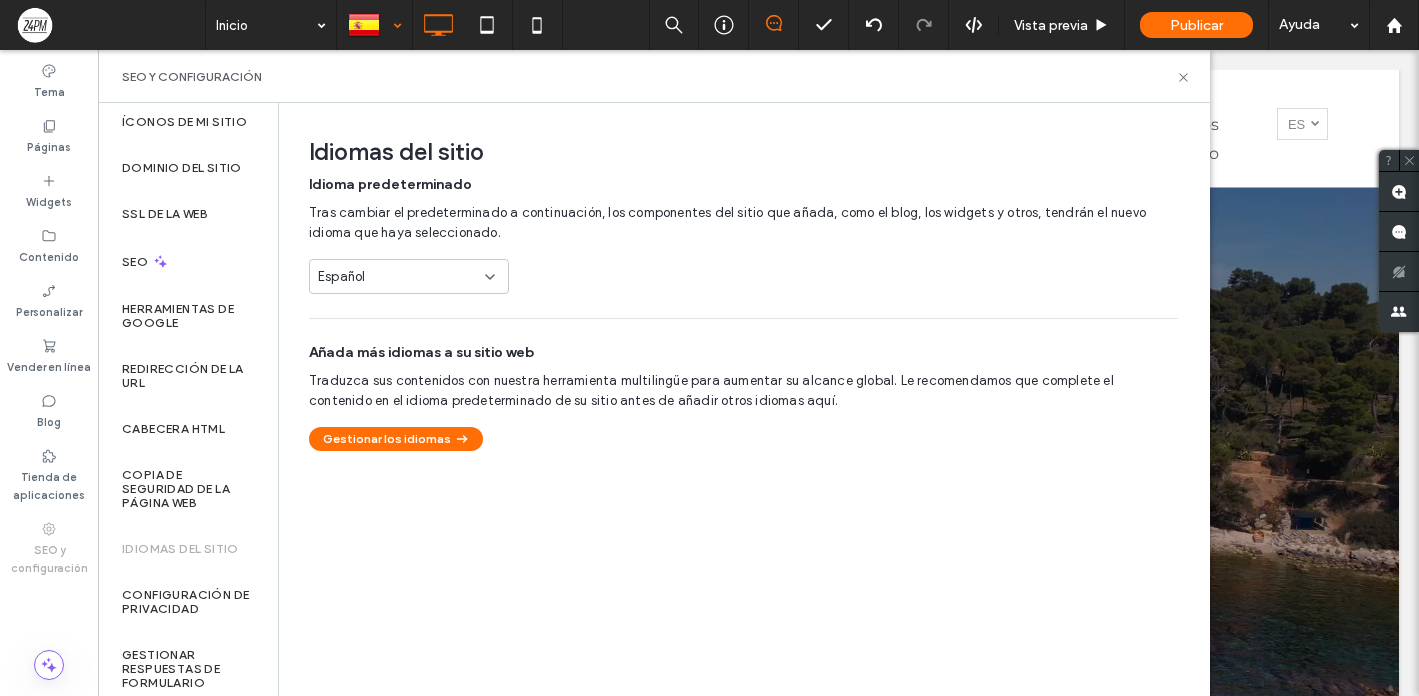 click on "Español" at bounding box center [397, 277] 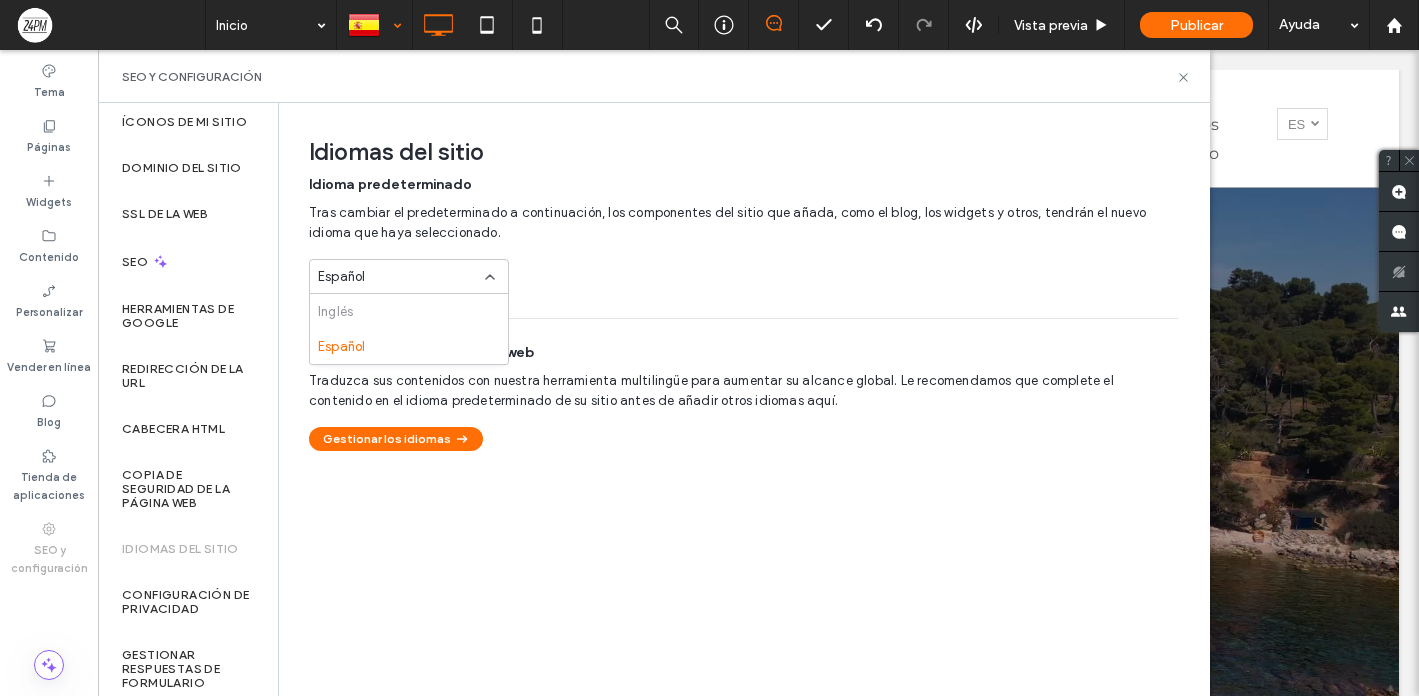 click on "Inglés" at bounding box center [409, 311] 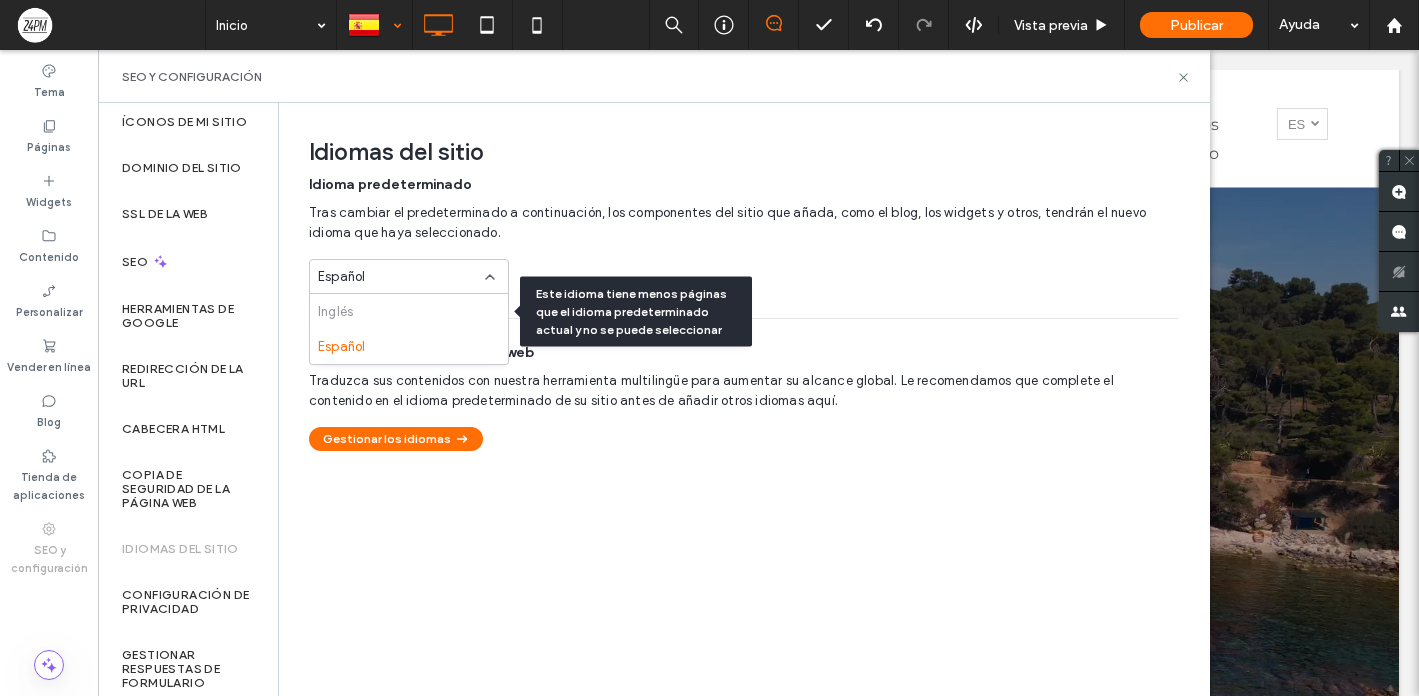 click on "Inglés" at bounding box center (409, 311) 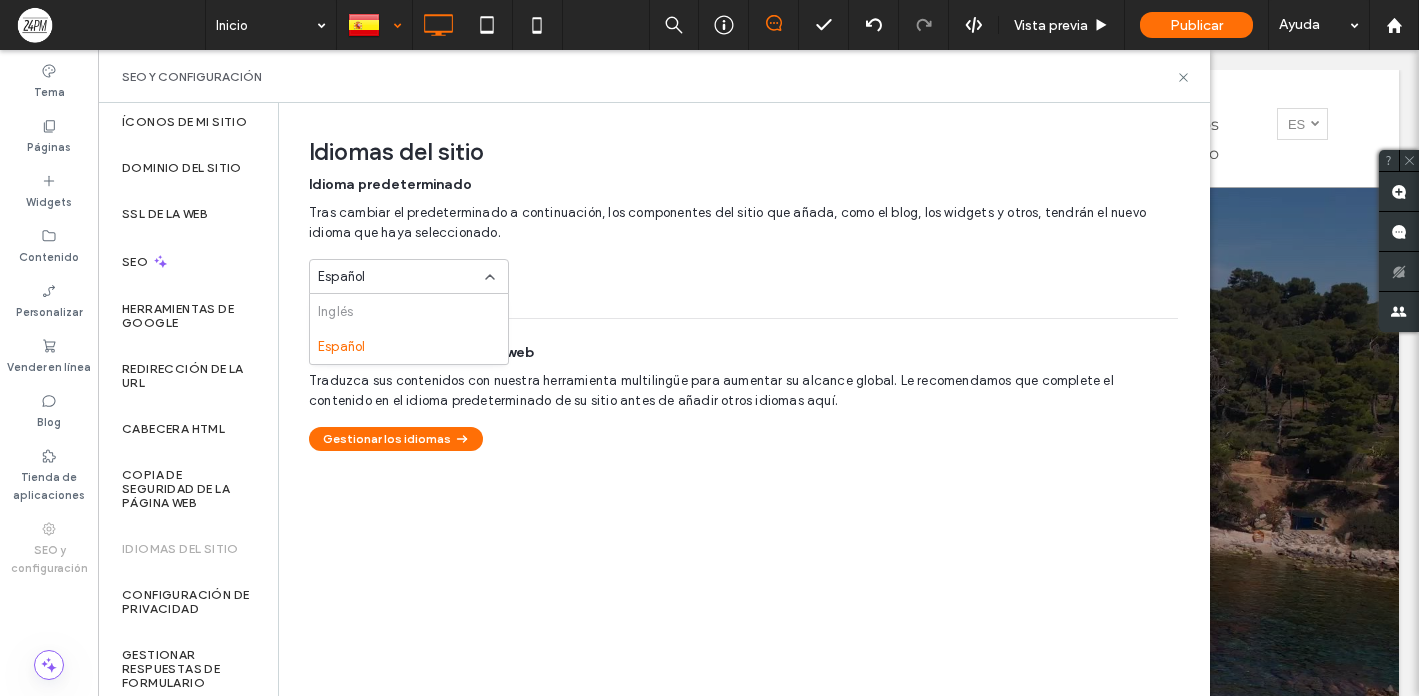 click on "Idiomas del sitio Idioma predeterminado Tras cambiar el predeterminado a continuación, los componentes del sitio que añada, como el blog, los widgets y otros, tendrán el nuevo idioma que haya seleccionado. Español Añada más idiomas a su sitio web Traduzca sus contenidos con nuestra herramienta multilingüe para aumentar su alcance global.
Le recomendamos que complete el contenido en el idioma predeterminado de su sitio antes de añadir otros idiomas aquí.  Gestionar los idiomas" at bounding box center (743, 398) 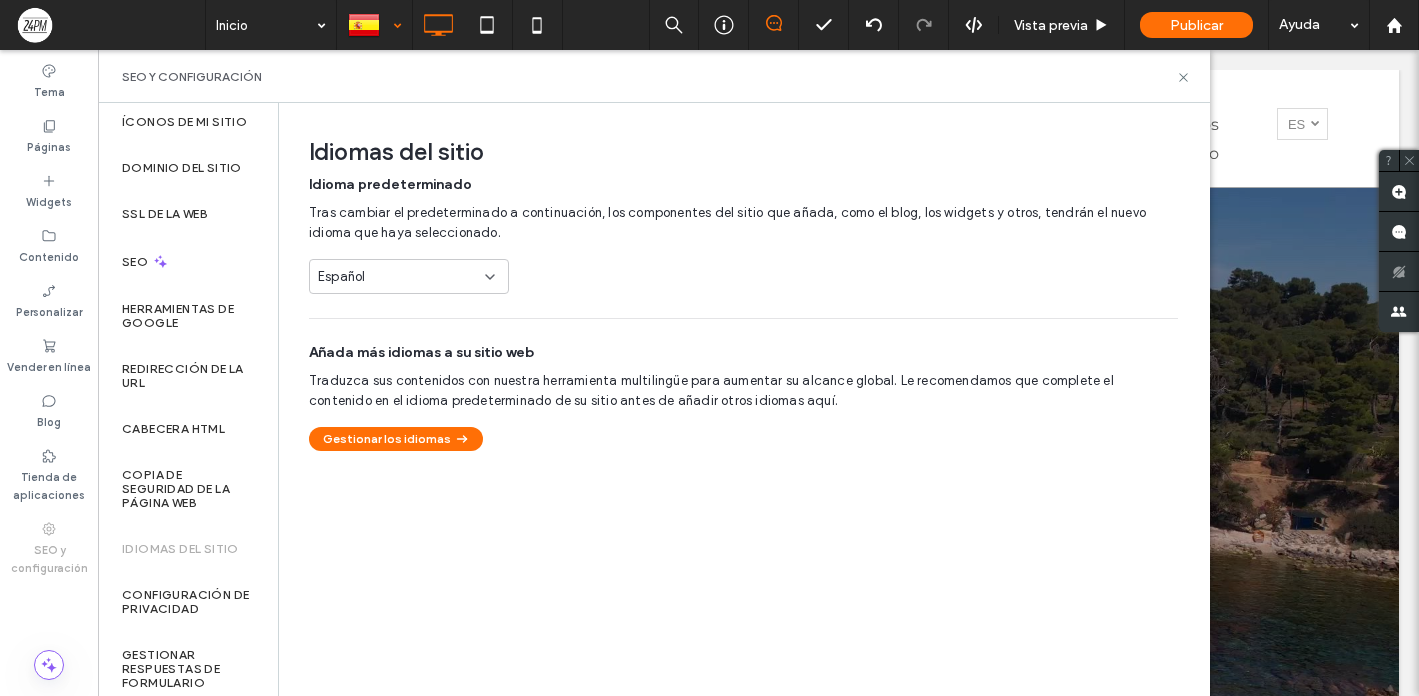click on "Español" at bounding box center [397, 277] 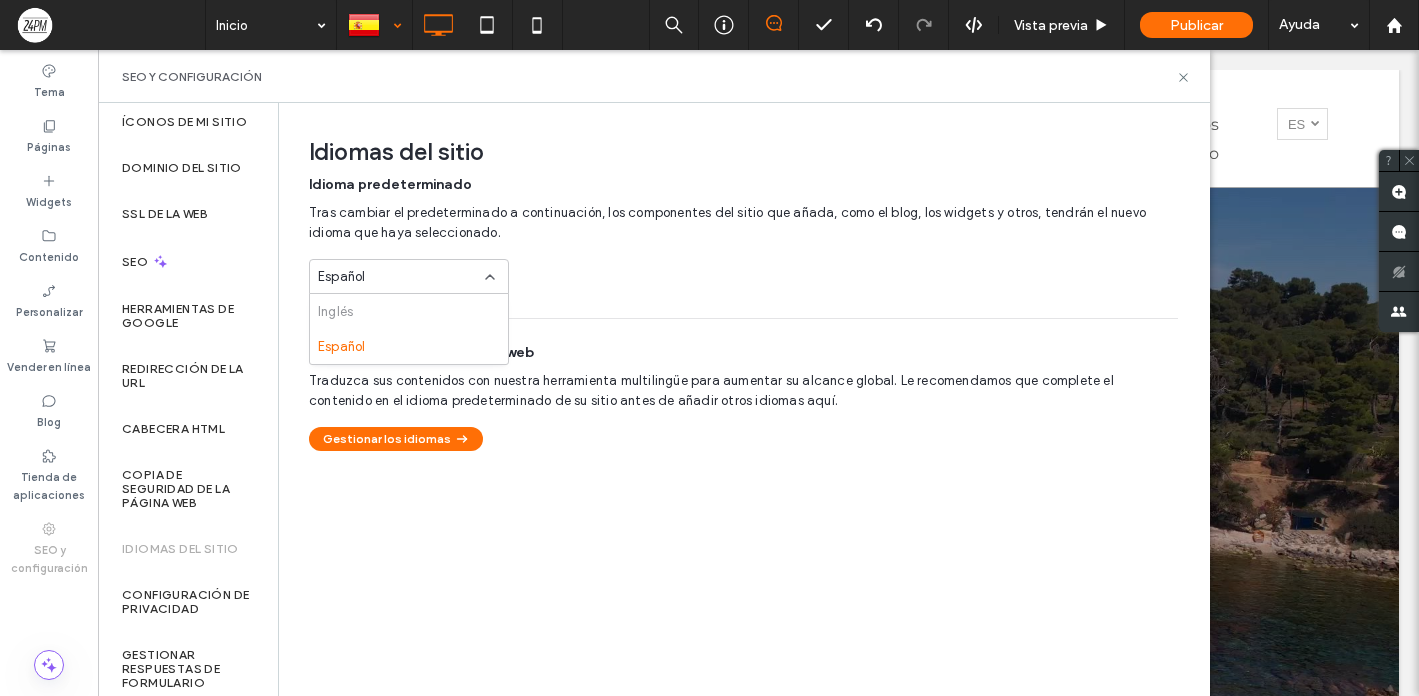 click on "Inglés" at bounding box center [409, 311] 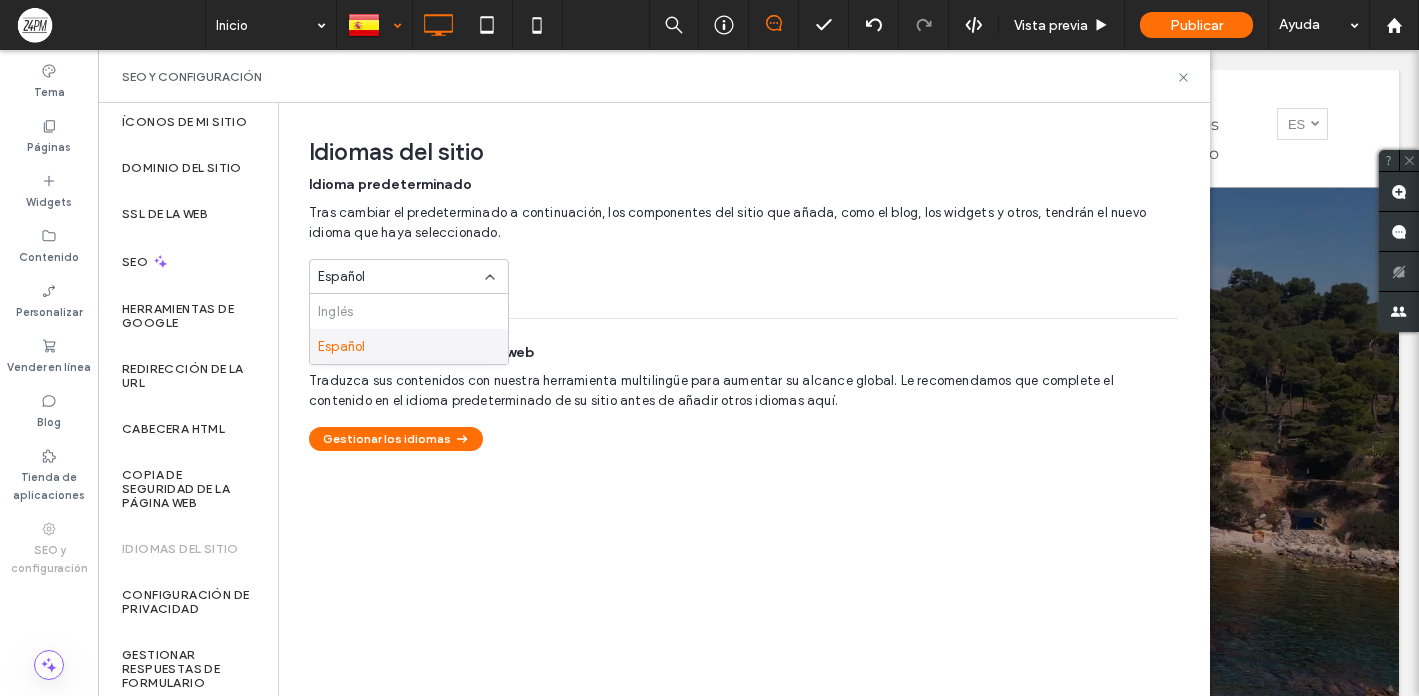 click on "Añada más idiomas a su sitio web Traduzca sus contenidos con nuestra herramienta multilingüe para aumentar su alcance global.
Le recomendamos que complete el contenido en el idioma predeterminado de su sitio antes de añadir otros idiomas aquí.  Gestionar los idiomas" at bounding box center (743, 397) 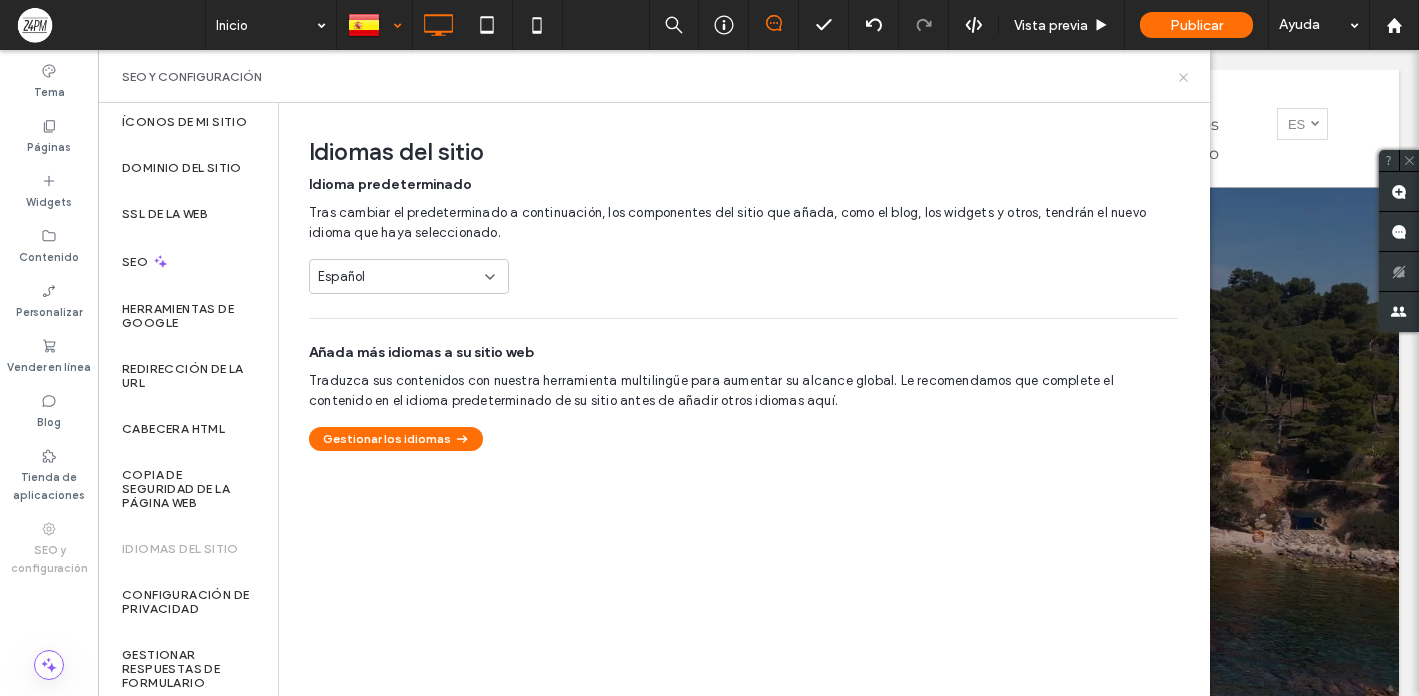 click 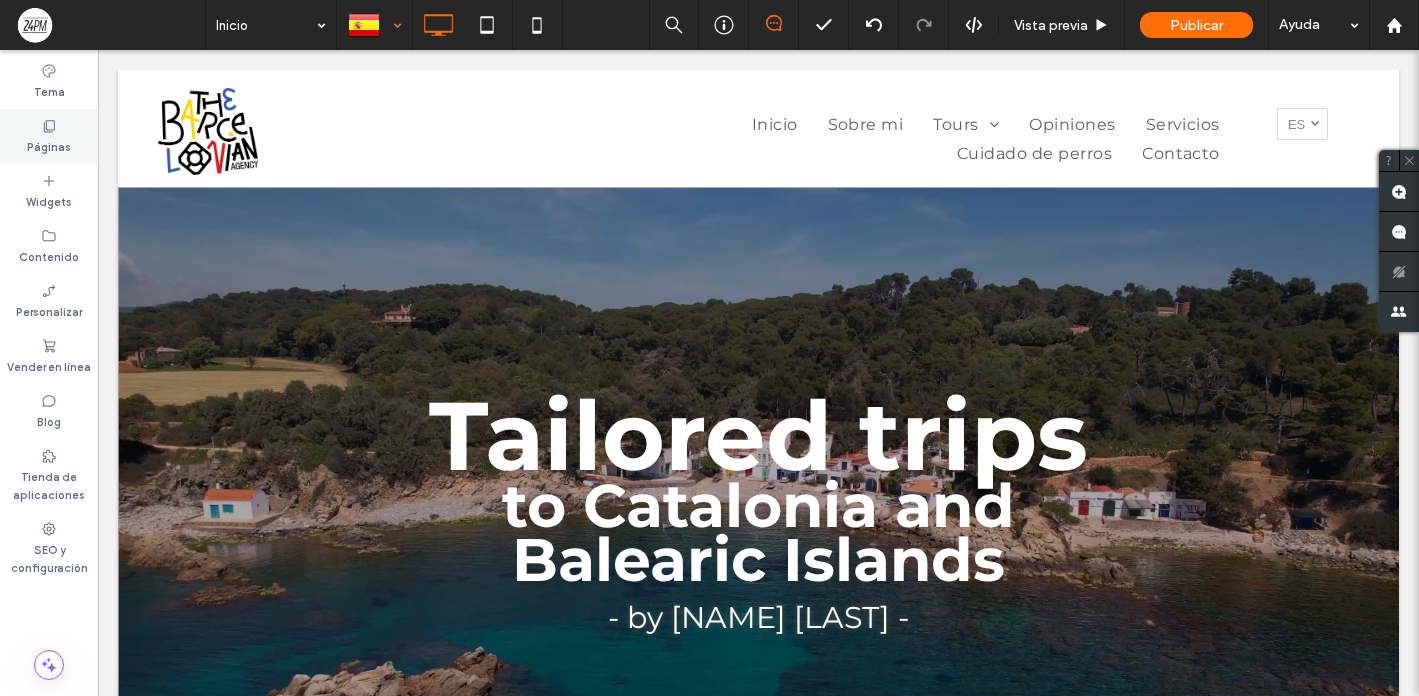 click 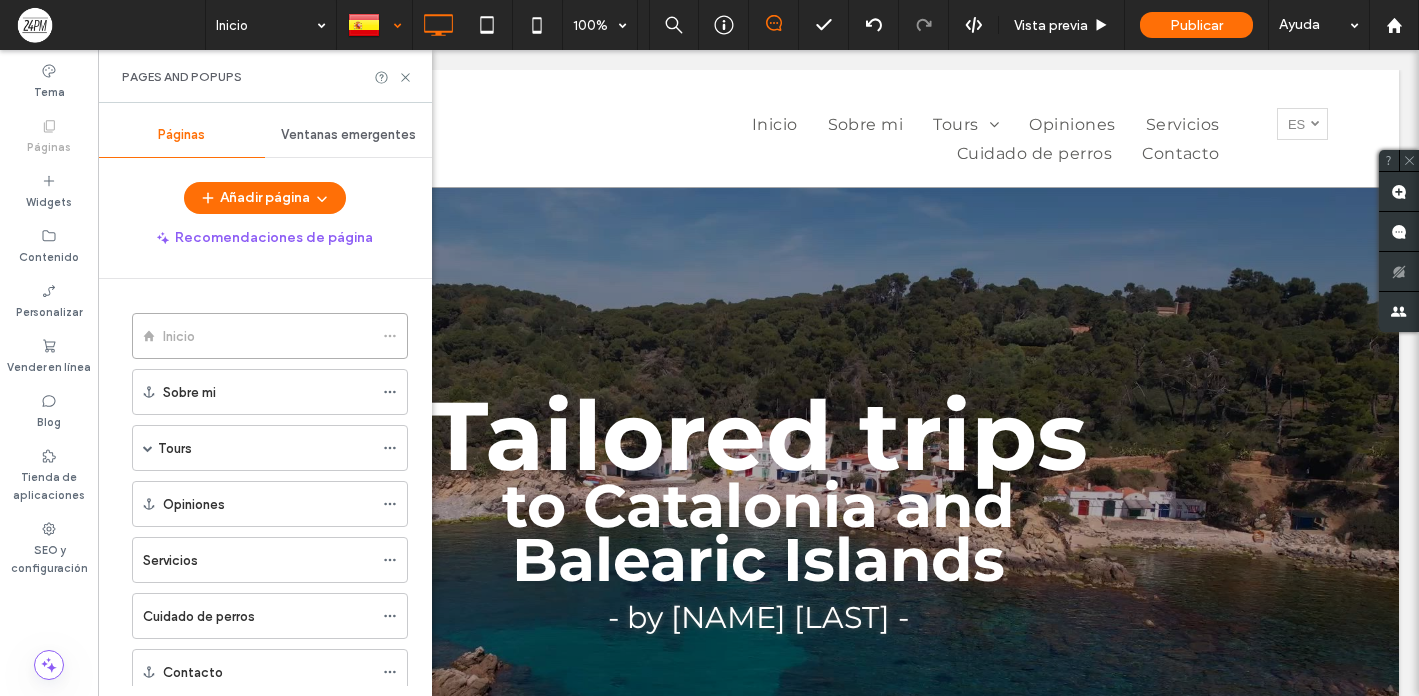 scroll, scrollTop: 0, scrollLeft: 0, axis: both 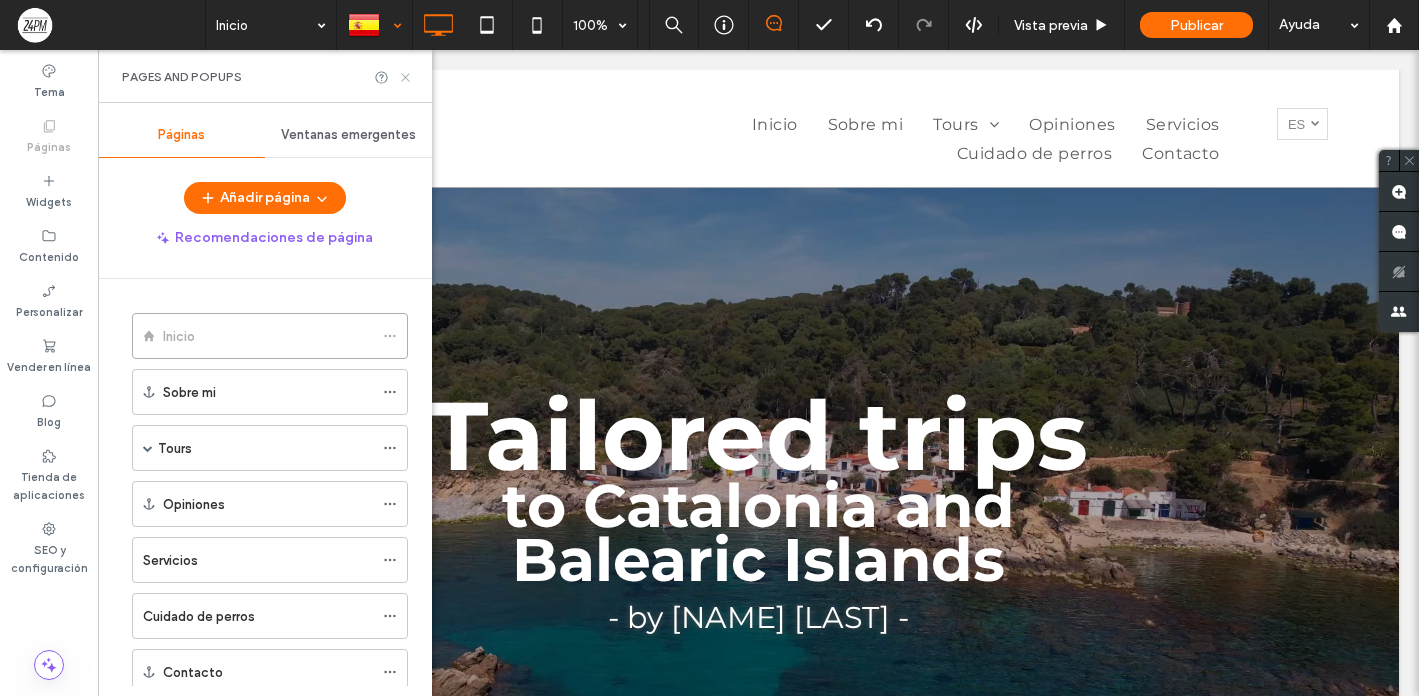 click 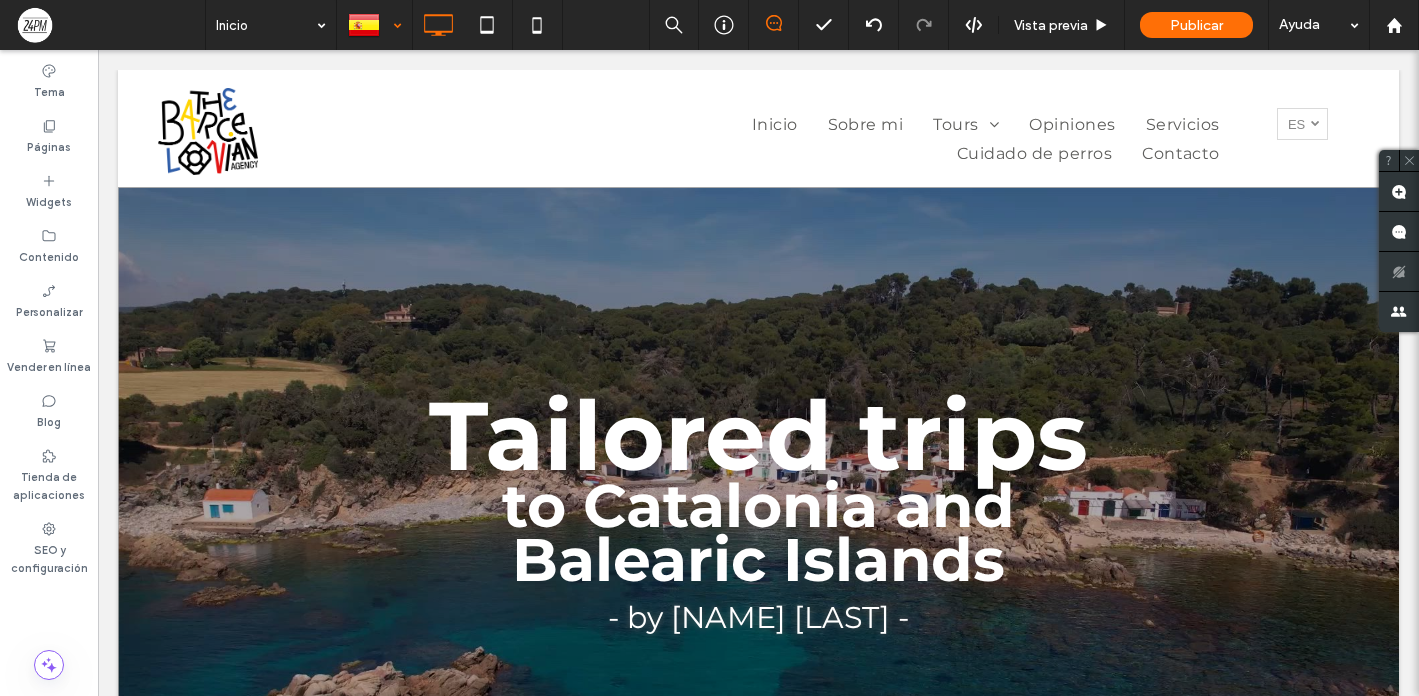 click at bounding box center (374, 25) 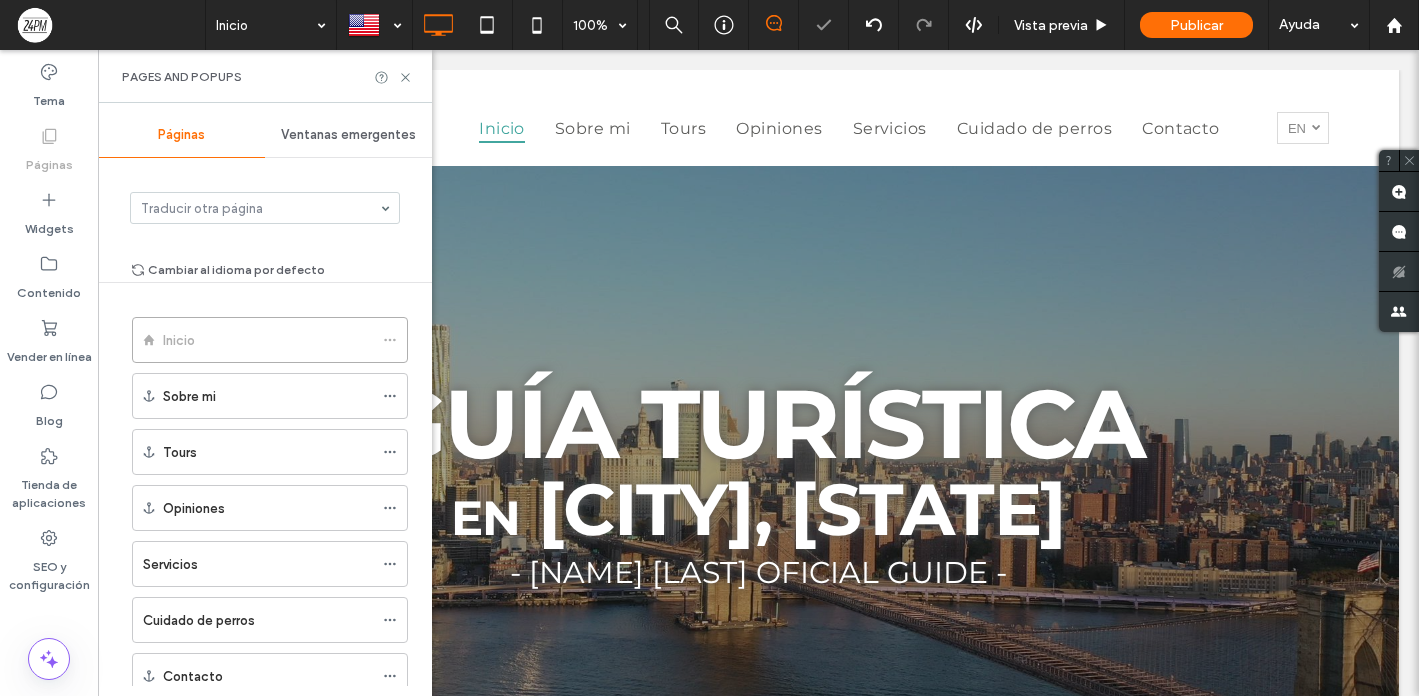 scroll, scrollTop: 0, scrollLeft: 0, axis: both 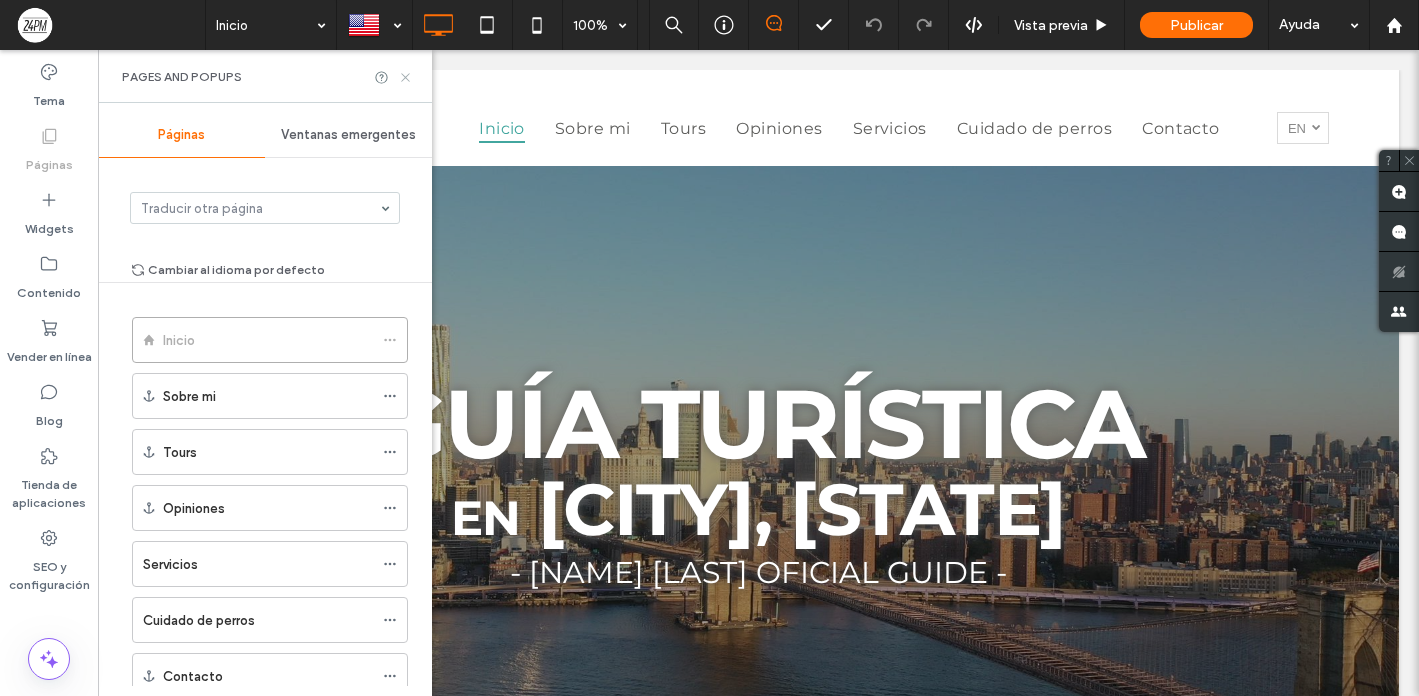 click 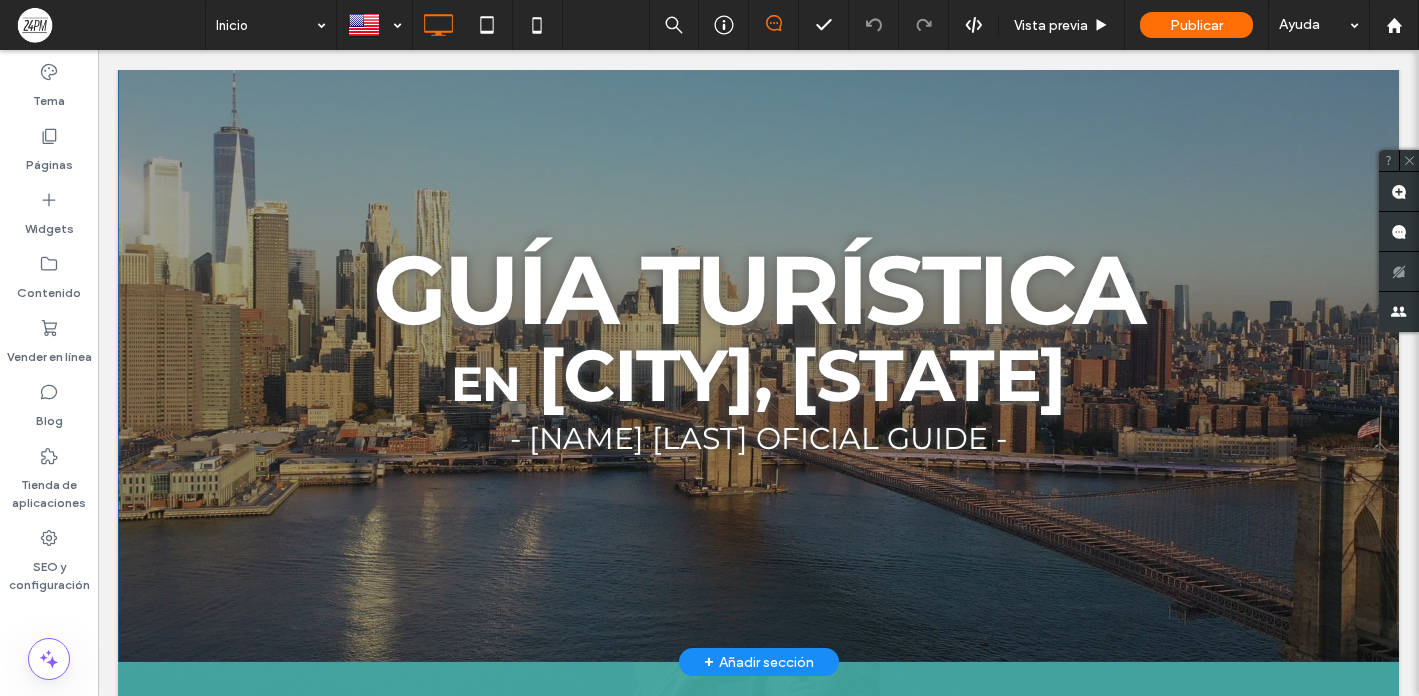 scroll, scrollTop: 0, scrollLeft: 0, axis: both 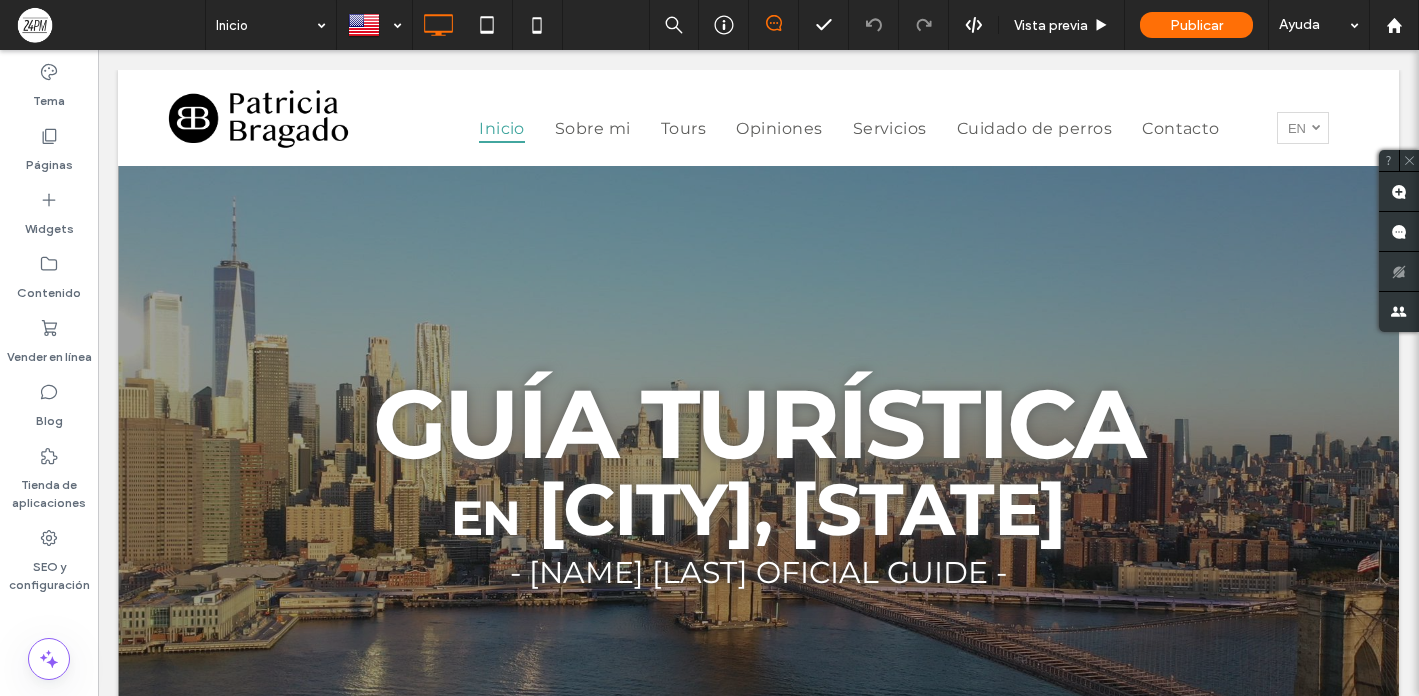 click at bounding box center [110, 25] 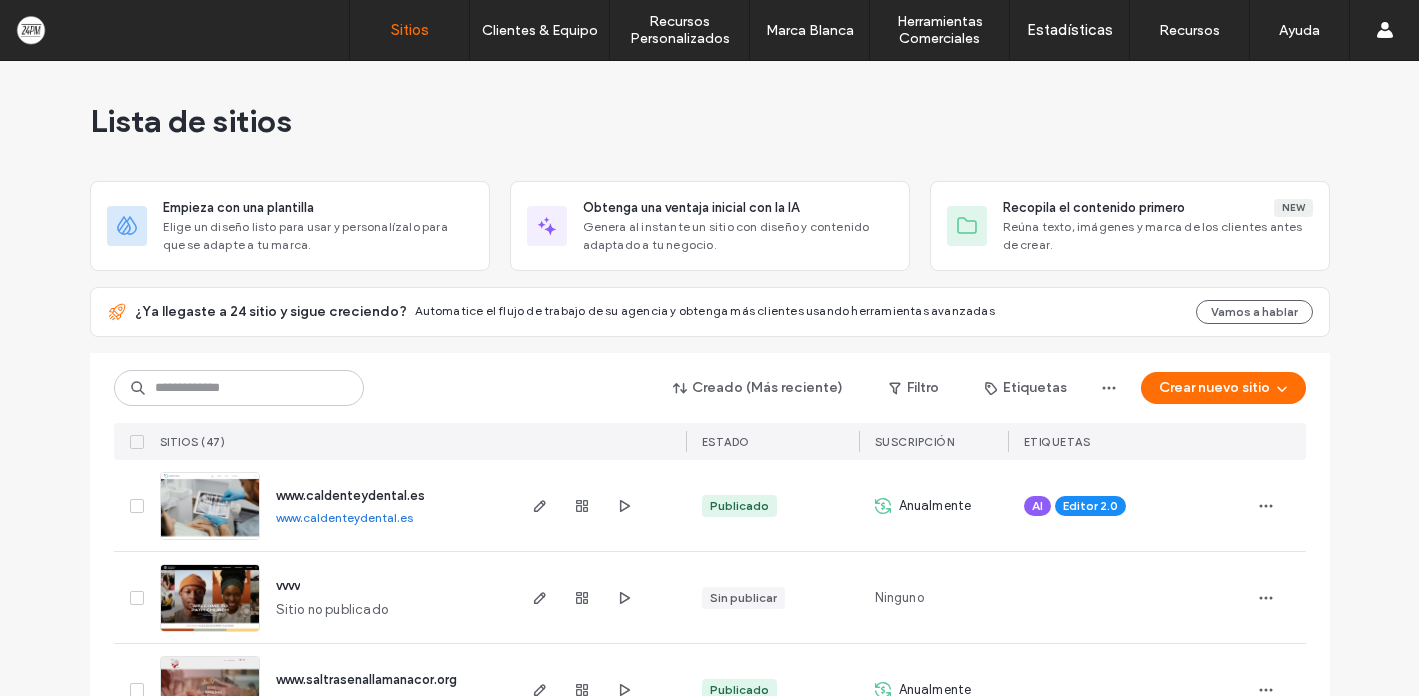 scroll, scrollTop: 0, scrollLeft: 0, axis: both 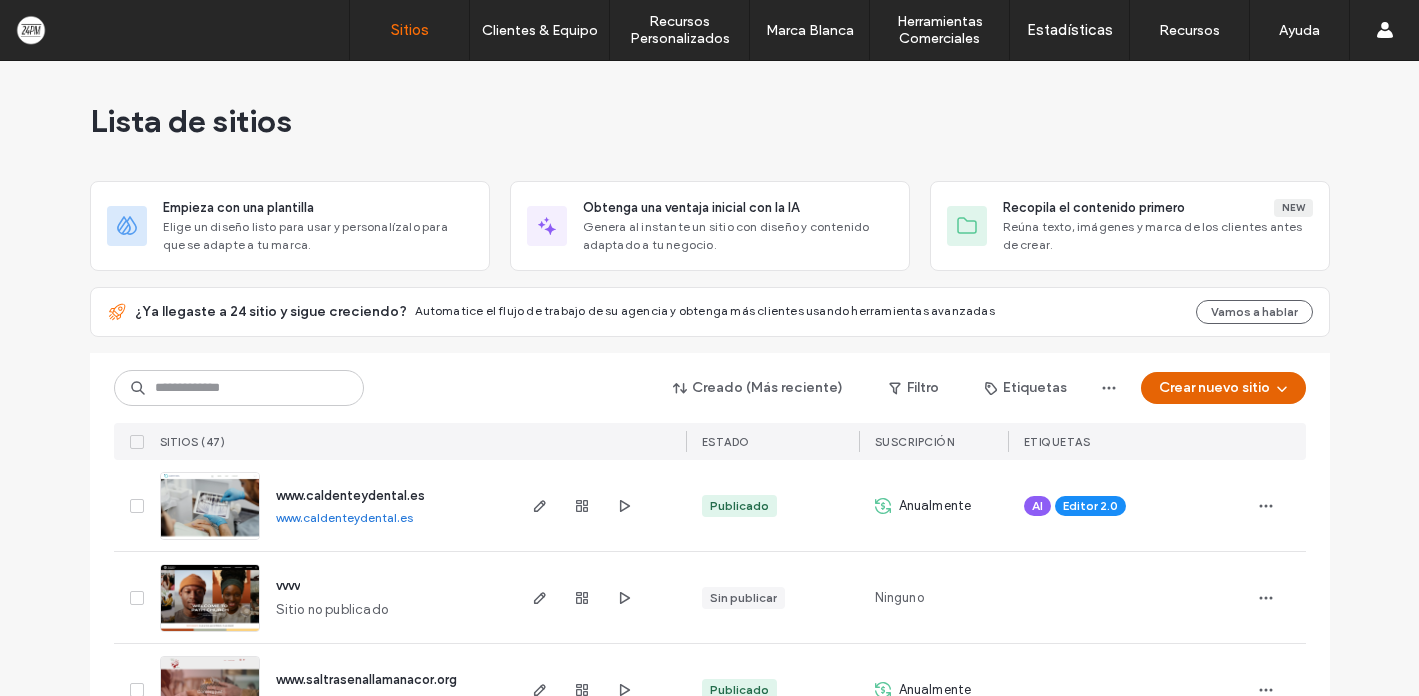 click on "Crear nuevo sitio" at bounding box center [1223, 388] 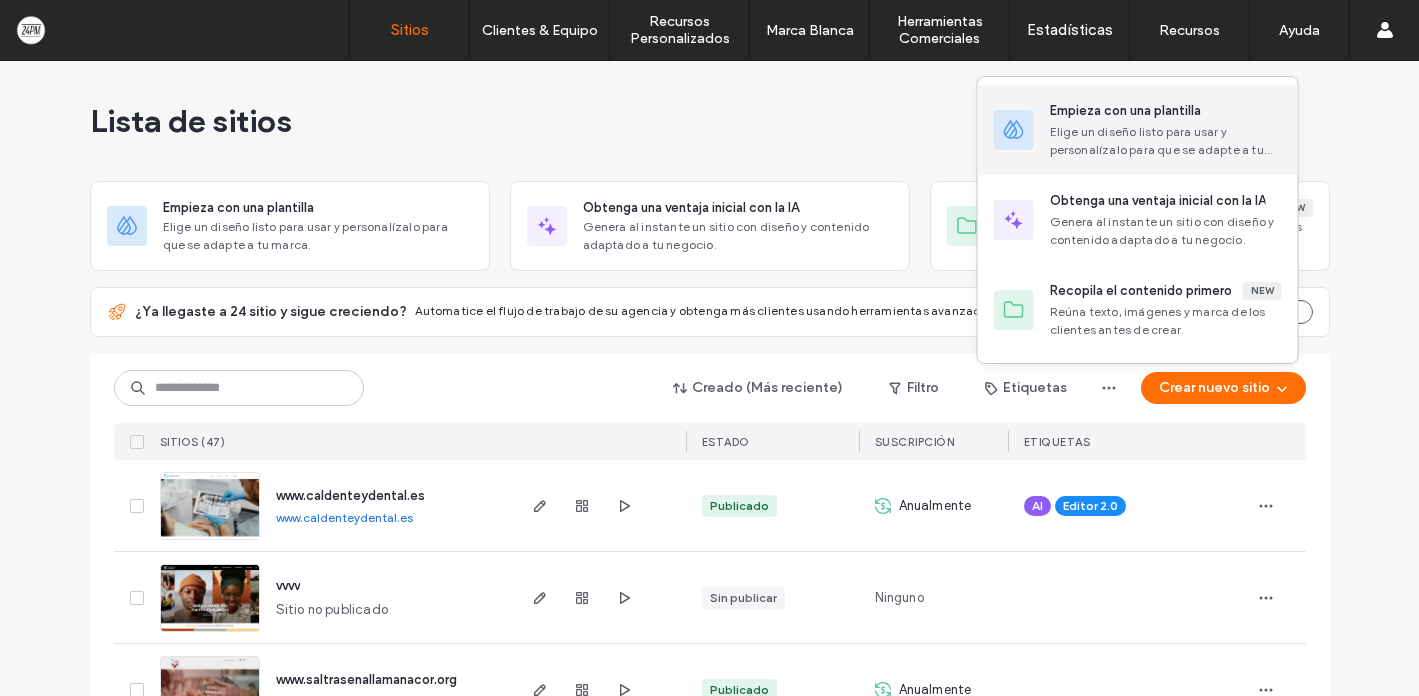 click on "Elige un diseño listo para usar y personalízalo para que se adapte a tu marca." at bounding box center (1166, 141) 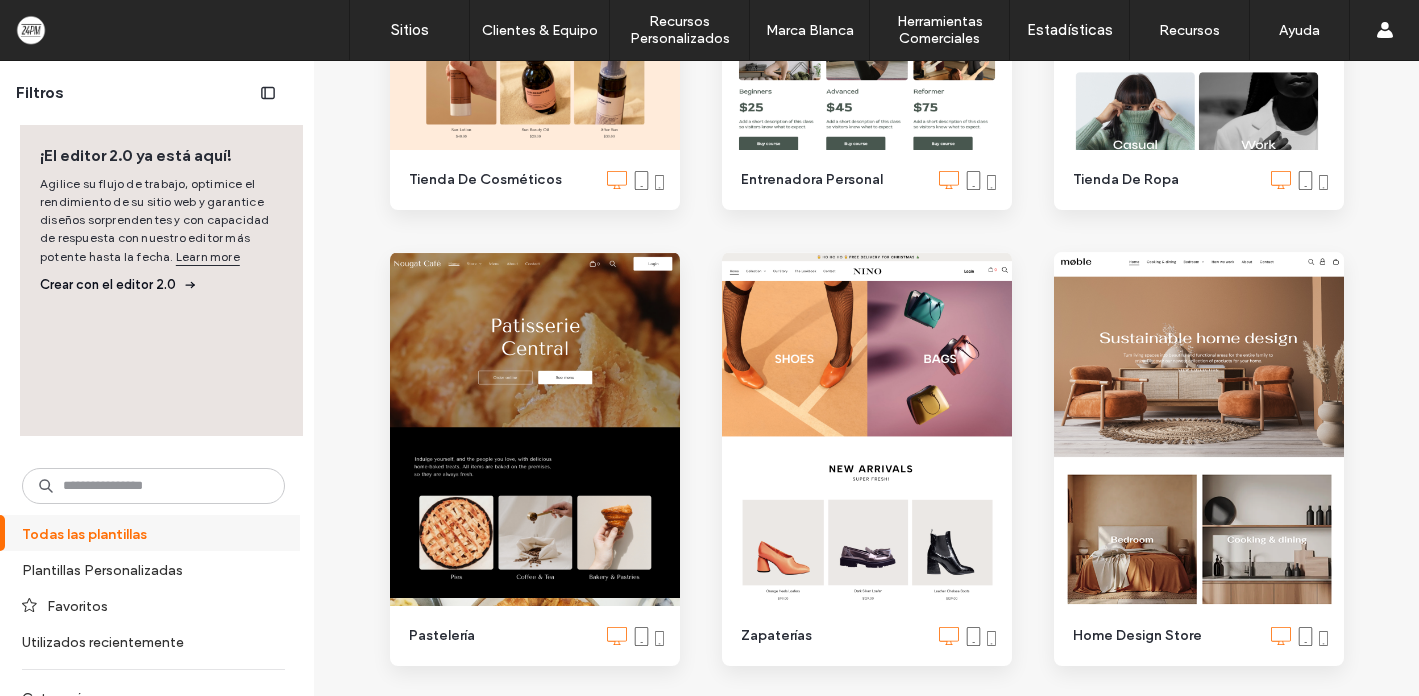 scroll, scrollTop: 1068, scrollLeft: 0, axis: vertical 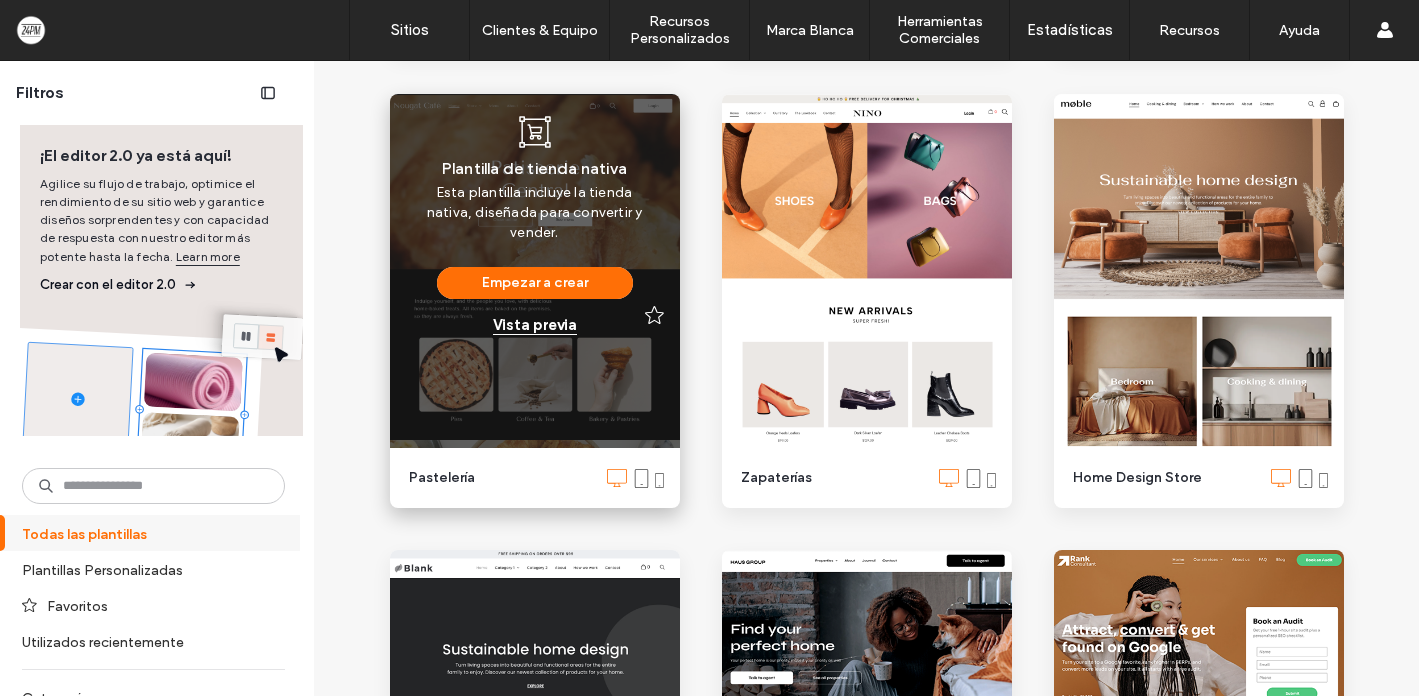 click on "Vista previa" at bounding box center [535, 325] 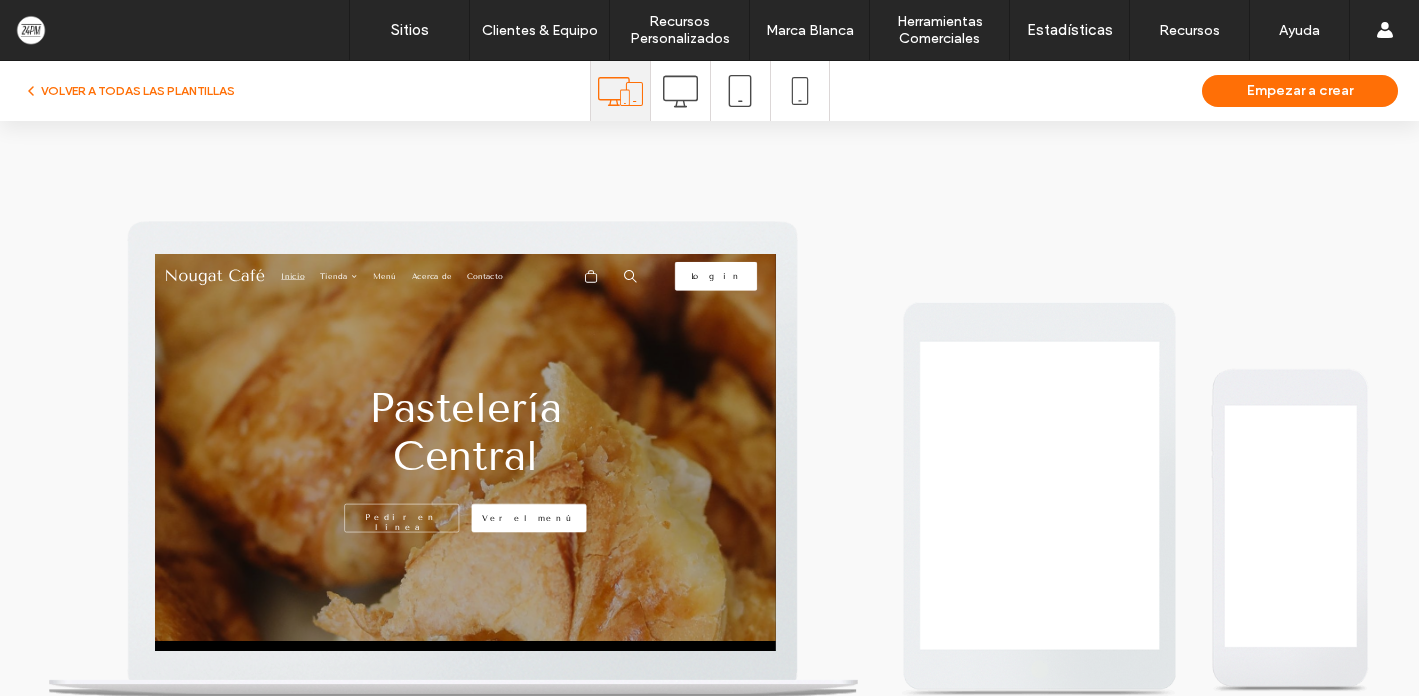 scroll, scrollTop: 0, scrollLeft: 0, axis: both 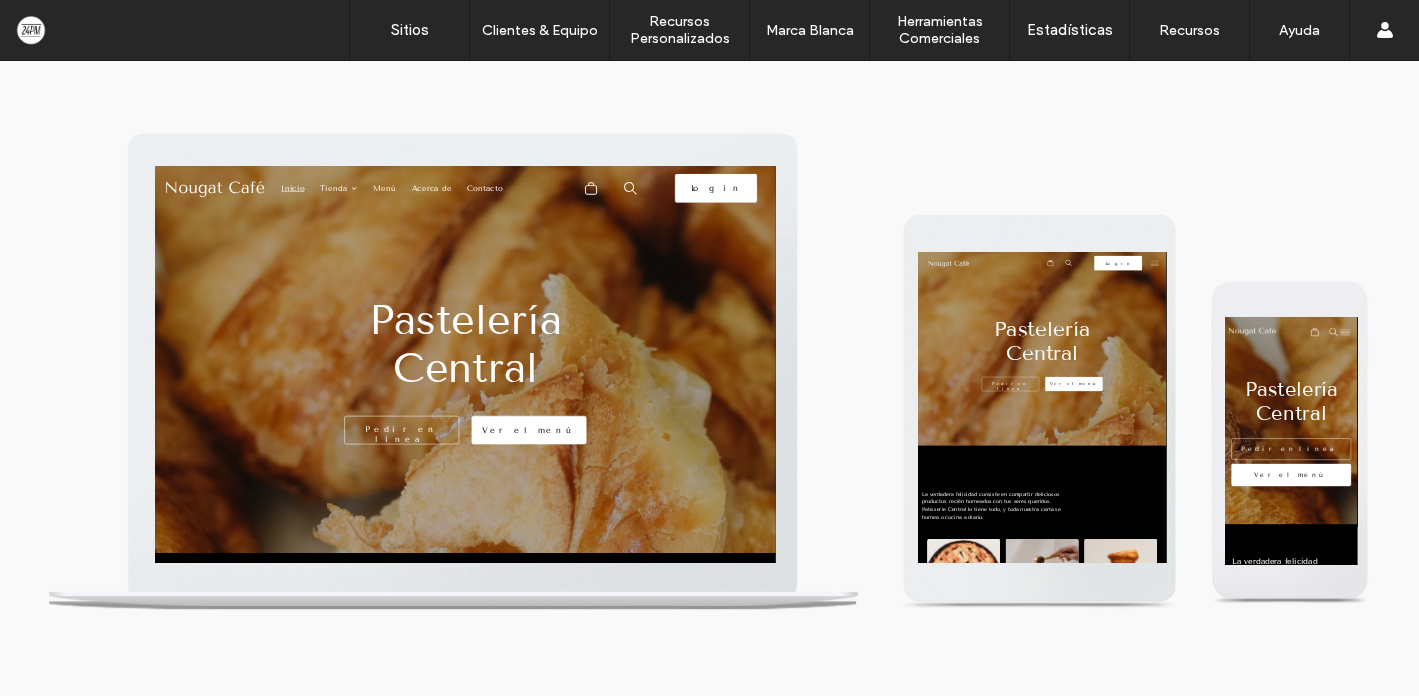 click on "Pastelería Central
Pedir en línea
Ver el menú" at bounding box center [755, 565] 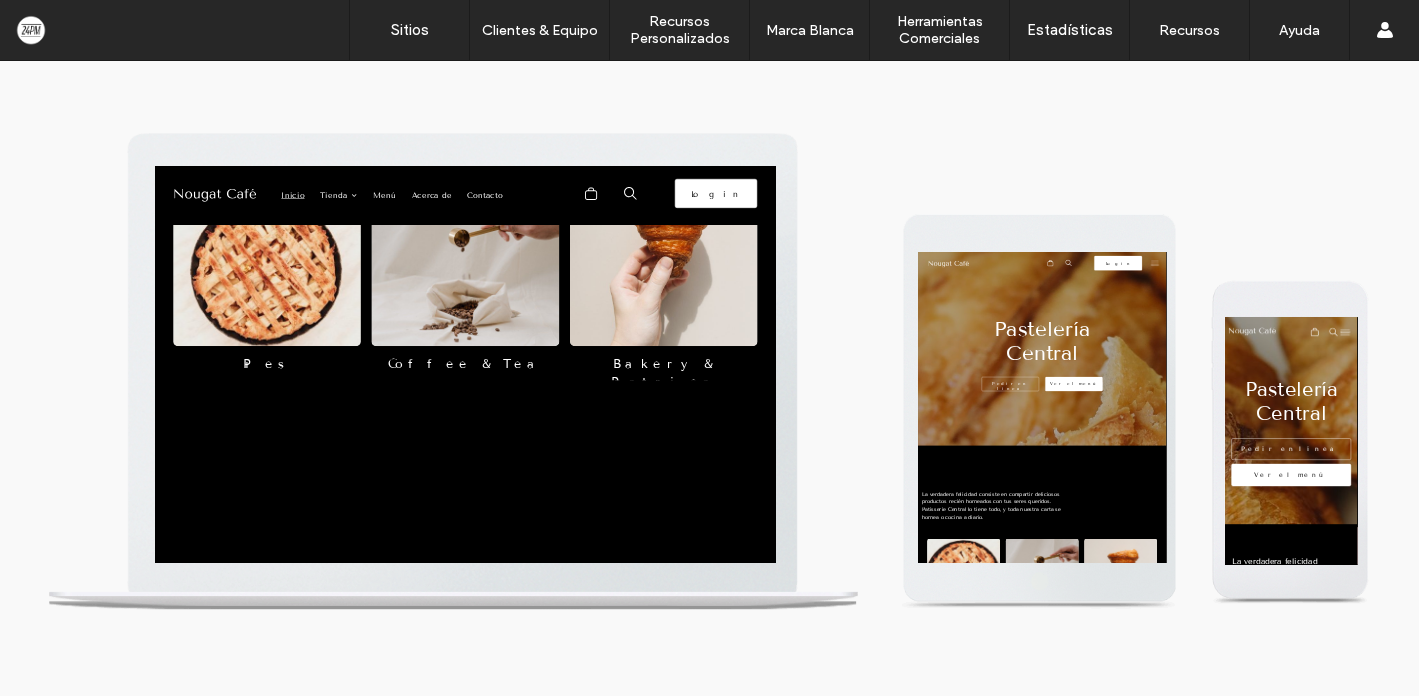 scroll, scrollTop: 0, scrollLeft: 0, axis: both 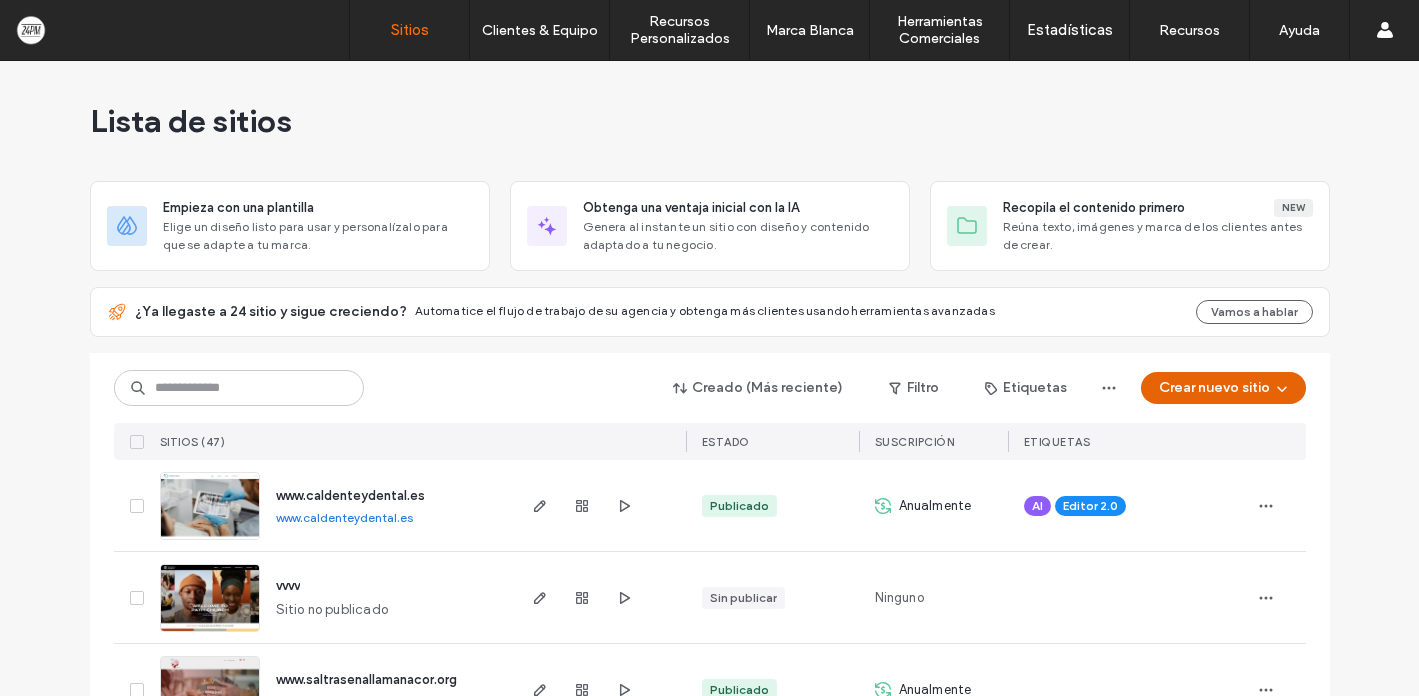 click on "Crear nuevo sitio" at bounding box center (1223, 388) 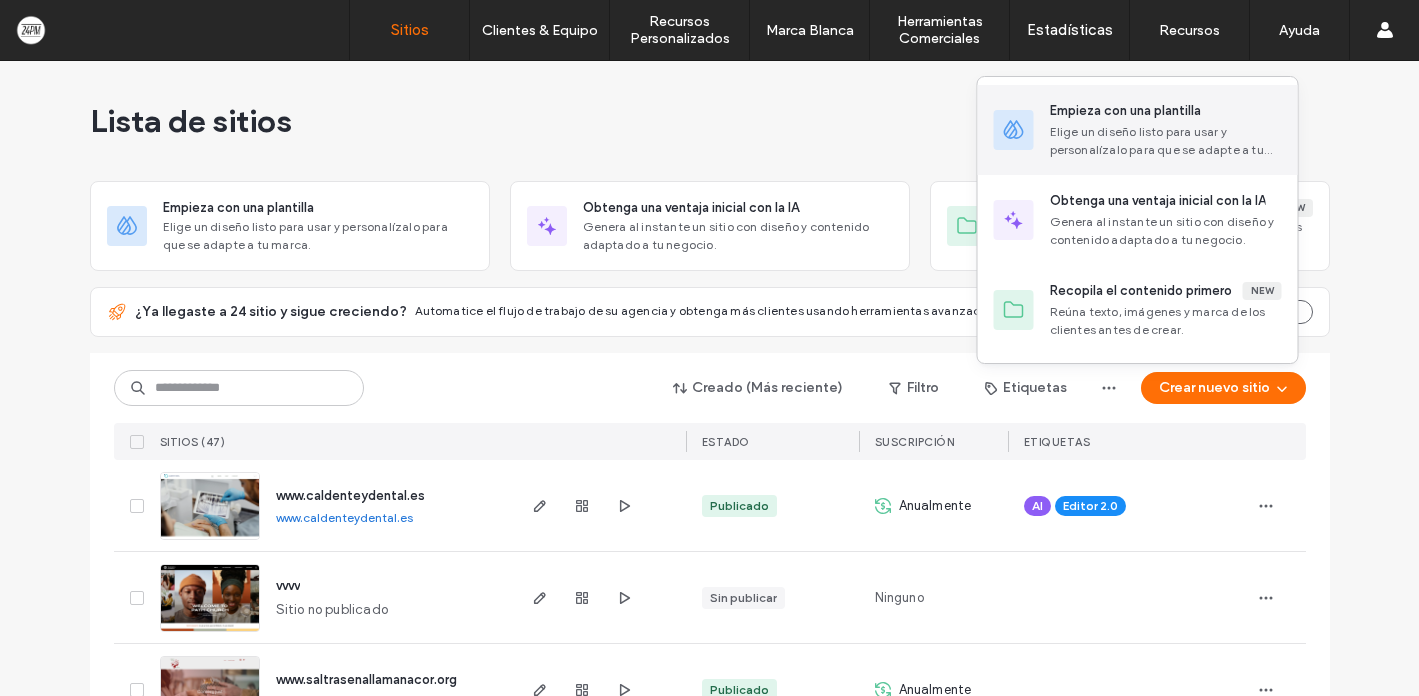 click on "Elige un diseño listo para usar y personalízalo para que se adapte a tu marca." at bounding box center [1166, 141] 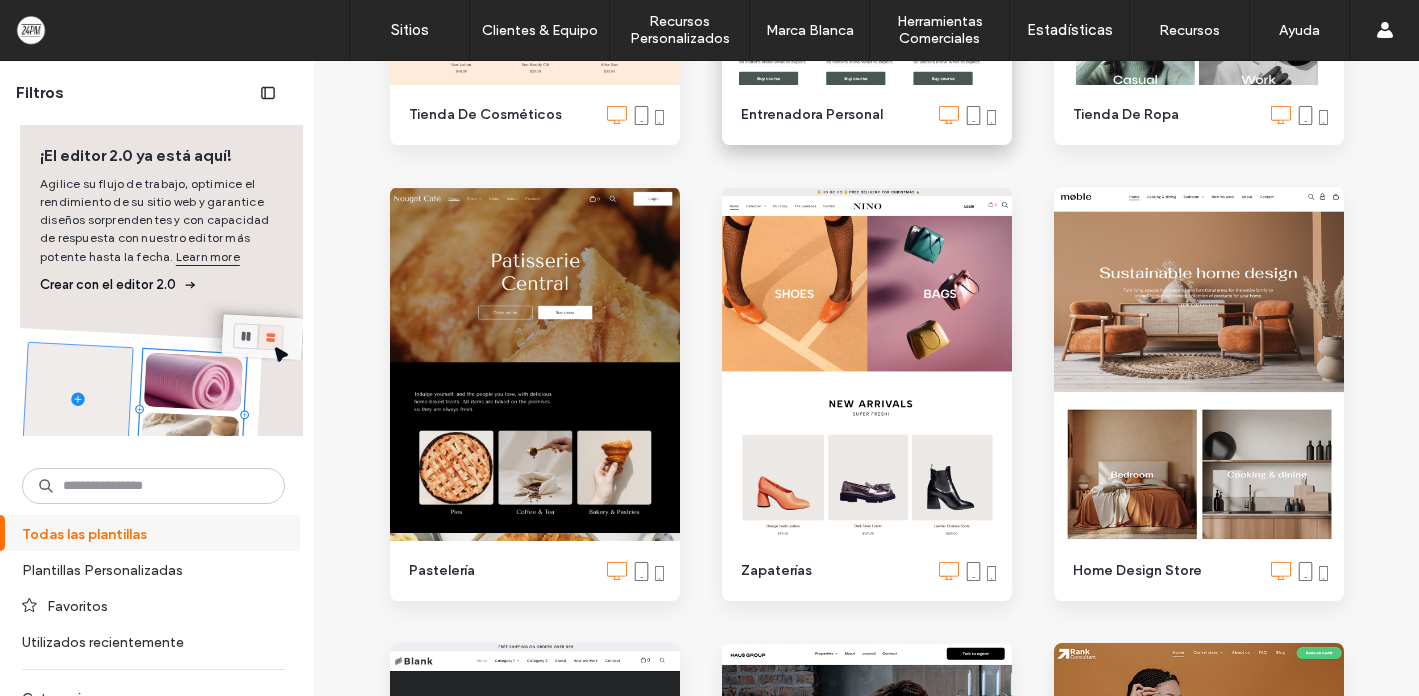scroll, scrollTop: 1011, scrollLeft: 0, axis: vertical 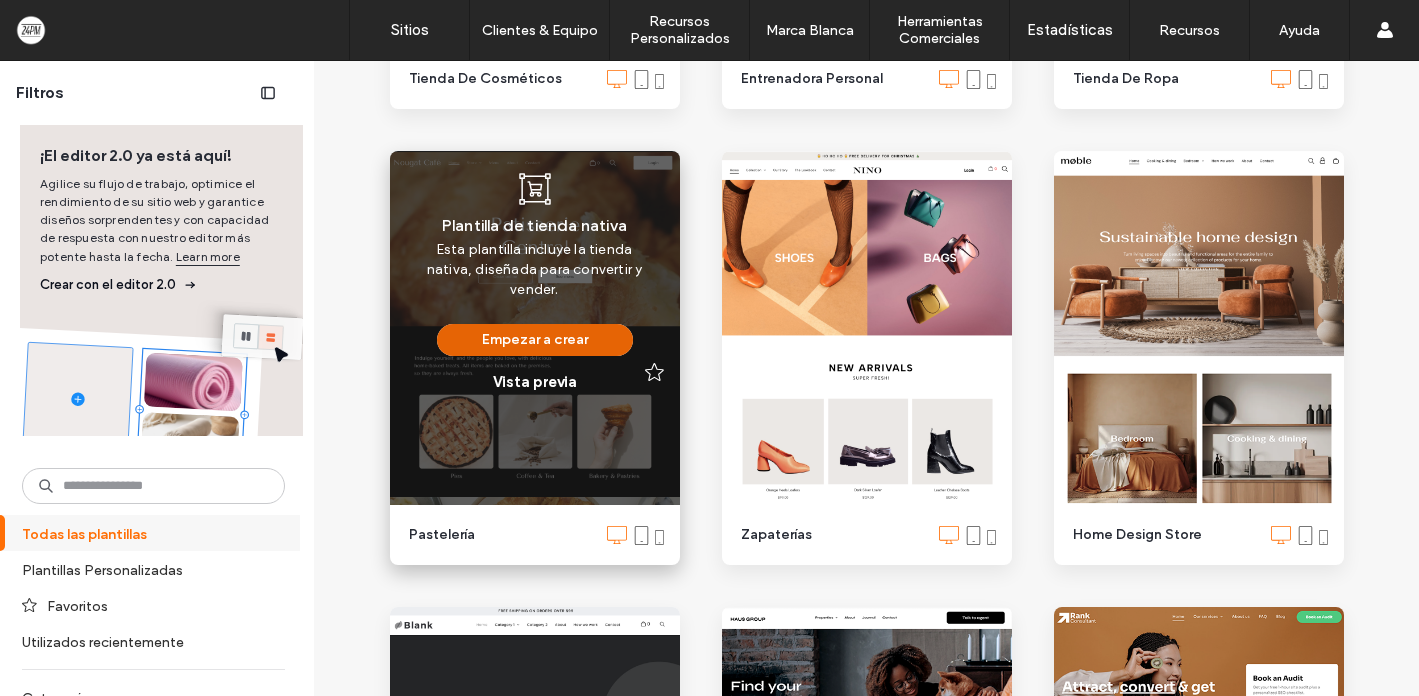 click on "Empezar a crear" at bounding box center [535, 340] 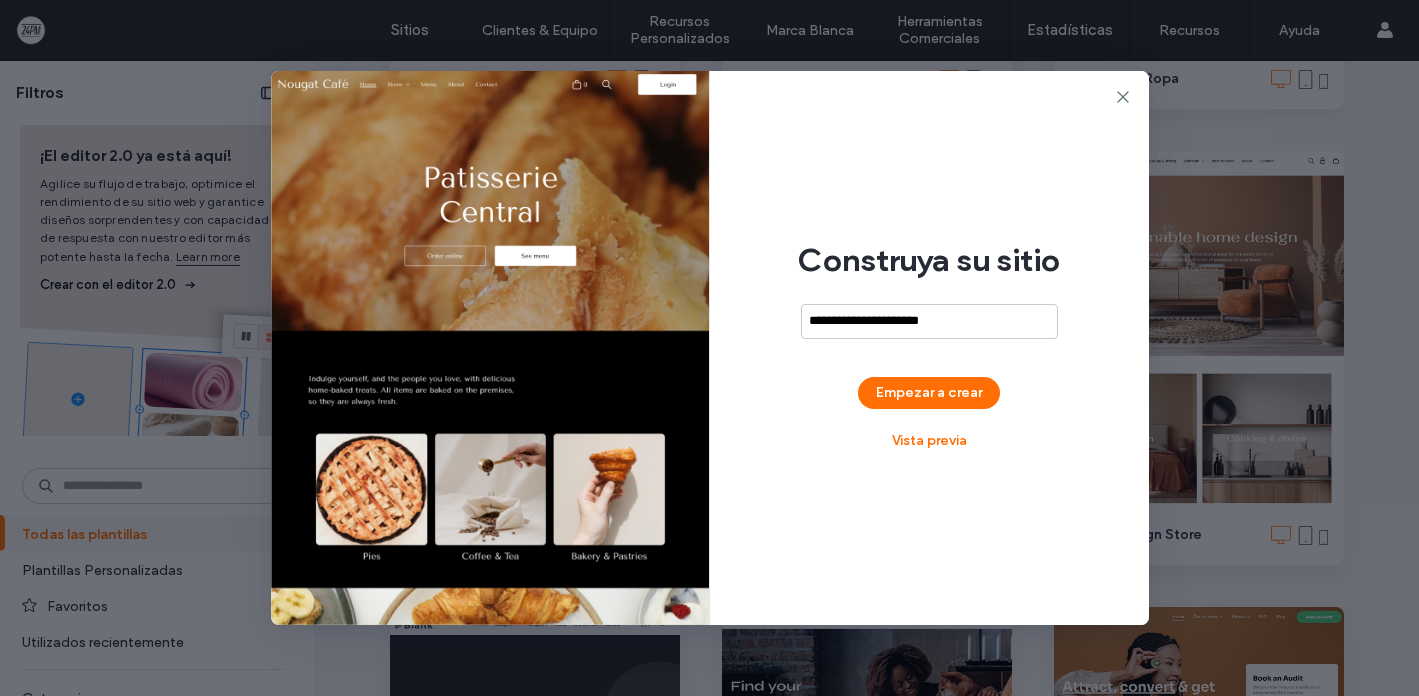 type on "**********" 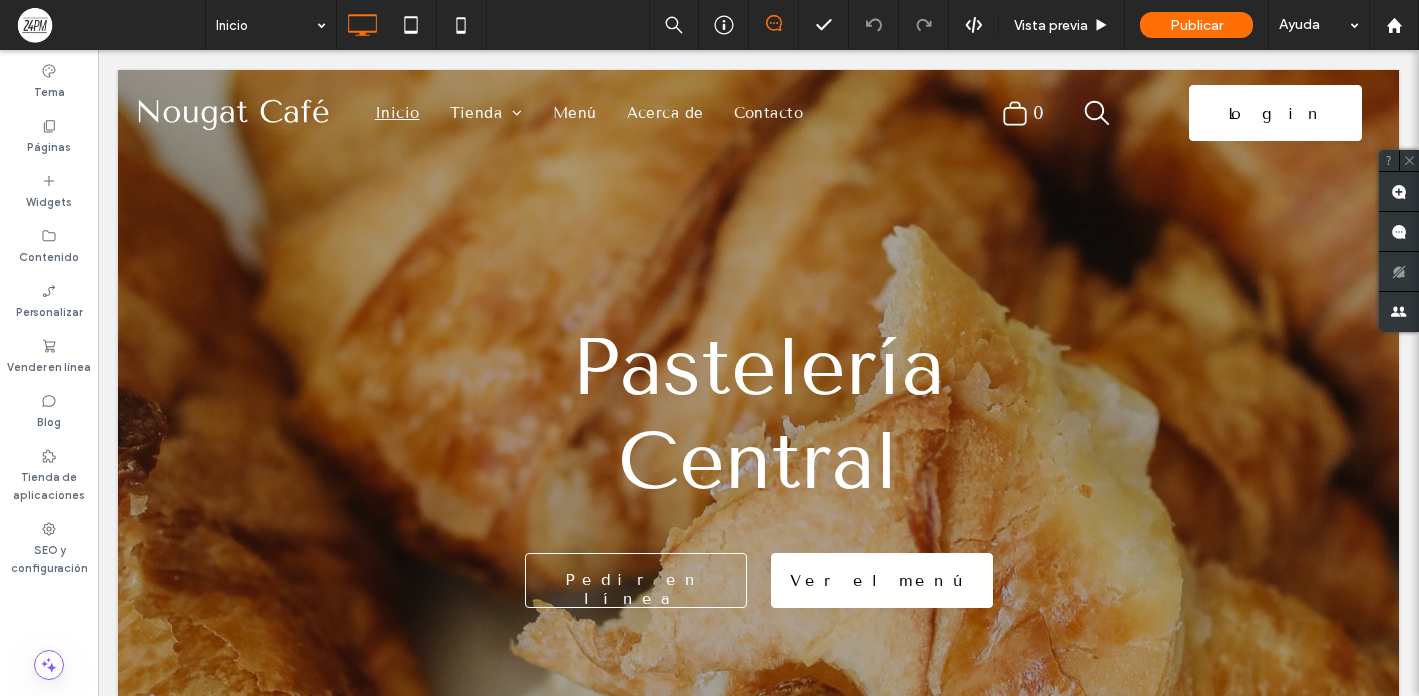 scroll, scrollTop: 0, scrollLeft: 0, axis: both 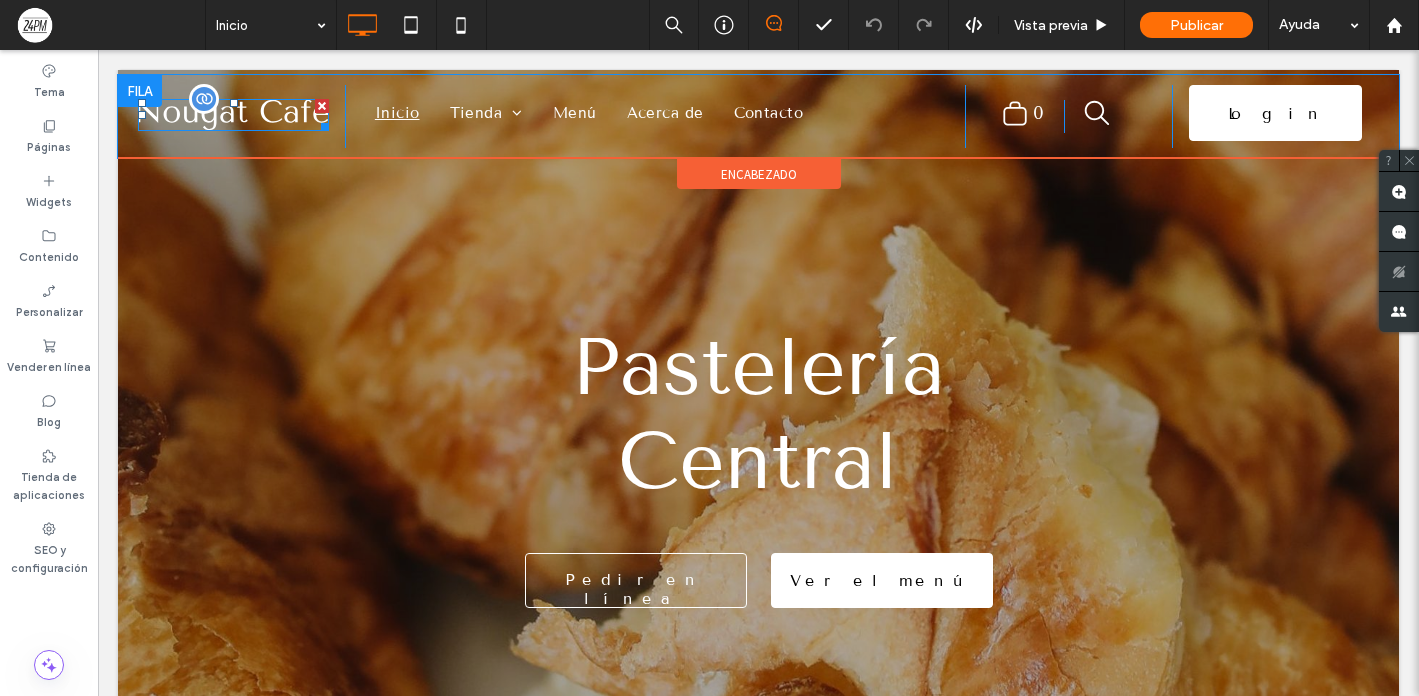click at bounding box center (233, 115) 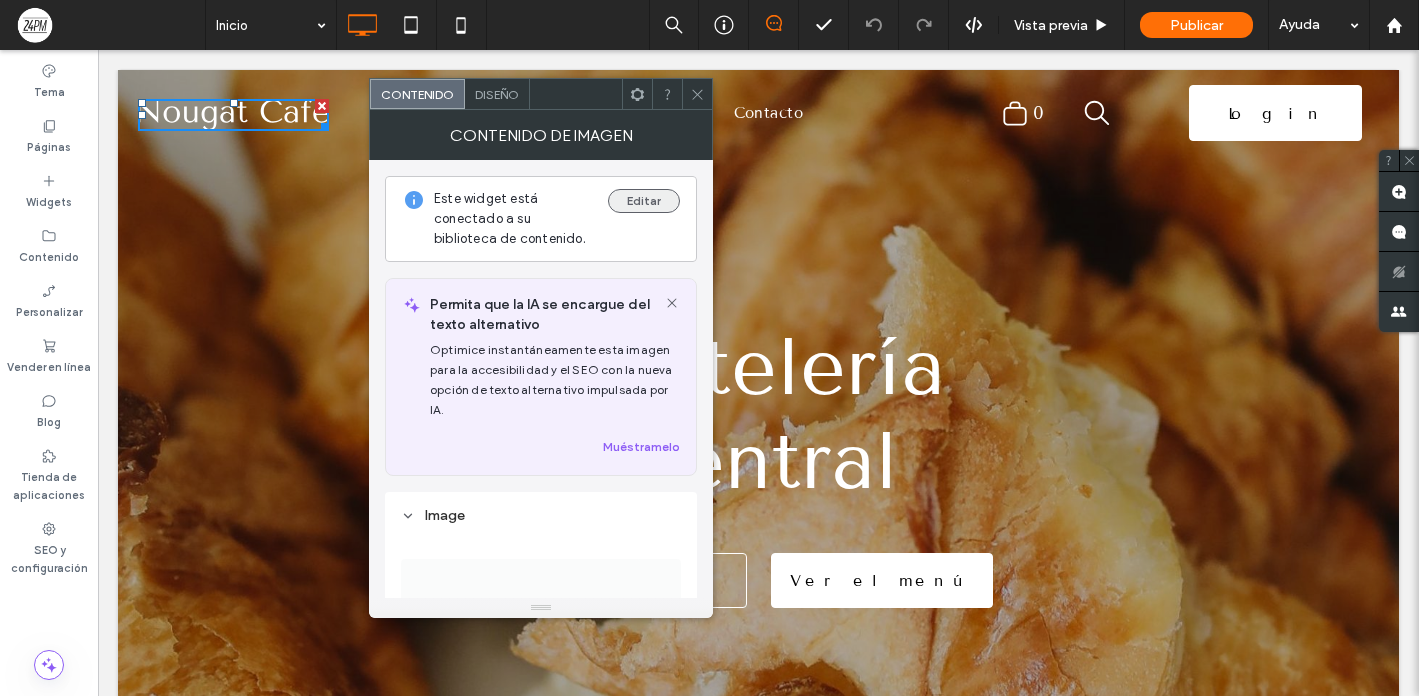click on "Editar" at bounding box center (644, 201) 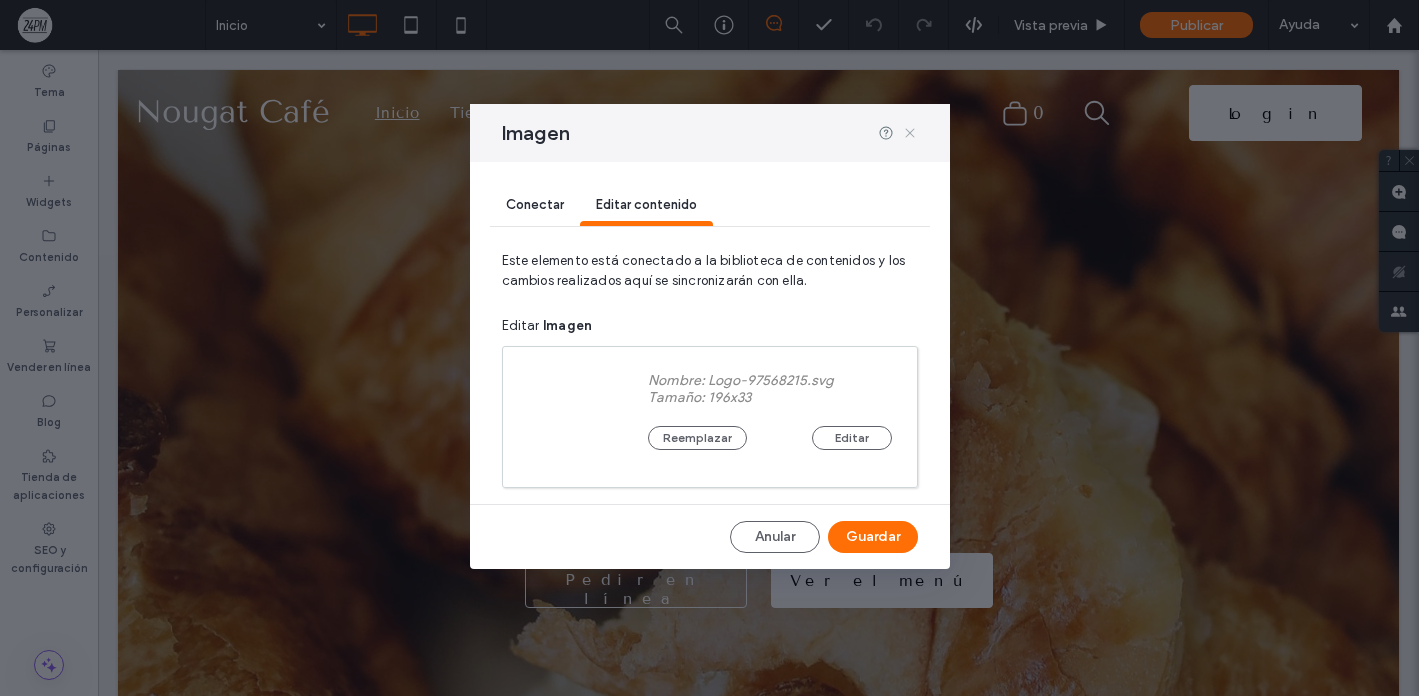 click 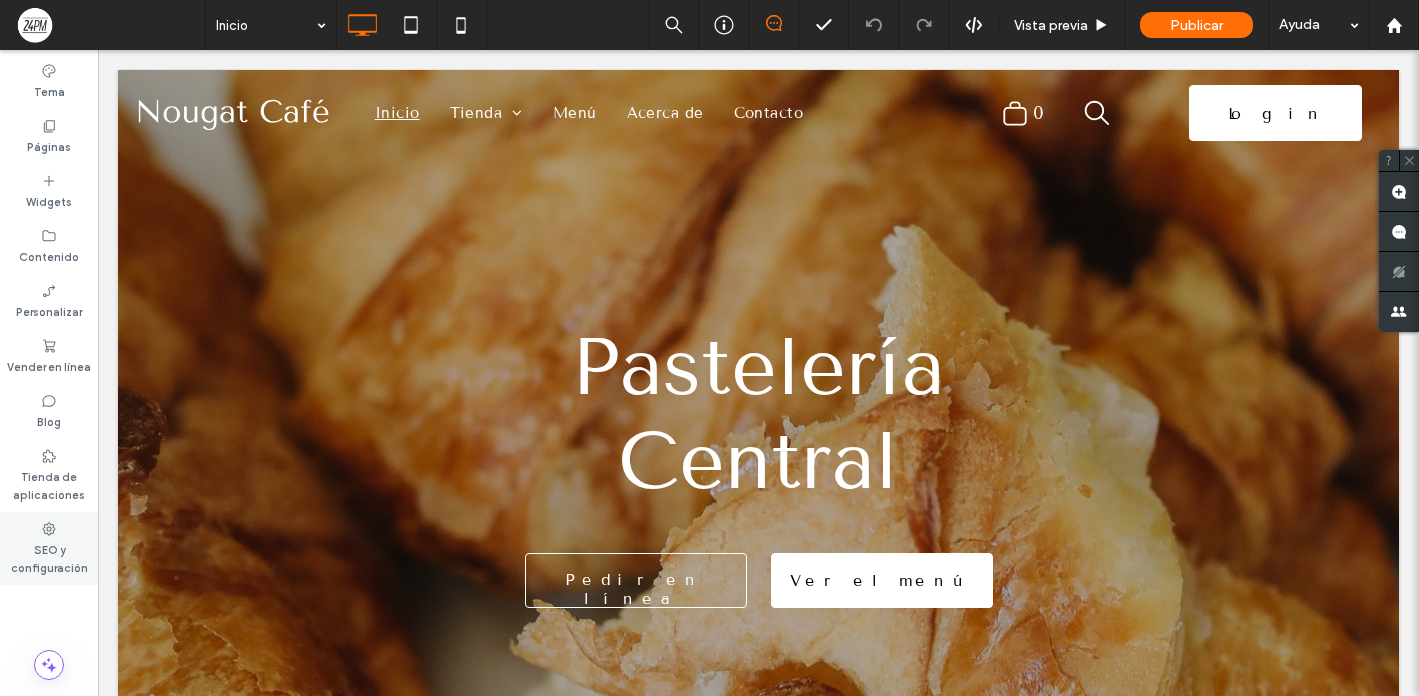 click on "SEO y configuración" at bounding box center (49, 557) 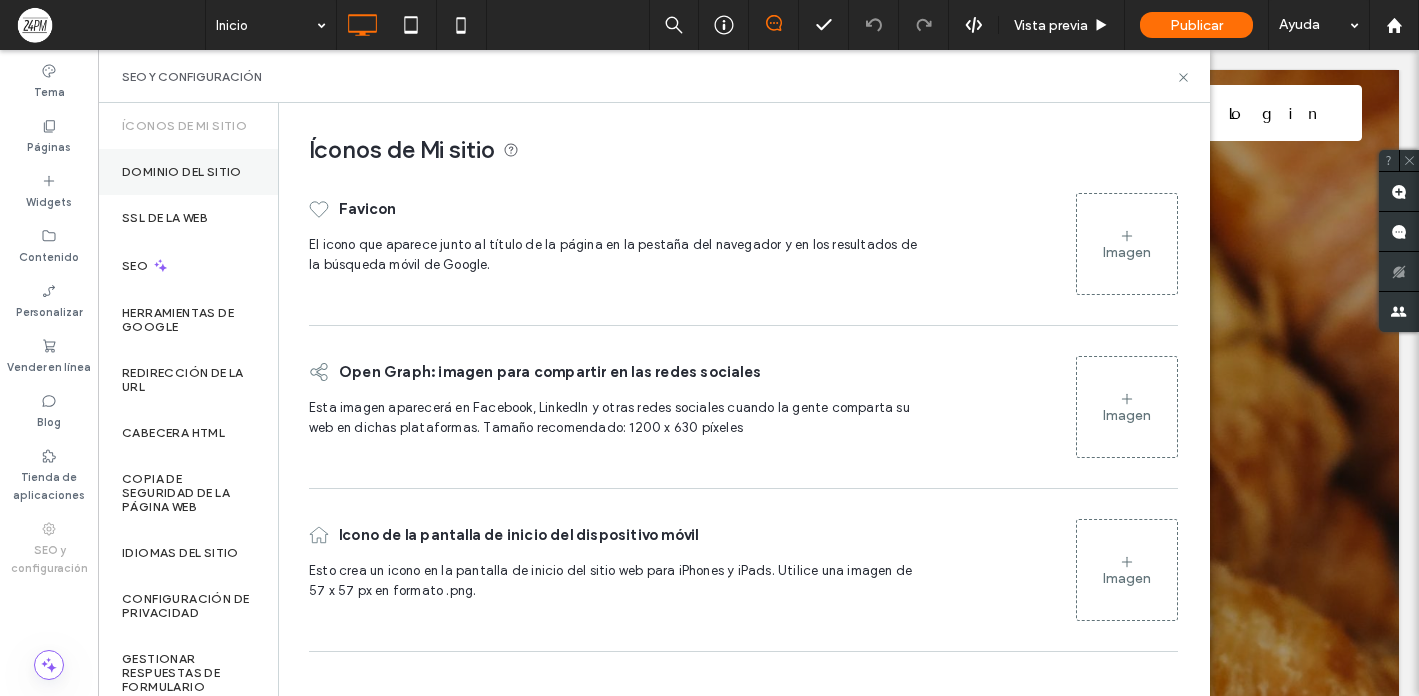 click on "Dominio del sitio" at bounding box center (182, 172) 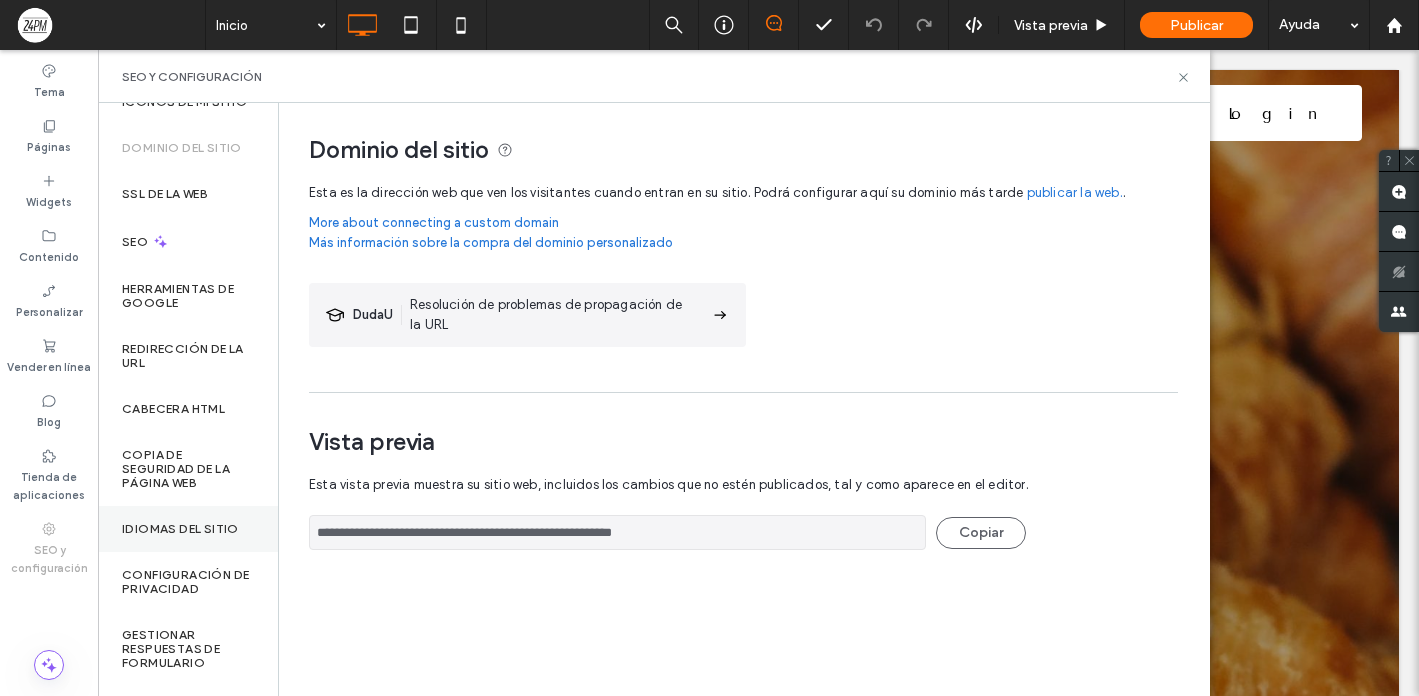 scroll, scrollTop: 27, scrollLeft: 0, axis: vertical 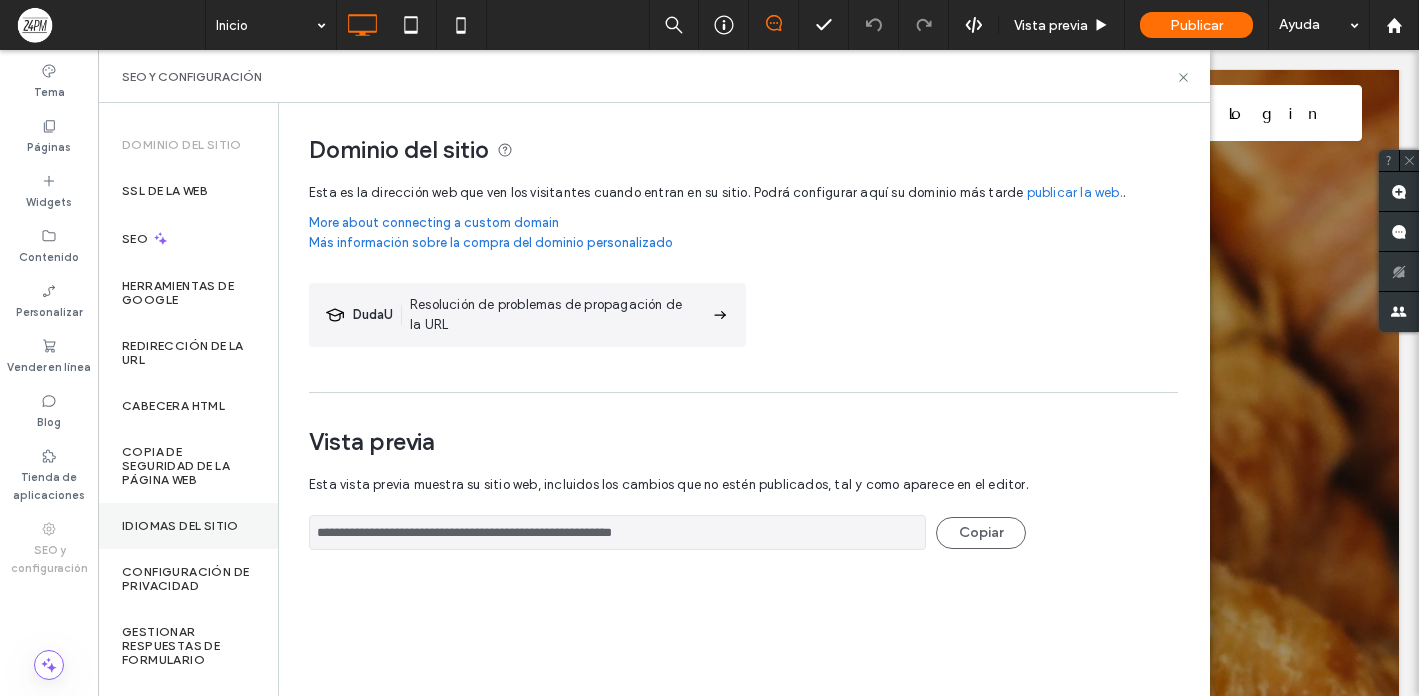click on "Idiomas del sitio" at bounding box center [180, 526] 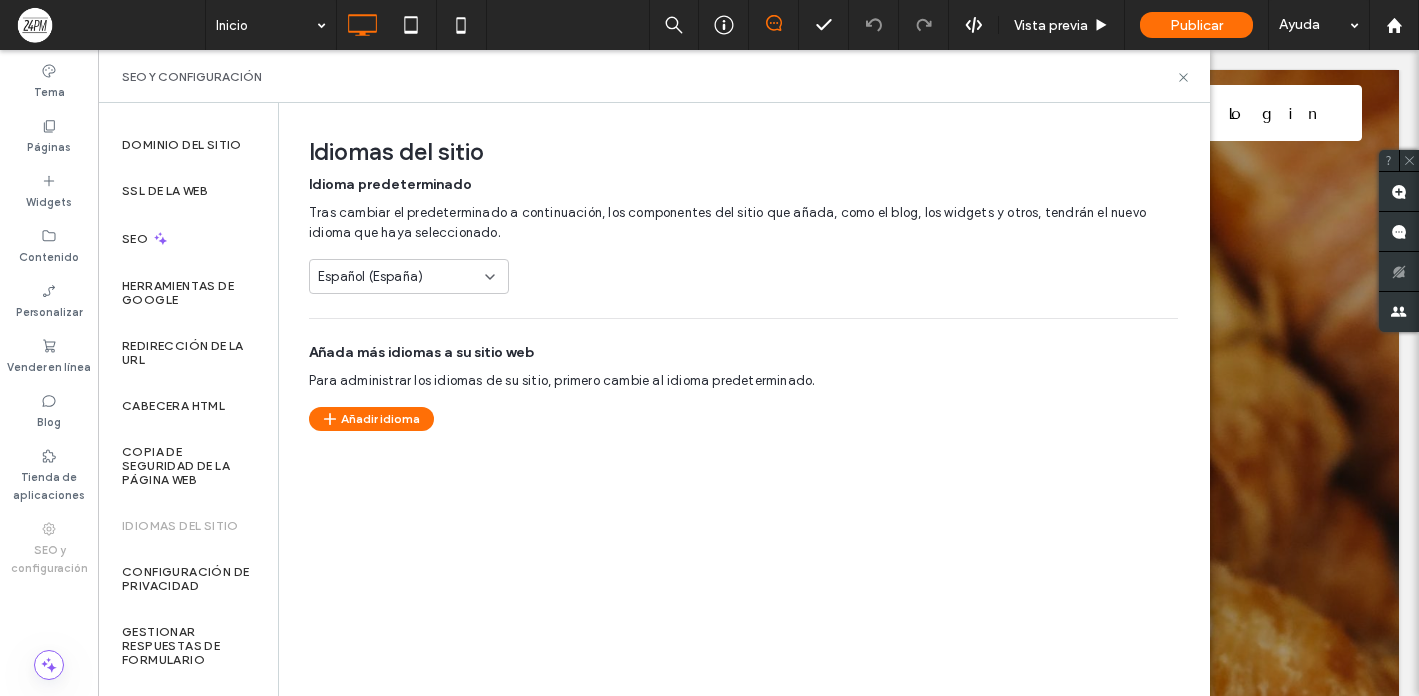 click on "Español (España)" at bounding box center (370, 277) 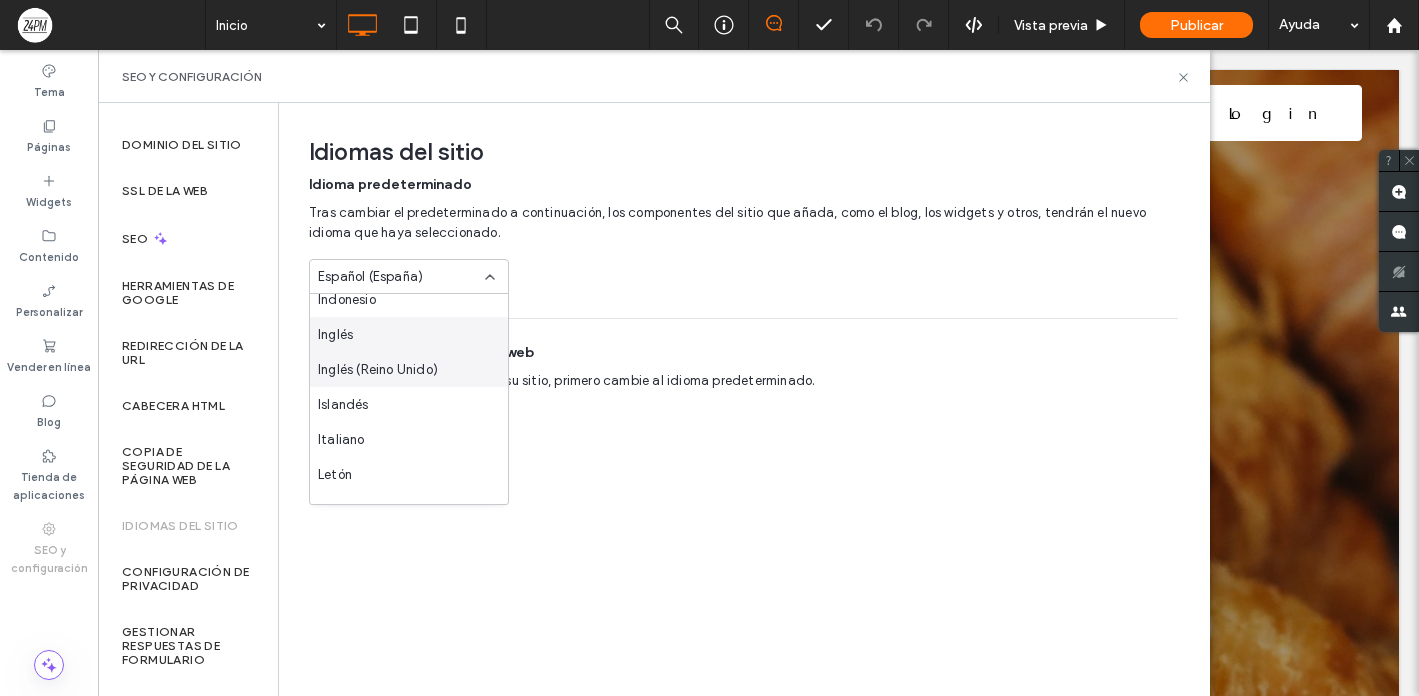 scroll, scrollTop: 502, scrollLeft: 0, axis: vertical 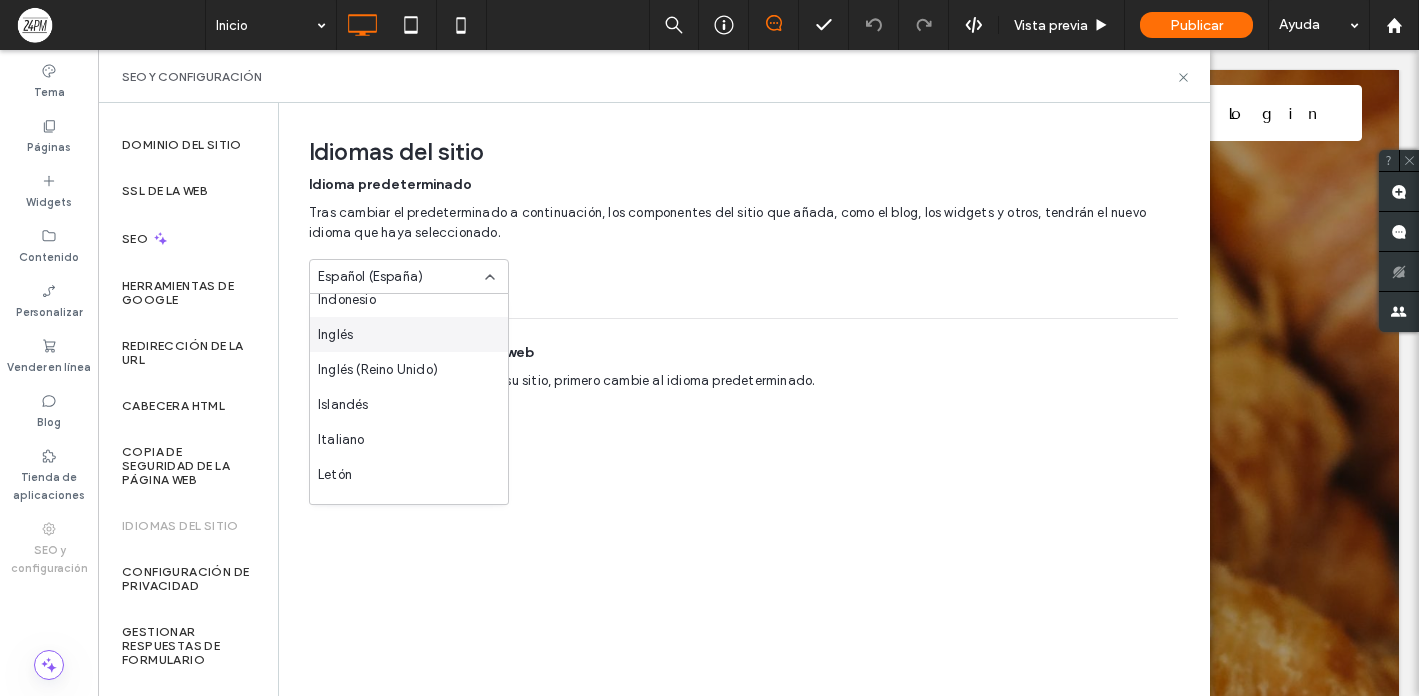 click on "Inglés" at bounding box center [409, 334] 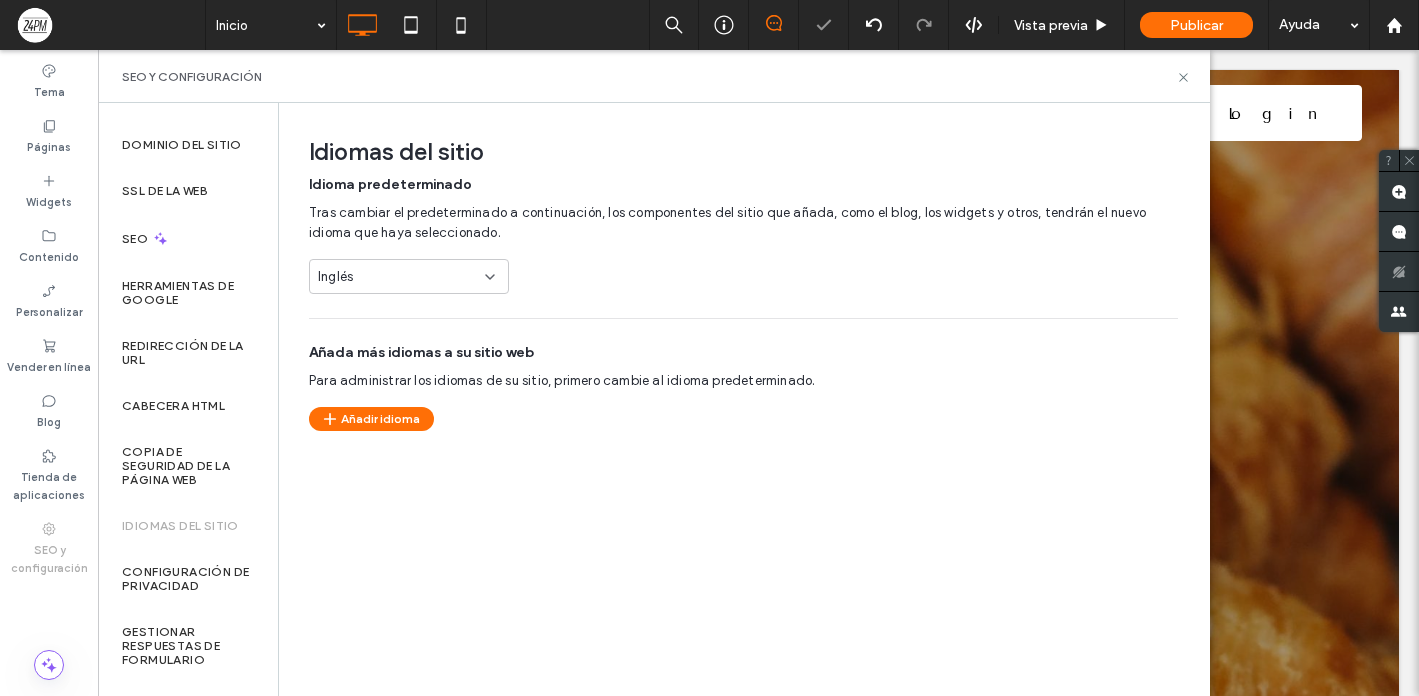 scroll, scrollTop: 0, scrollLeft: 0, axis: both 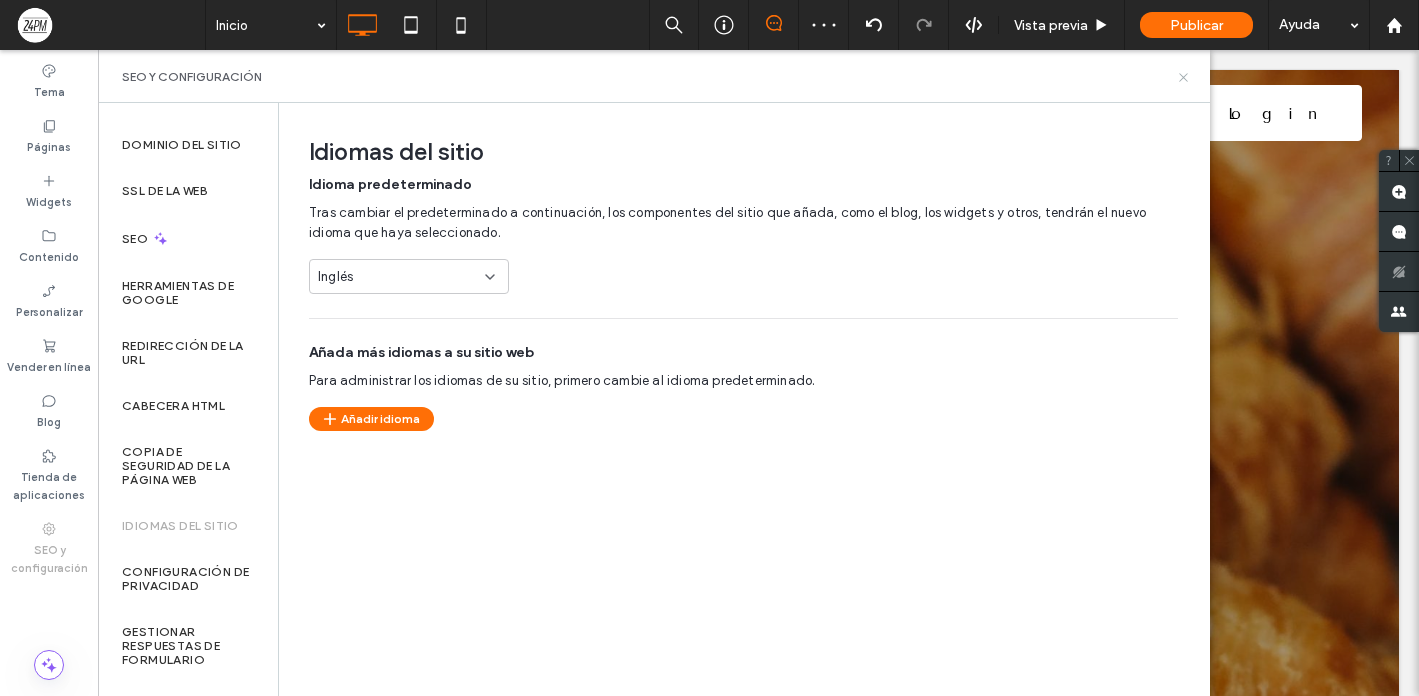 click 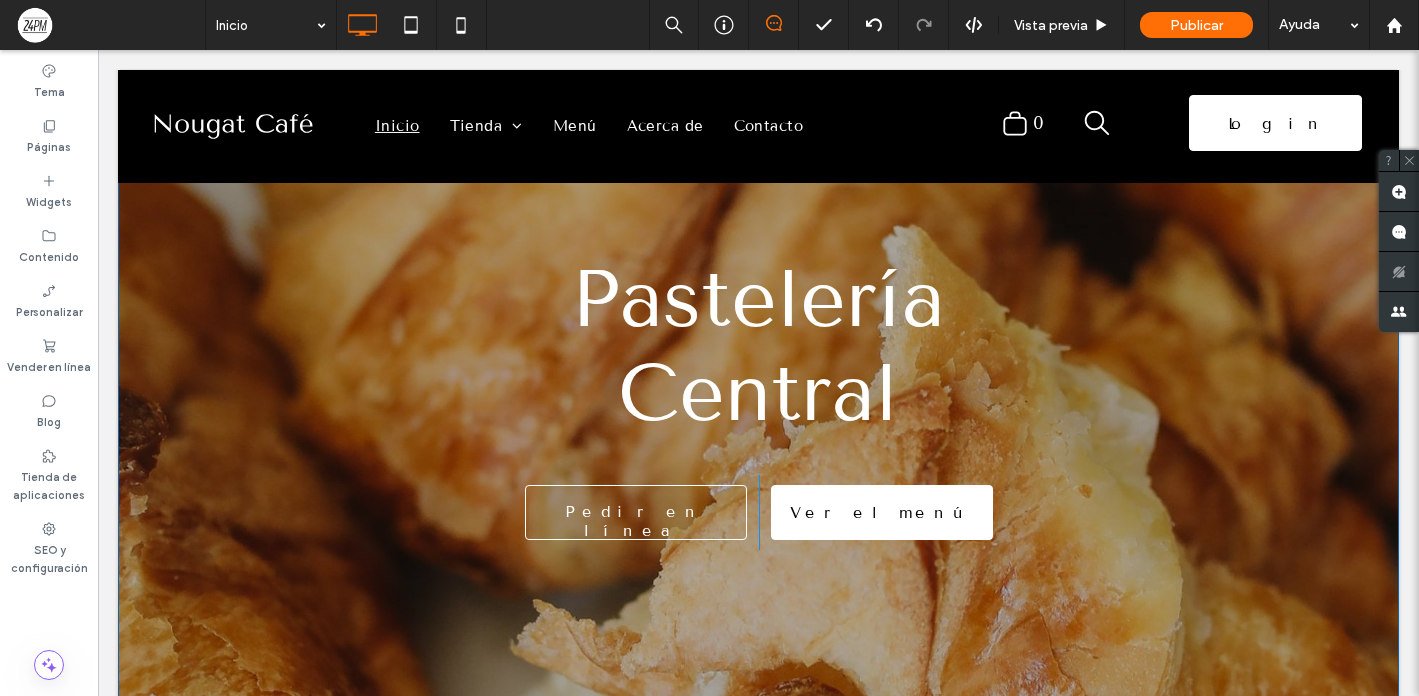 scroll, scrollTop: 0, scrollLeft: 0, axis: both 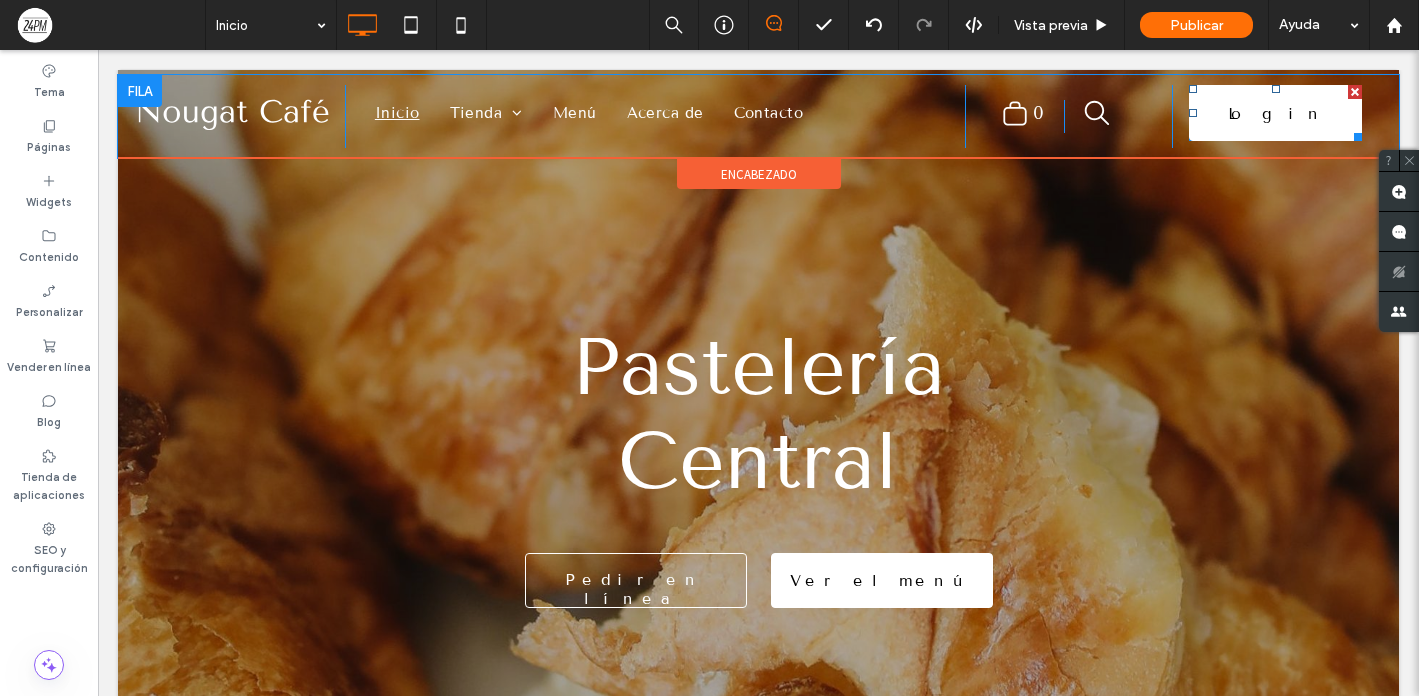 click at bounding box center (1355, 92) 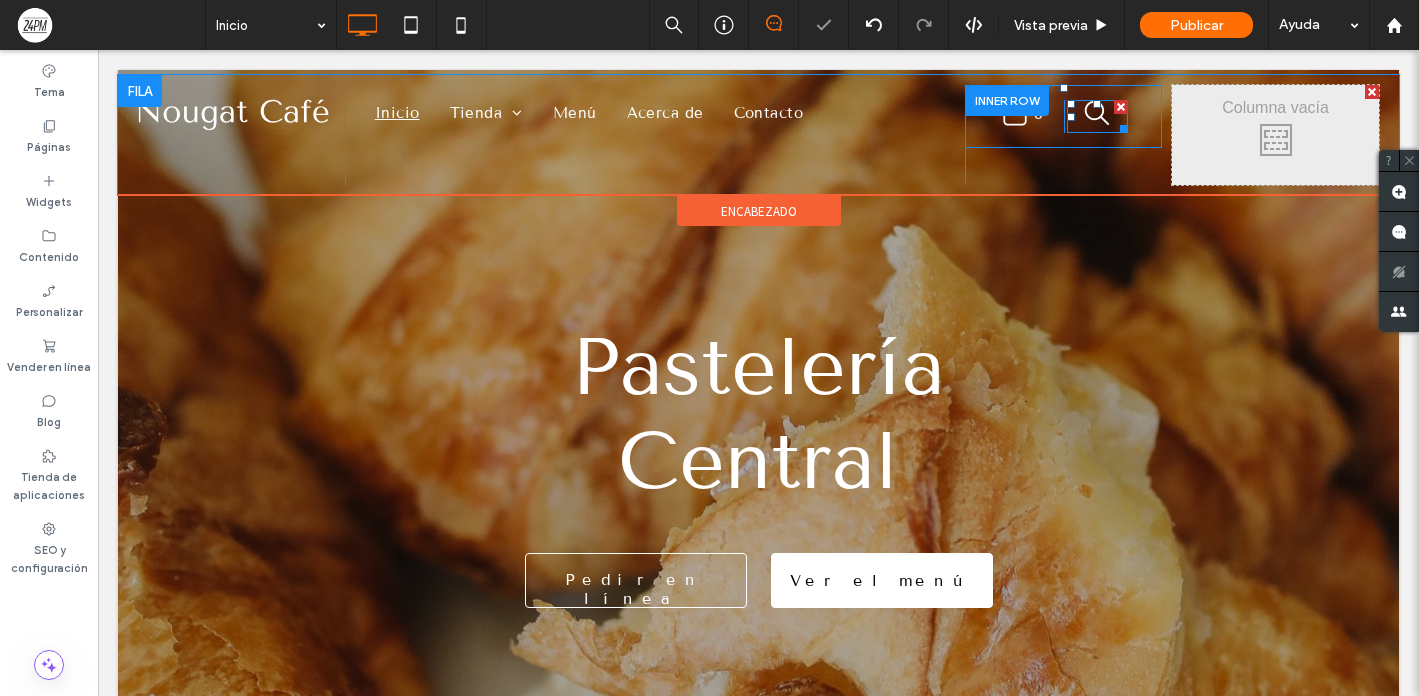 click at bounding box center [1121, 107] 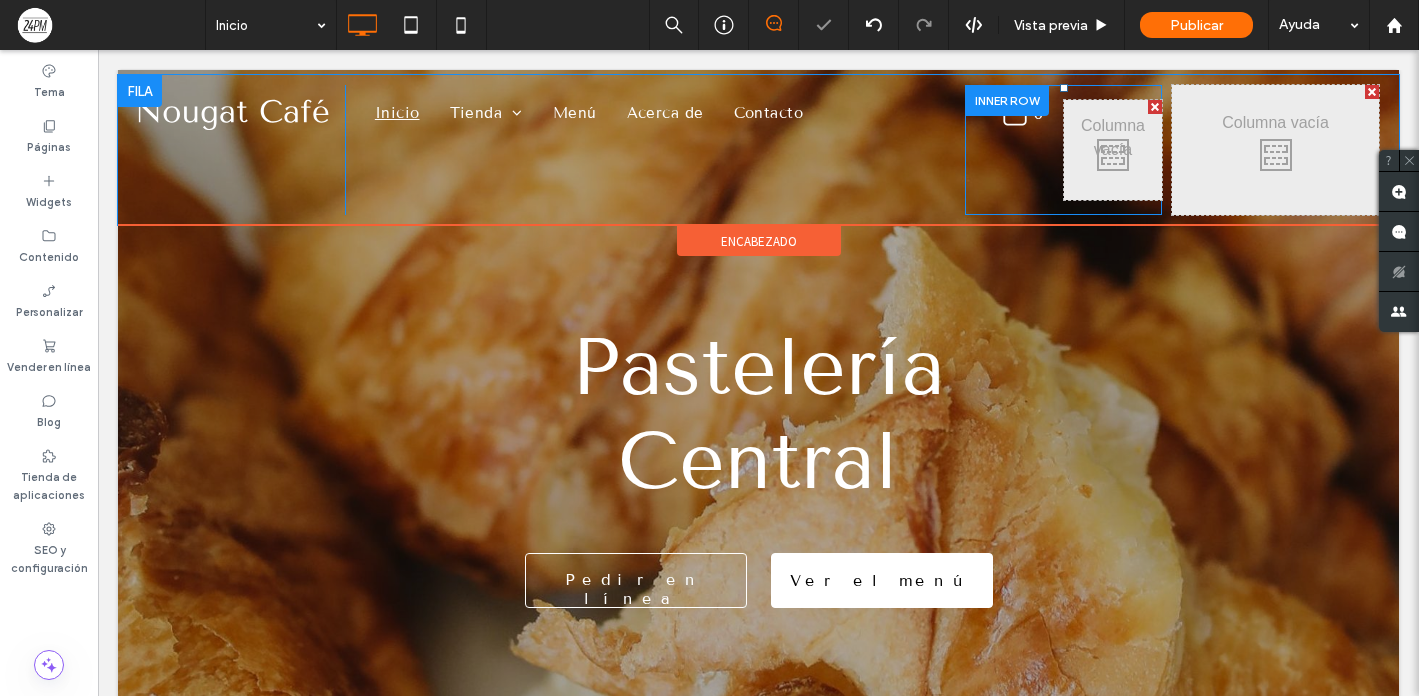 click at bounding box center (1007, 100) 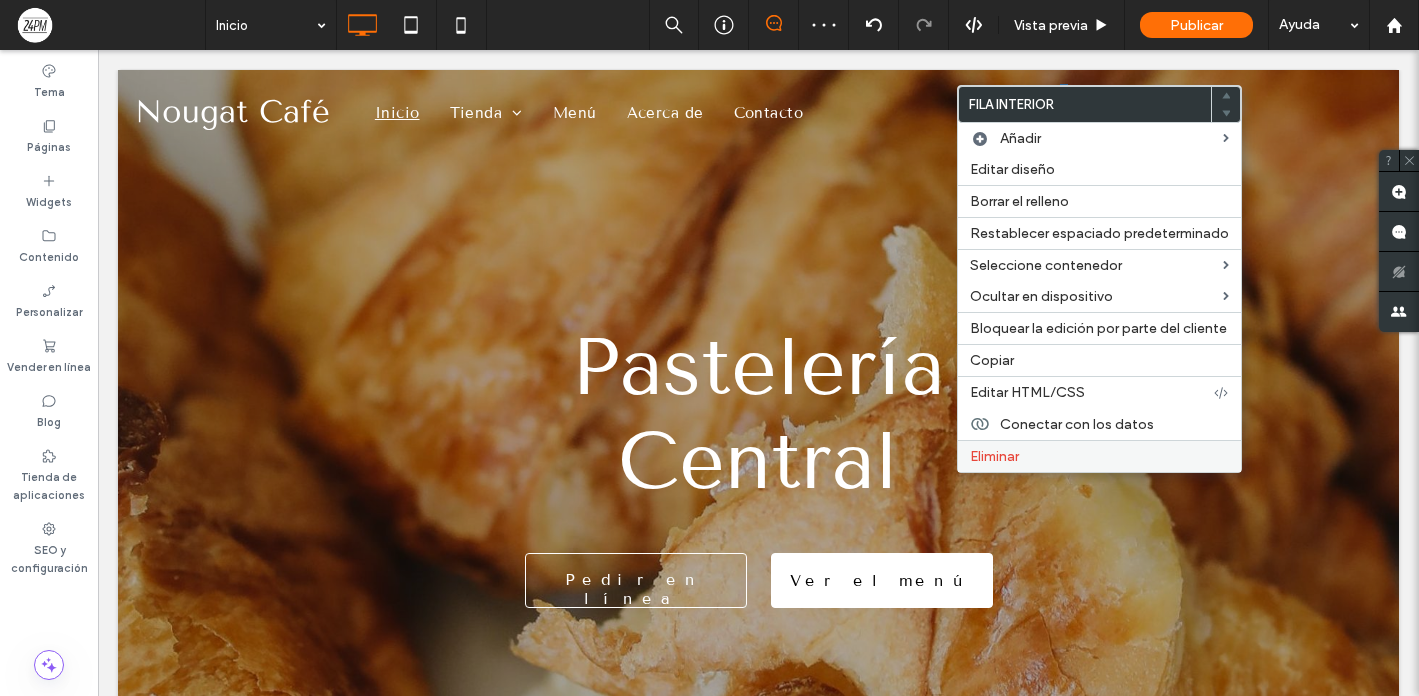 click on "Eliminar" at bounding box center (994, 456) 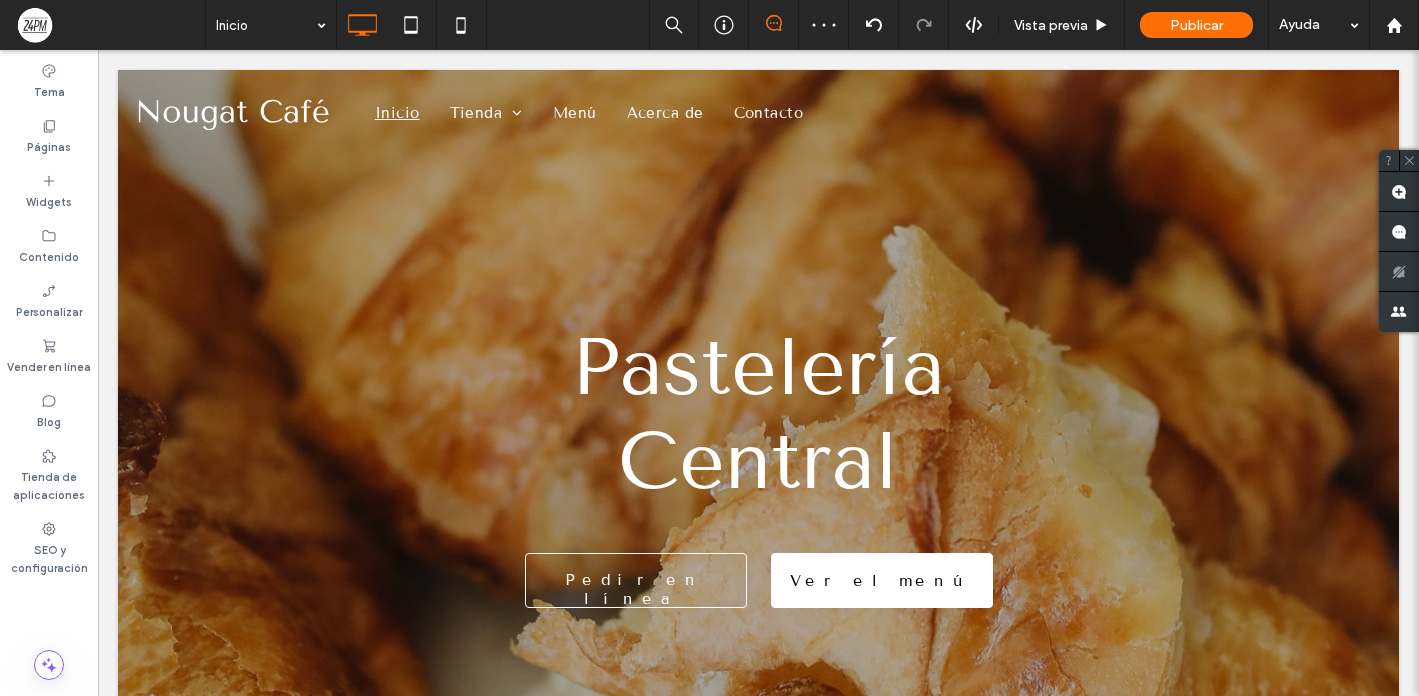 click at bounding box center [1372, 92] 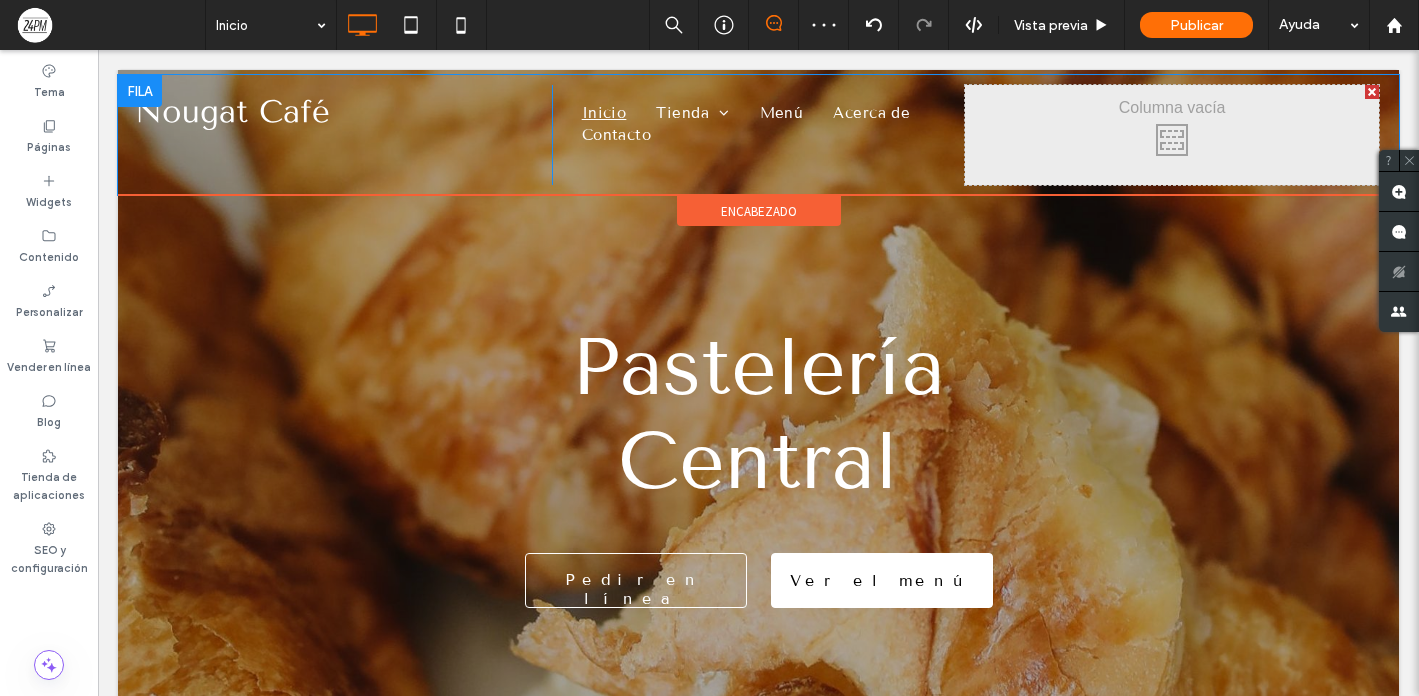 click at bounding box center [1372, 92] 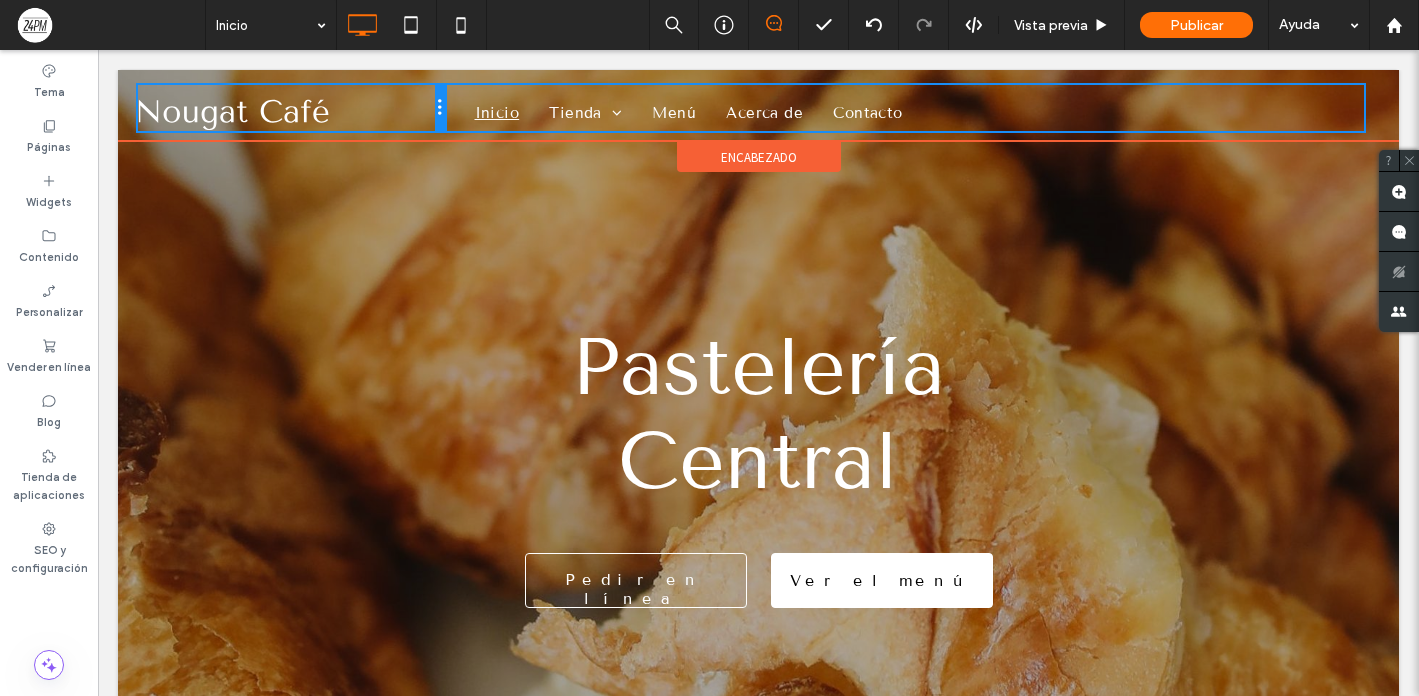drag, startPoint x: 748, startPoint y: 104, endPoint x: 543, endPoint y: 186, distance: 220.79176 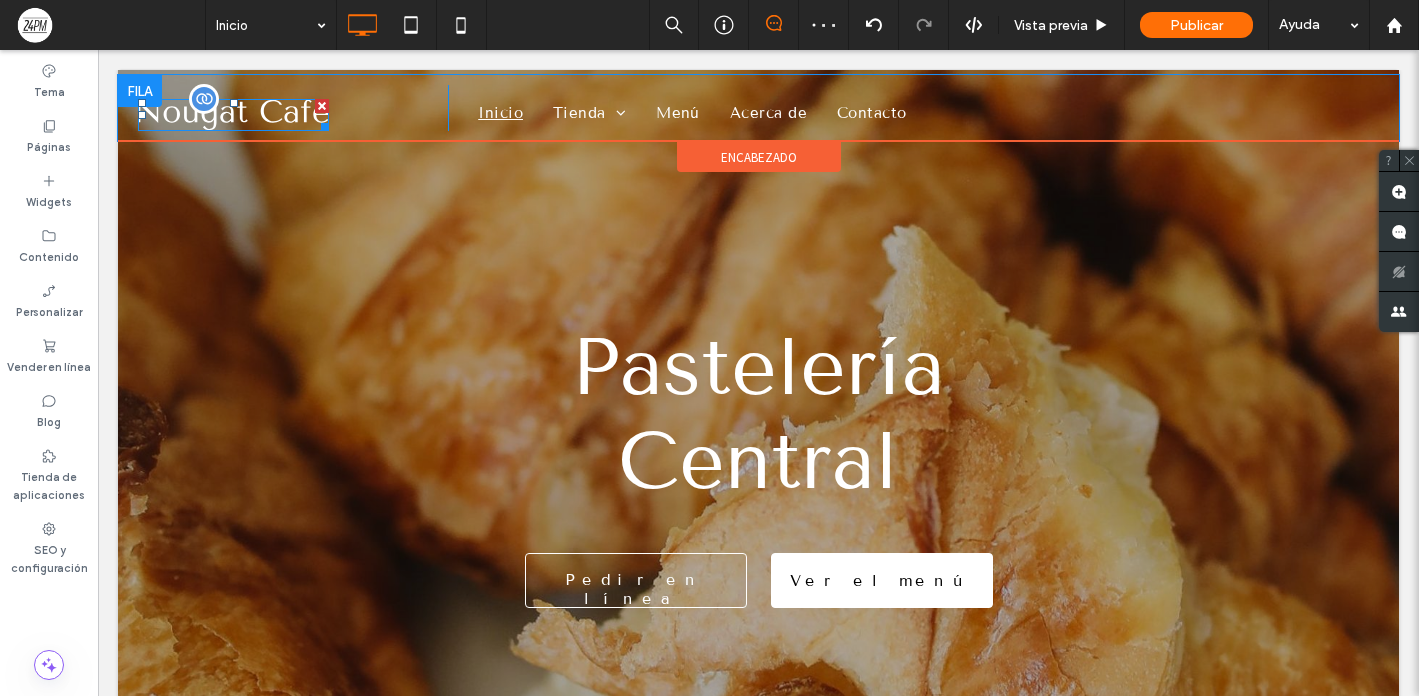 click at bounding box center (233, 115) 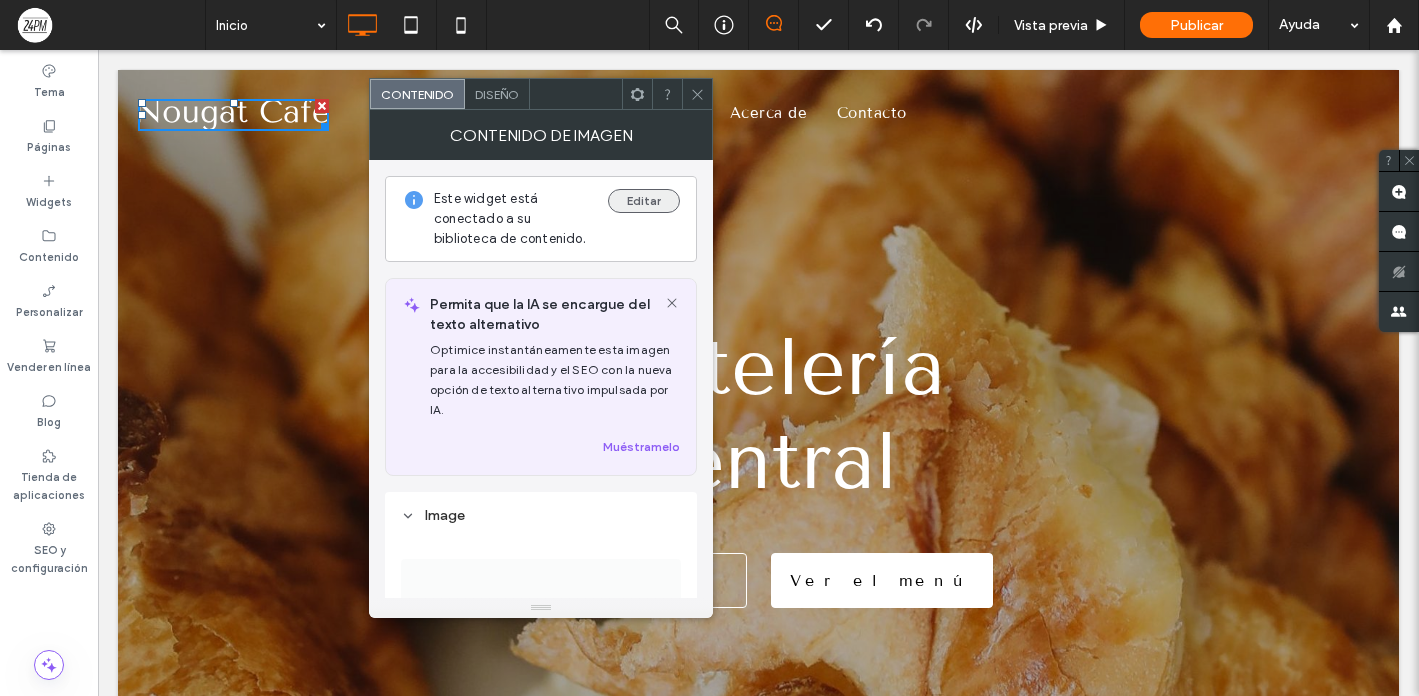 click on "Editar" at bounding box center (644, 201) 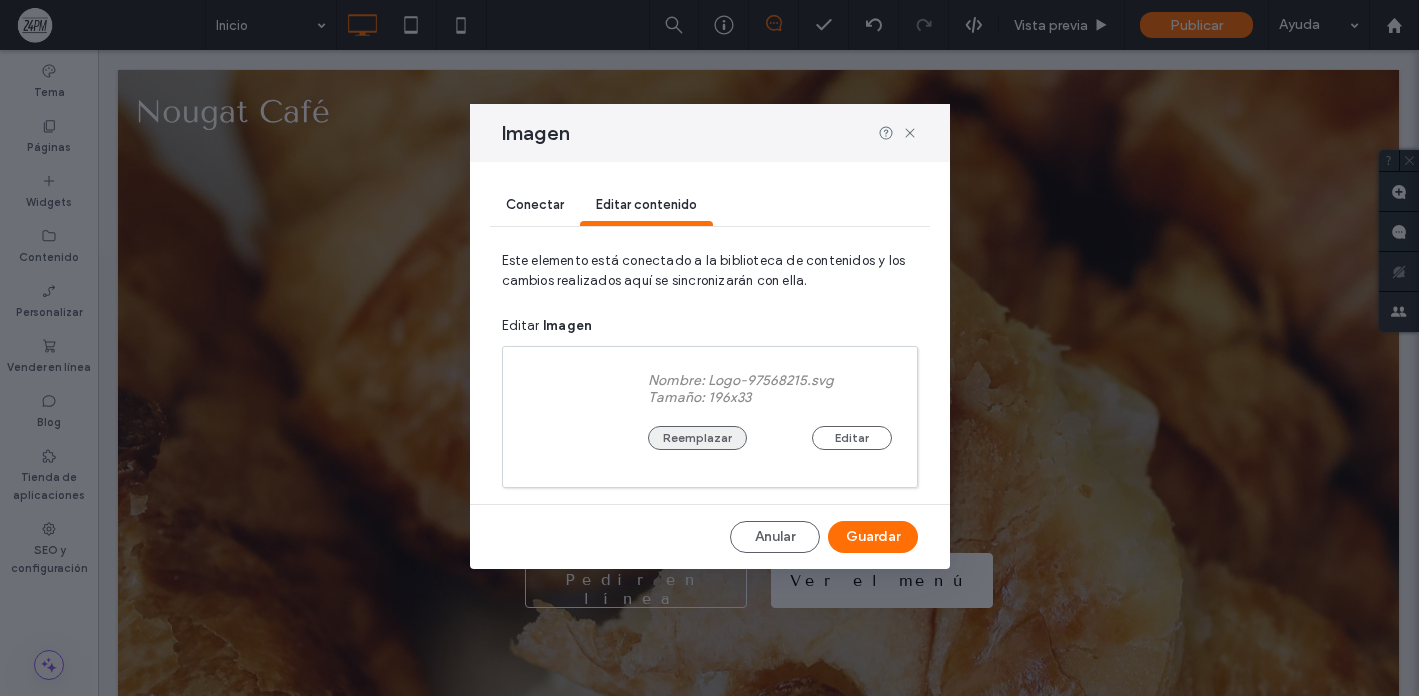 click on "Reemplazar" at bounding box center (697, 438) 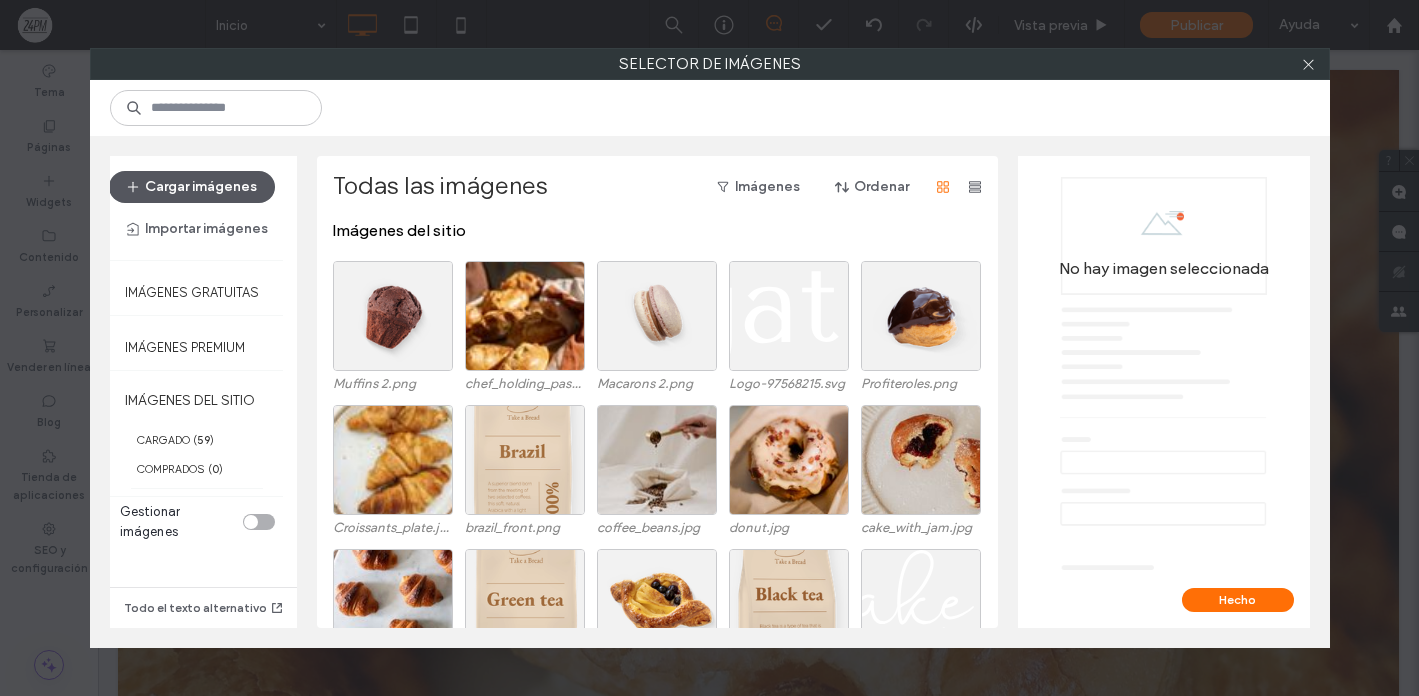 click on "Cargar imágenes" at bounding box center [192, 187] 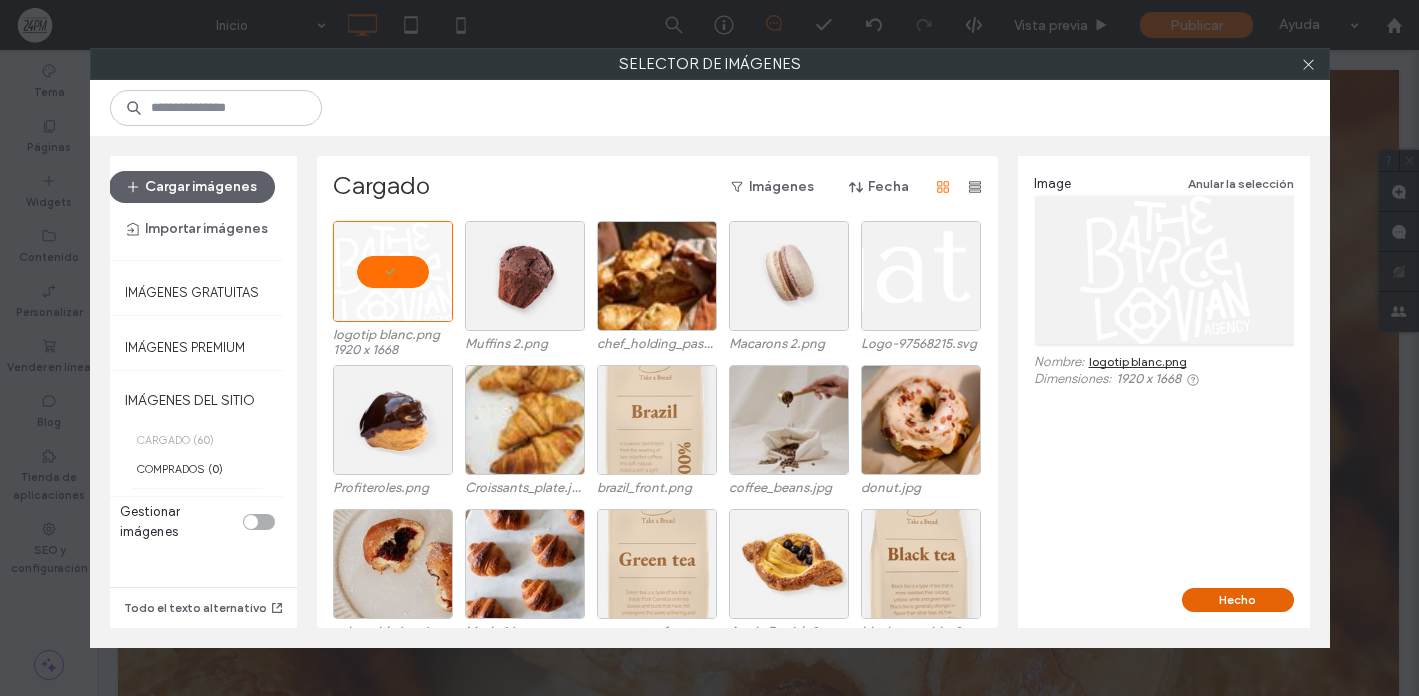 click on "Hecho" at bounding box center [1238, 600] 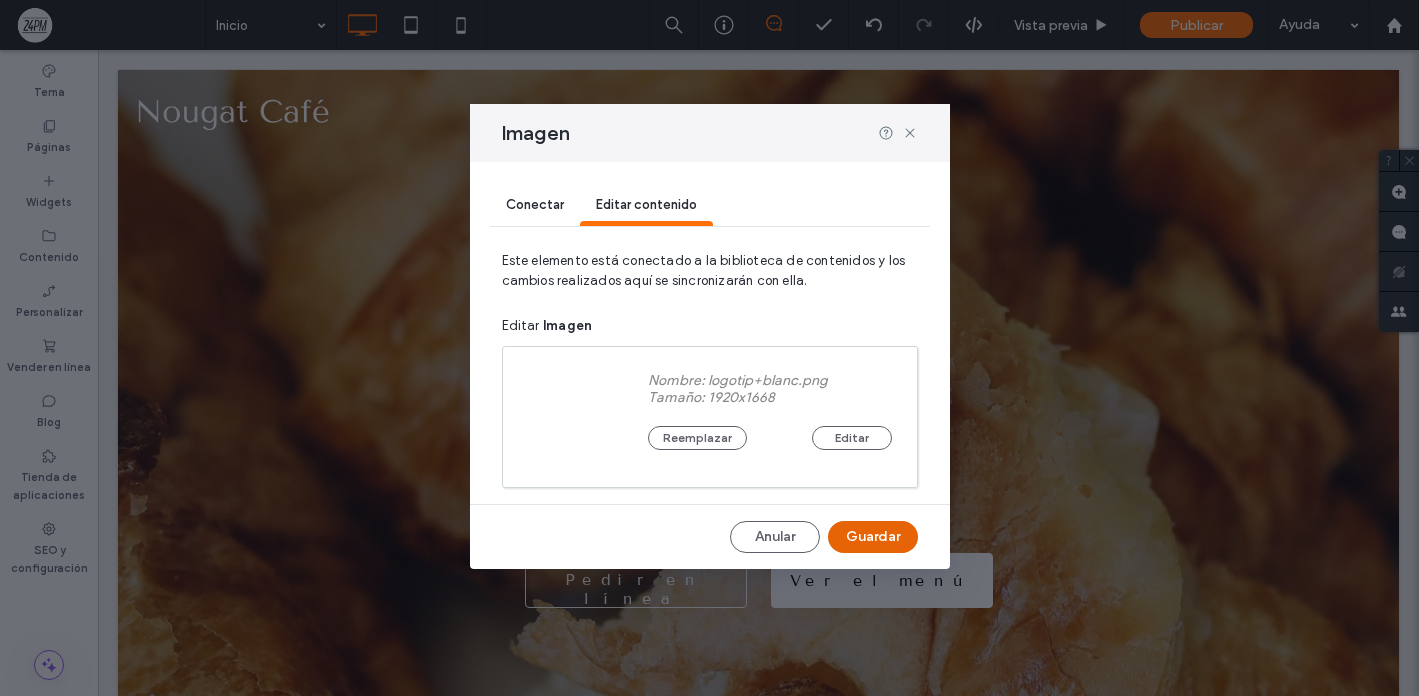 click on "Guardar" at bounding box center (873, 537) 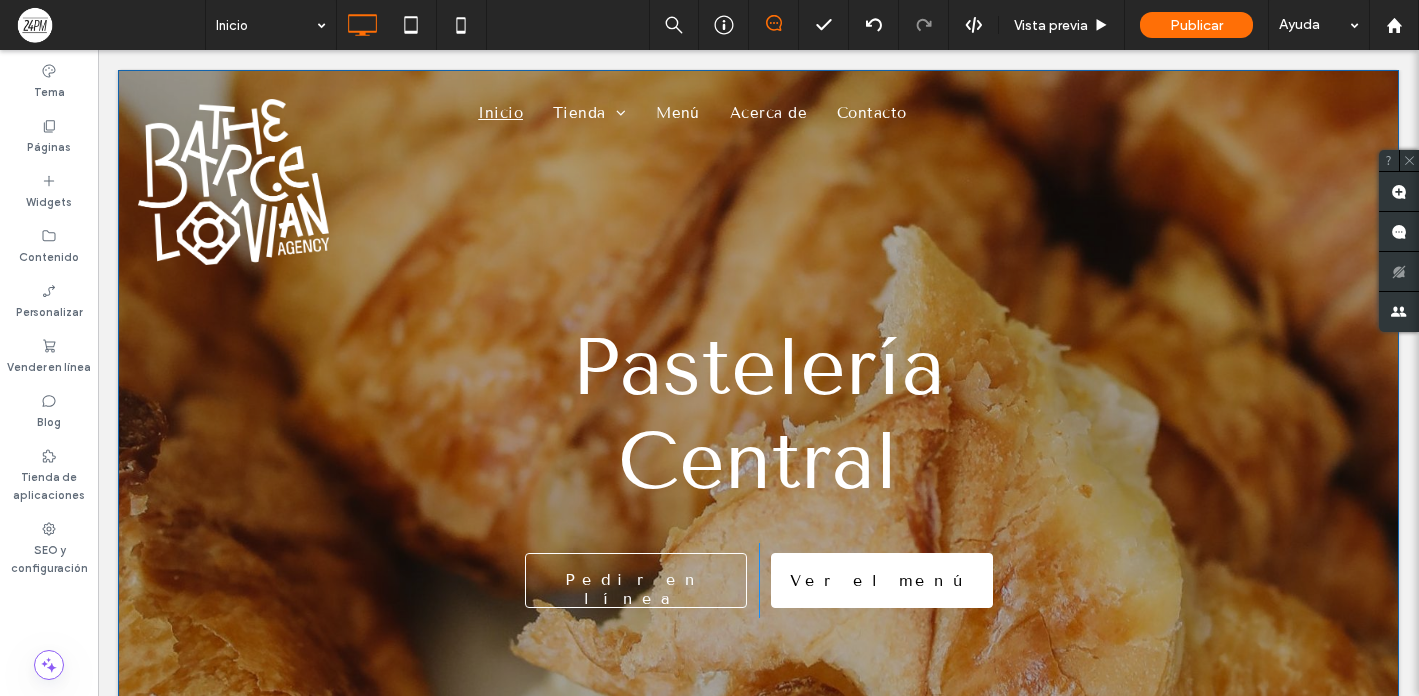scroll, scrollTop: 0, scrollLeft: 0, axis: both 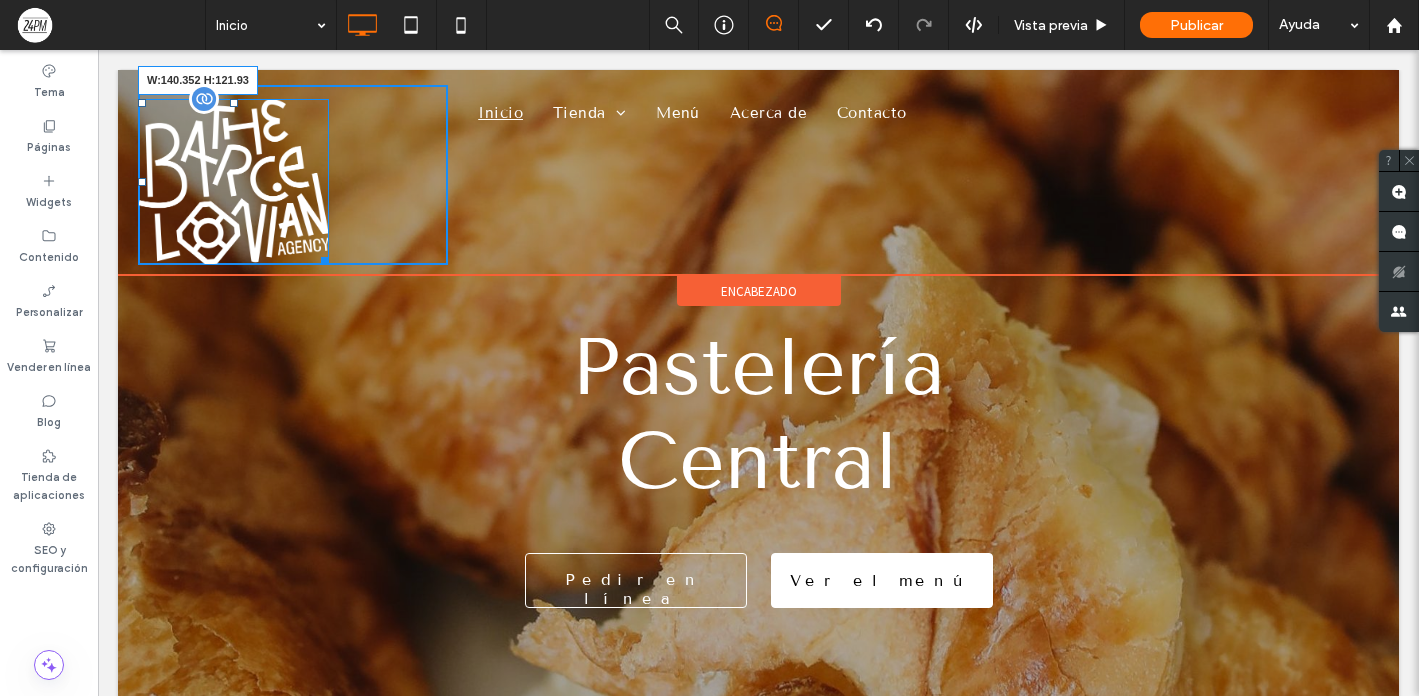 drag, startPoint x: 327, startPoint y: 261, endPoint x: 264, endPoint y: 217, distance: 76.843994 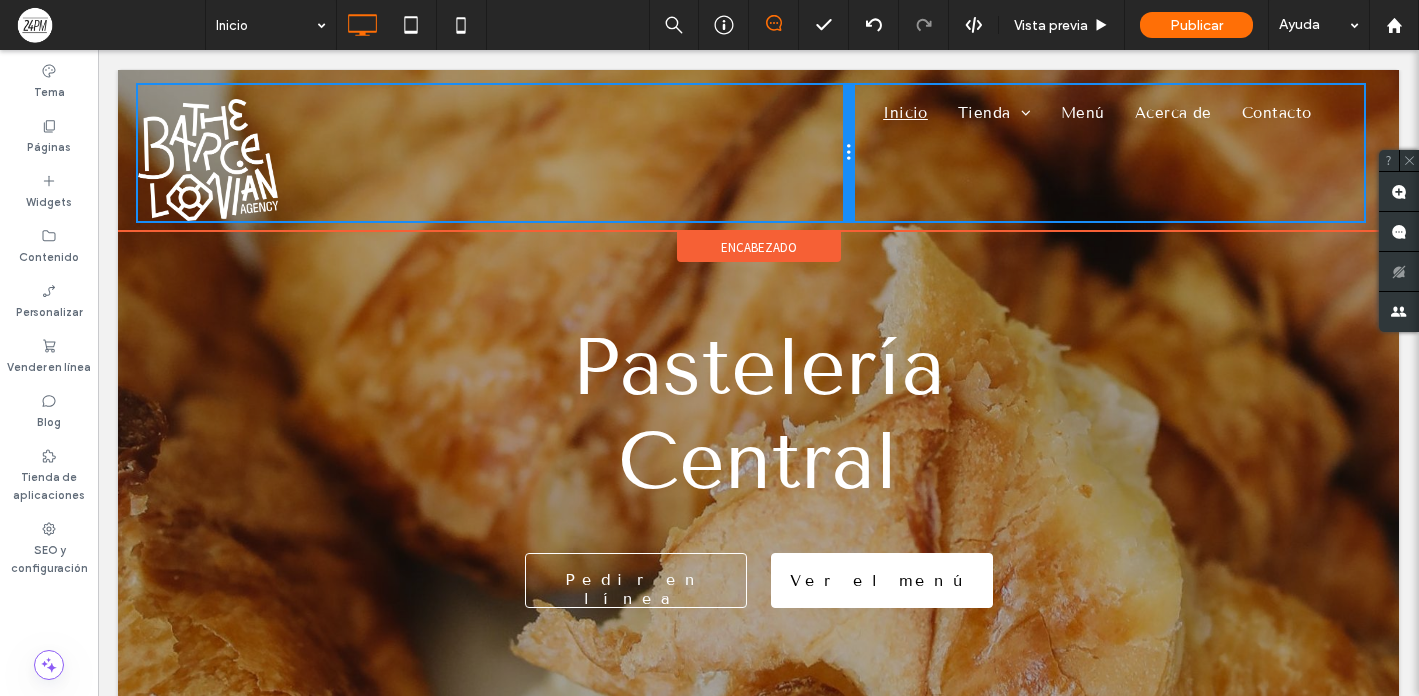 drag, startPoint x: 442, startPoint y: 110, endPoint x: 1036, endPoint y: 334, distance: 634.8323 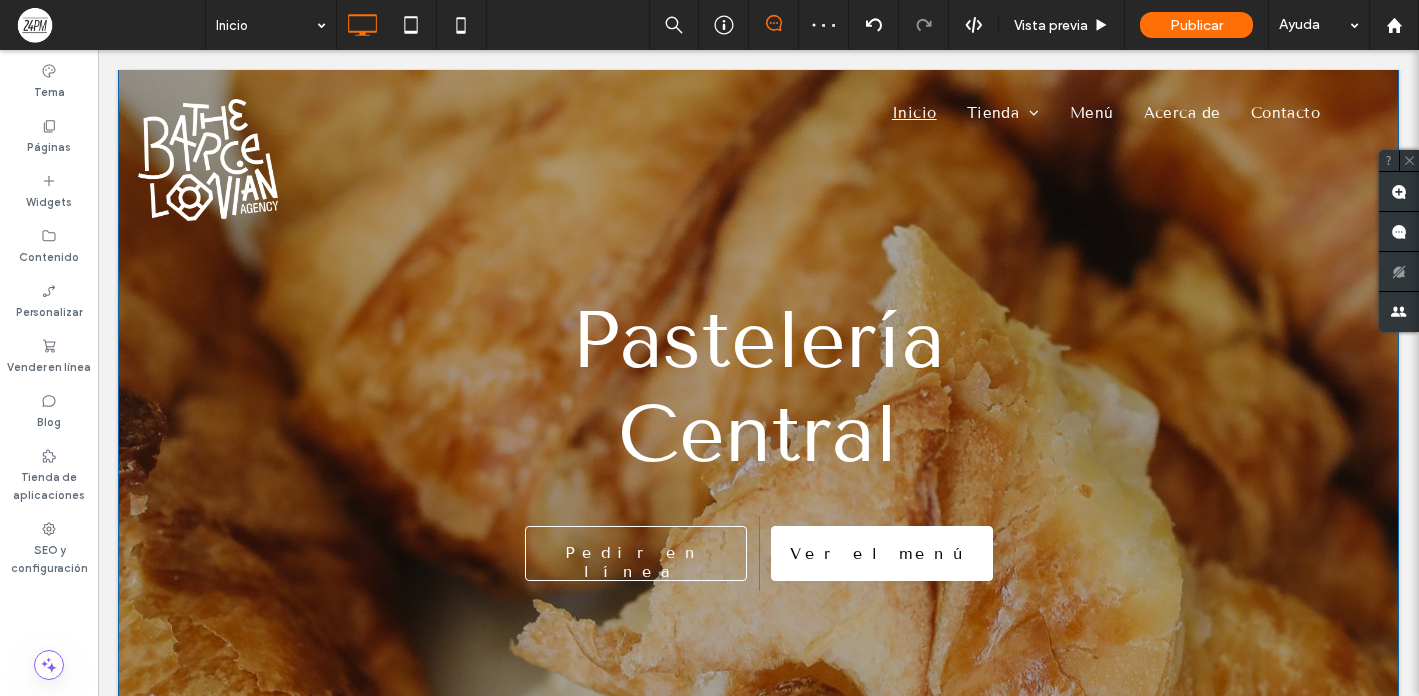 scroll, scrollTop: 0, scrollLeft: 0, axis: both 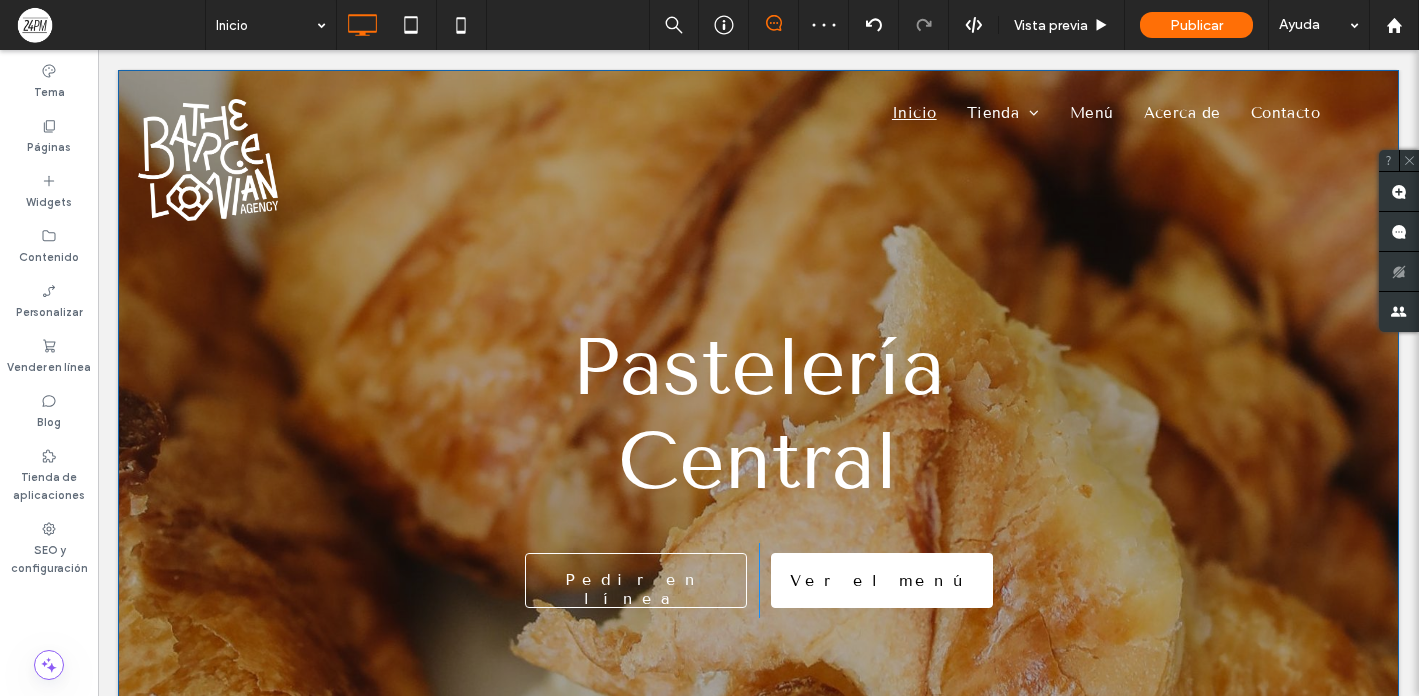 click on "Pastelería Central
Pedir en línea
Click To Paste
Ver el menú
Click To Paste
Click To Paste" at bounding box center [758, 469] 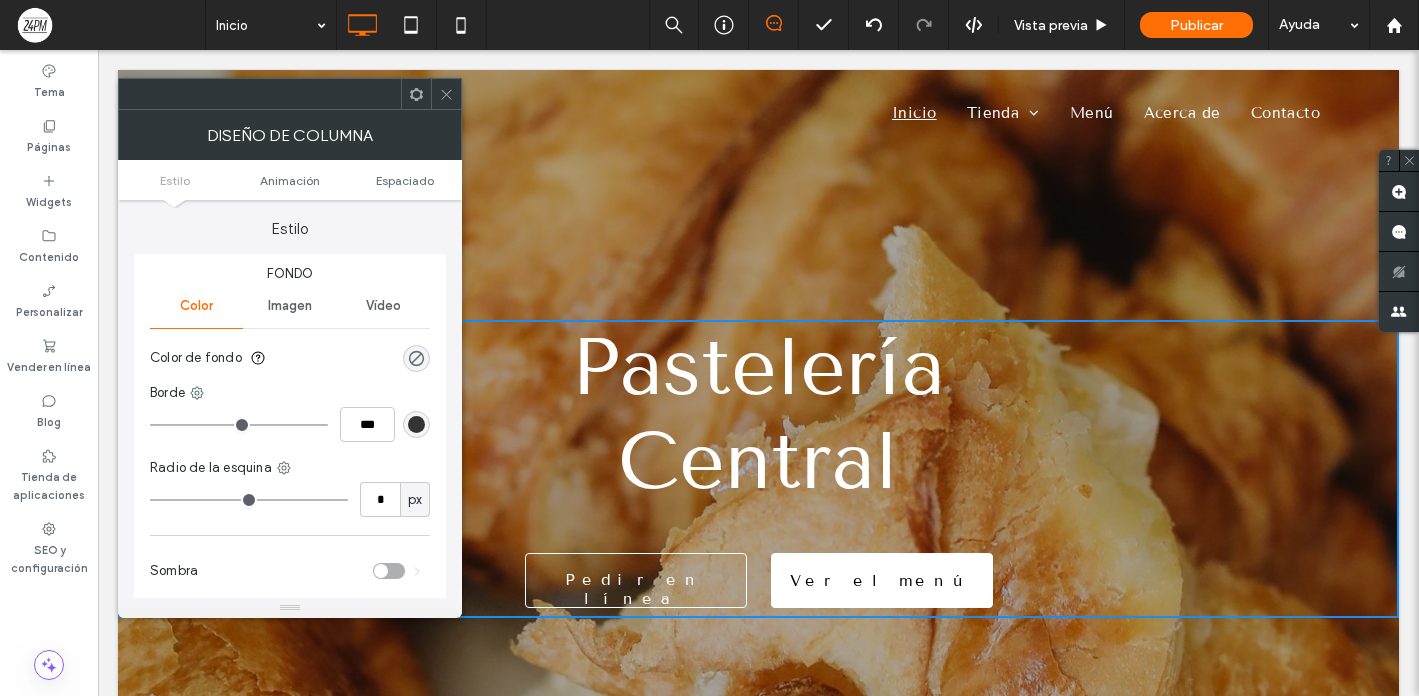 click 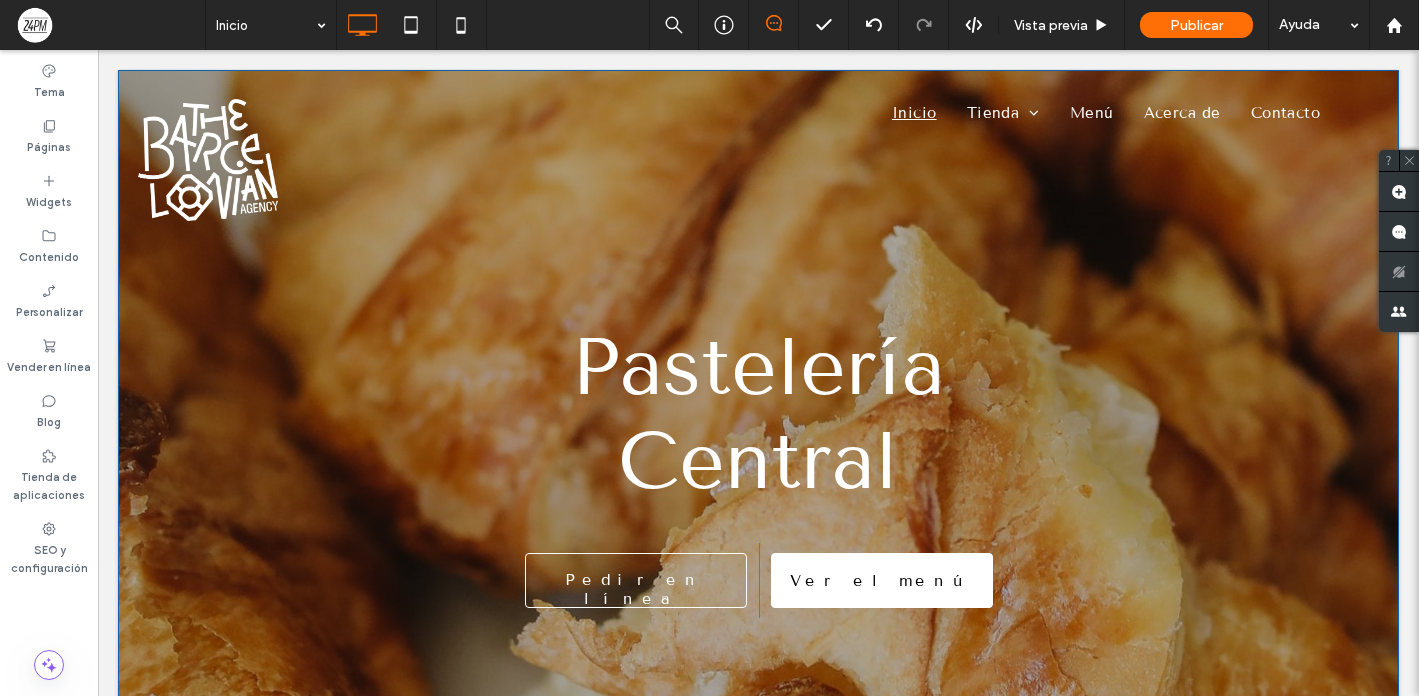 click on "Pastelería Central
Pedir en línea
Click To Paste
Ver el menú
Click To Paste
Click To Paste" at bounding box center (758, 469) 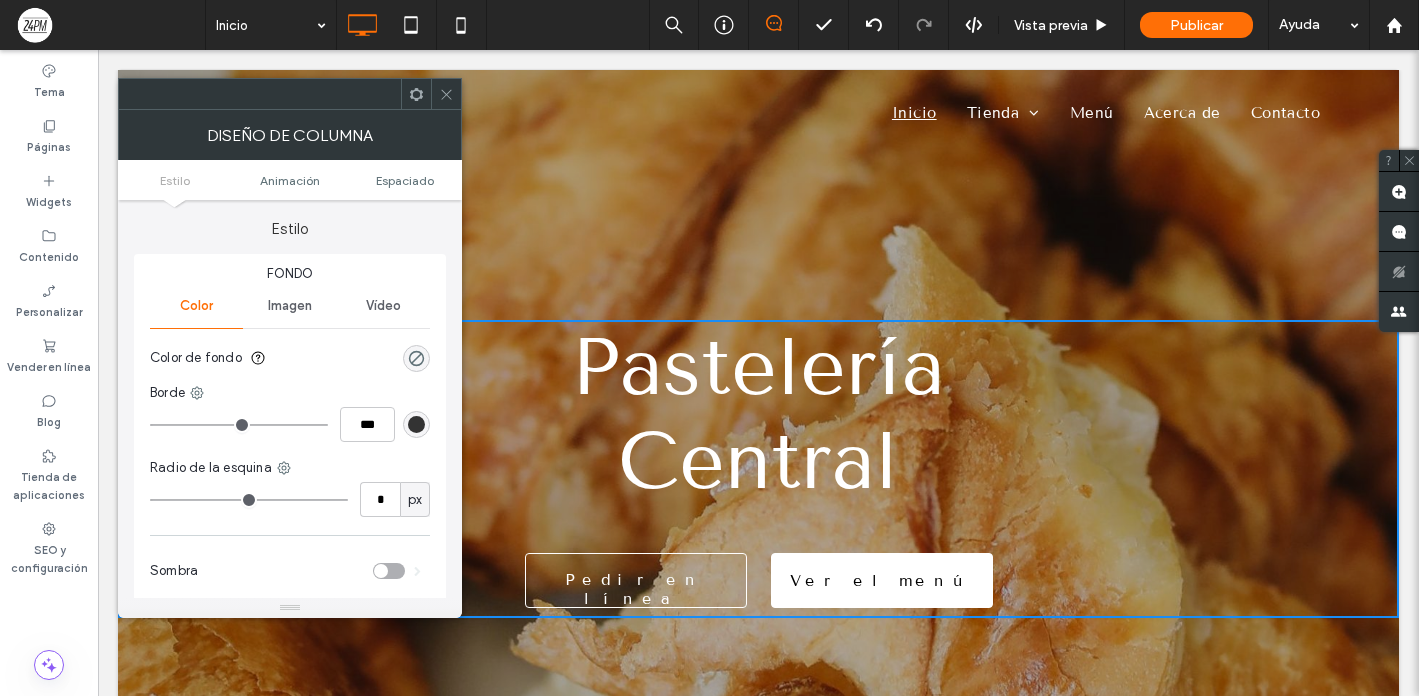 click on "Vídeo" at bounding box center [383, 306] 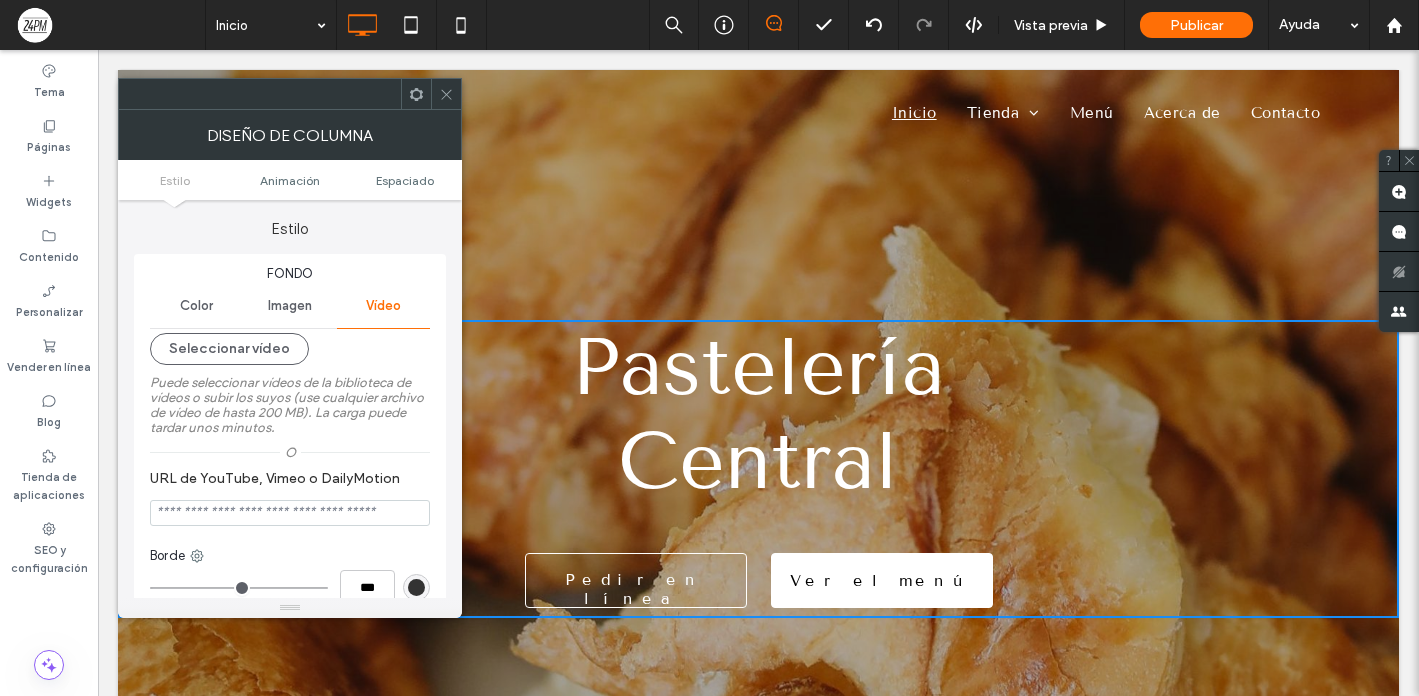 click on "Color" at bounding box center (196, 306) 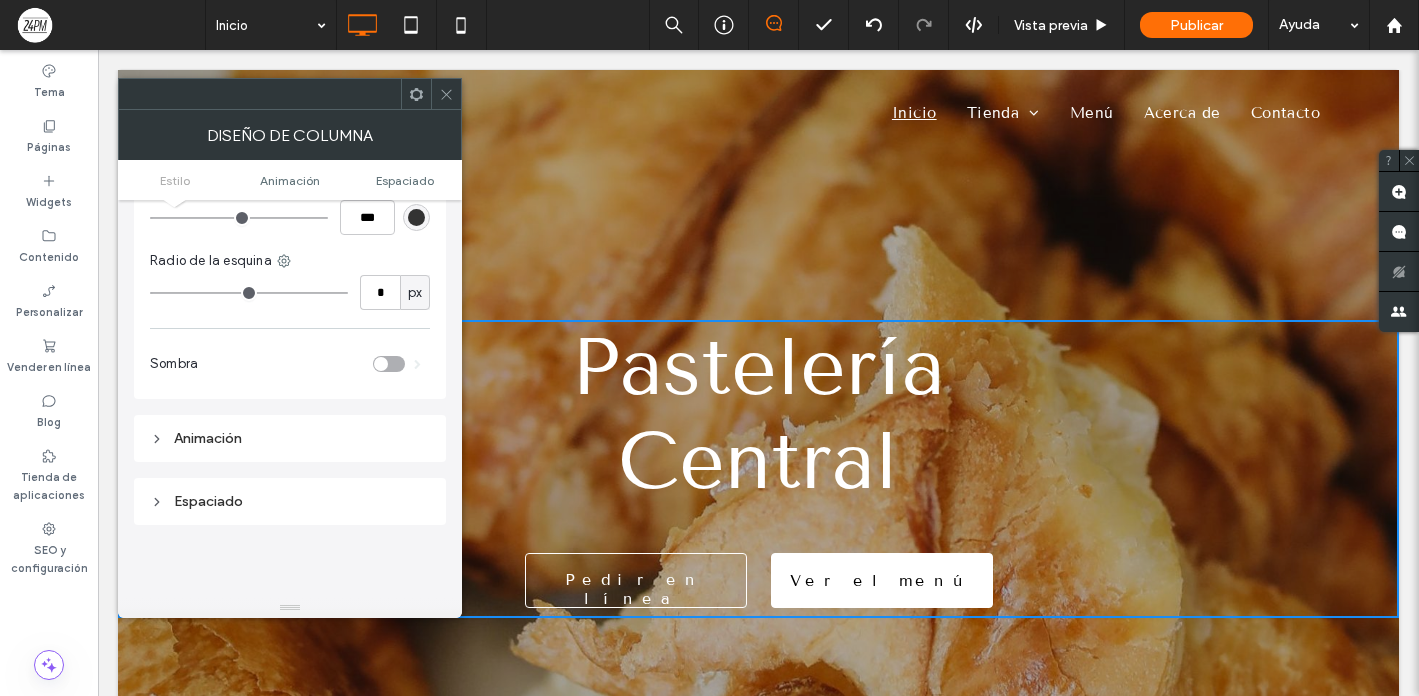 scroll, scrollTop: 73, scrollLeft: 0, axis: vertical 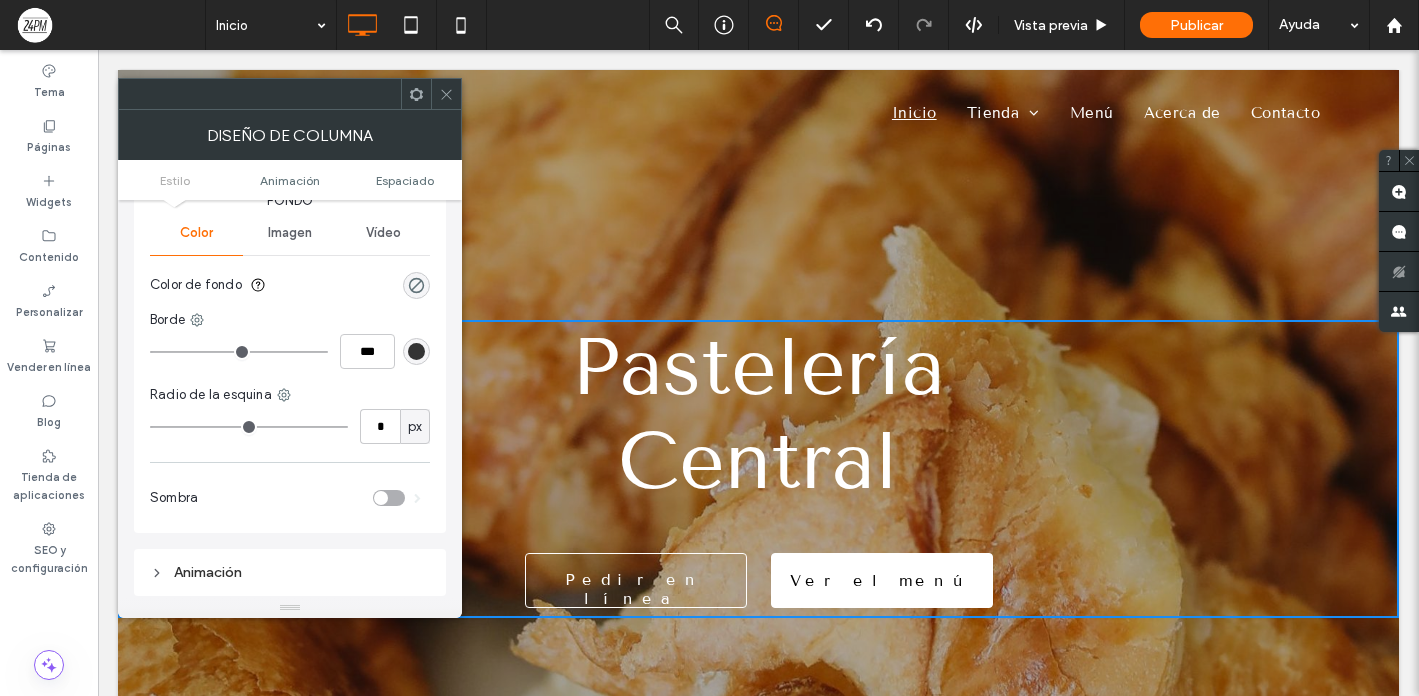click on "Imagen" at bounding box center (289, 233) 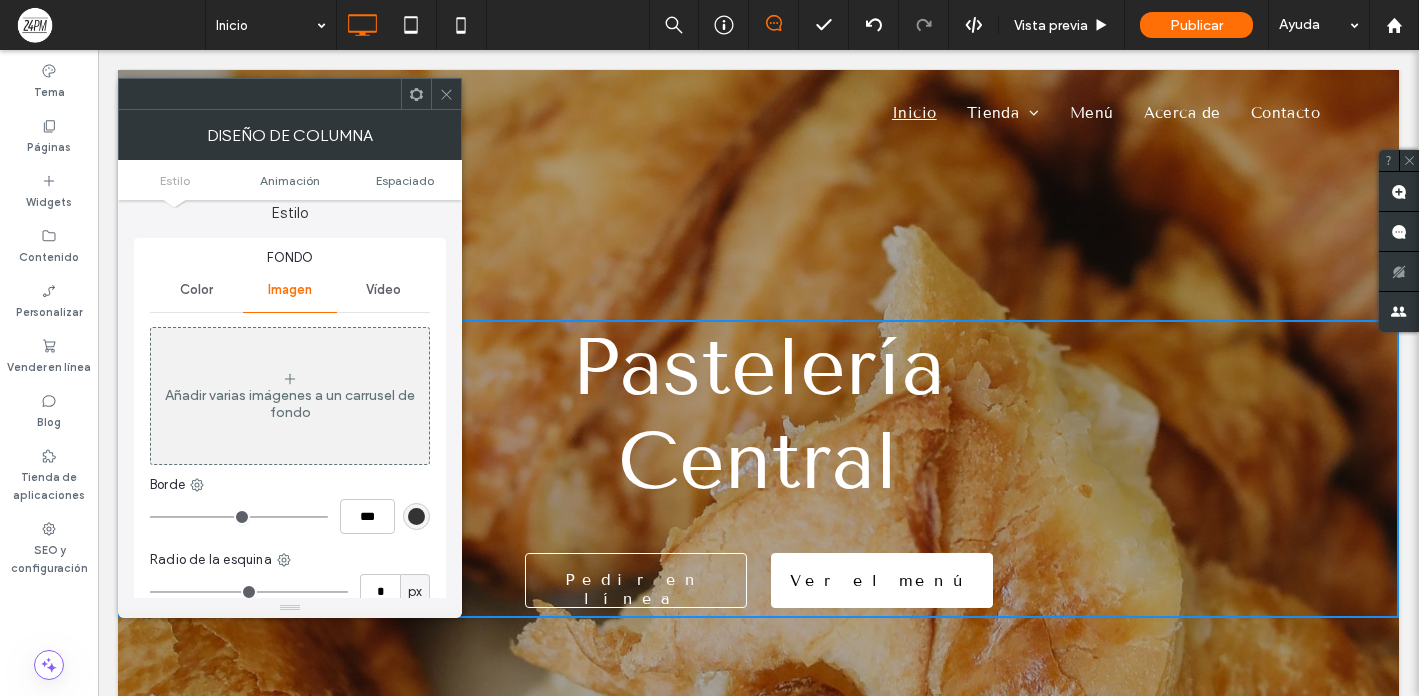 scroll, scrollTop: 0, scrollLeft: 0, axis: both 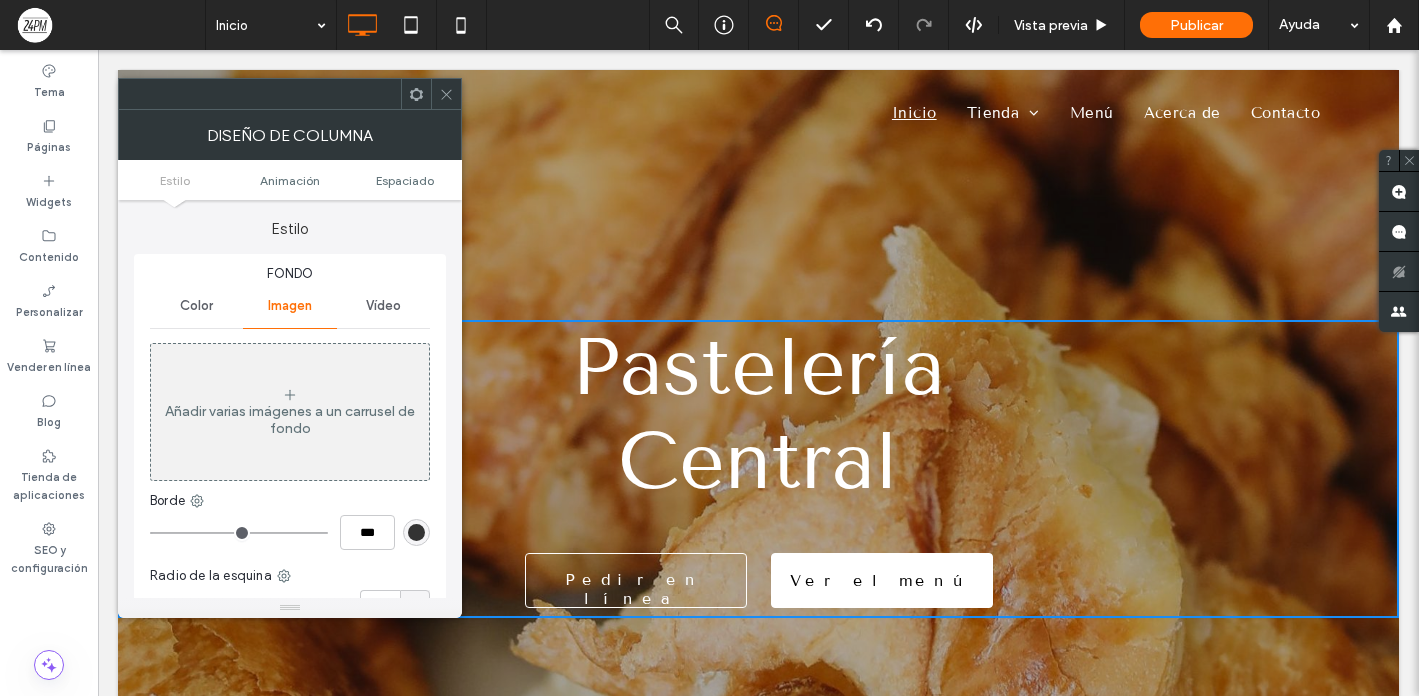 click 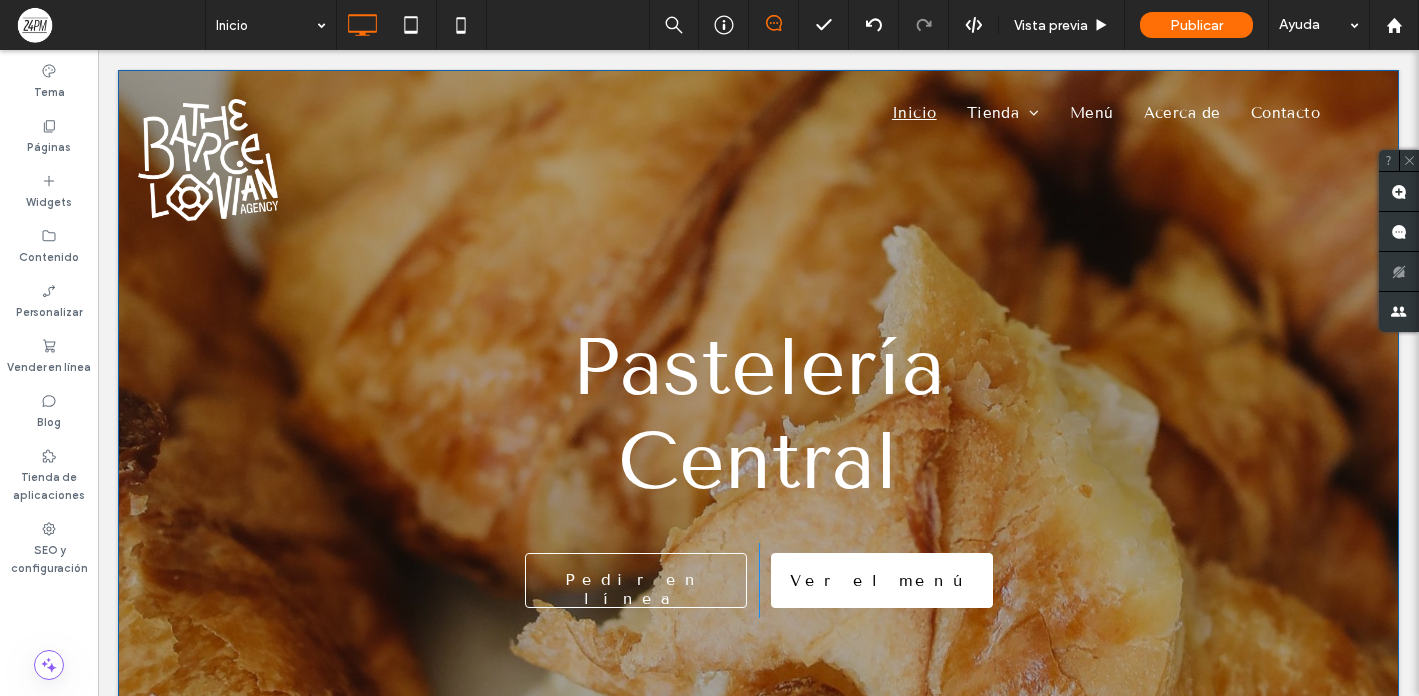 click on "Pastelería Central
Pedir en línea
Click To Paste
Ver el menú
Click To Paste
Click To Paste" at bounding box center [758, 469] 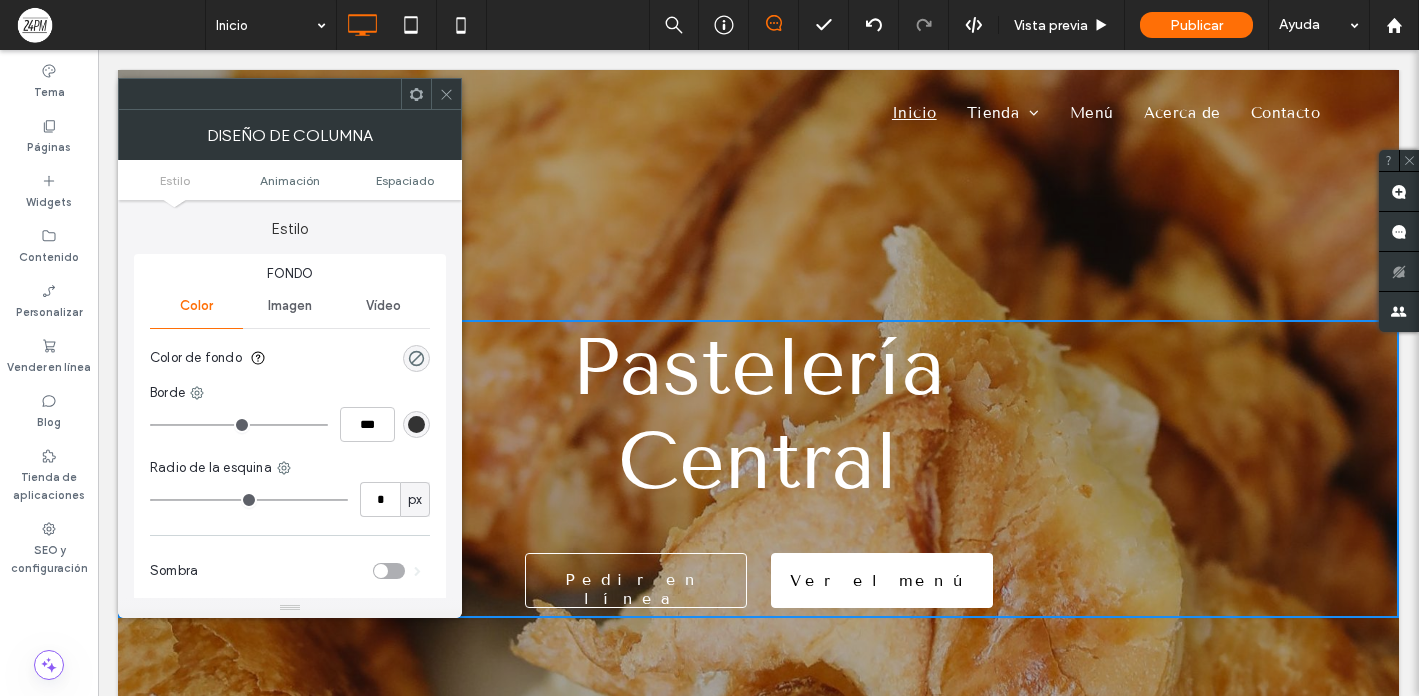 click on "Imagen" at bounding box center [290, 306] 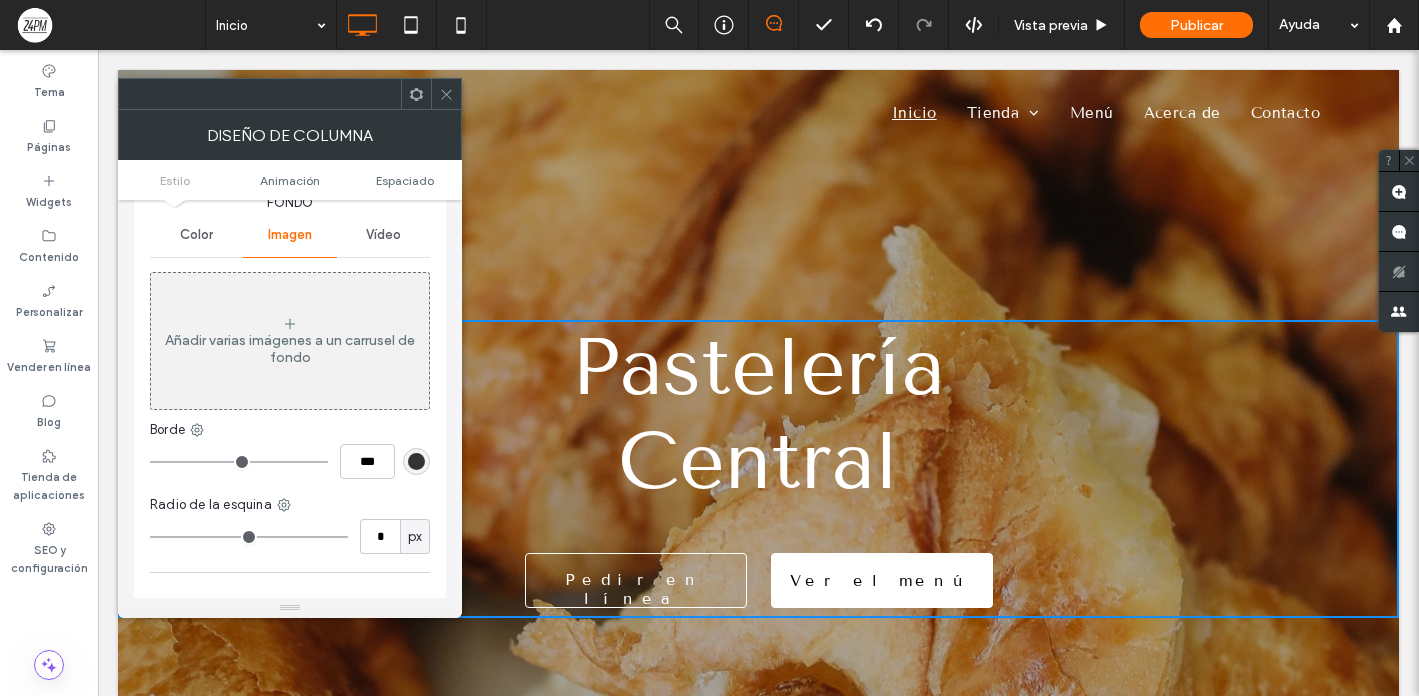 scroll, scrollTop: 0, scrollLeft: 0, axis: both 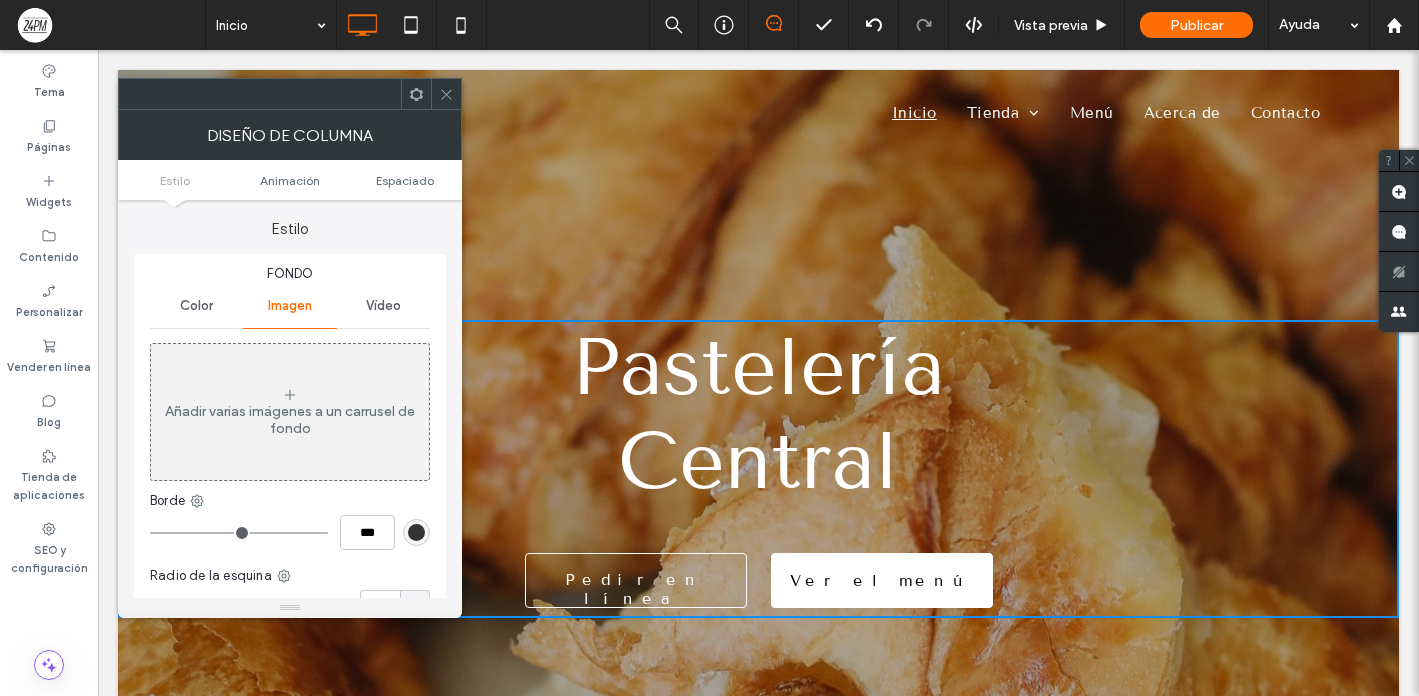 click 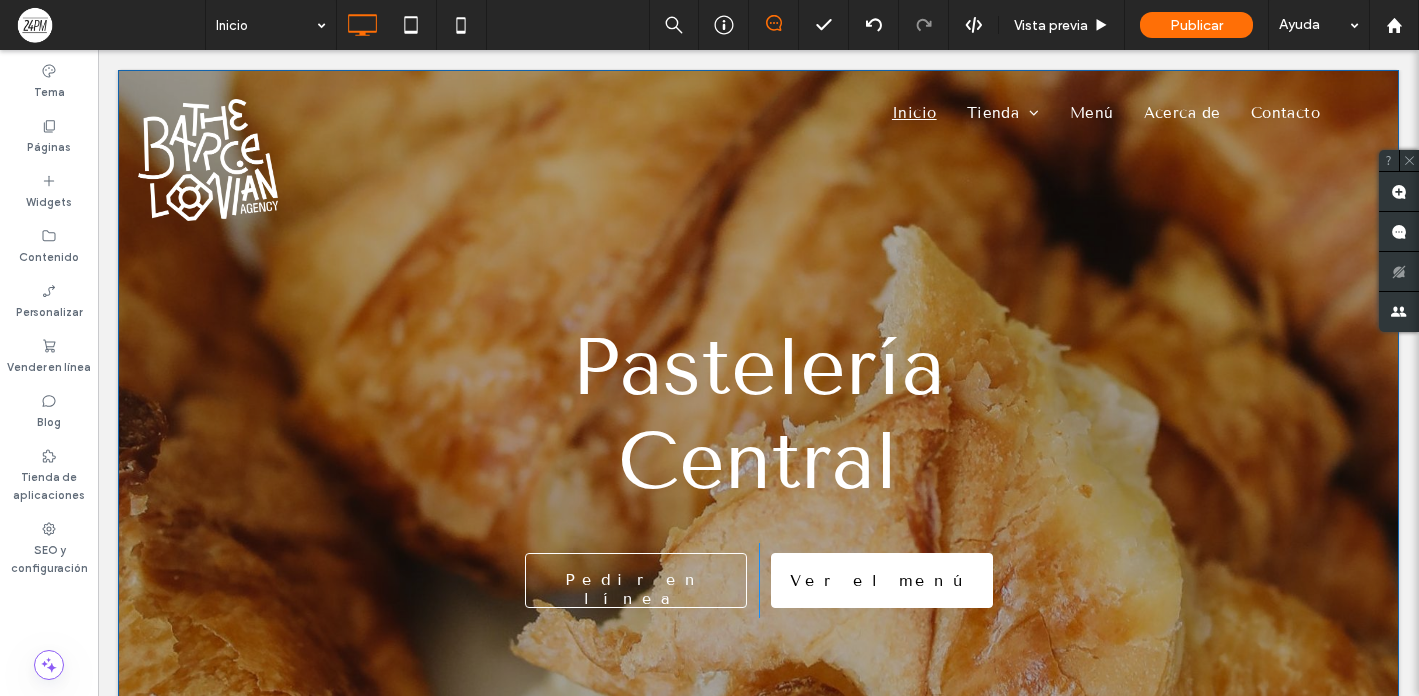 click on "Pastelería Central
Pedir en línea
Click To Paste
Ver el menú
Click To Paste
Click To Paste
Fila + Añadir sección" at bounding box center (758, 444) 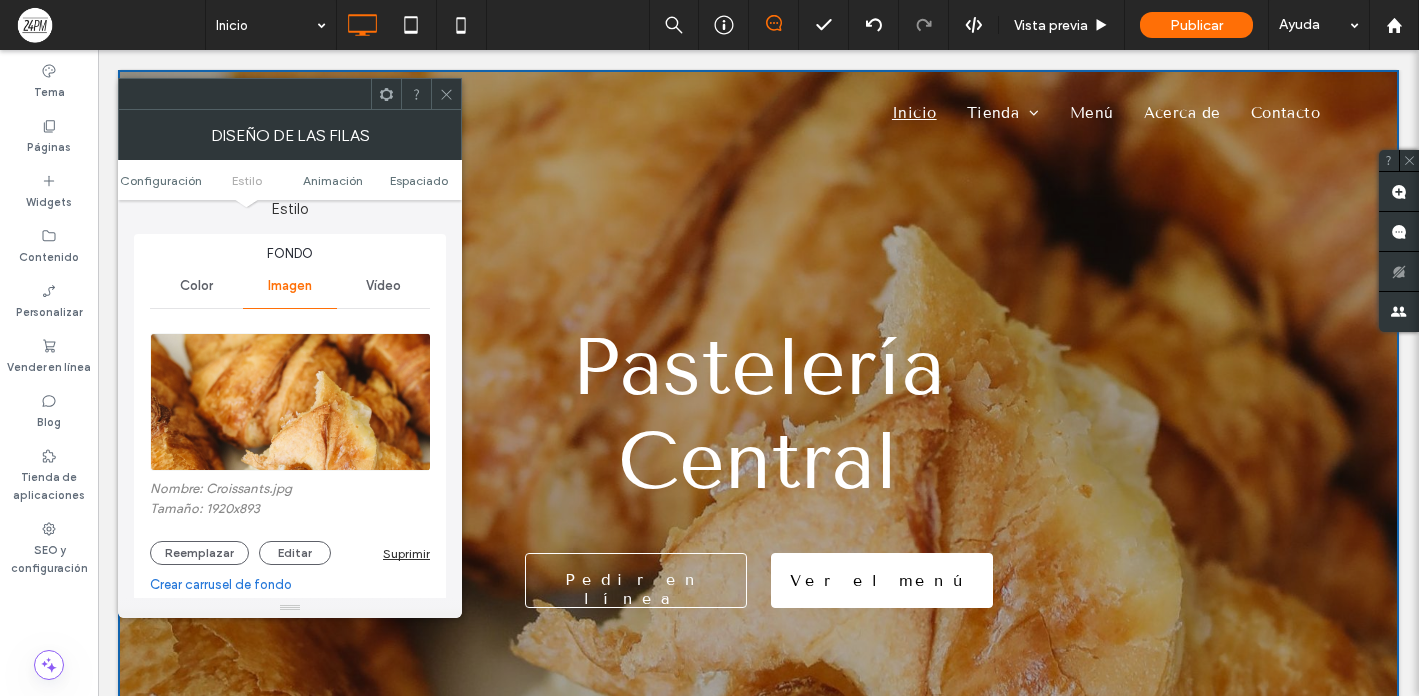 scroll, scrollTop: 195, scrollLeft: 0, axis: vertical 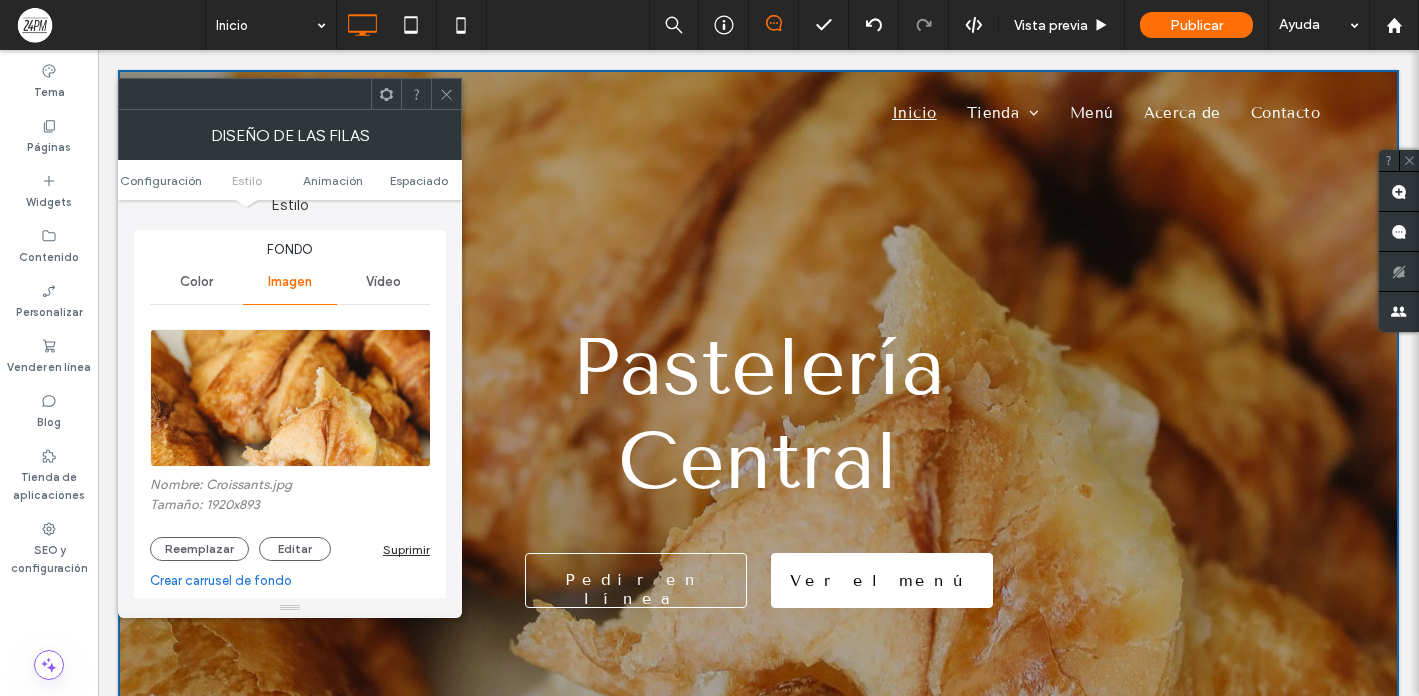 click on "Suprimir" at bounding box center (406, 549) 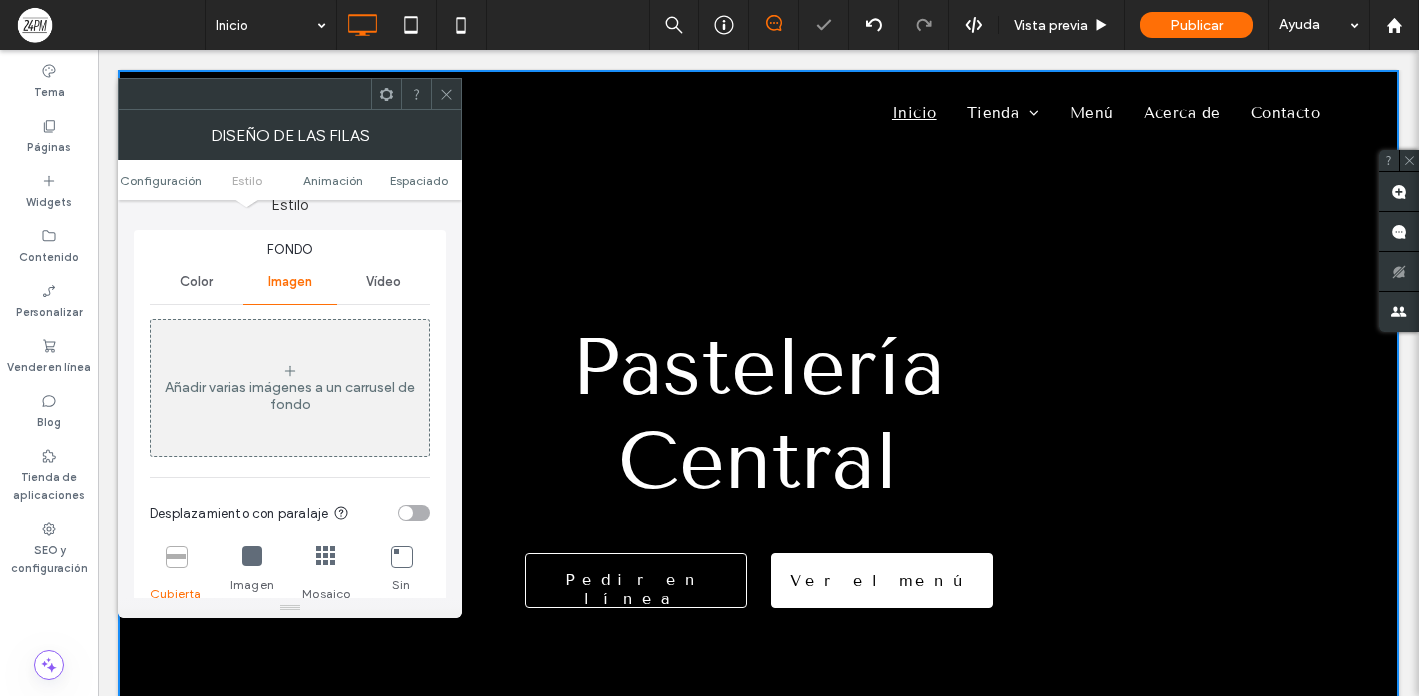 click on "Vídeo" at bounding box center [383, 282] 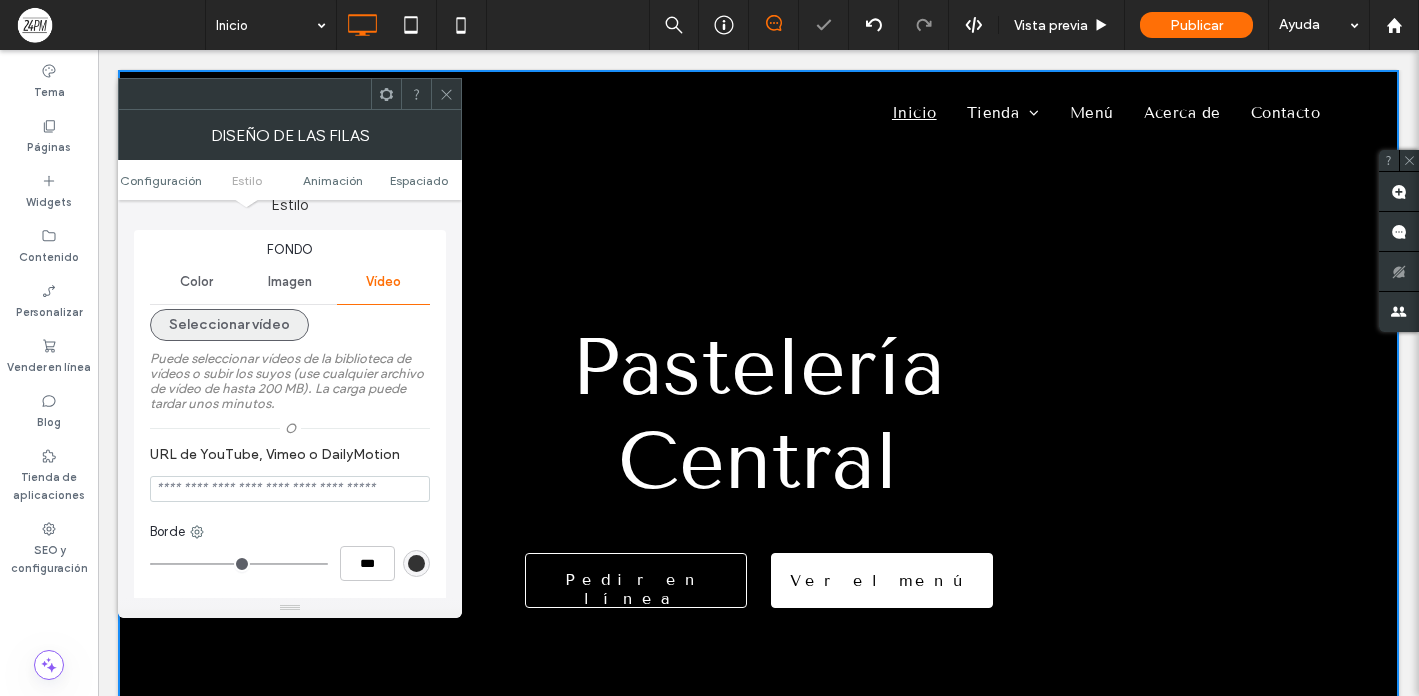 click on "Seleccionar vídeo" at bounding box center [229, 325] 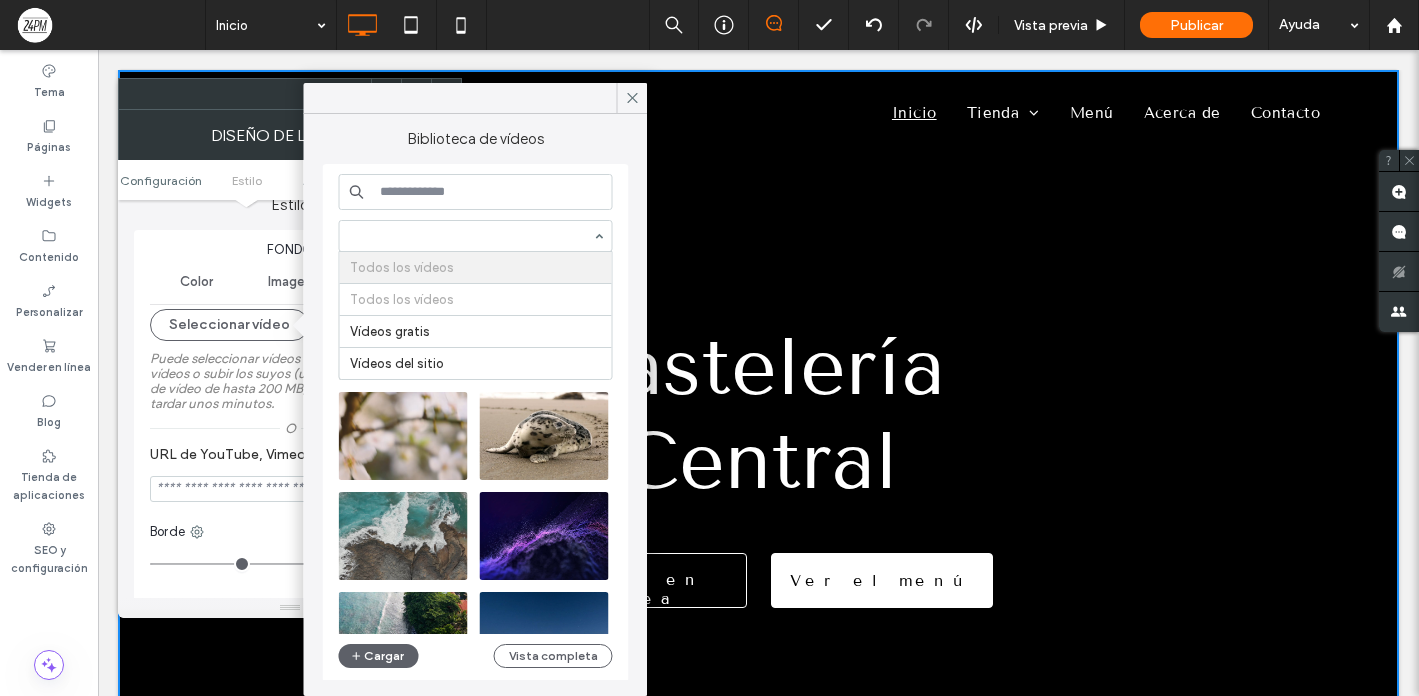 click on "Biblioteca de vídeos Todos los vídeos Todos los vídeos Vídeos gratis Vídeos del sitio Vídeos gratis Cargar Vista completa" at bounding box center [476, 406] 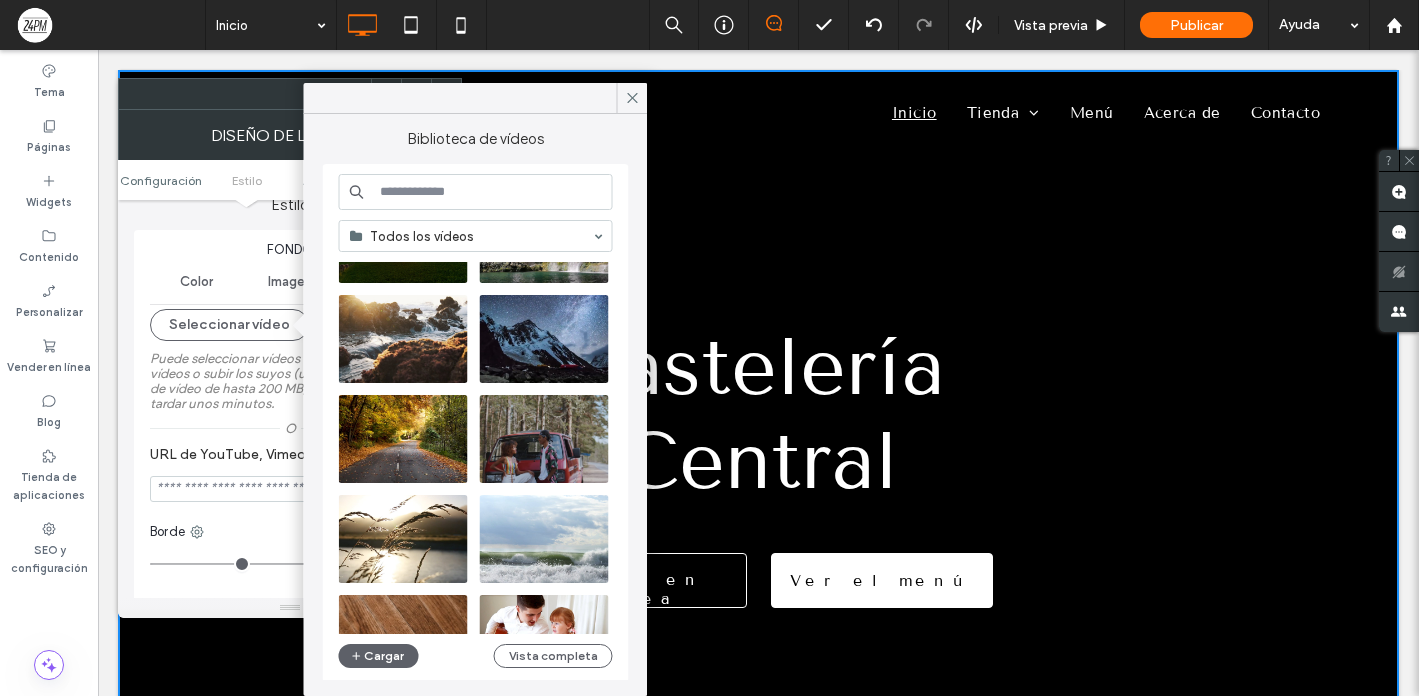 scroll, scrollTop: 0, scrollLeft: 0, axis: both 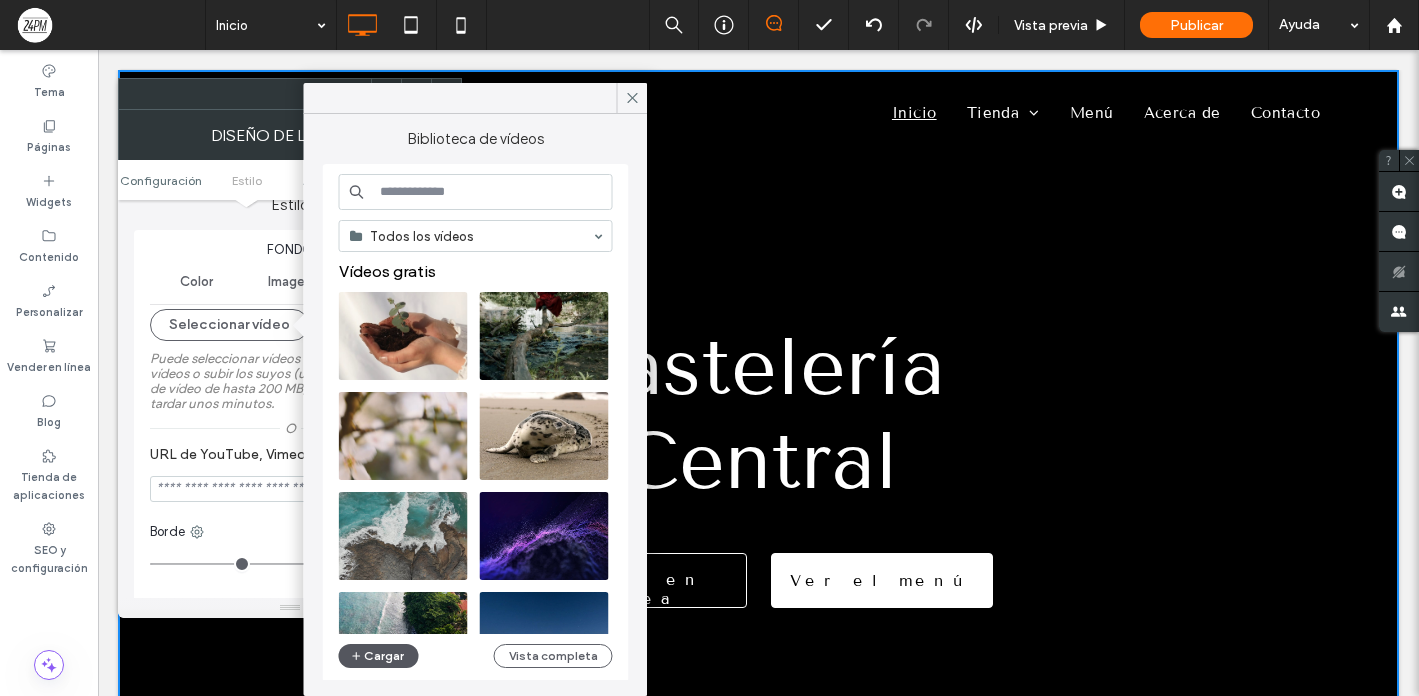 click on "Cargar" at bounding box center (379, 656) 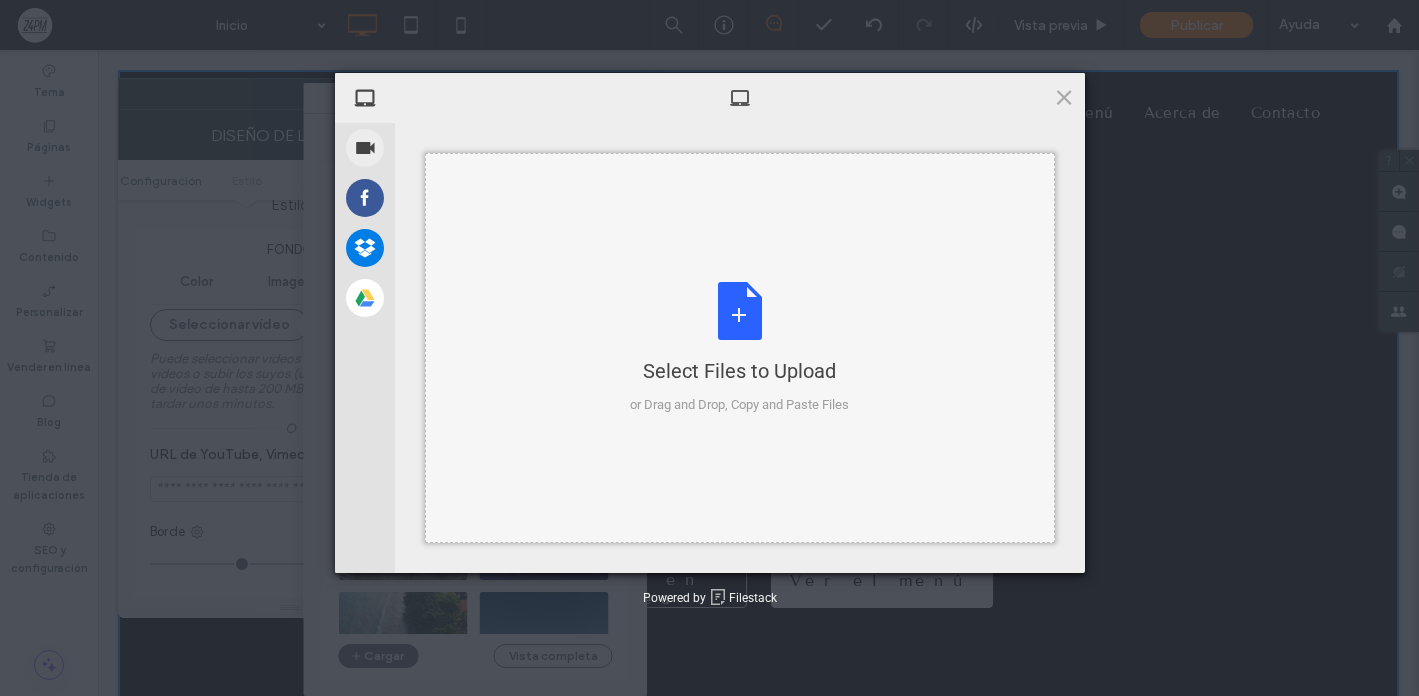 click on "Select Files to Upload
or Drag and Drop, Copy and Paste Files" at bounding box center [739, 348] 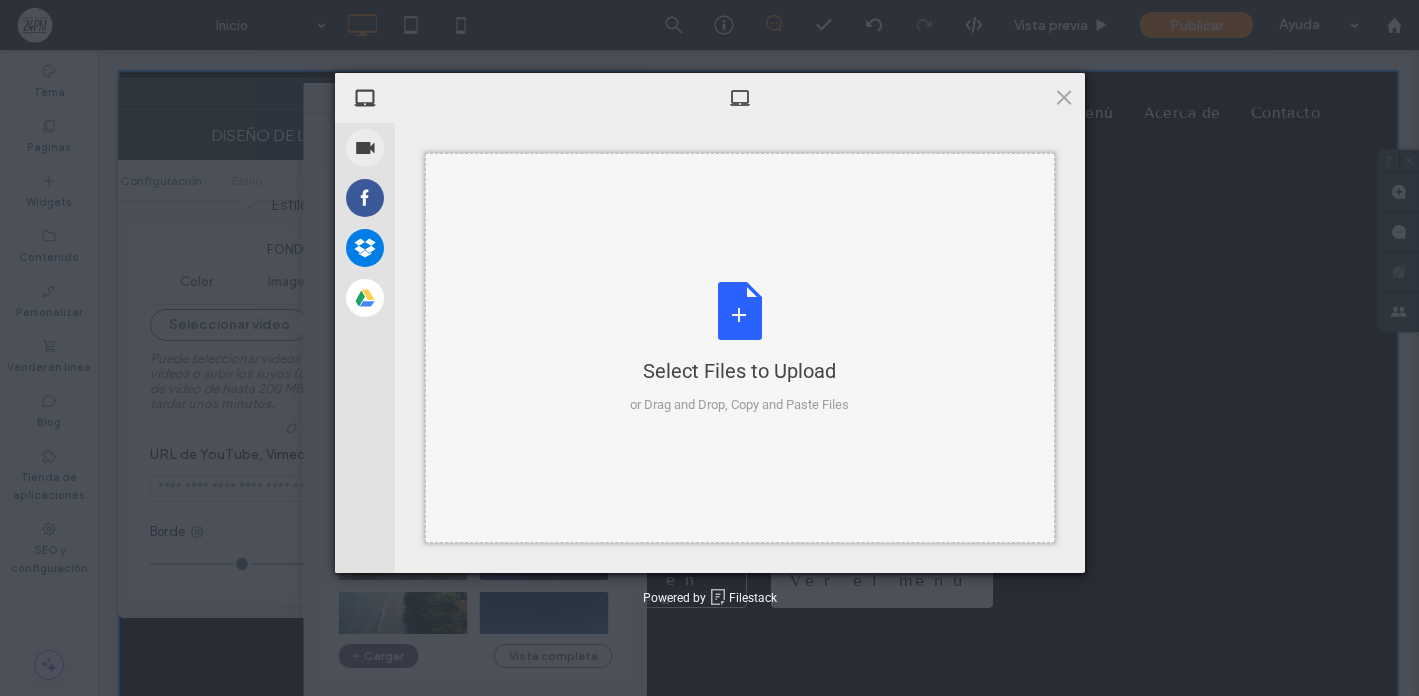type 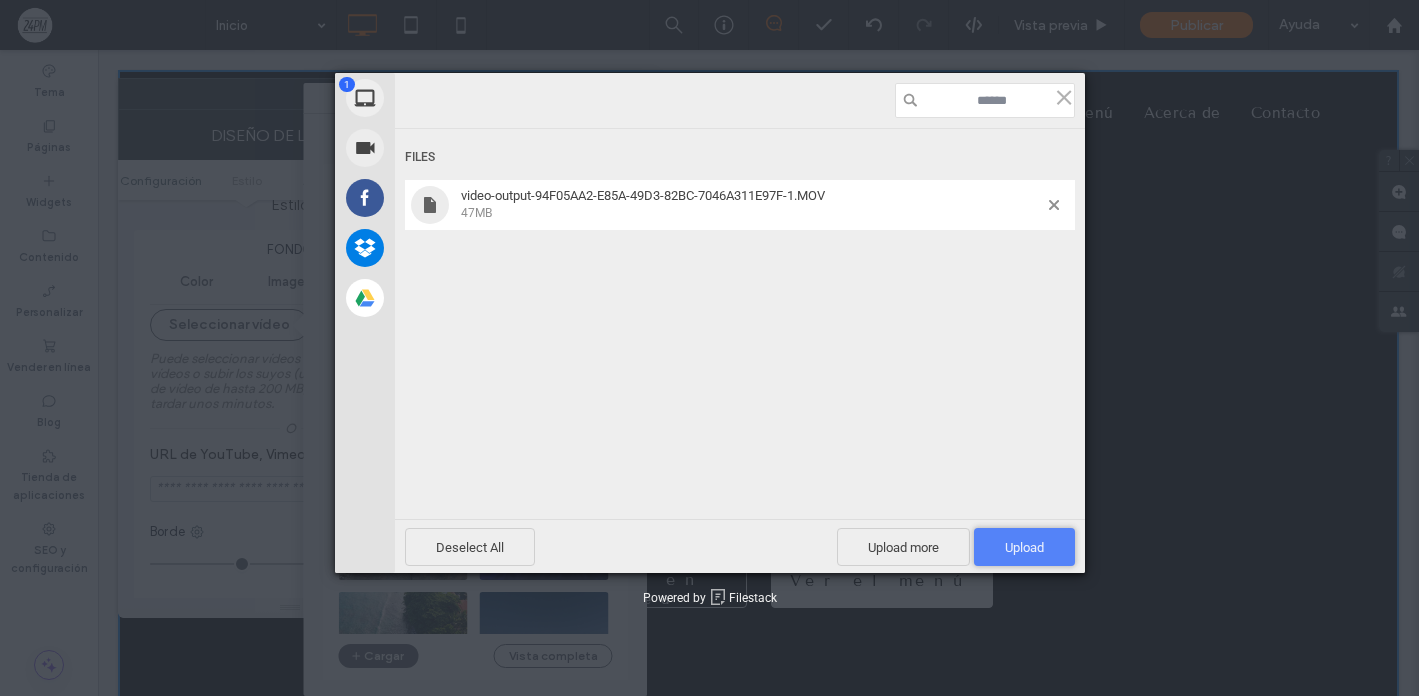 click on "Upload
1" at bounding box center [1024, 547] 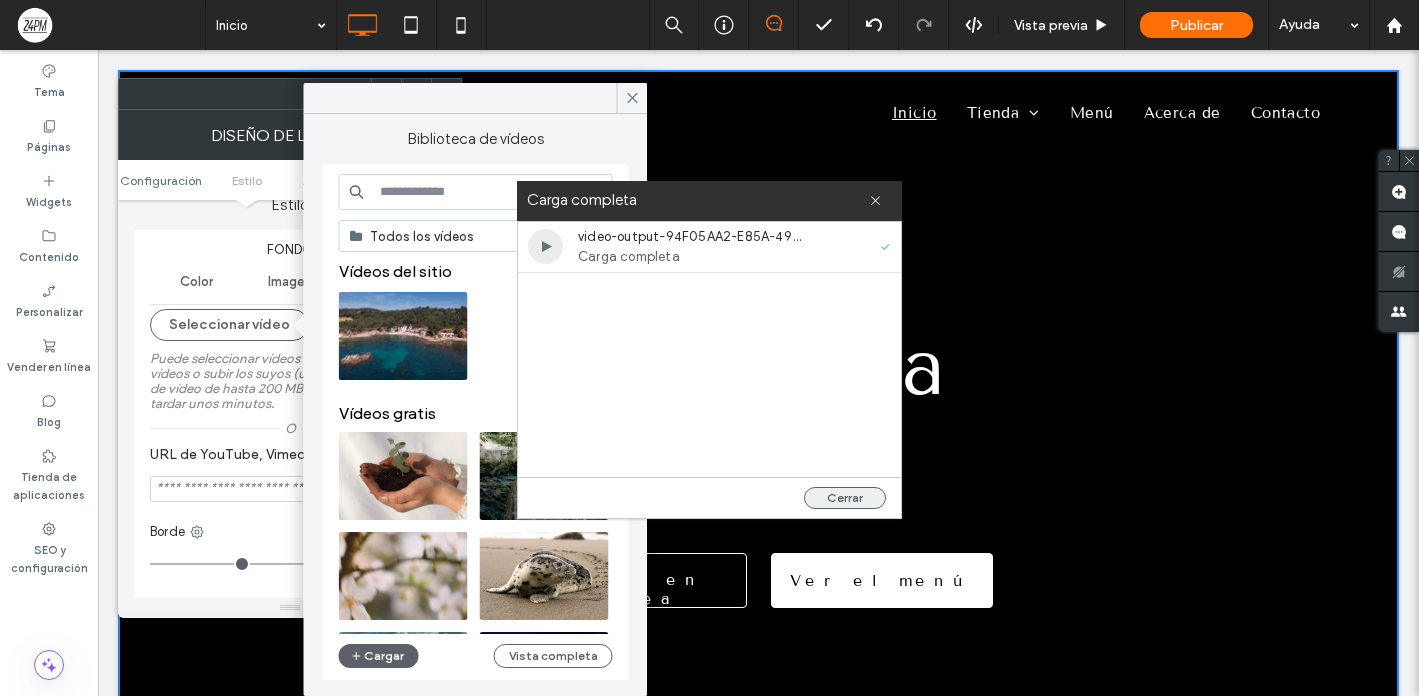 click on "Cerrar" at bounding box center [845, 498] 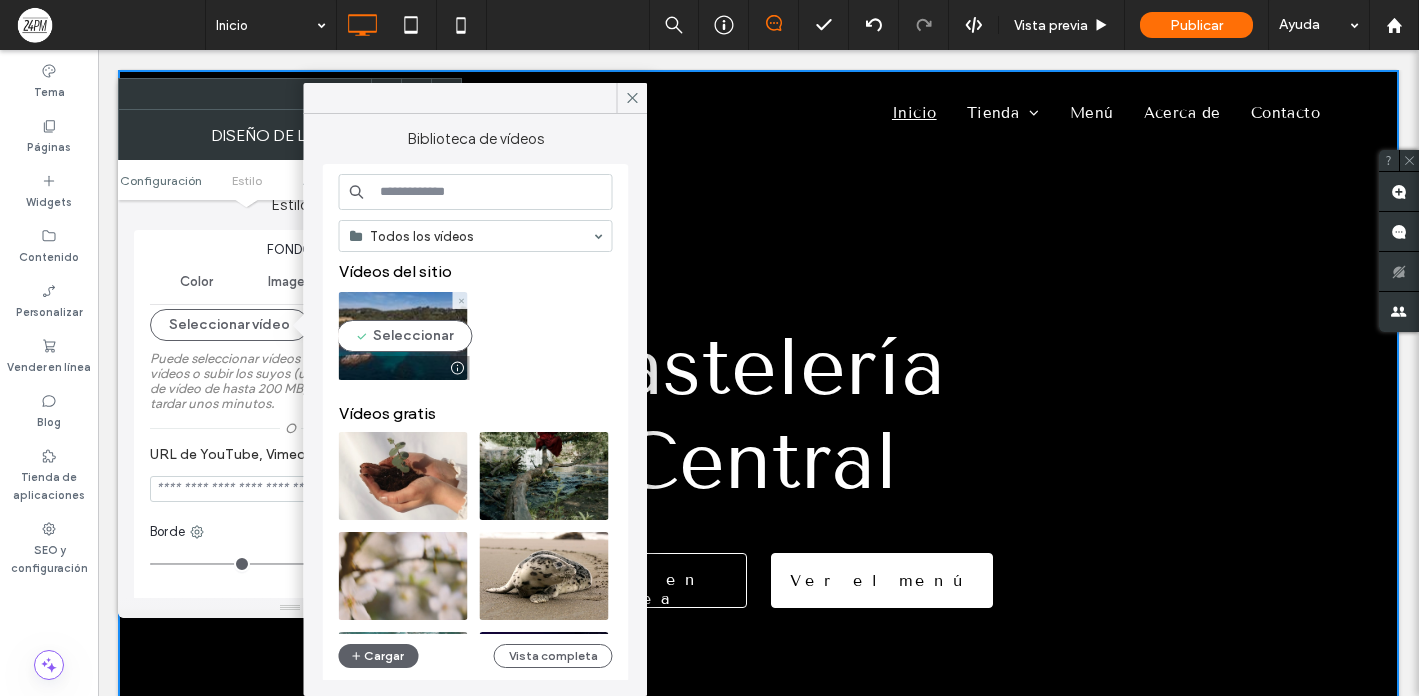 click at bounding box center (403, 336) 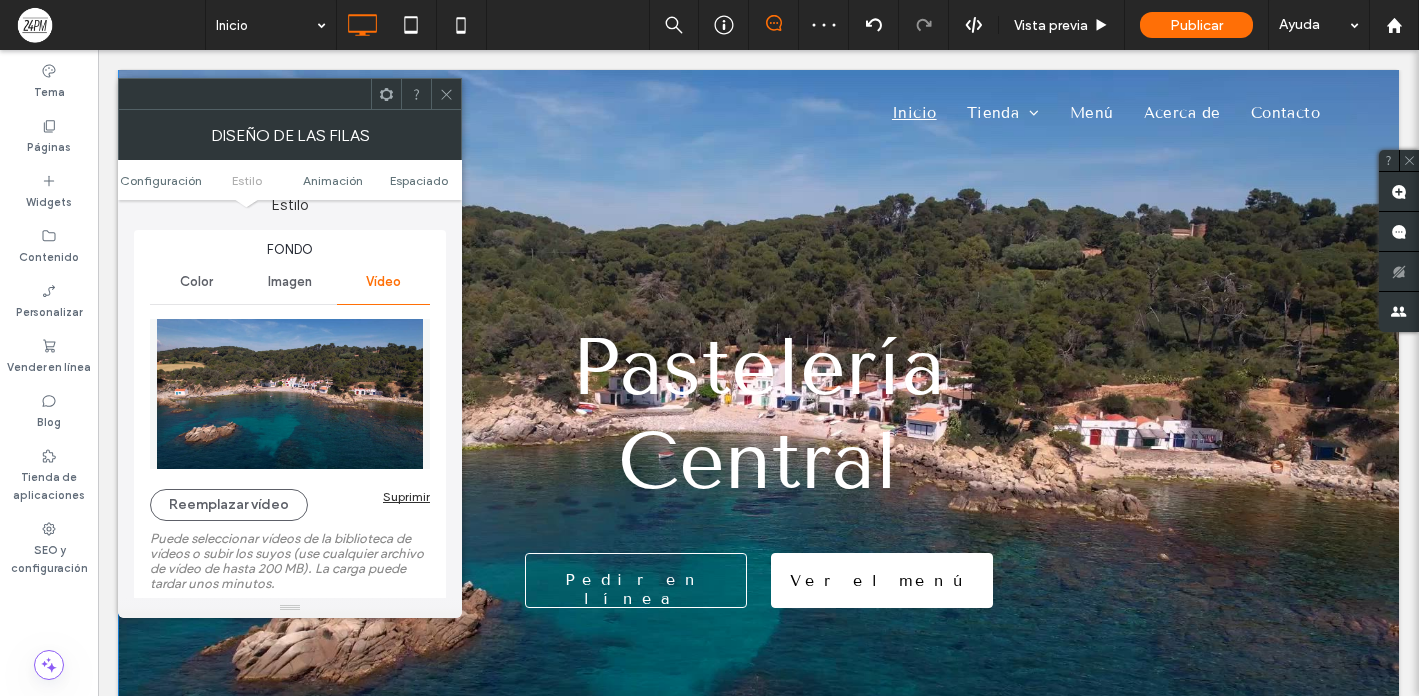 click 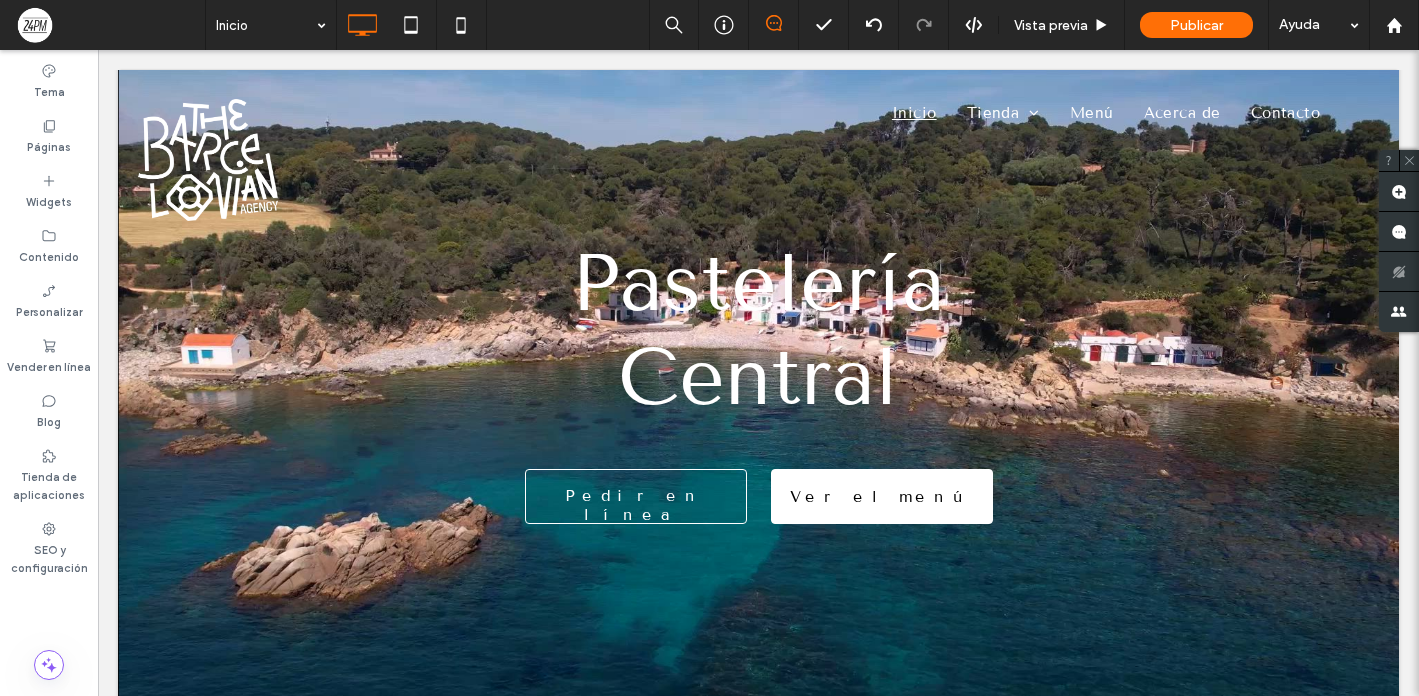 scroll, scrollTop: 0, scrollLeft: 0, axis: both 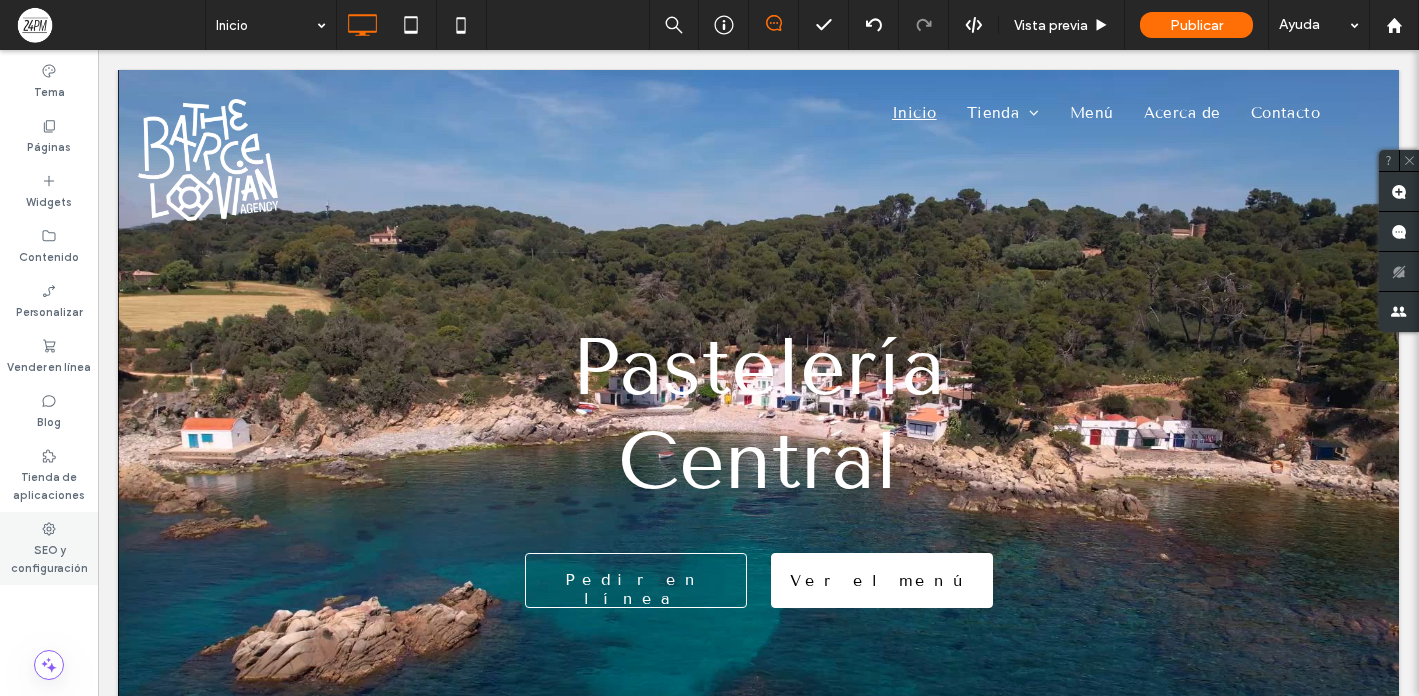 click on "SEO y configuración" at bounding box center (49, 557) 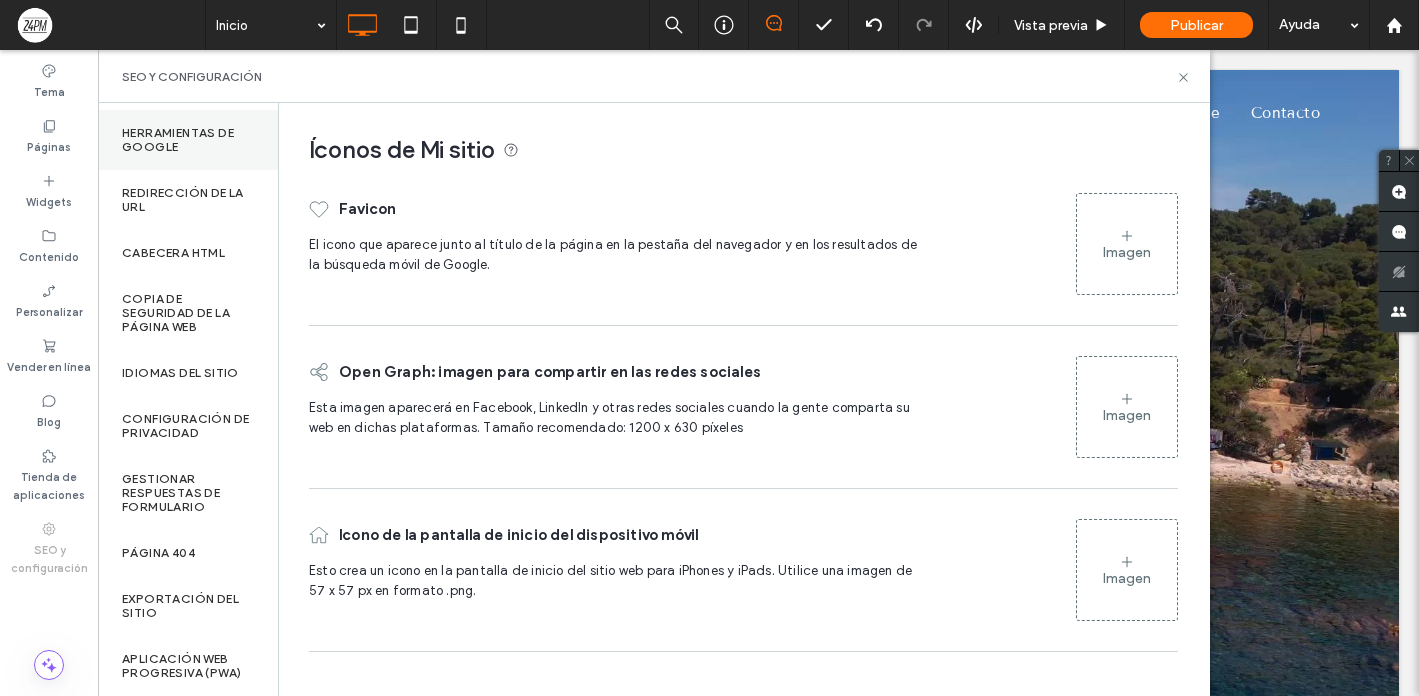 scroll, scrollTop: 208, scrollLeft: 0, axis: vertical 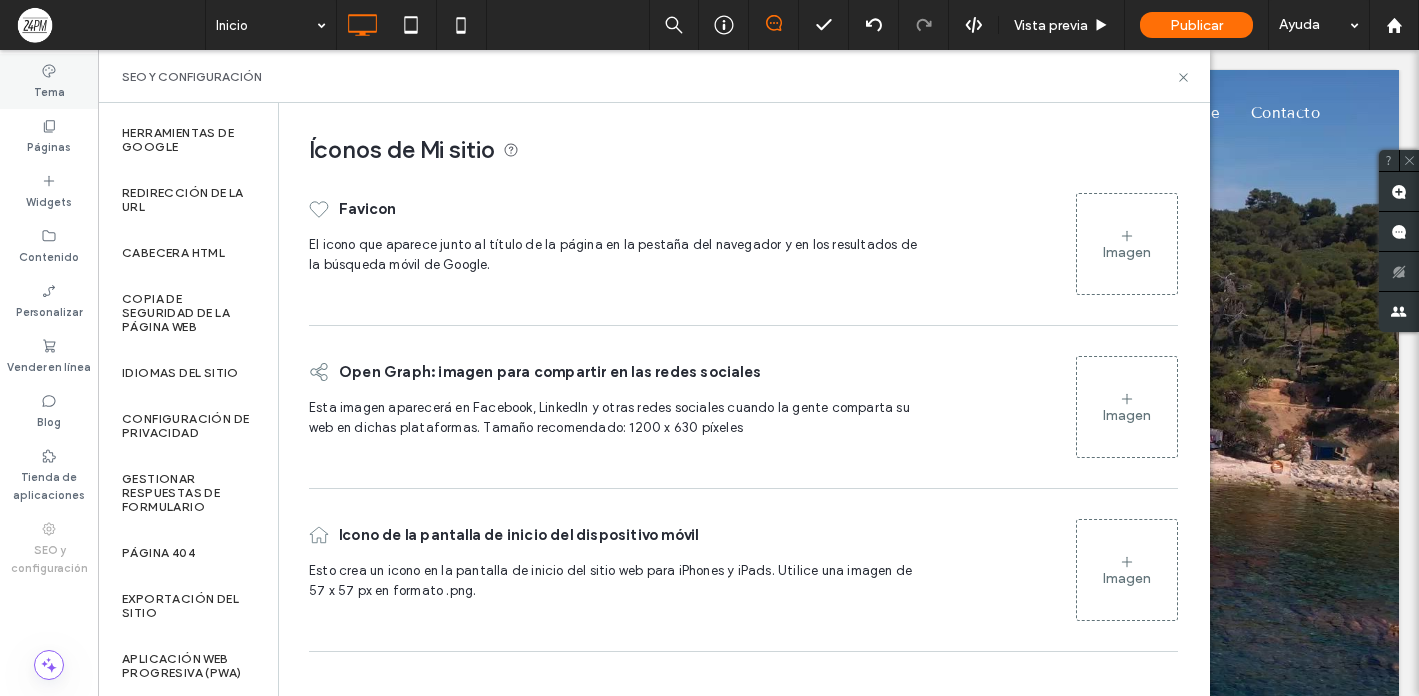 click on "Tema" at bounding box center [49, 81] 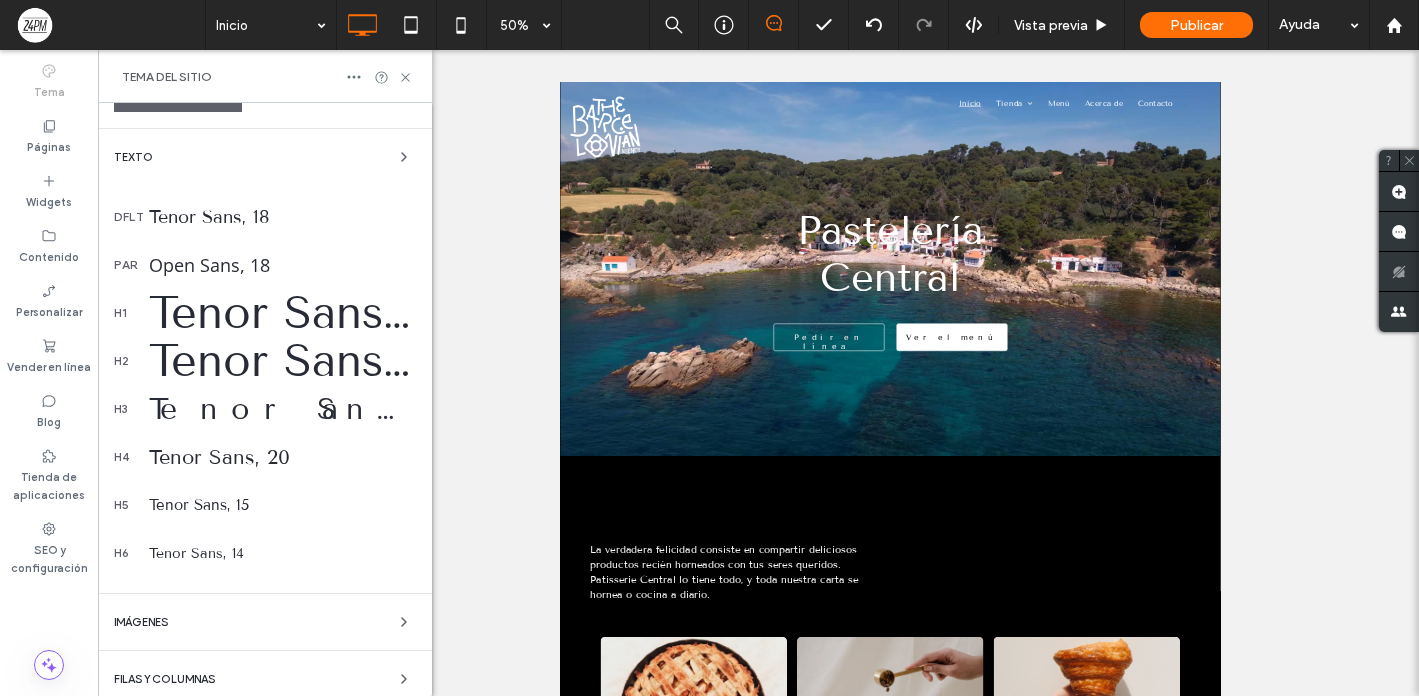 scroll, scrollTop: 396, scrollLeft: 0, axis: vertical 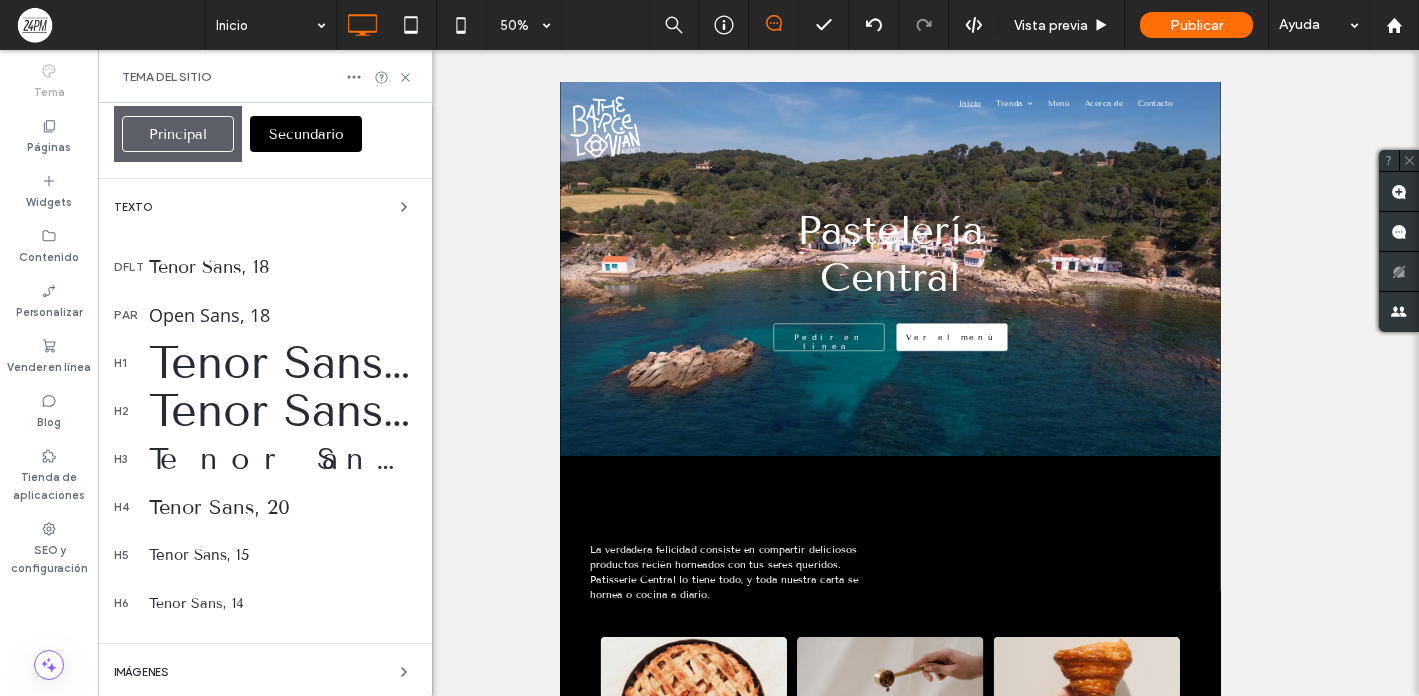 click on "Tenor Sans, 60" at bounding box center [282, 363] 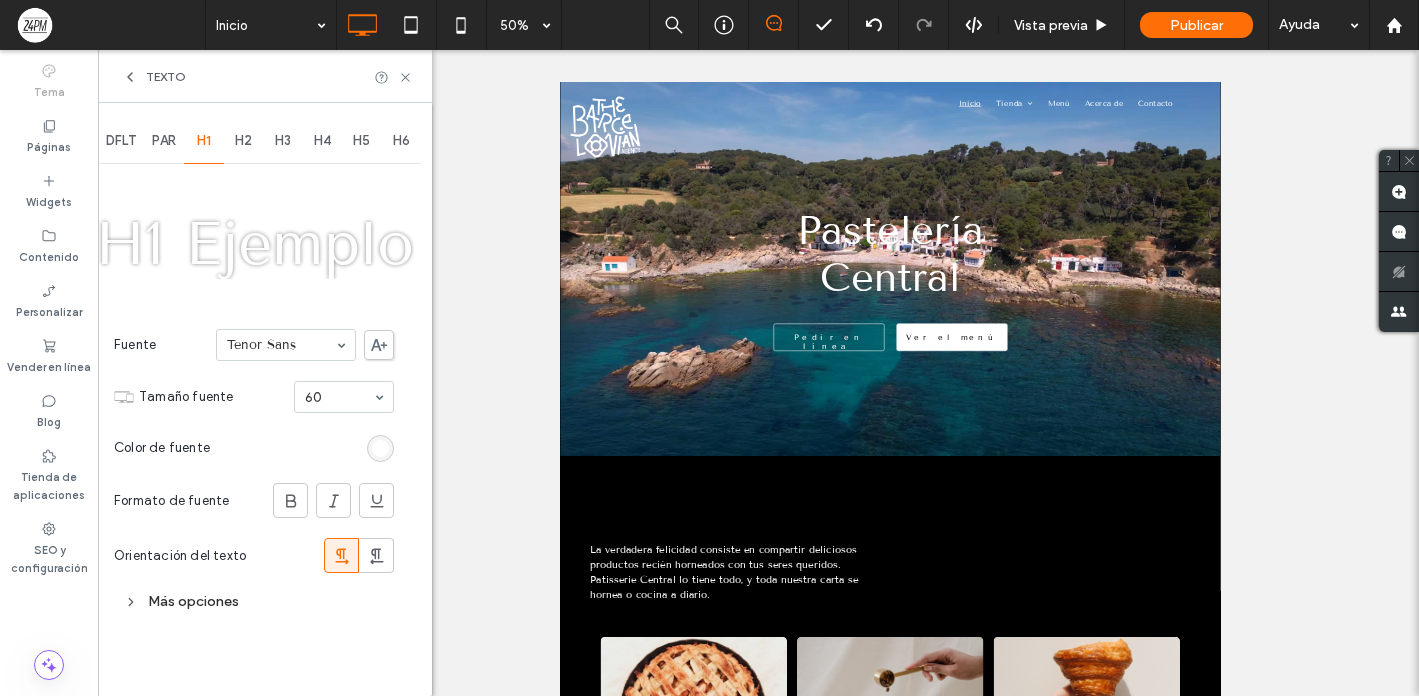 scroll, scrollTop: 0, scrollLeft: 0, axis: both 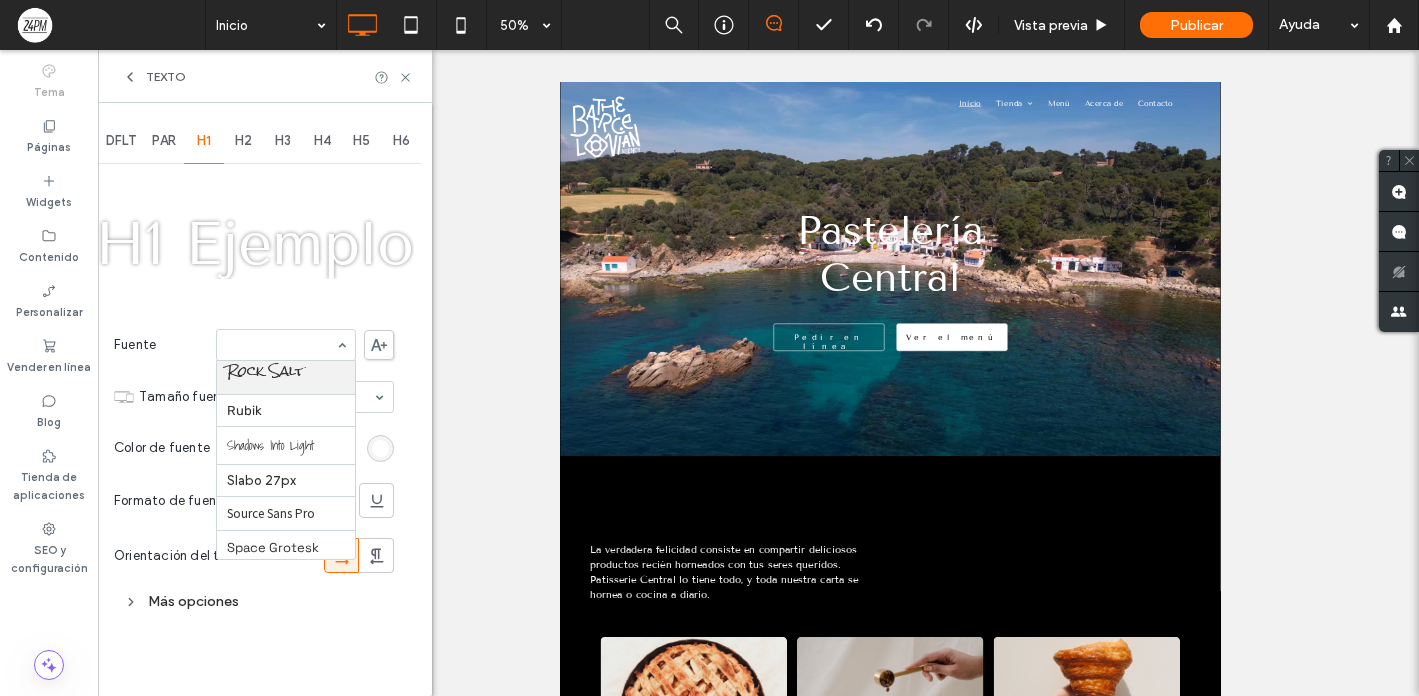 click 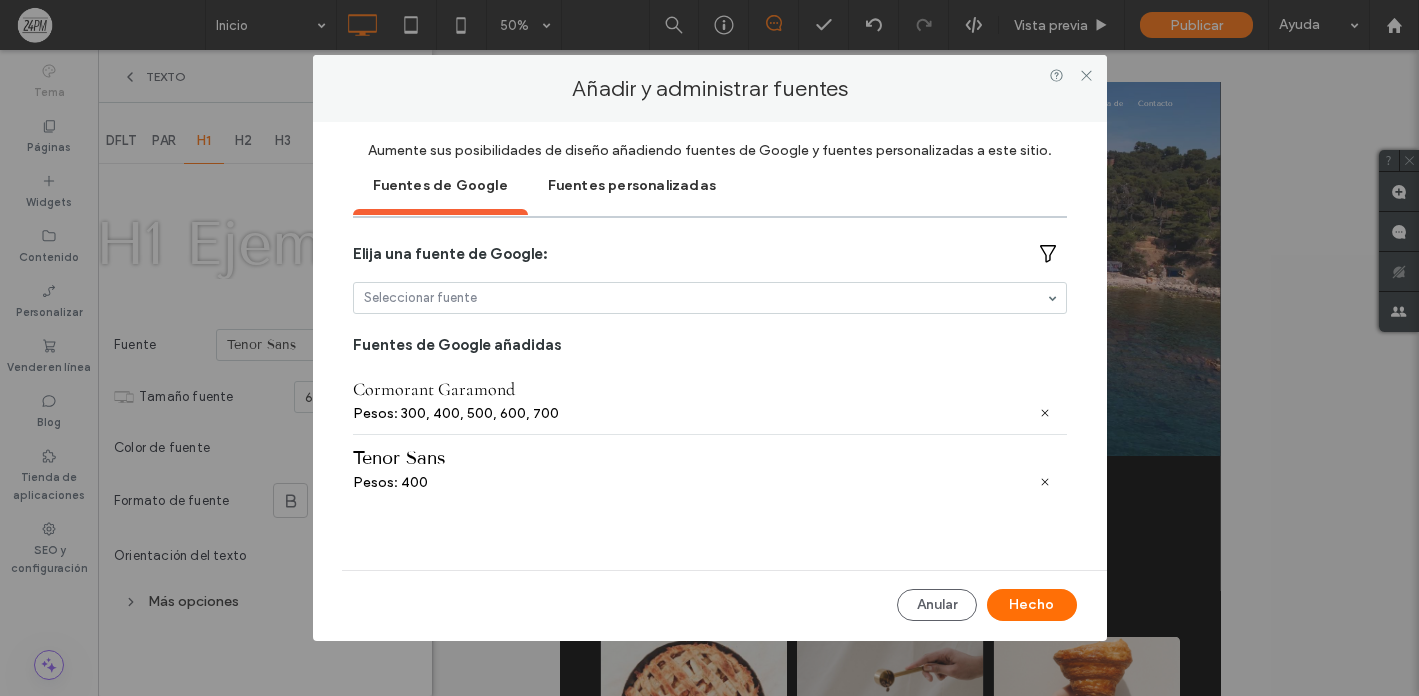 click on "Fuentes personalizadas" at bounding box center (632, 184) 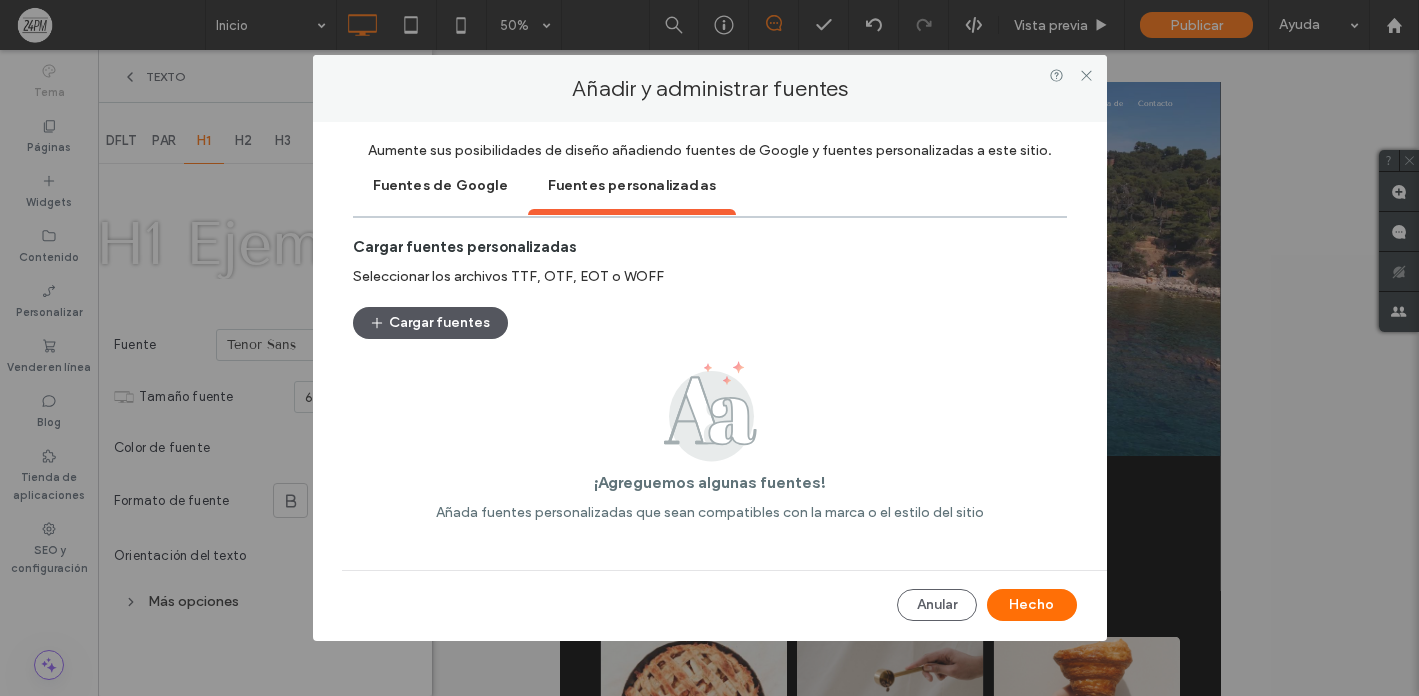 click on "Cargar fuentes" at bounding box center [430, 323] 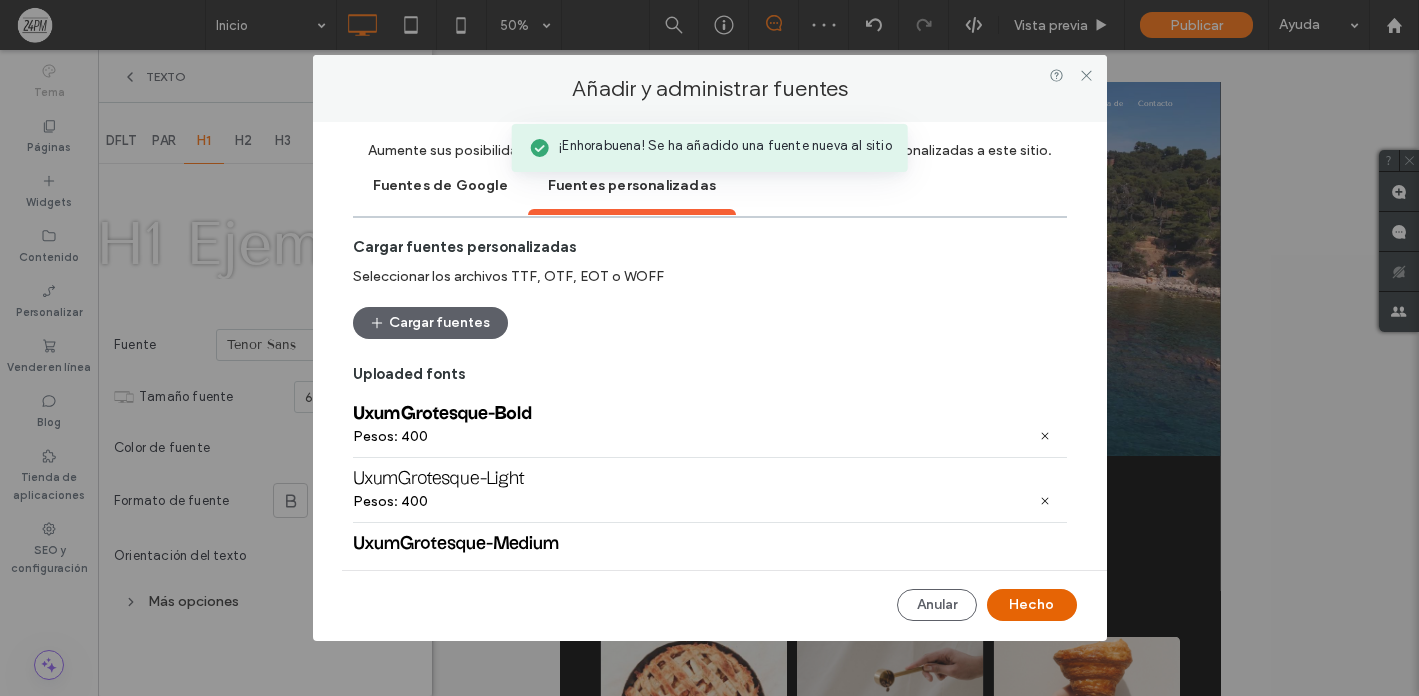 click on "Hecho" at bounding box center (1032, 605) 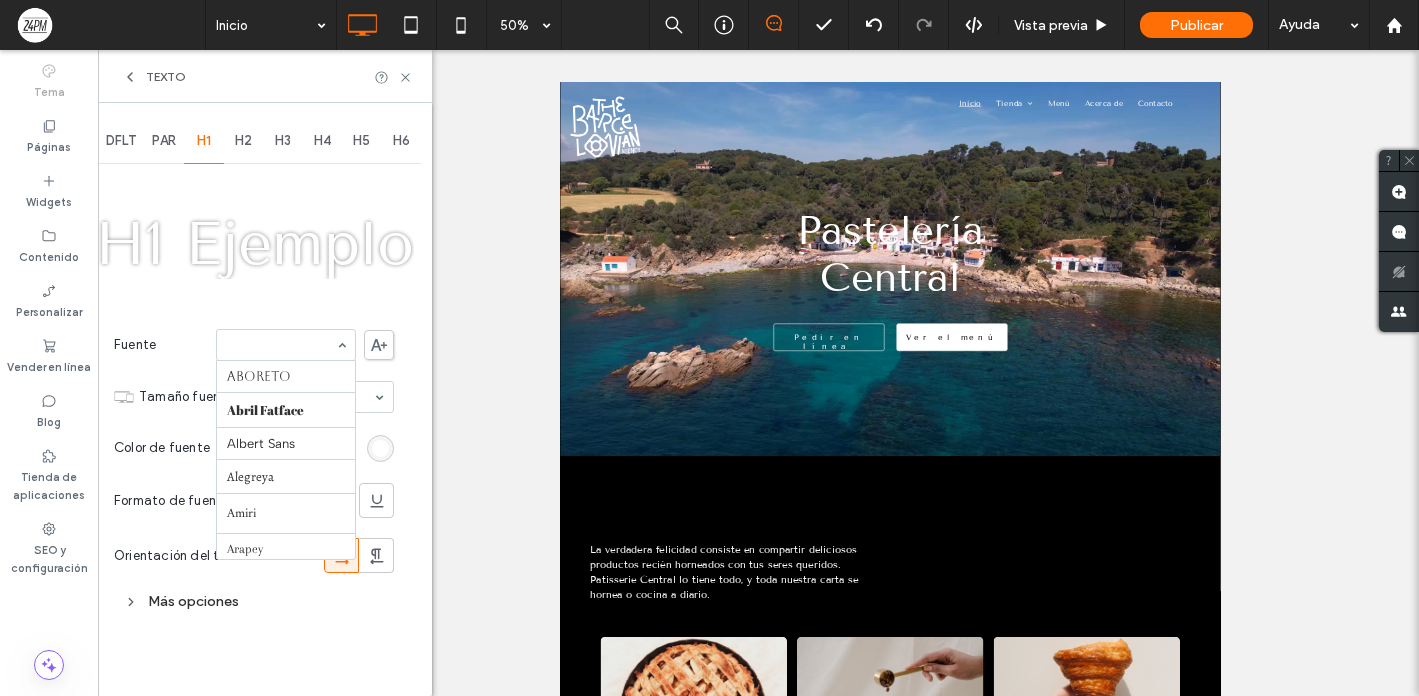 scroll, scrollTop: 2336, scrollLeft: 0, axis: vertical 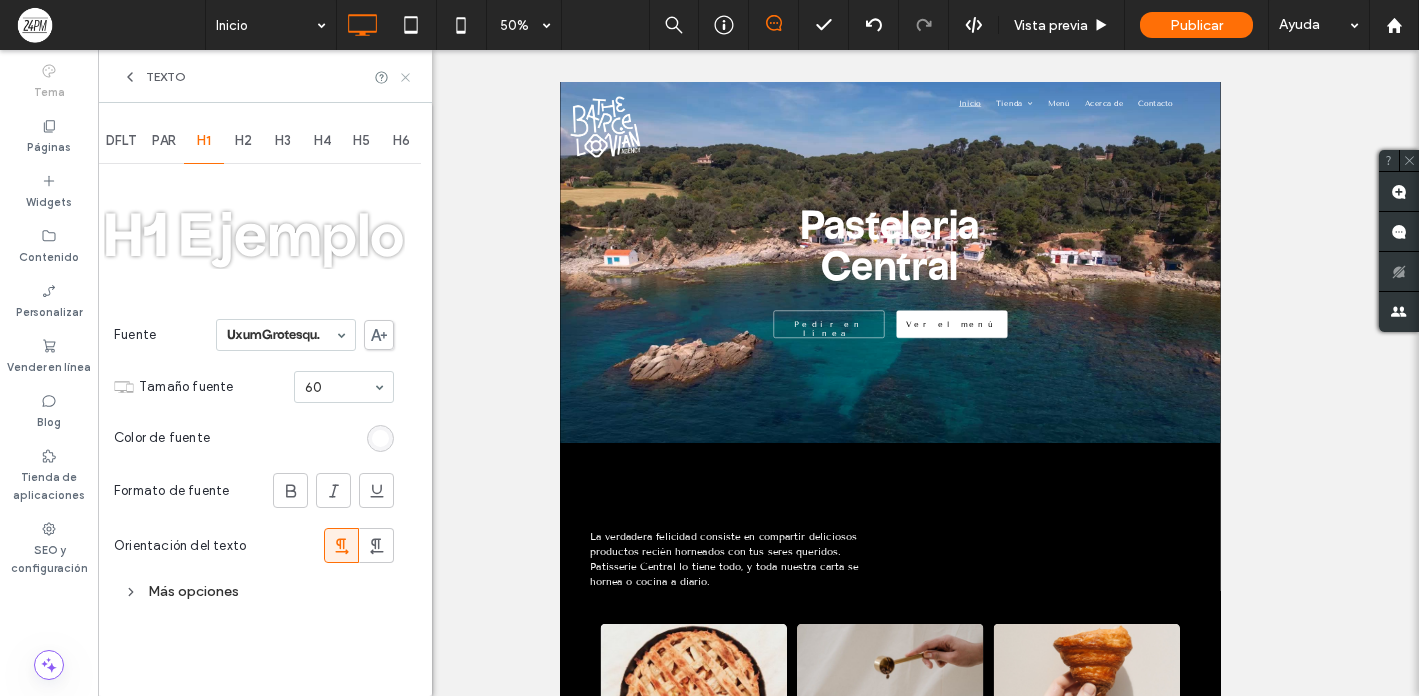 click 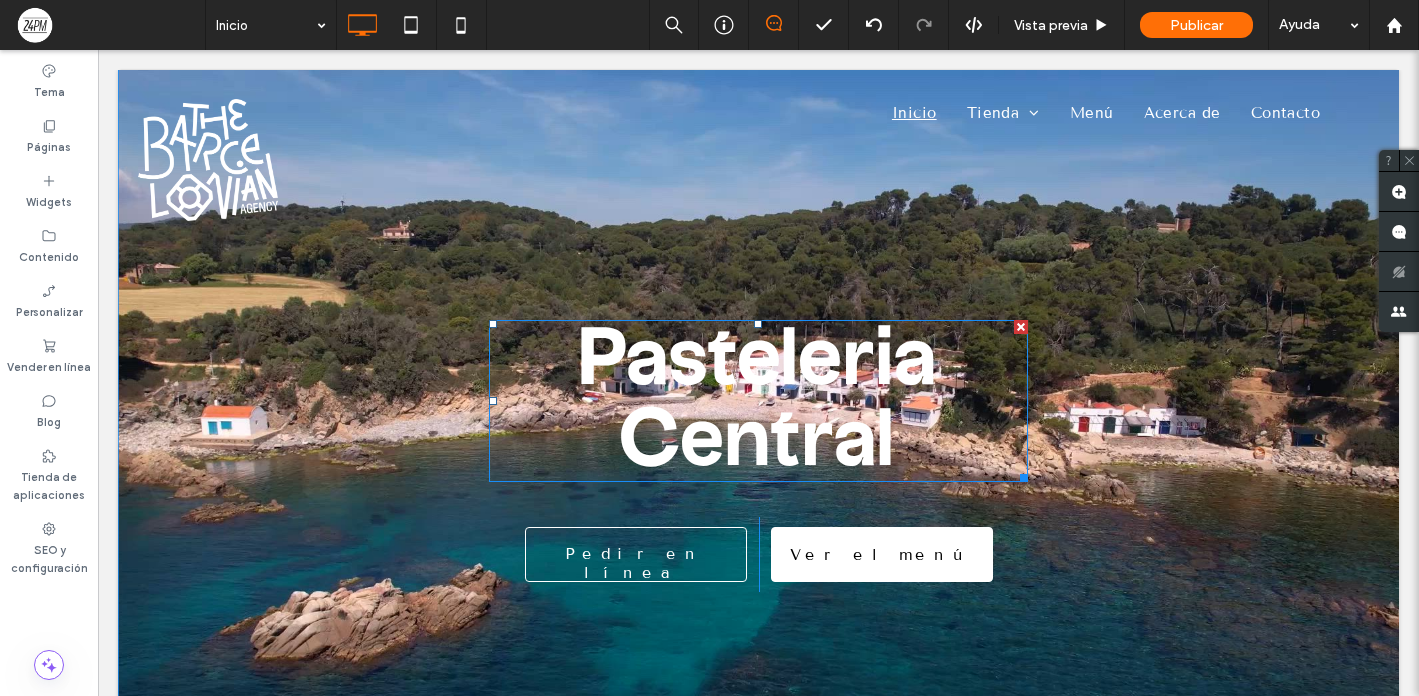 click on "Pastelería Central" at bounding box center [758, 401] 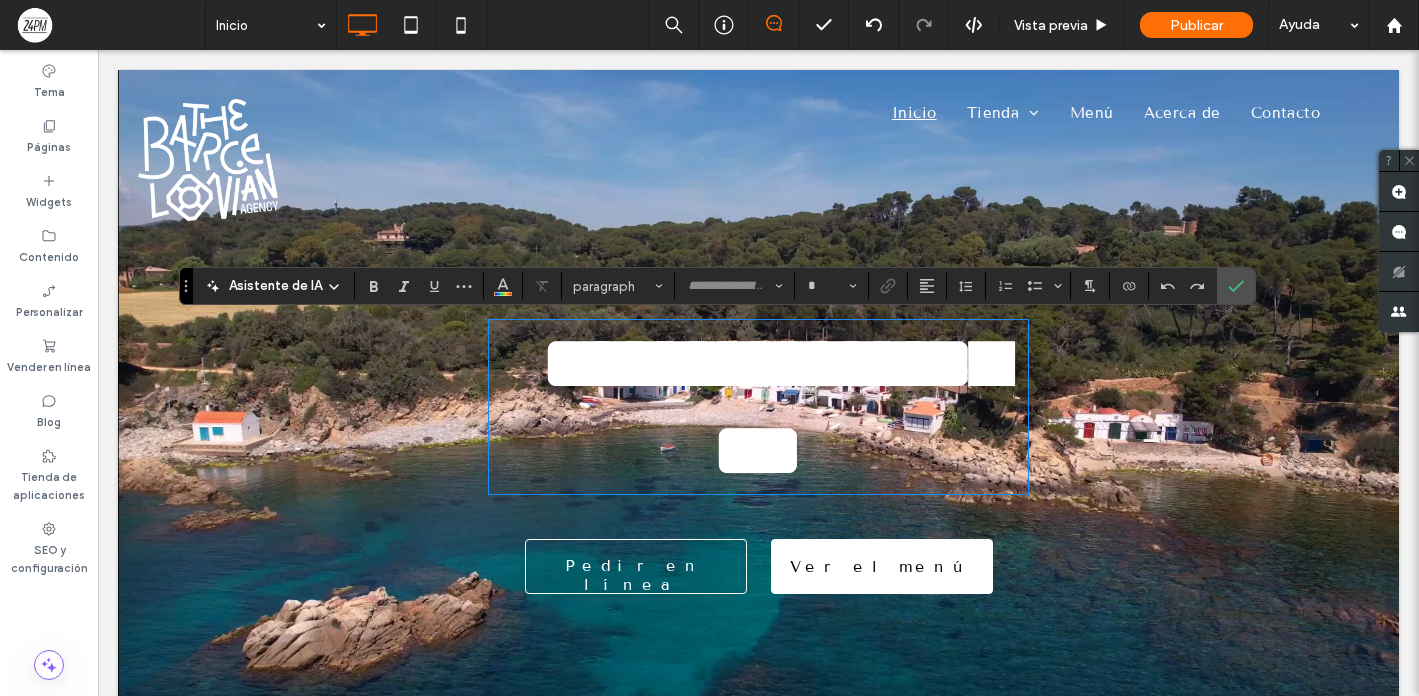type on "**********" 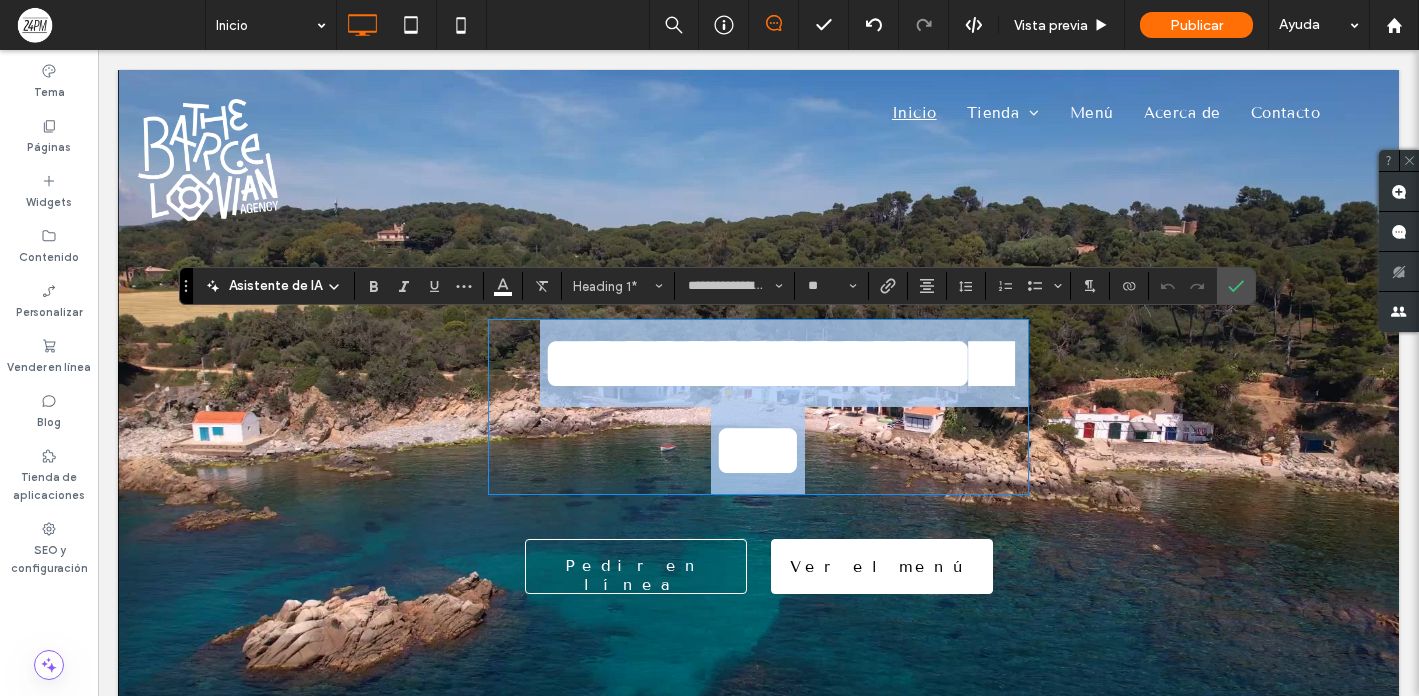 type 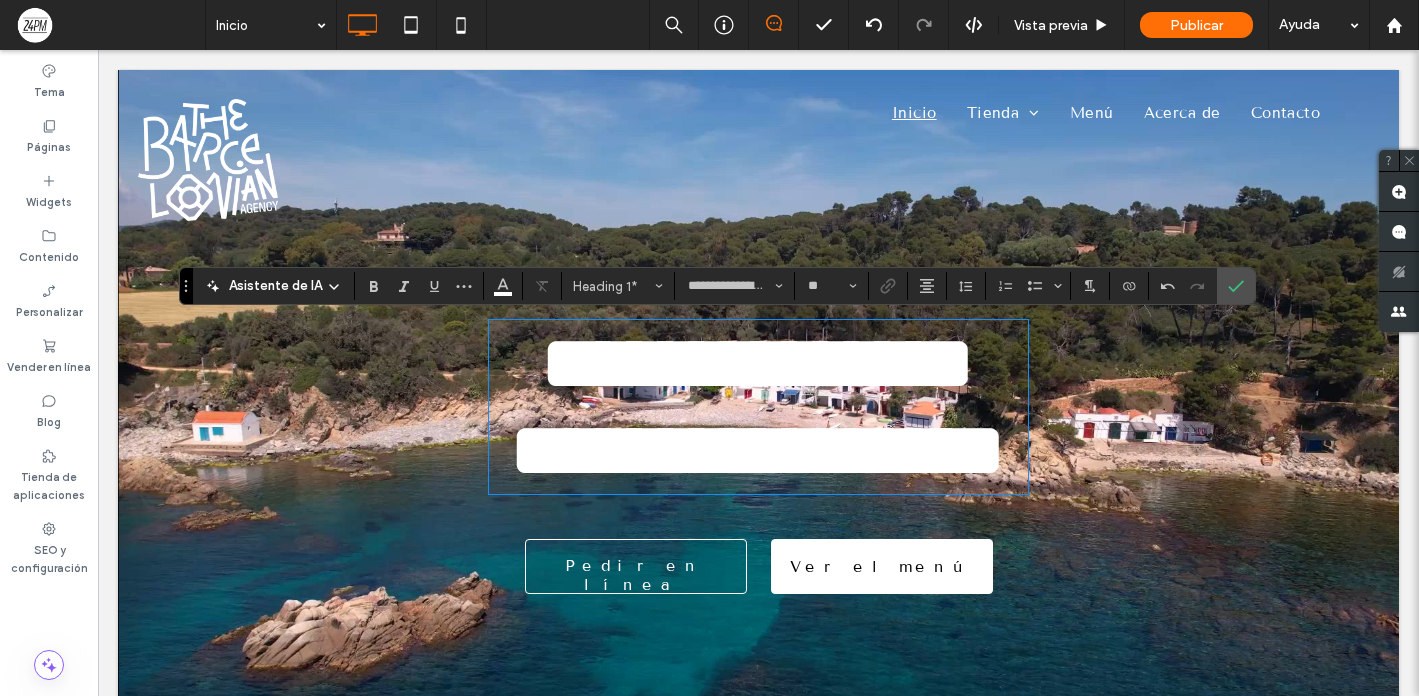 drag, startPoint x: 1079, startPoint y: 547, endPoint x: 1022, endPoint y: 535, distance: 58.249462 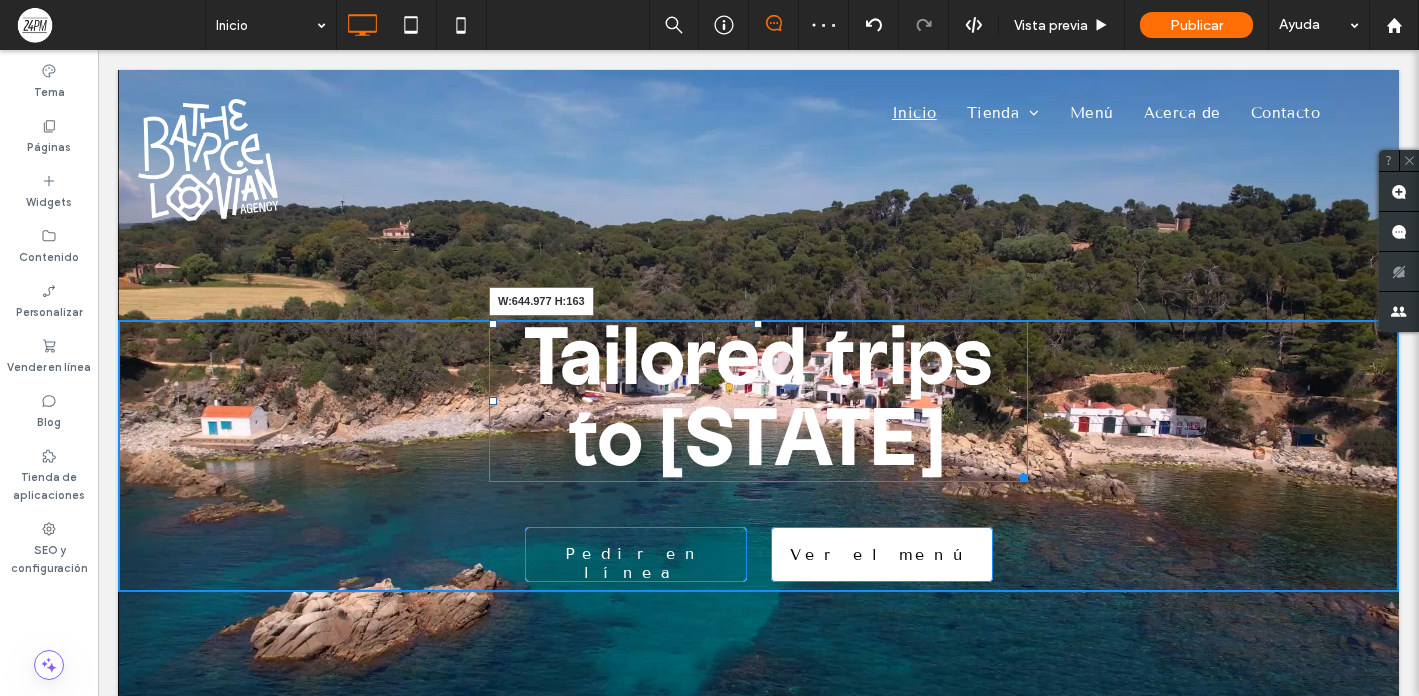 drag, startPoint x: 1018, startPoint y: 561, endPoint x: 1071, endPoint y: 549, distance: 54.34151 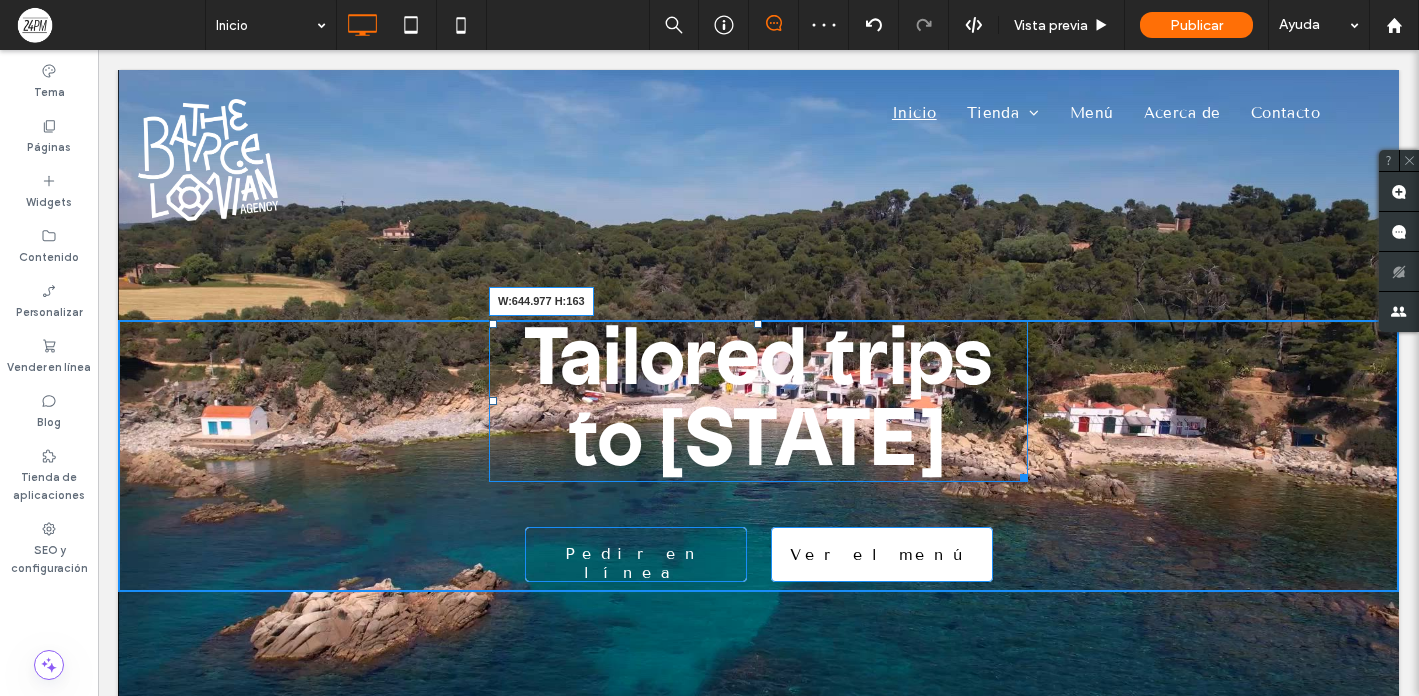 click on "Tailored trips to Catalonia and ﻿ W:644.977 H:163
Pedir en línea
Click To Paste
Ver el menú
Click To Paste
Click To Paste" at bounding box center (758, 456) 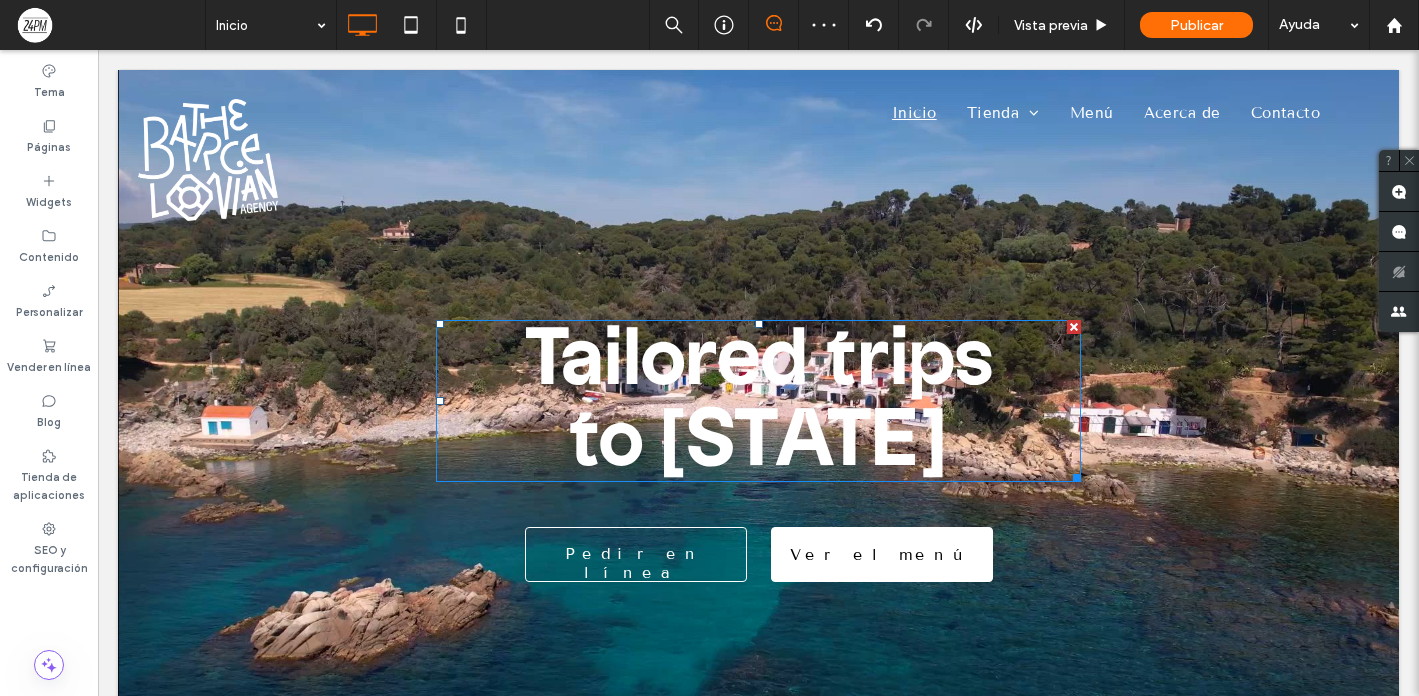 click on "to Catalonia and ﻿" at bounding box center (759, 441) 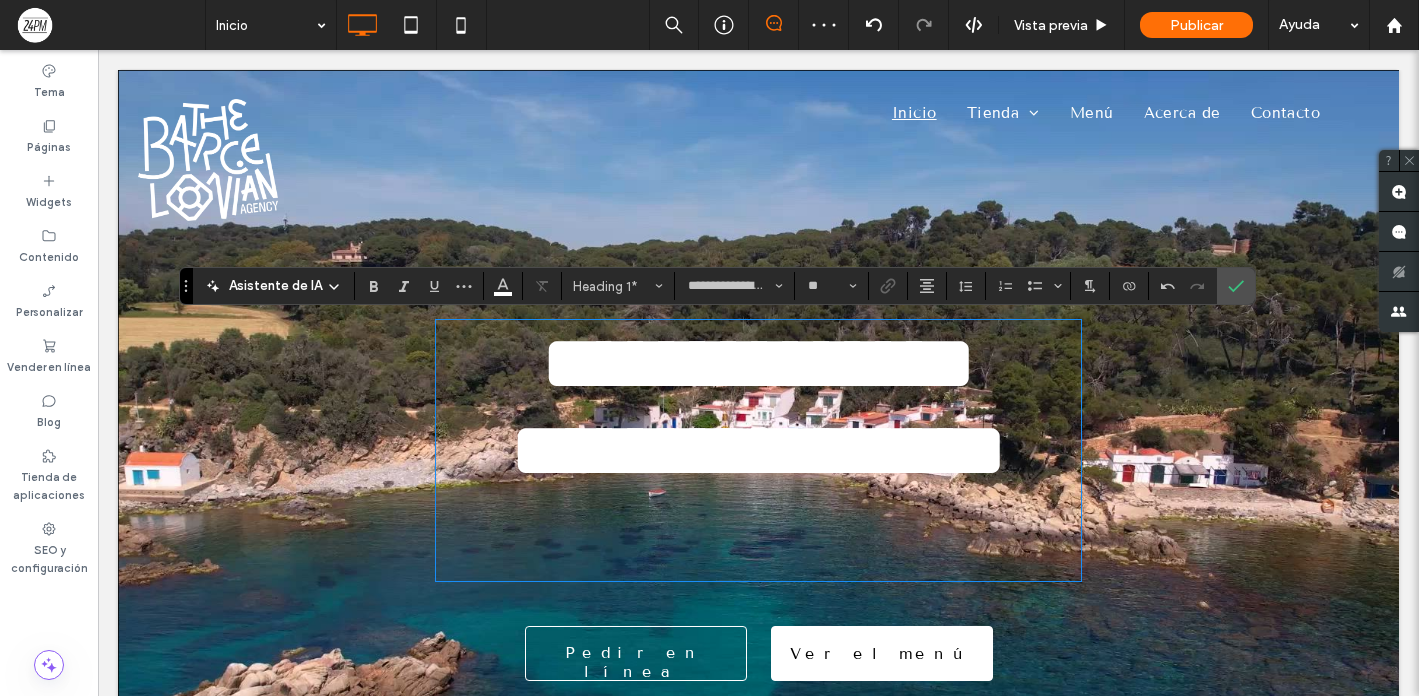 type 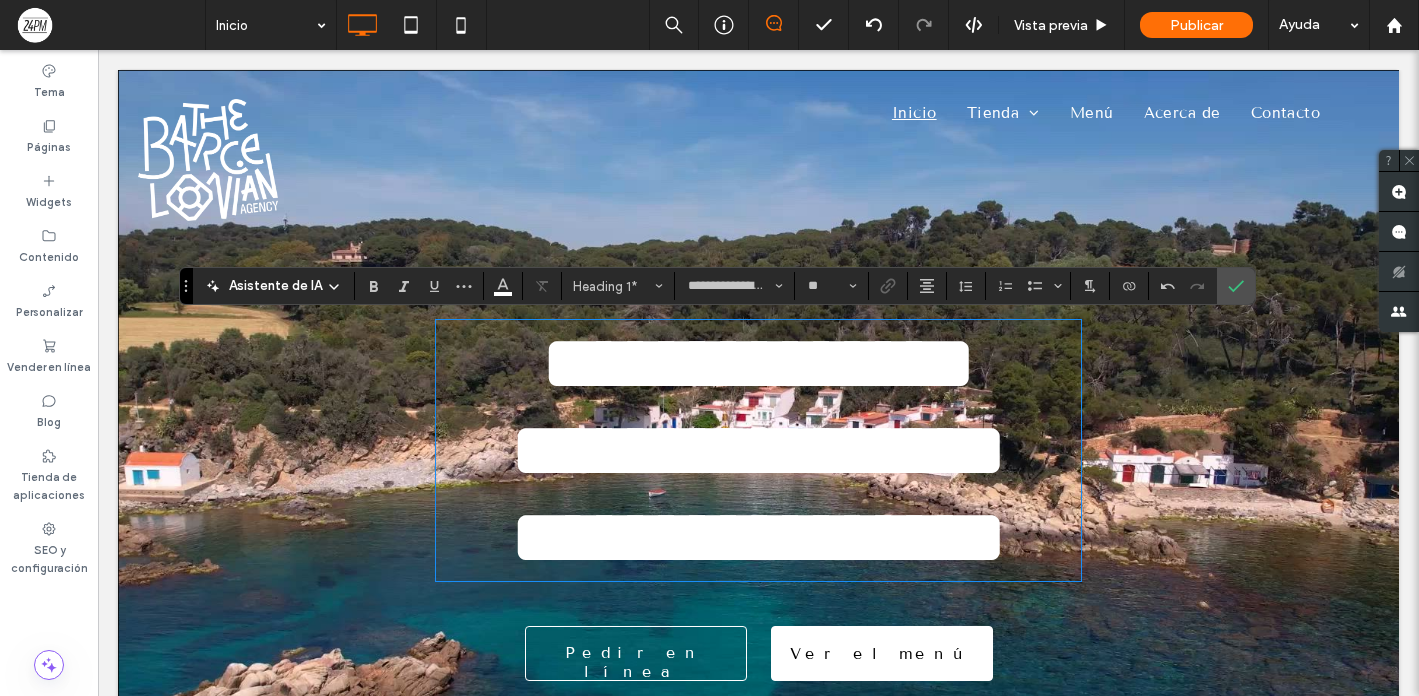 click on "Click To Paste
Fila
Inicio
Tienda
Pies
Coffee & Tea
Bakery & Pastries
Menú
Acerca de
Contacto
Click To Paste
Fila
Panadería del centro de la ciudad
Mon - Fri
9:00 am
-  5:00 pm
Sat - Sun
11:00 am
-  5:00 pm
555-555-55-55
Panadería de la zona alta
Mon - Fri
9:00 am
-  5:00 pm
Sat - Sun
11:00 am
-  5:00 pm
555-555-55-55
Click To Paste
Fila
Menú
Click To Paste
.st0-undefined{fill-rule:evenodd;clip-rule:evenodd;}
Click To Paste
Click To Paste
Login
John Doe" at bounding box center [758, 3062] 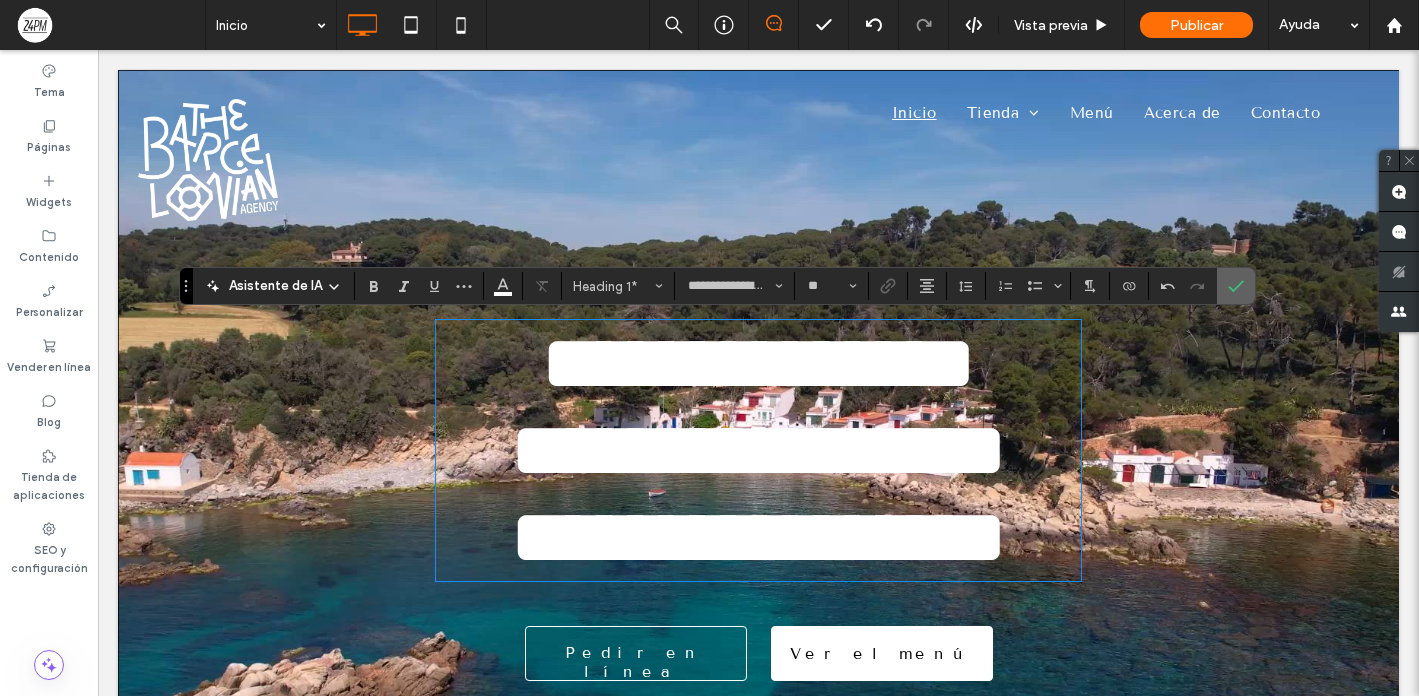 click 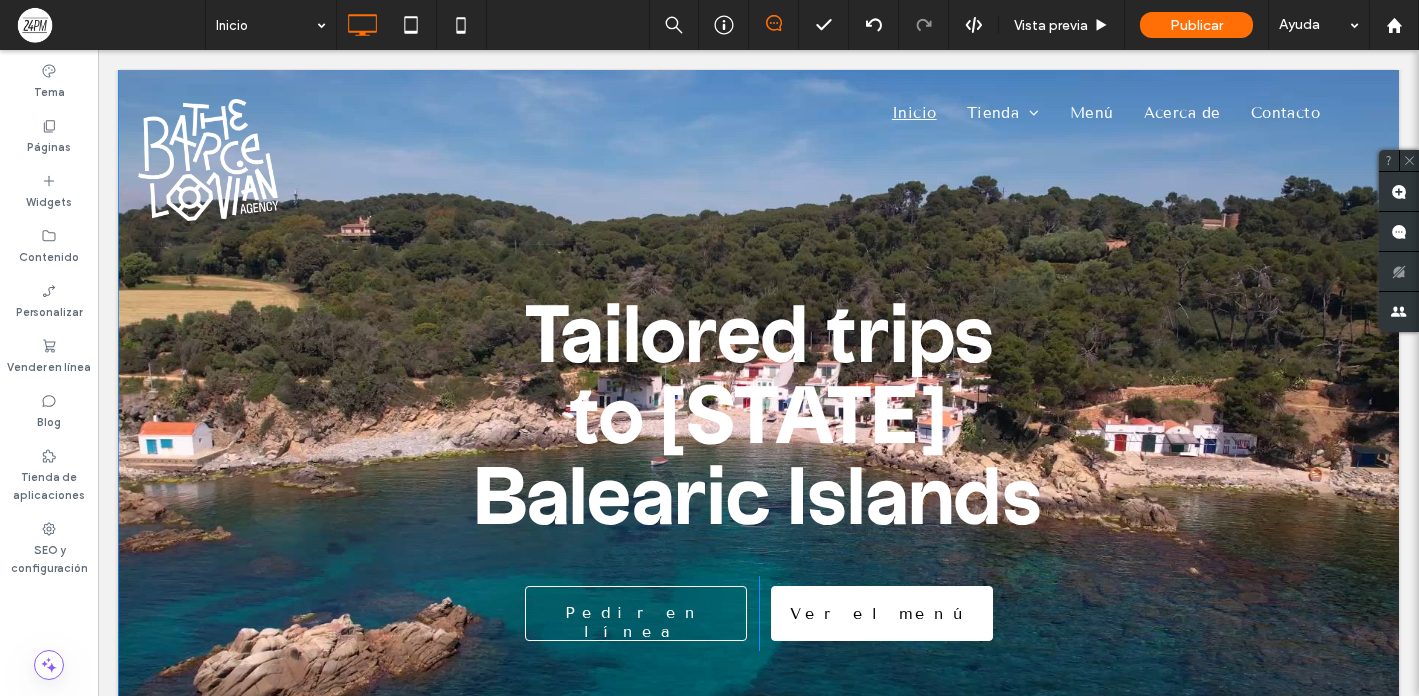 scroll, scrollTop: 0, scrollLeft: 0, axis: both 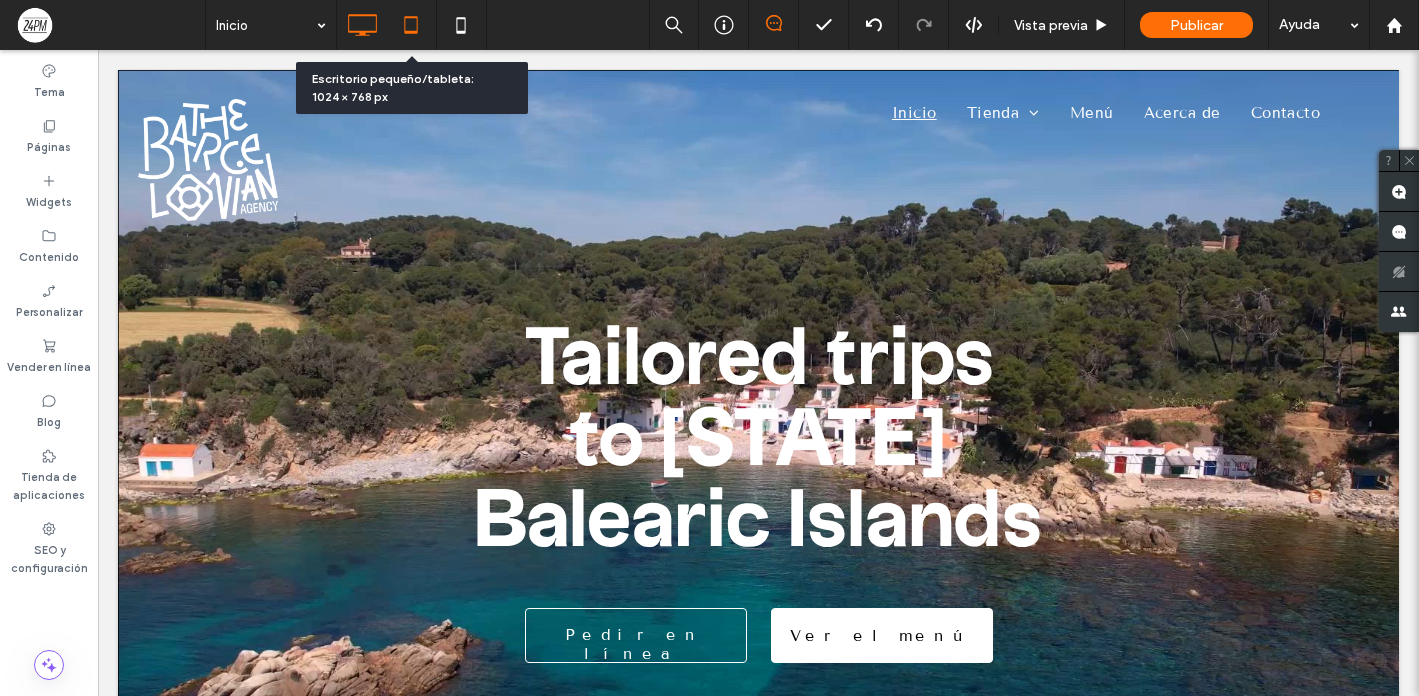 click 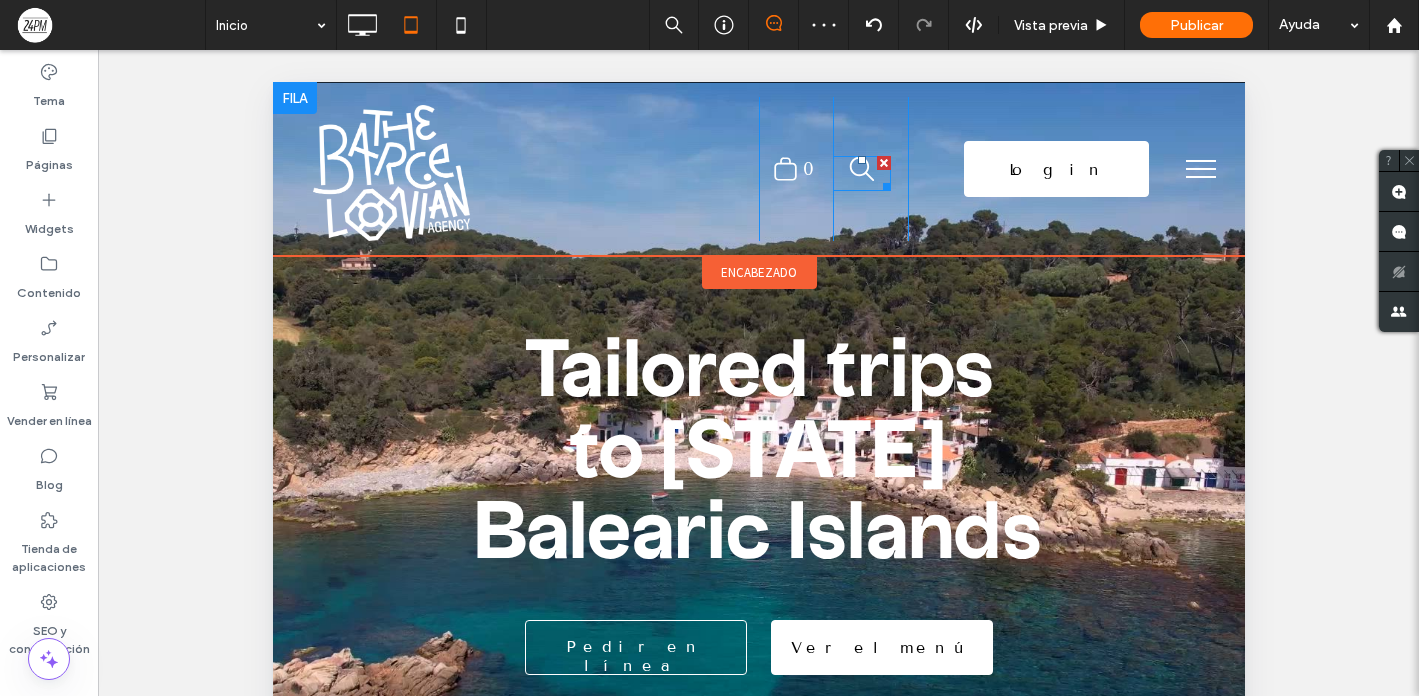 click at bounding box center [883, 163] 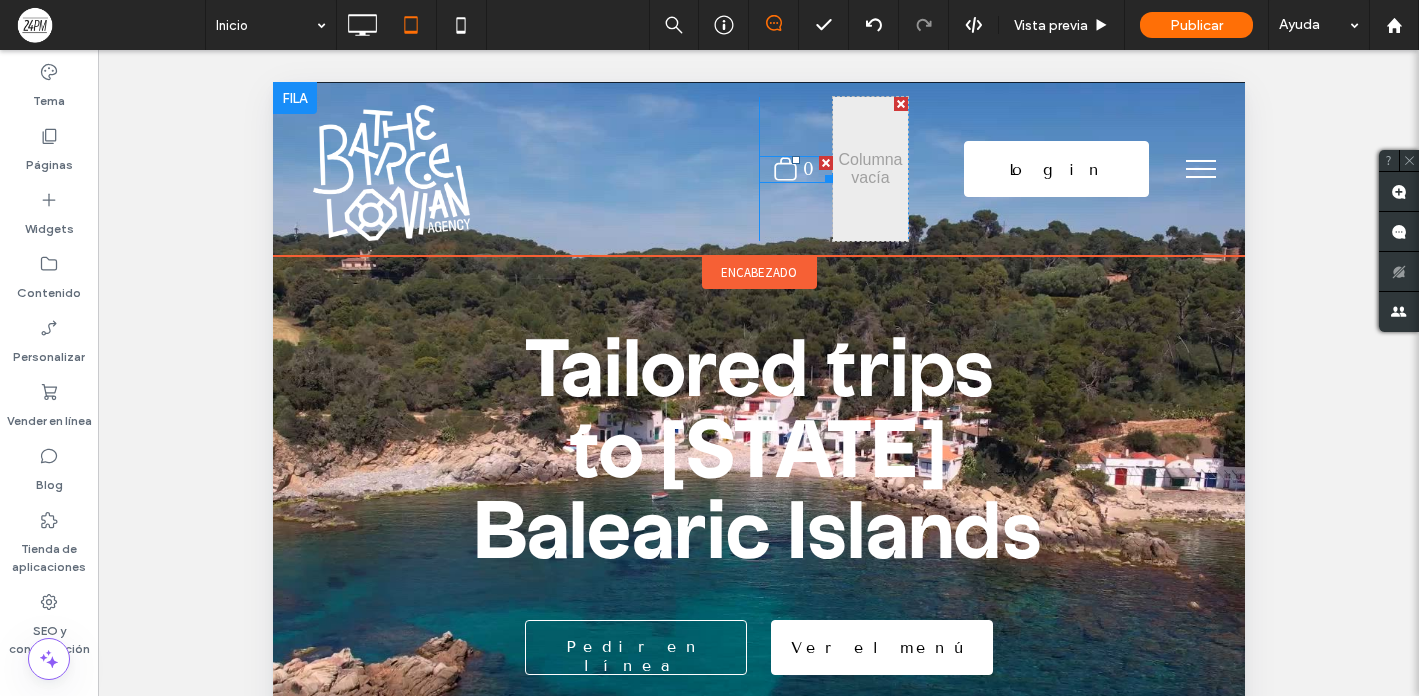 click at bounding box center (825, 163) 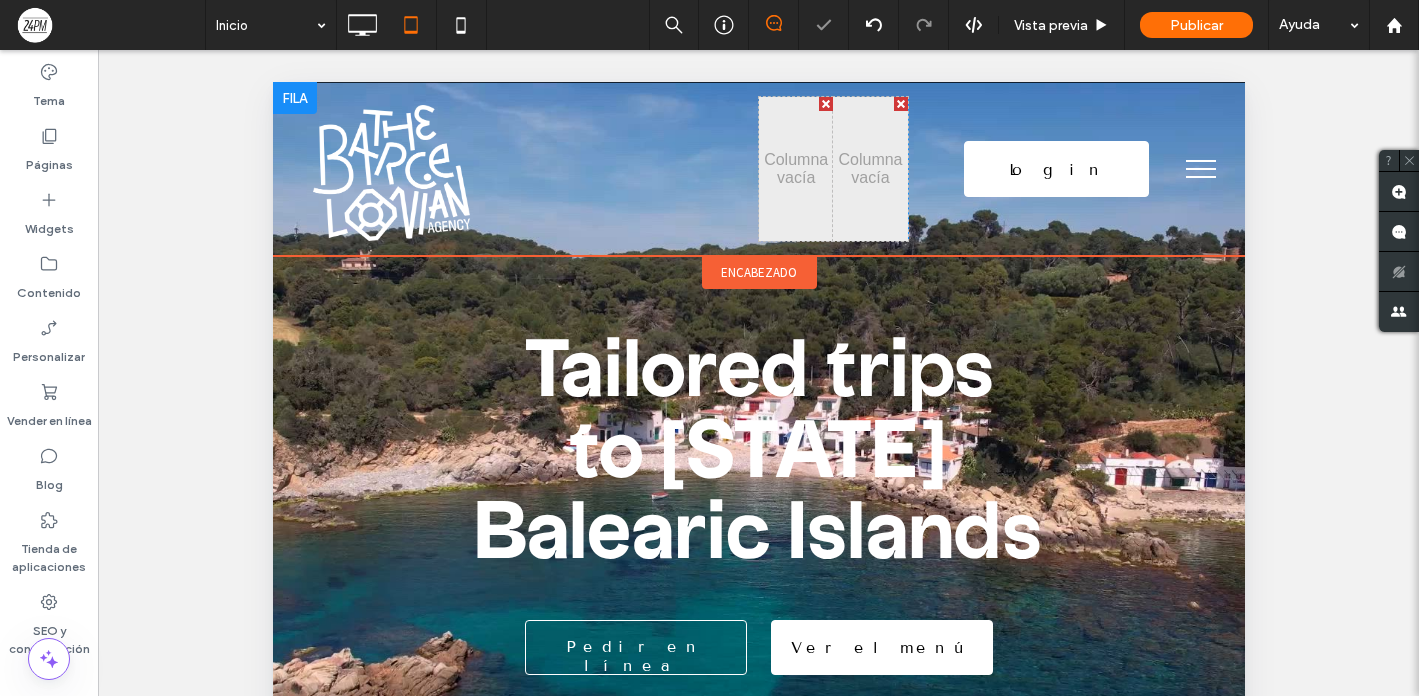 click at bounding box center [900, 104] 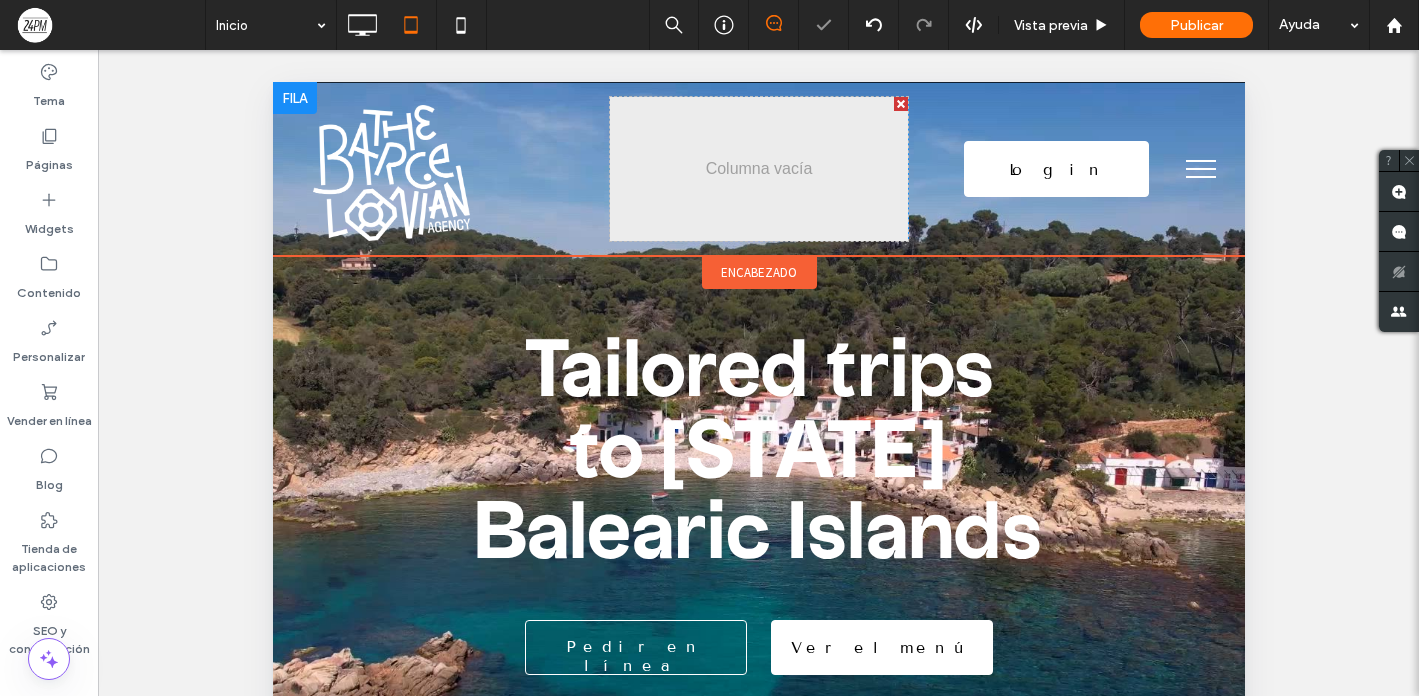 click at bounding box center [900, 104] 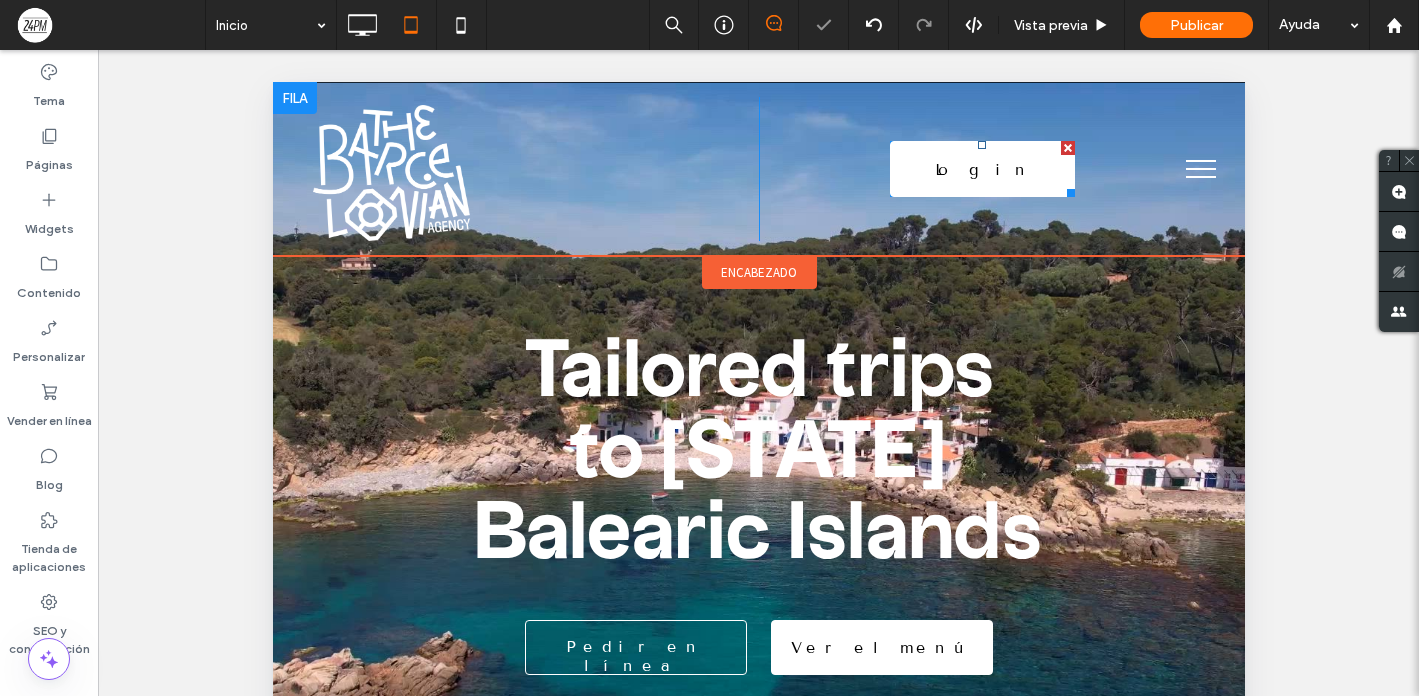 click at bounding box center [1067, 148] 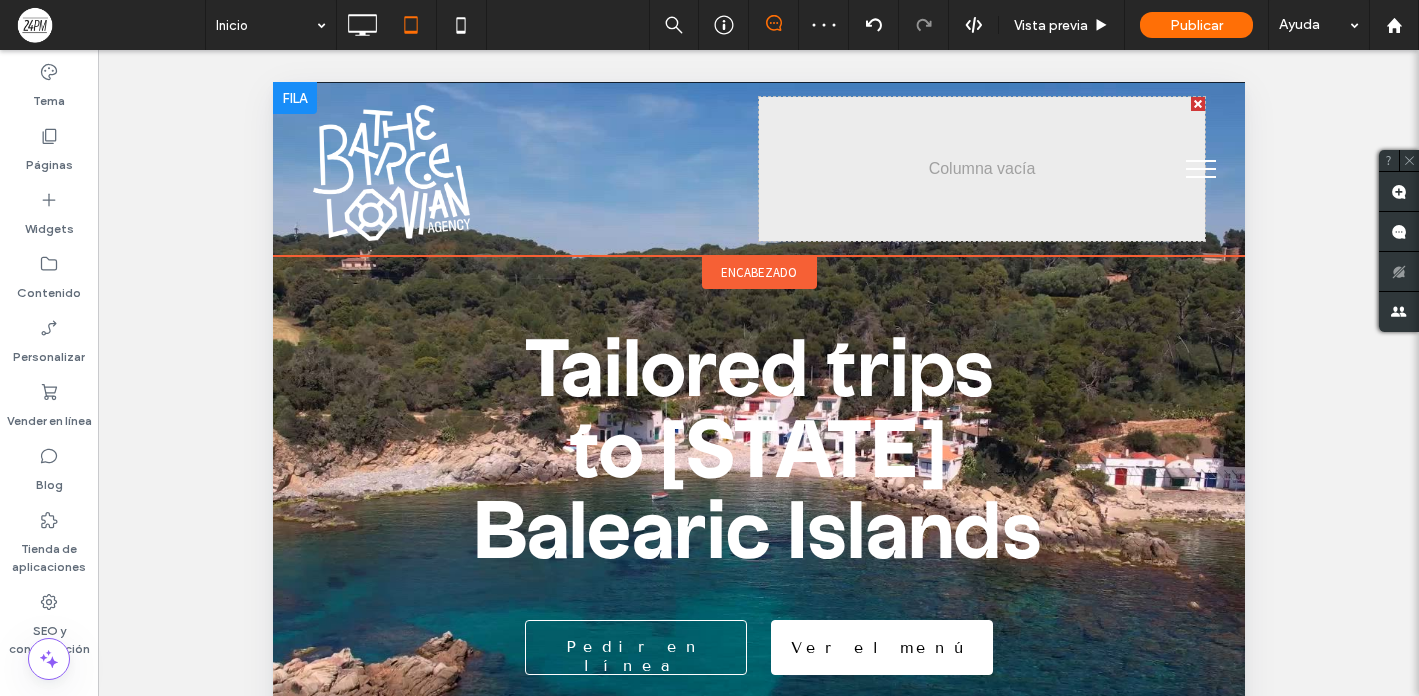 click on "Click To Paste
Click To Paste" at bounding box center (758, 169) 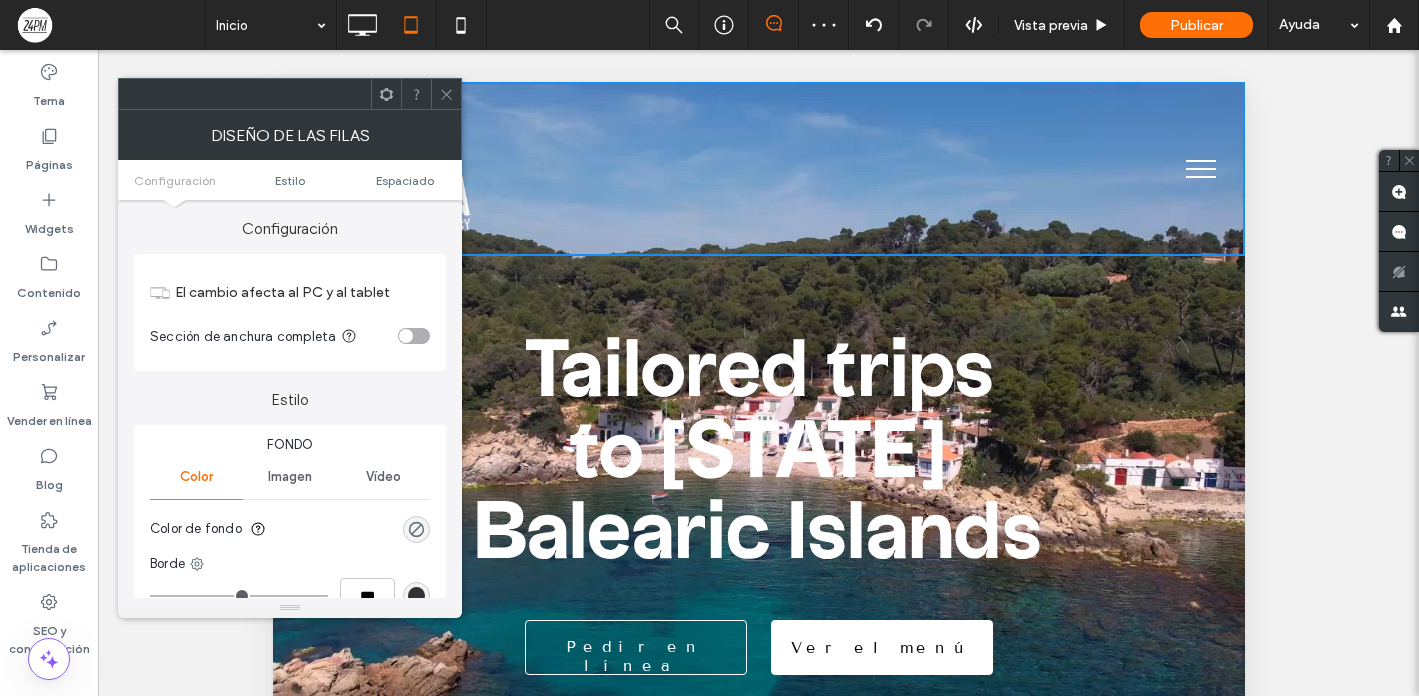click 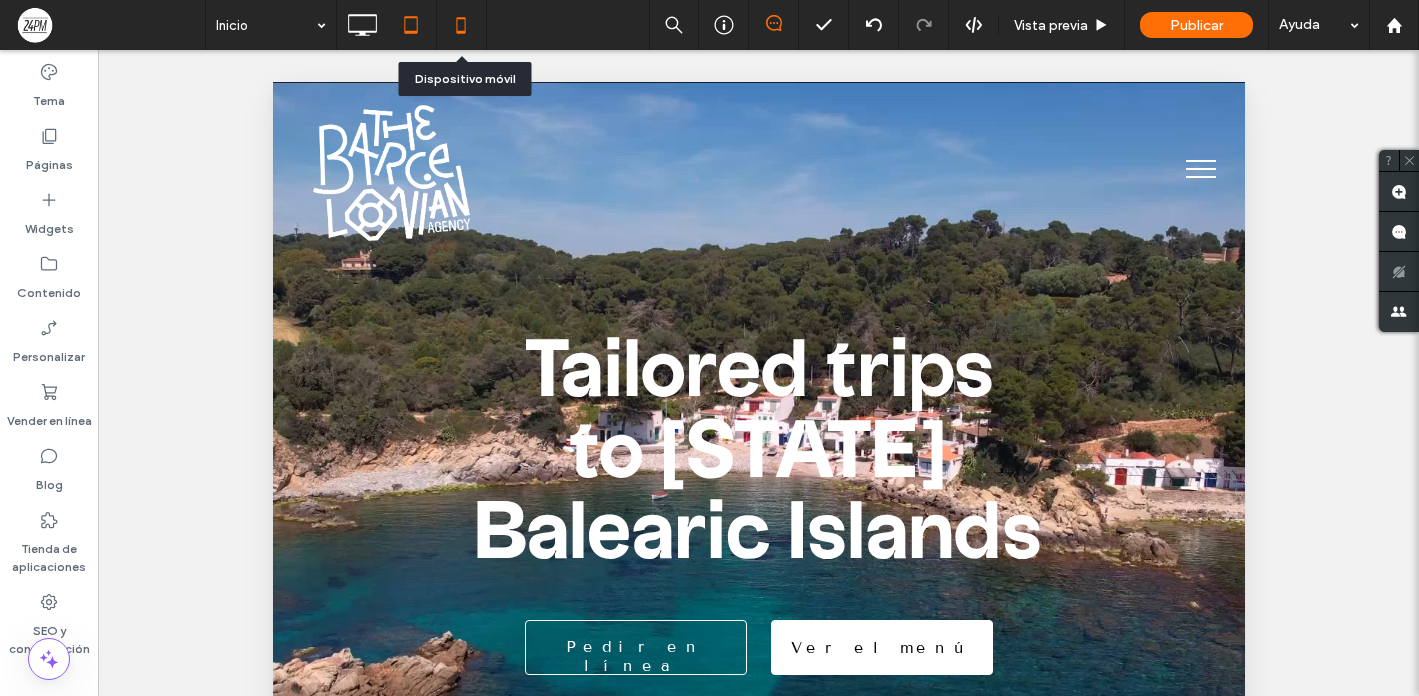 click 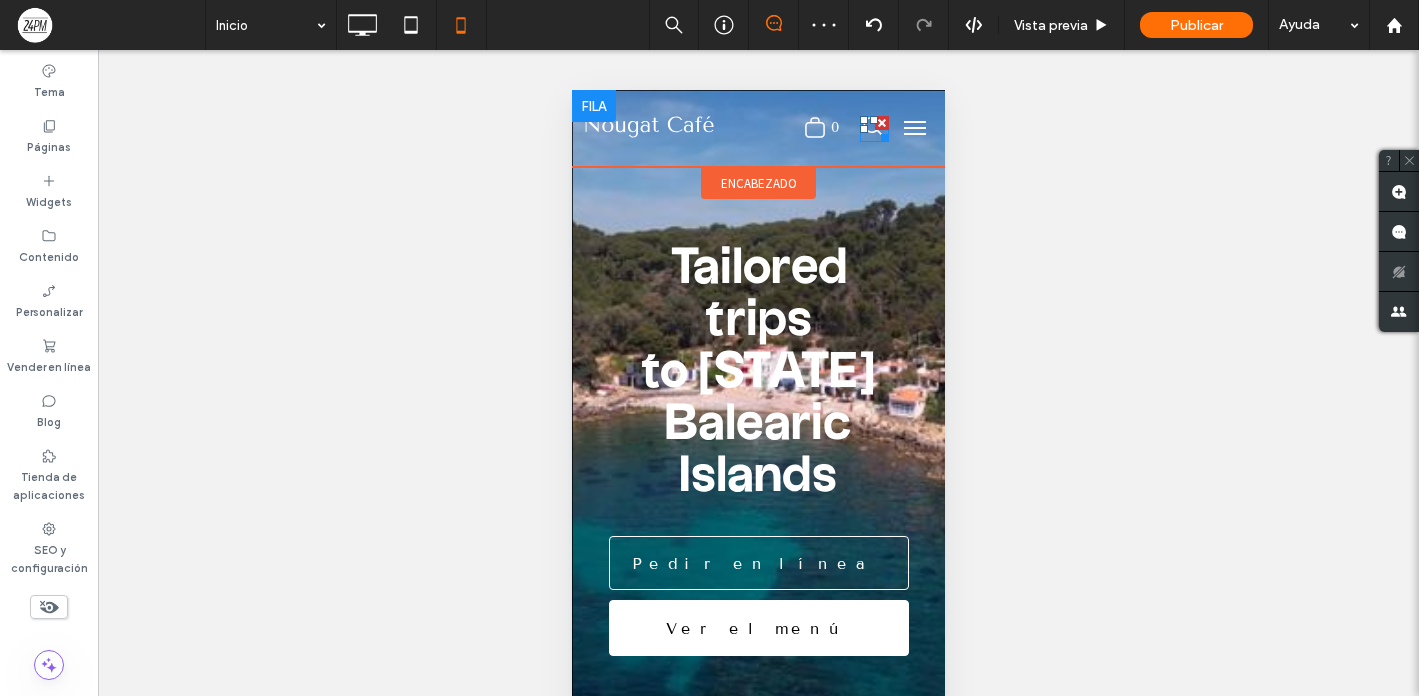 scroll, scrollTop: 0, scrollLeft: 0, axis: both 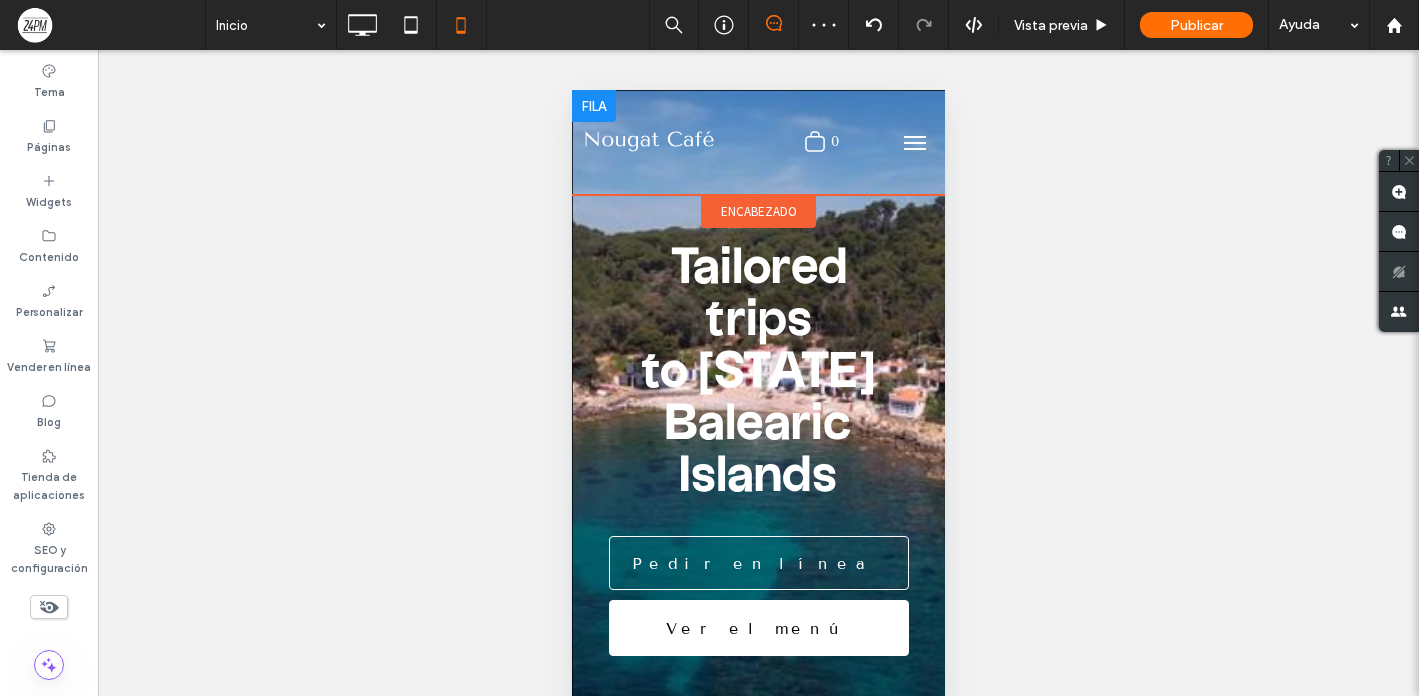 click at bounding box center [898, 142] 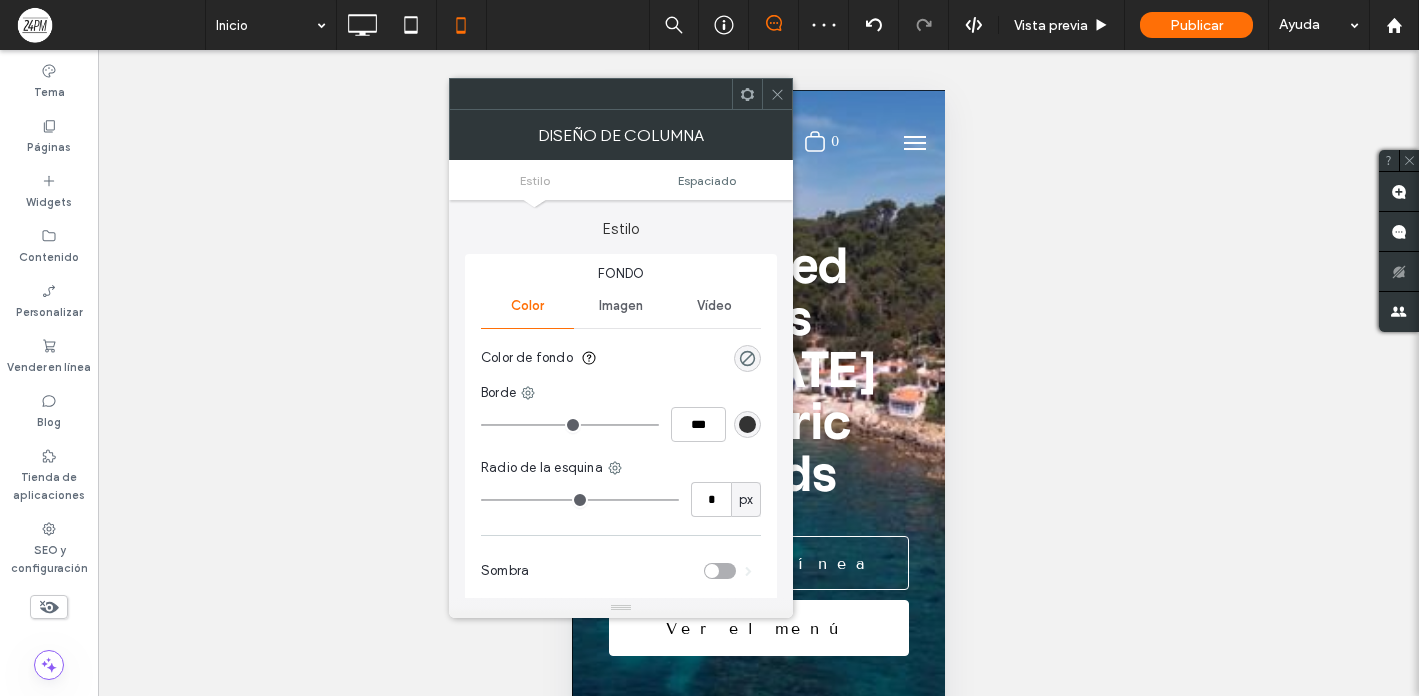 click on ".st0-undefined{fill-rule:evenodd;clip-rule:evenodd;}
0" at bounding box center [824, 141] 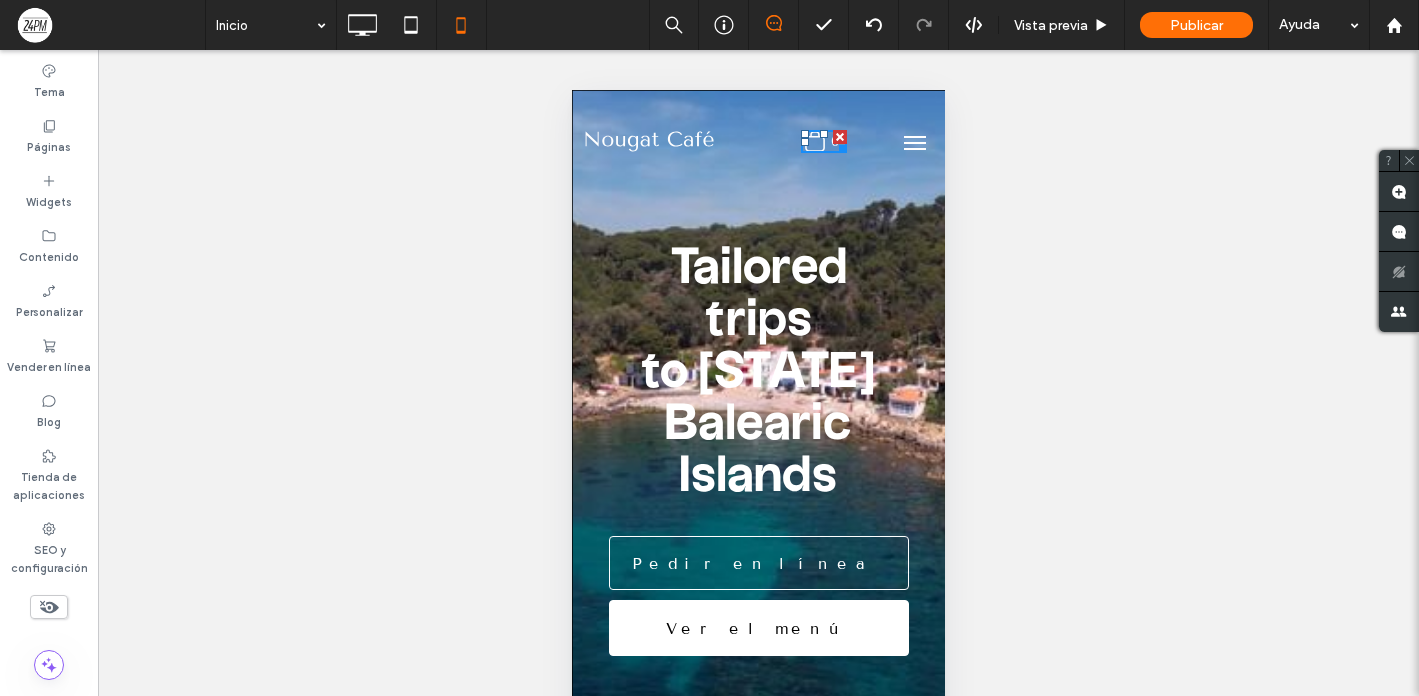 click at bounding box center (840, 137) 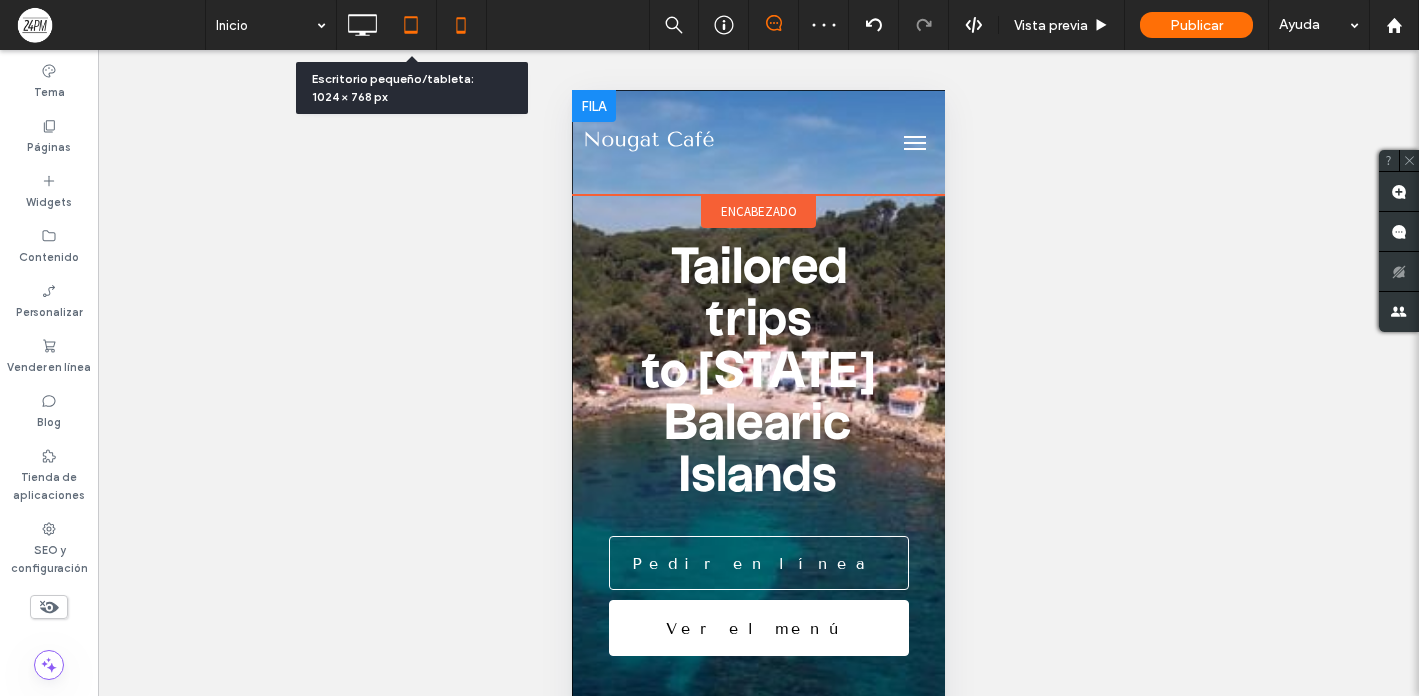 click 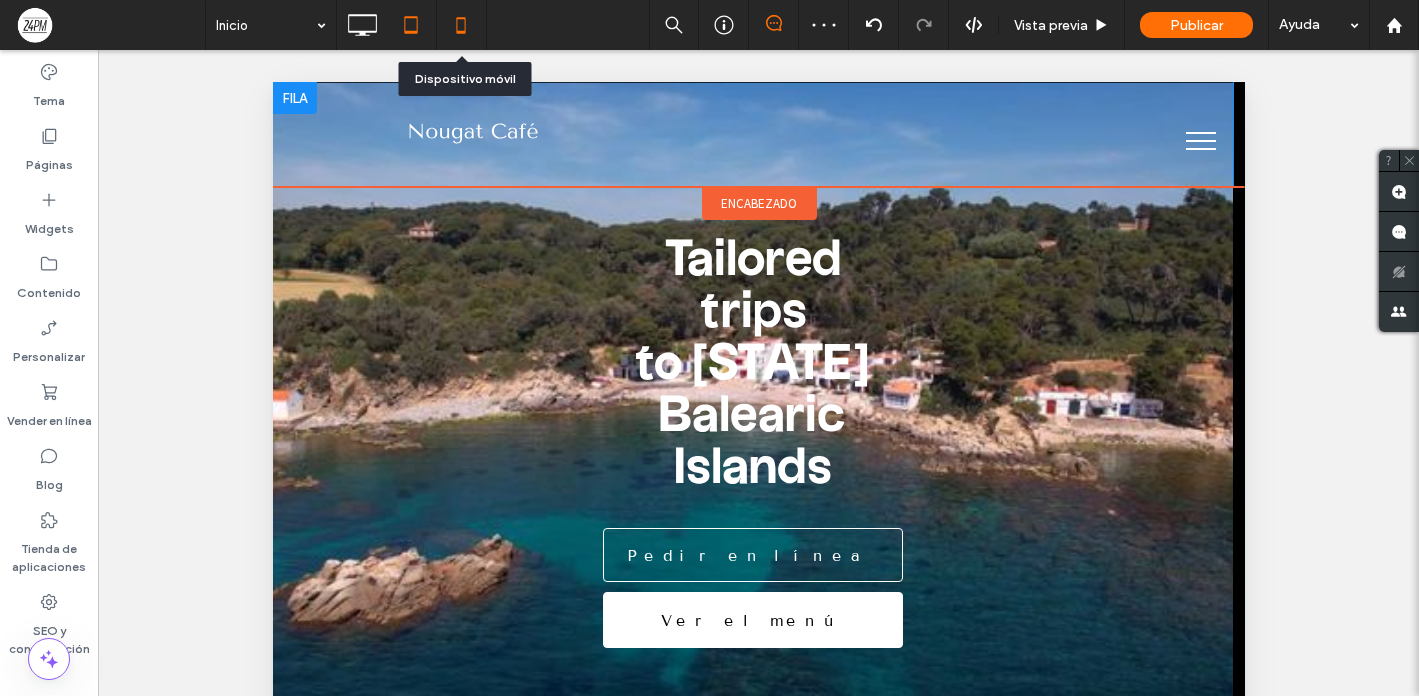 click 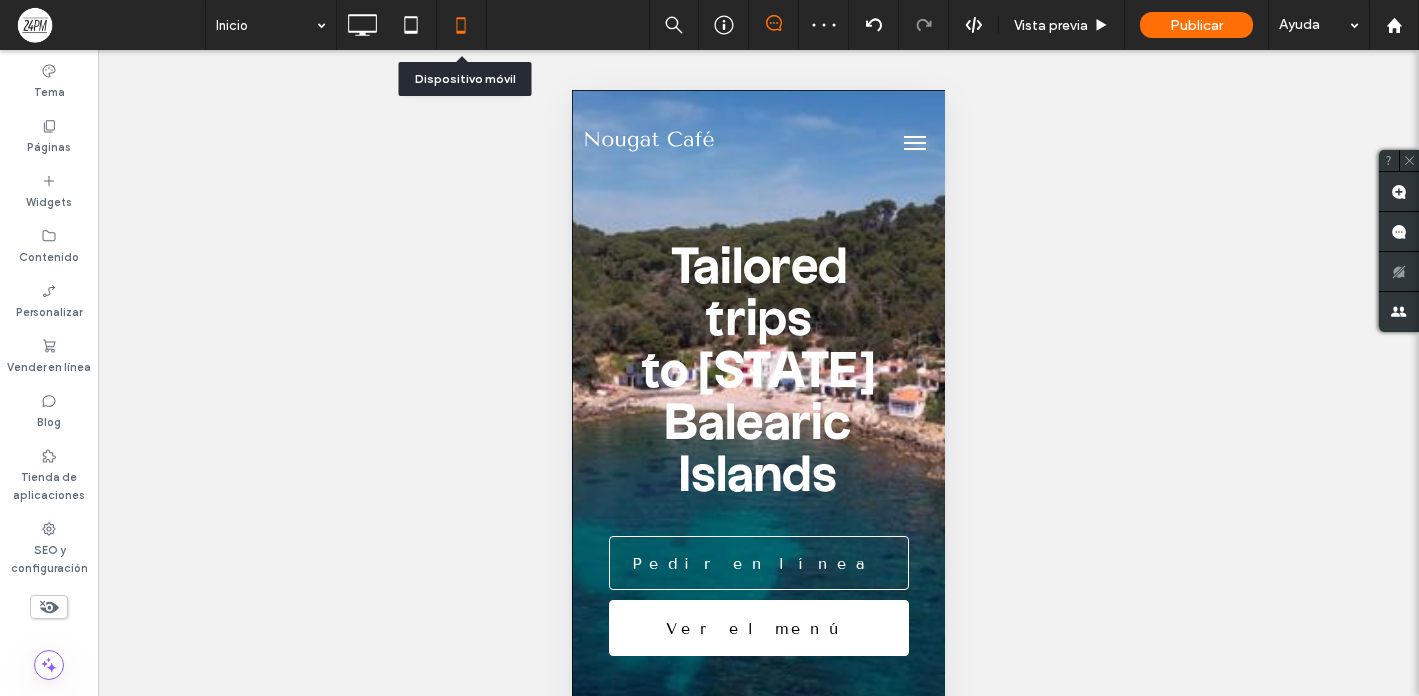 scroll, scrollTop: 0, scrollLeft: 0, axis: both 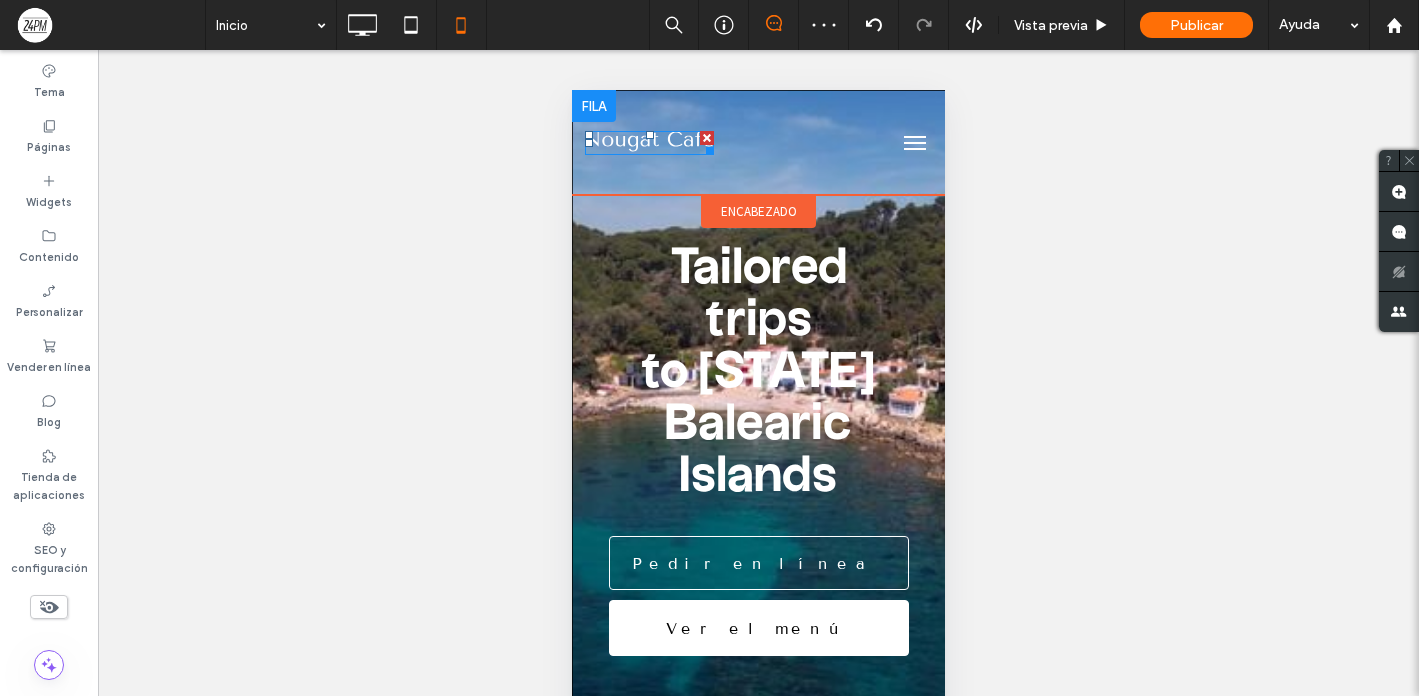 click at bounding box center (649, 142) 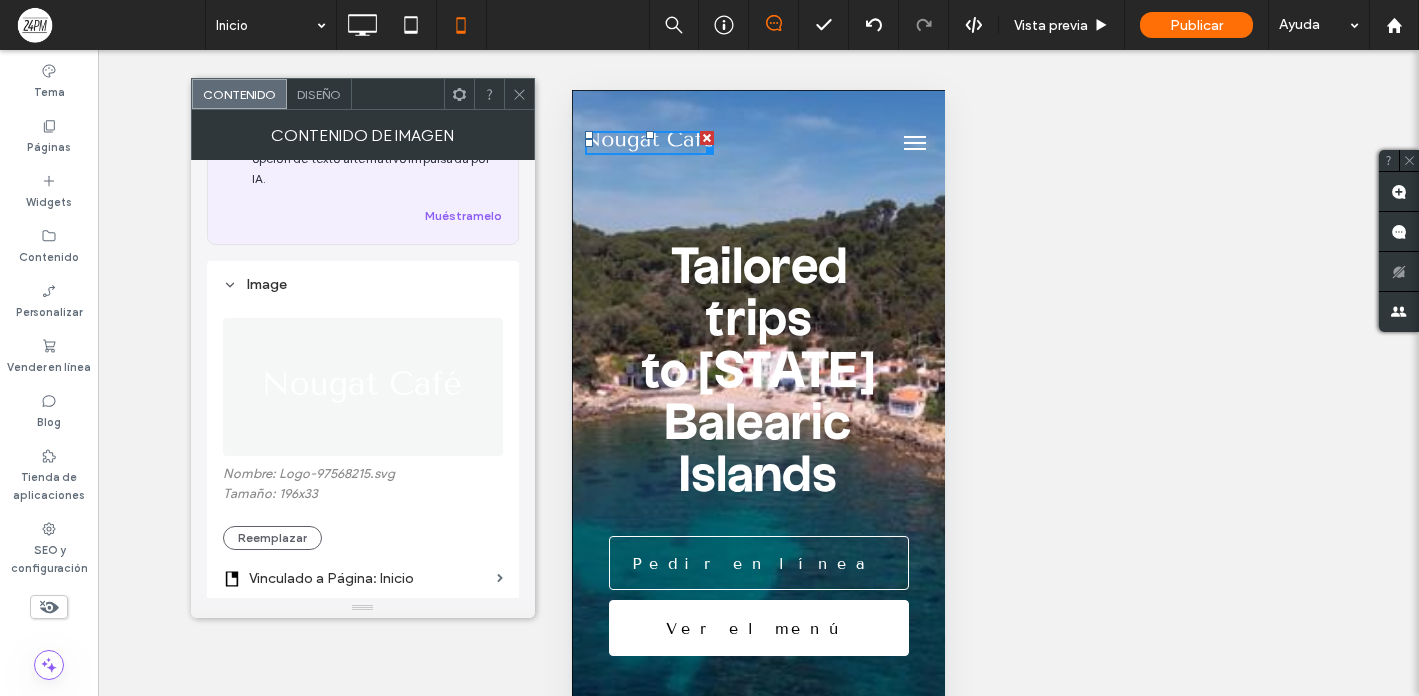 scroll, scrollTop: 155, scrollLeft: 0, axis: vertical 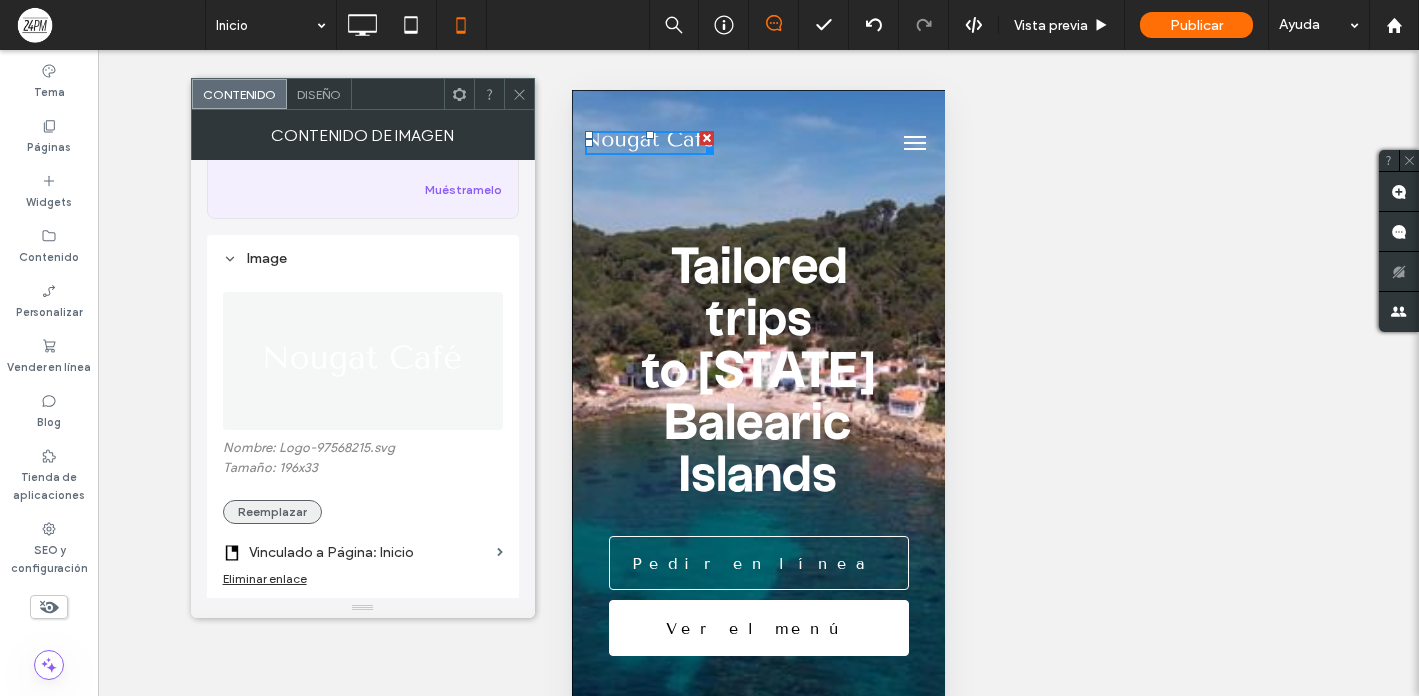 click on "Reemplazar" at bounding box center (272, 512) 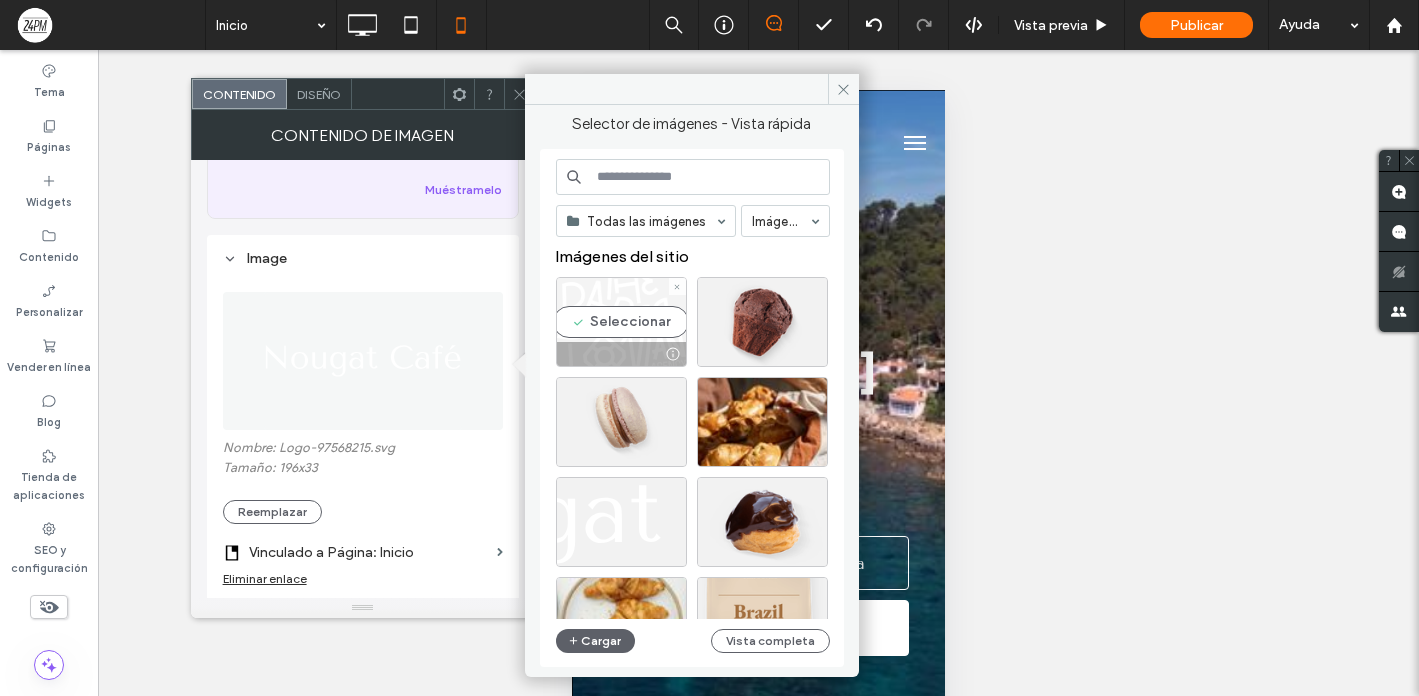 click on "Seleccionar" at bounding box center [621, 322] 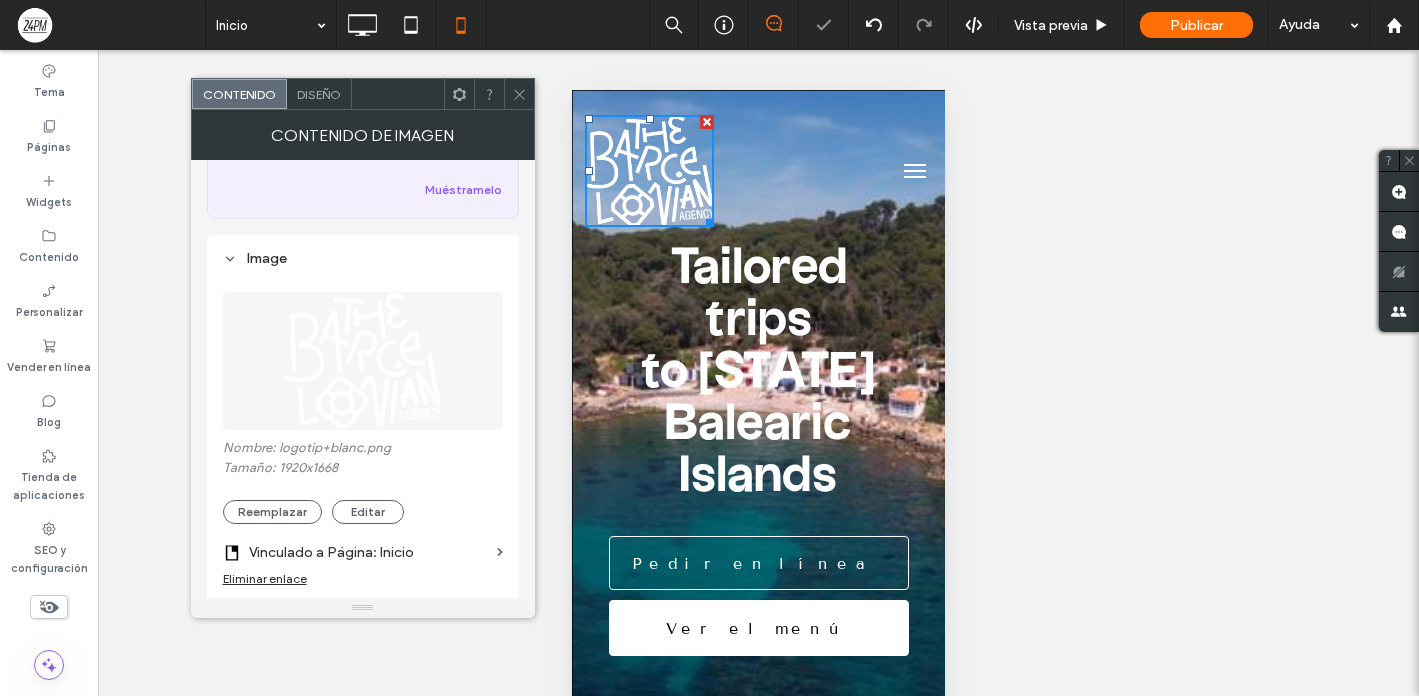 click 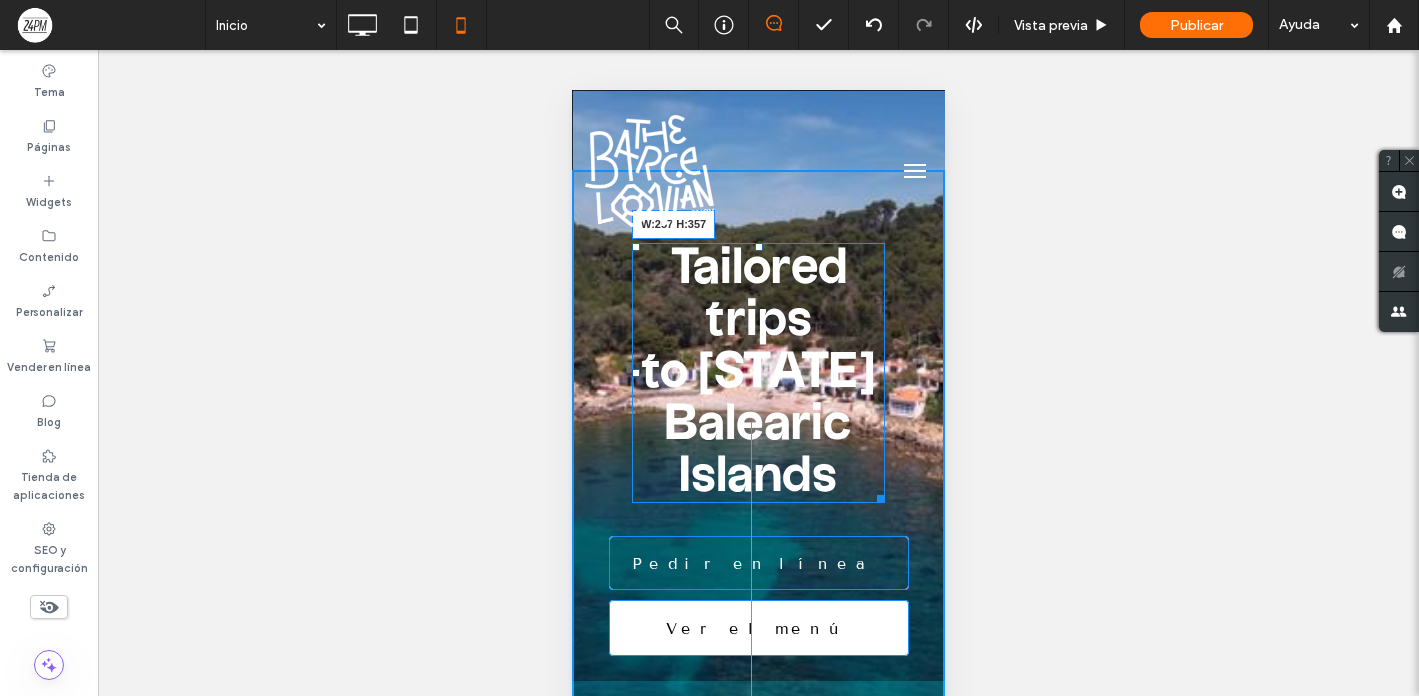 drag, startPoint x: 872, startPoint y: 592, endPoint x: 1439, endPoint y: 646, distance: 569.5656 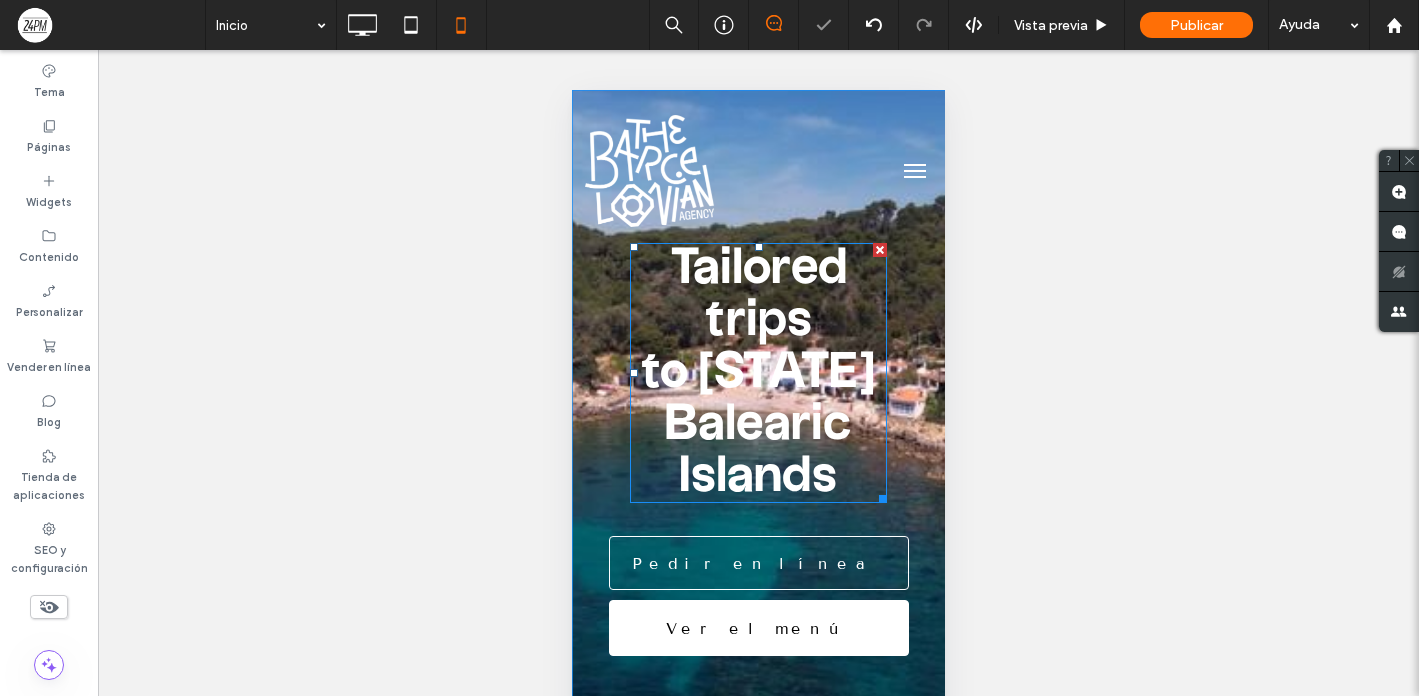 click on "to Catalonia and" at bounding box center [758, 373] 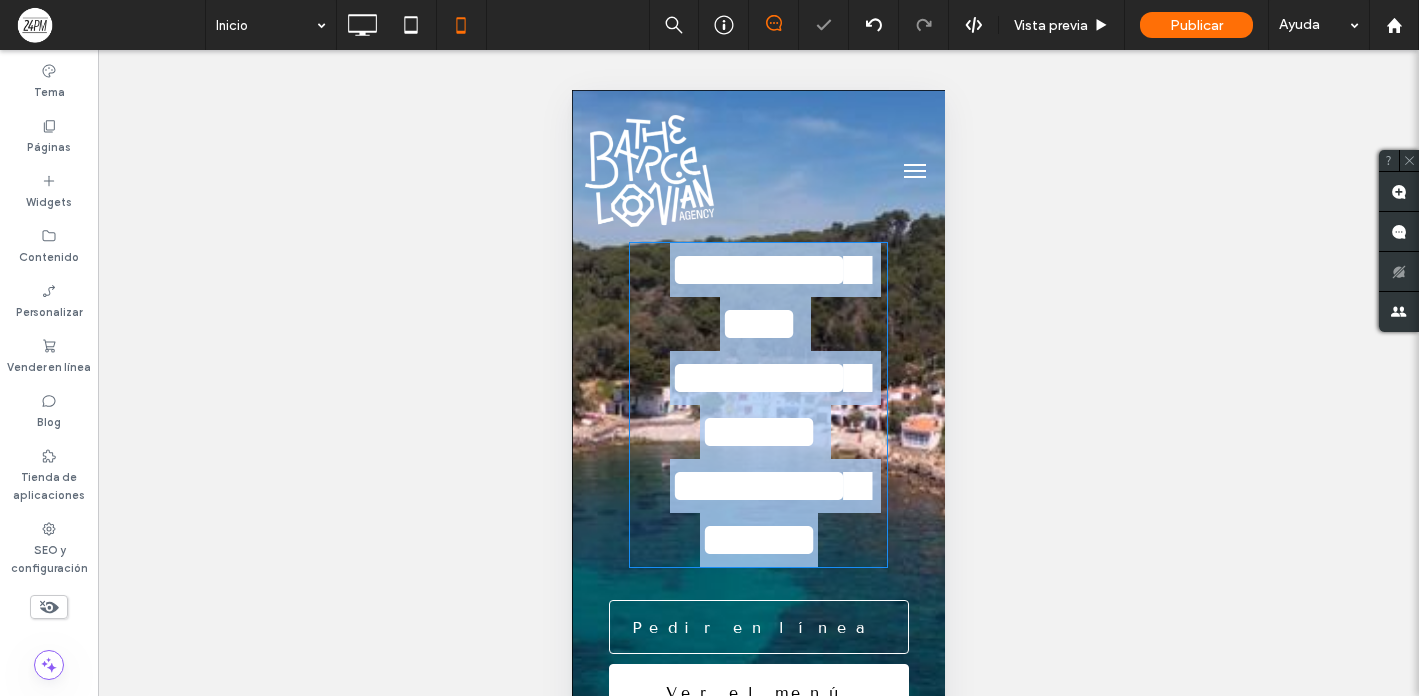 type on "**********" 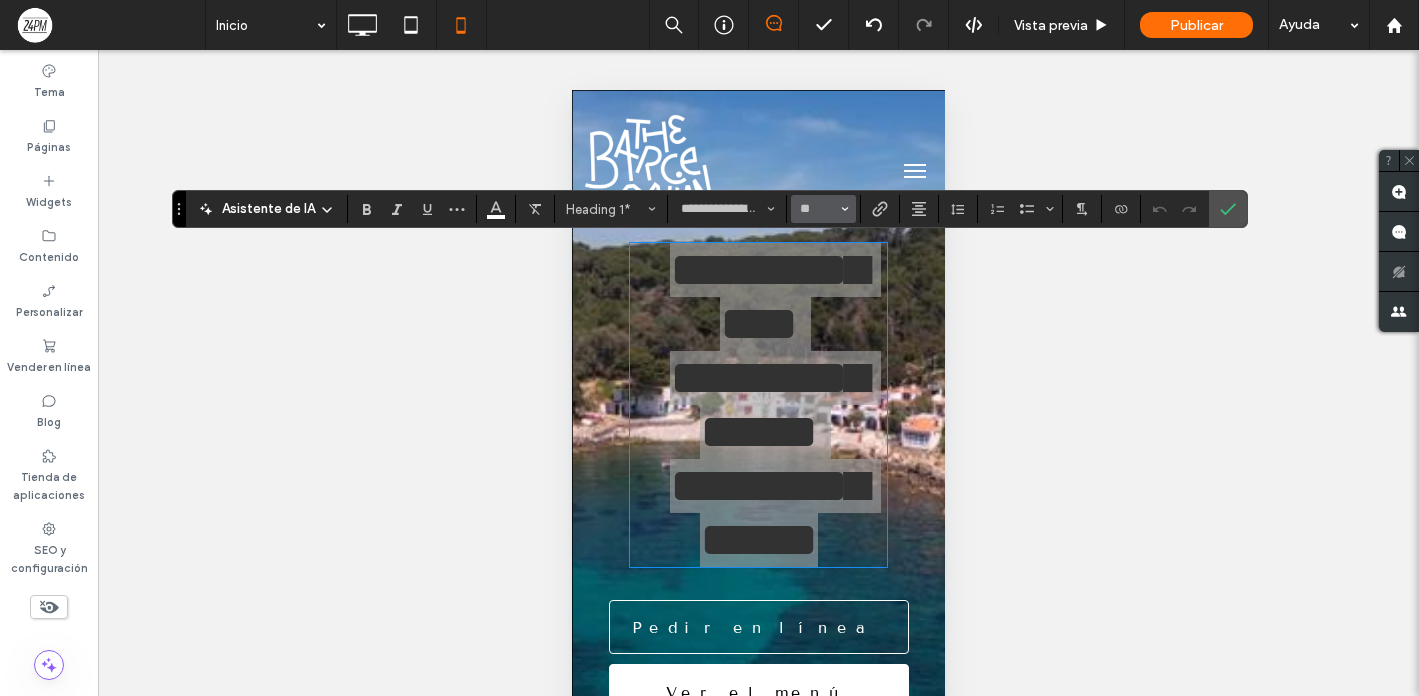 click 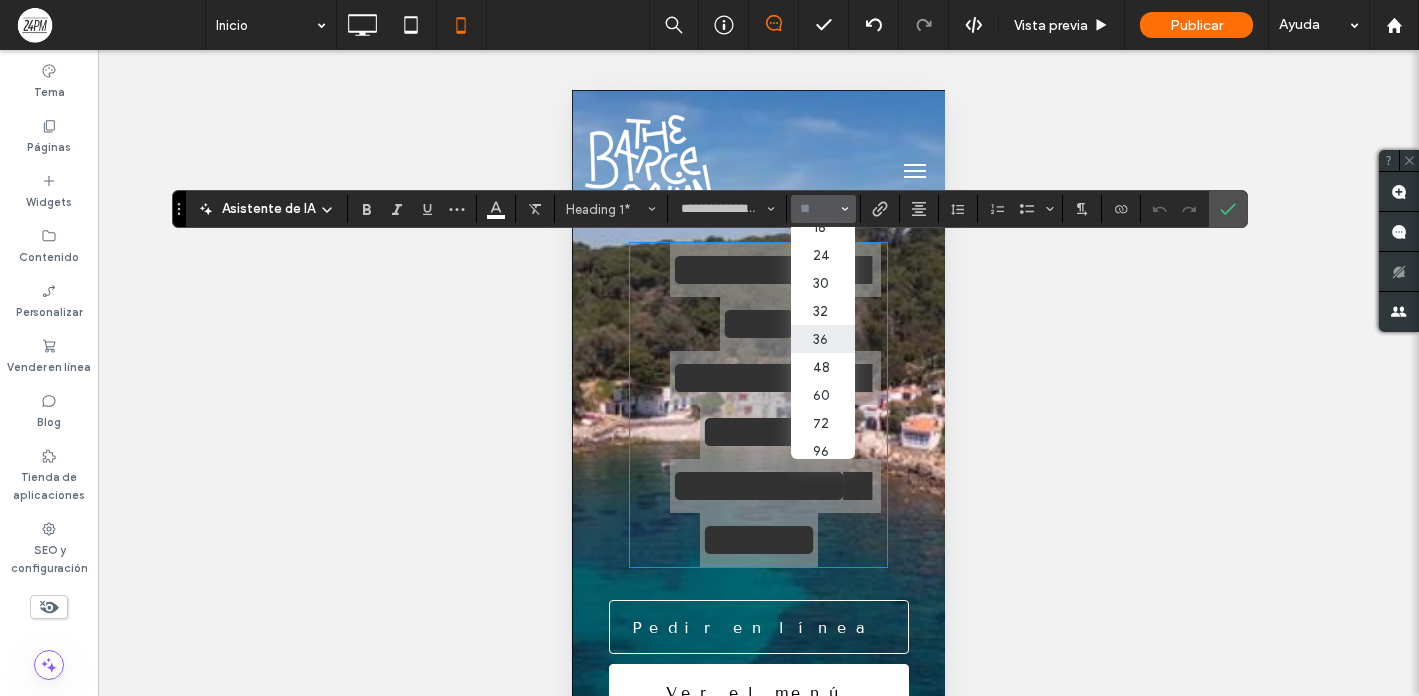 scroll, scrollTop: 247, scrollLeft: 0, axis: vertical 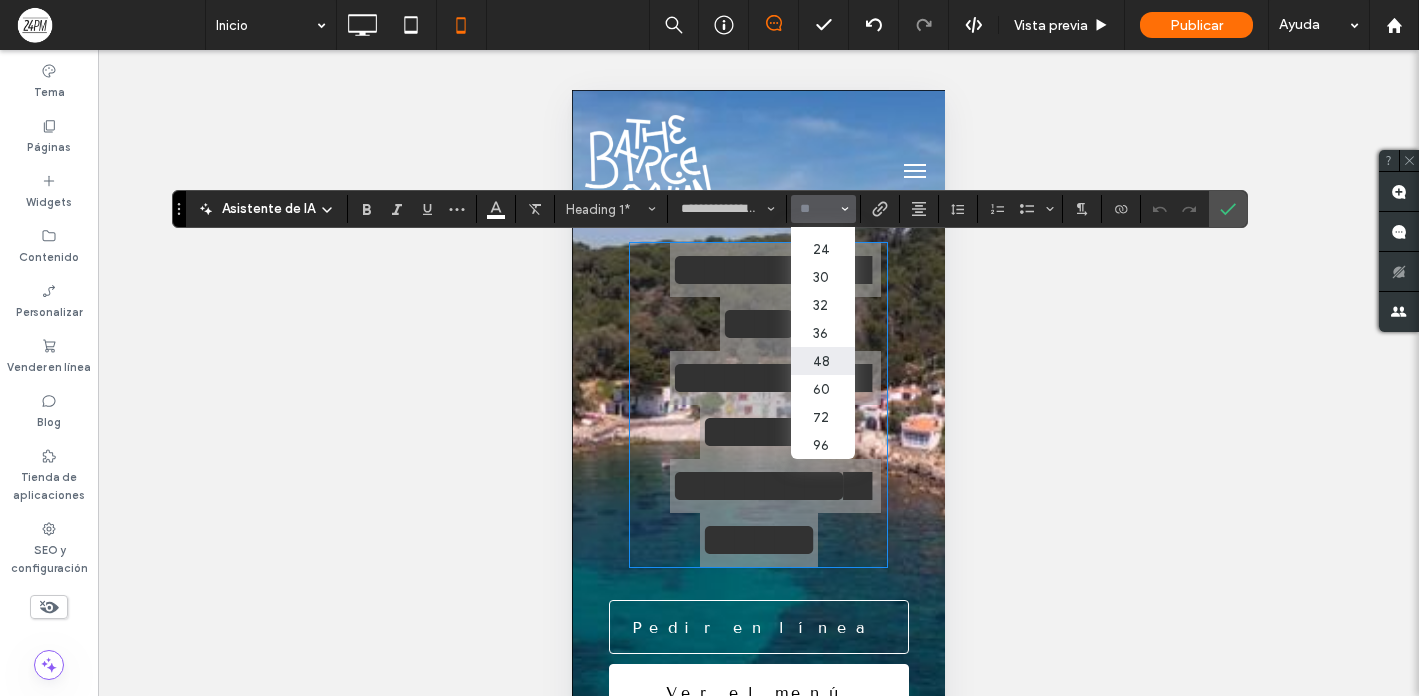 click on "48" at bounding box center [823, 361] 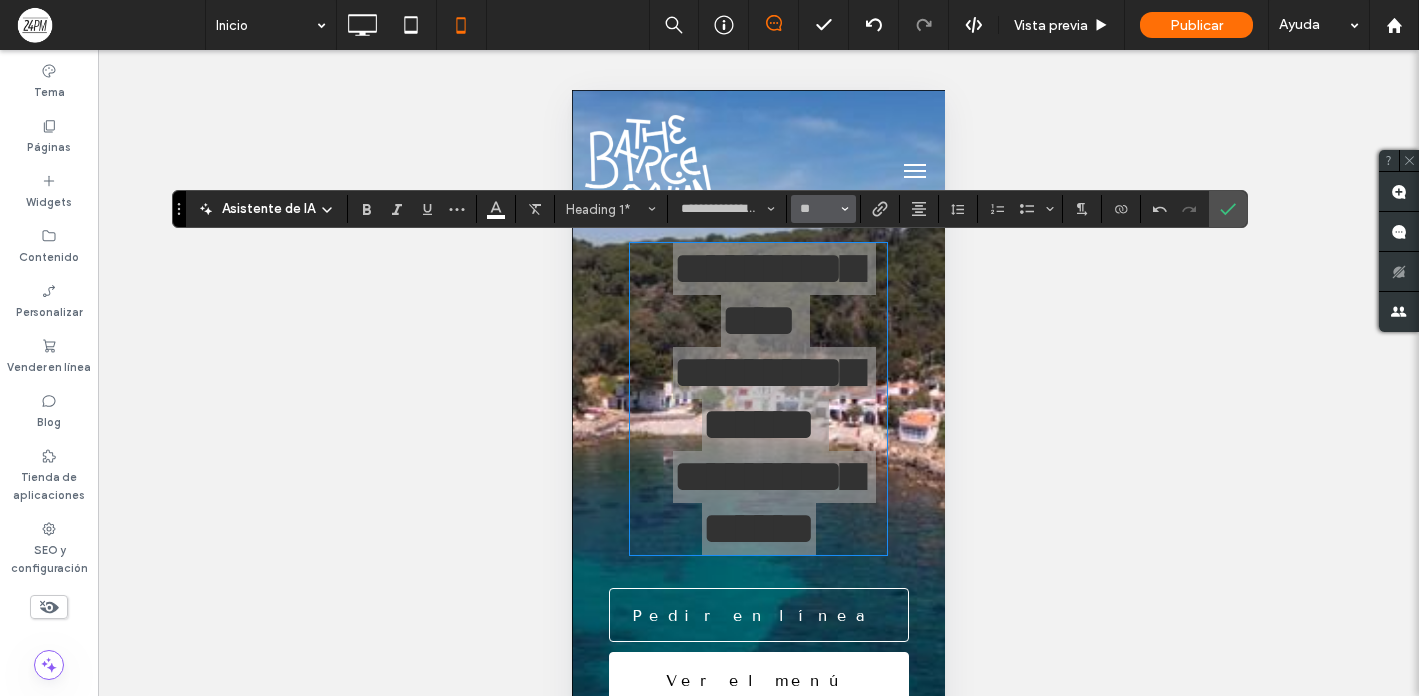 click on "**" at bounding box center [823, 209] 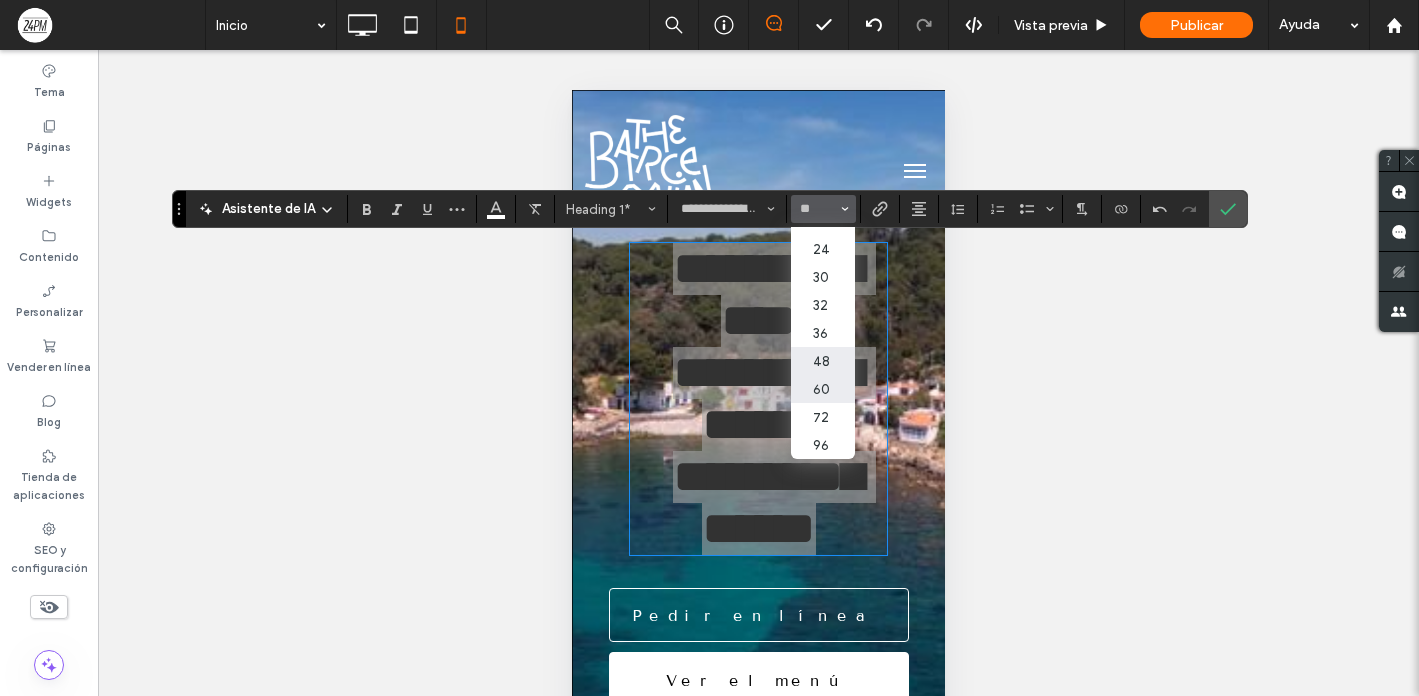 scroll, scrollTop: 247, scrollLeft: 0, axis: vertical 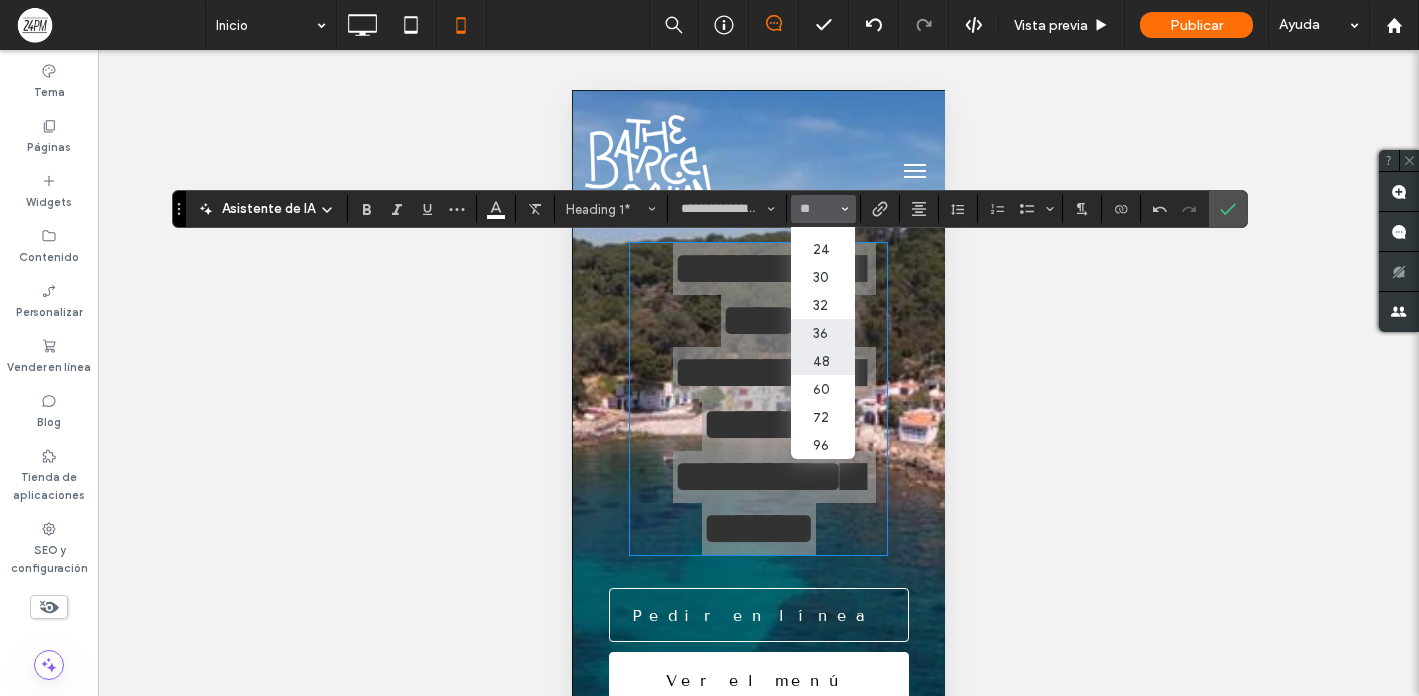 click on "36" at bounding box center [823, 333] 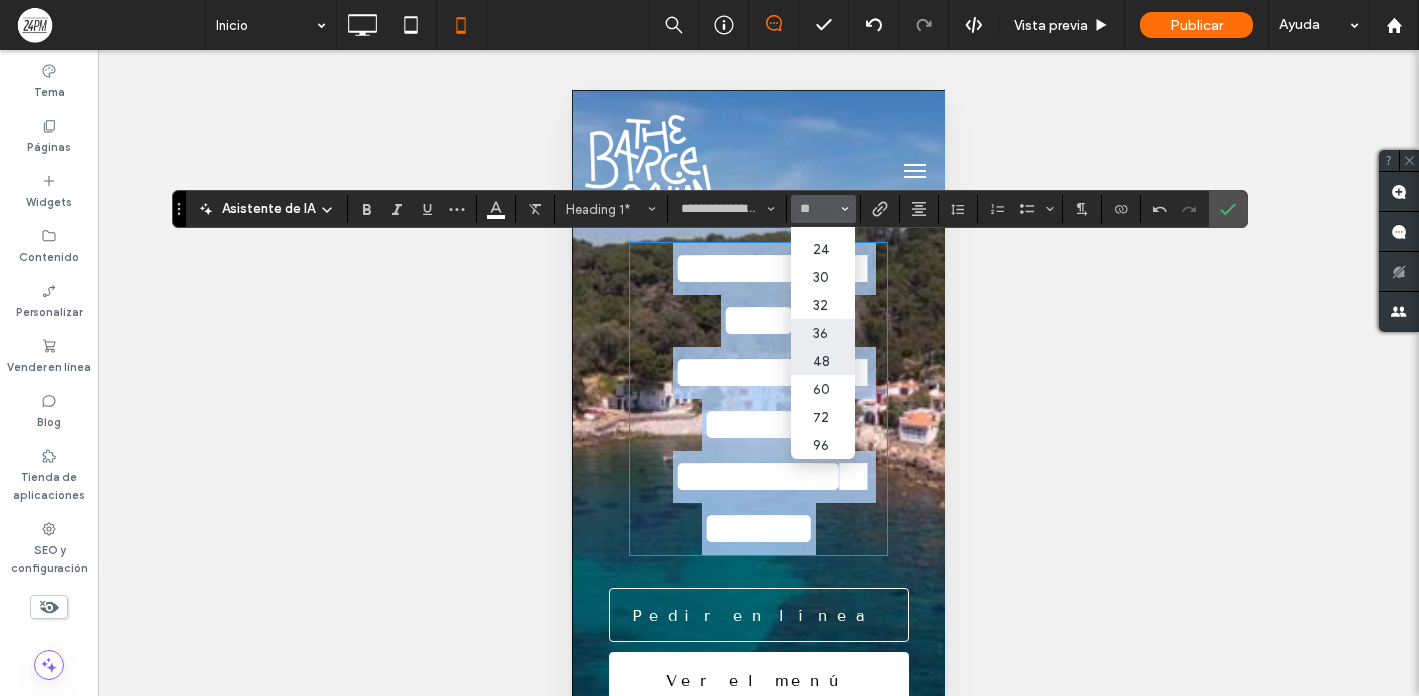type on "**" 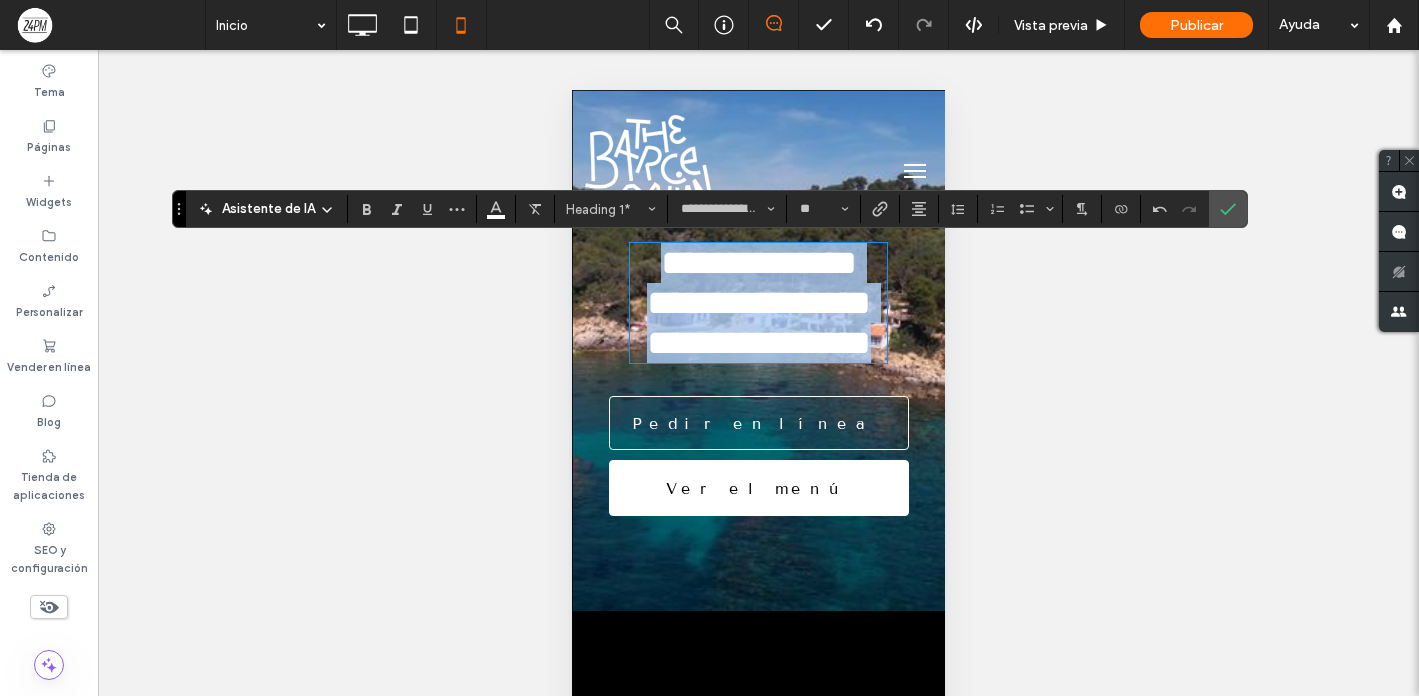click on "**********" at bounding box center (759, 303) 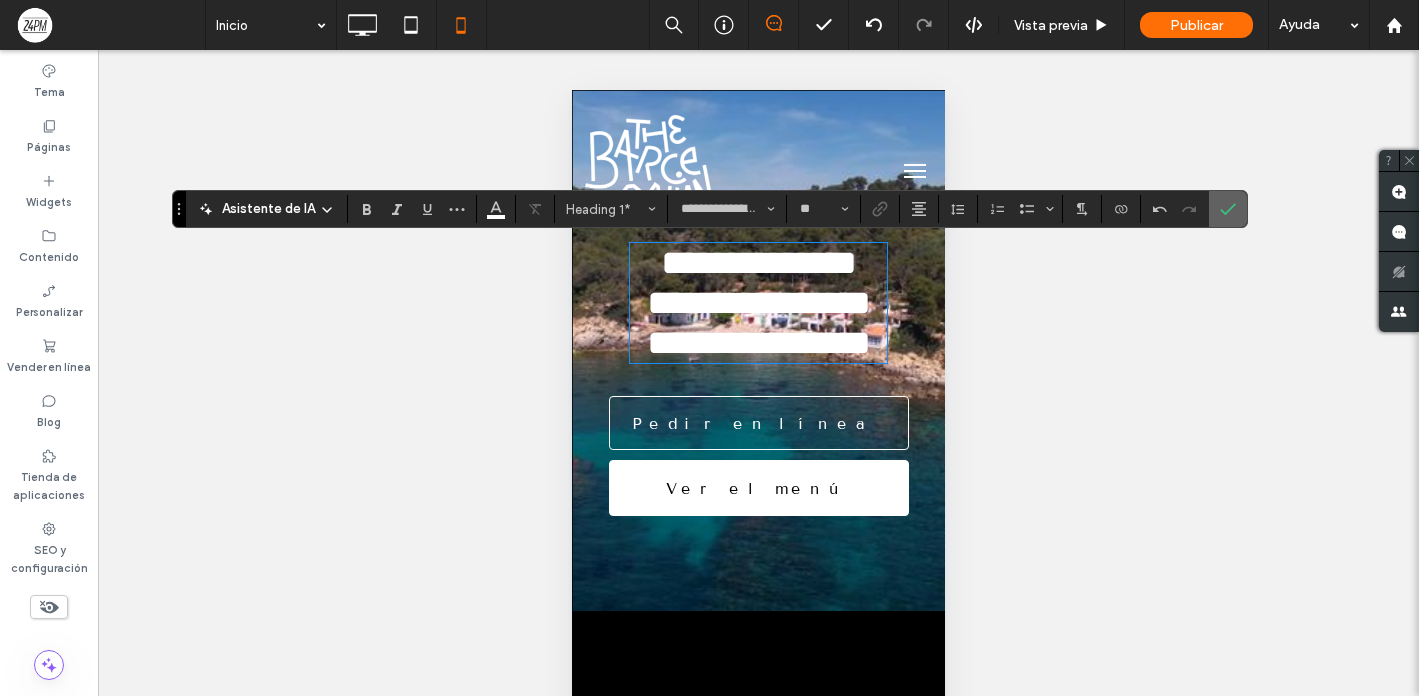 click 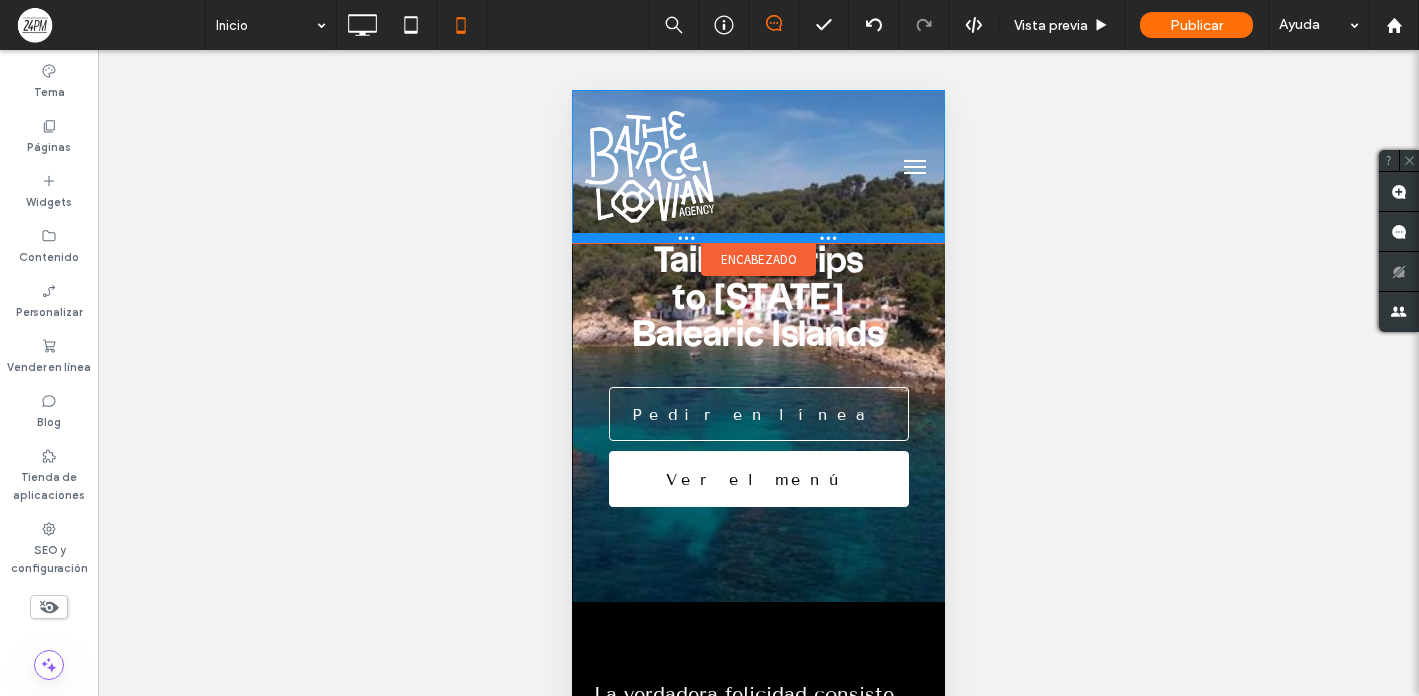 drag, startPoint x: 753, startPoint y: 246, endPoint x: 1316, endPoint y: 405, distance: 585.02136 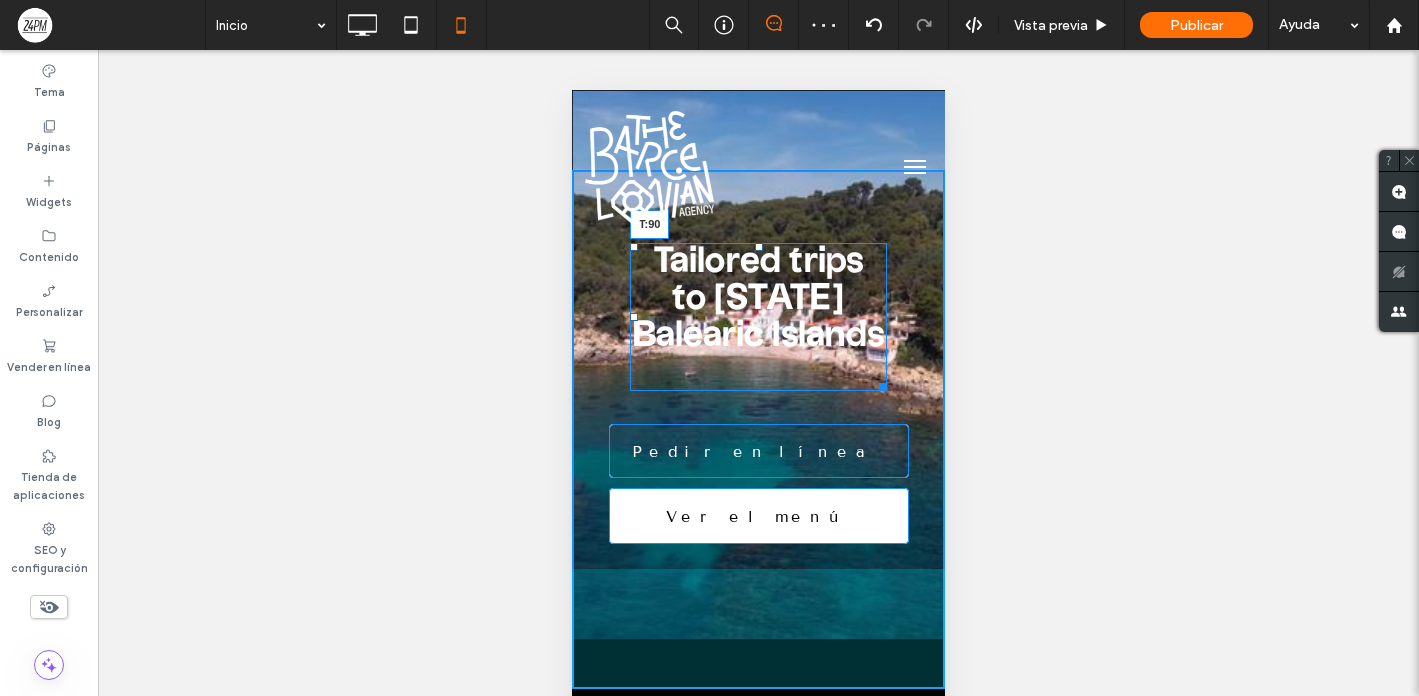 drag, startPoint x: 752, startPoint y: 245, endPoint x: 752, endPoint y: 263, distance: 18 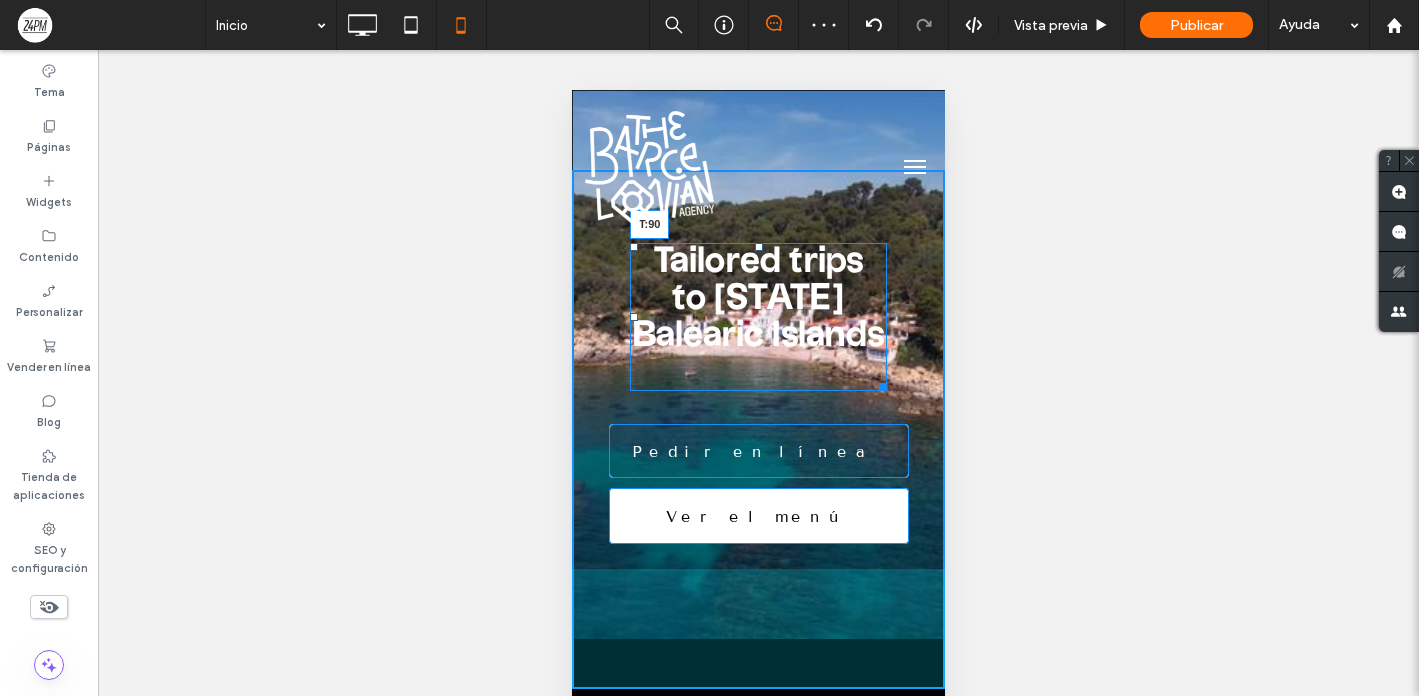 click at bounding box center [759, 247] 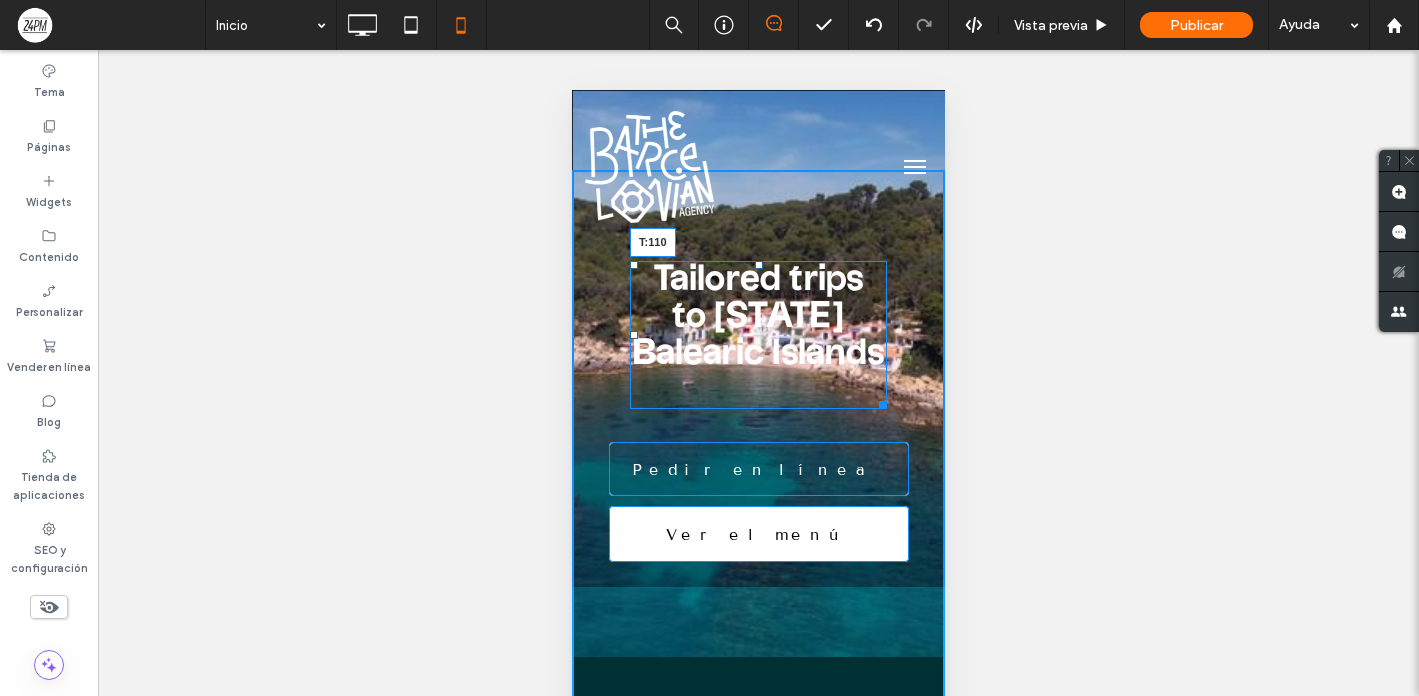 drag, startPoint x: 753, startPoint y: 264, endPoint x: 1327, endPoint y: 371, distance: 583.8878 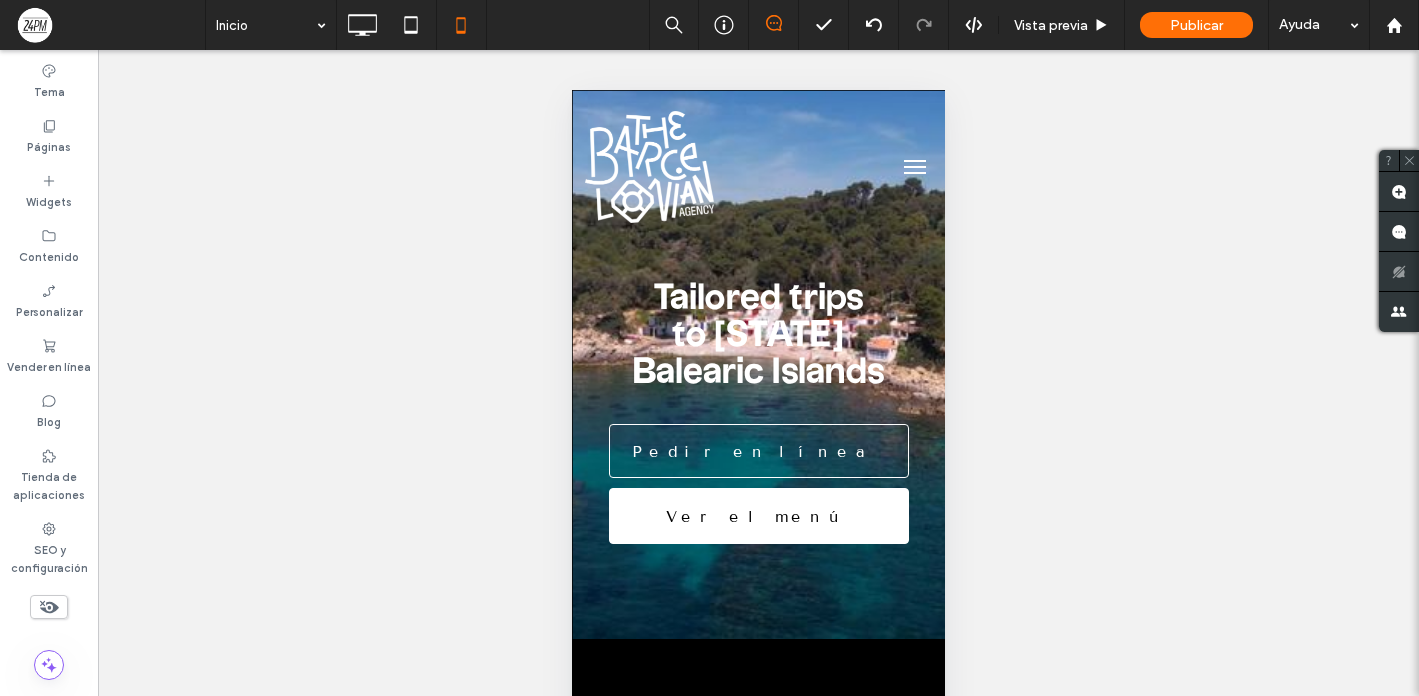 scroll, scrollTop: 4, scrollLeft: 0, axis: vertical 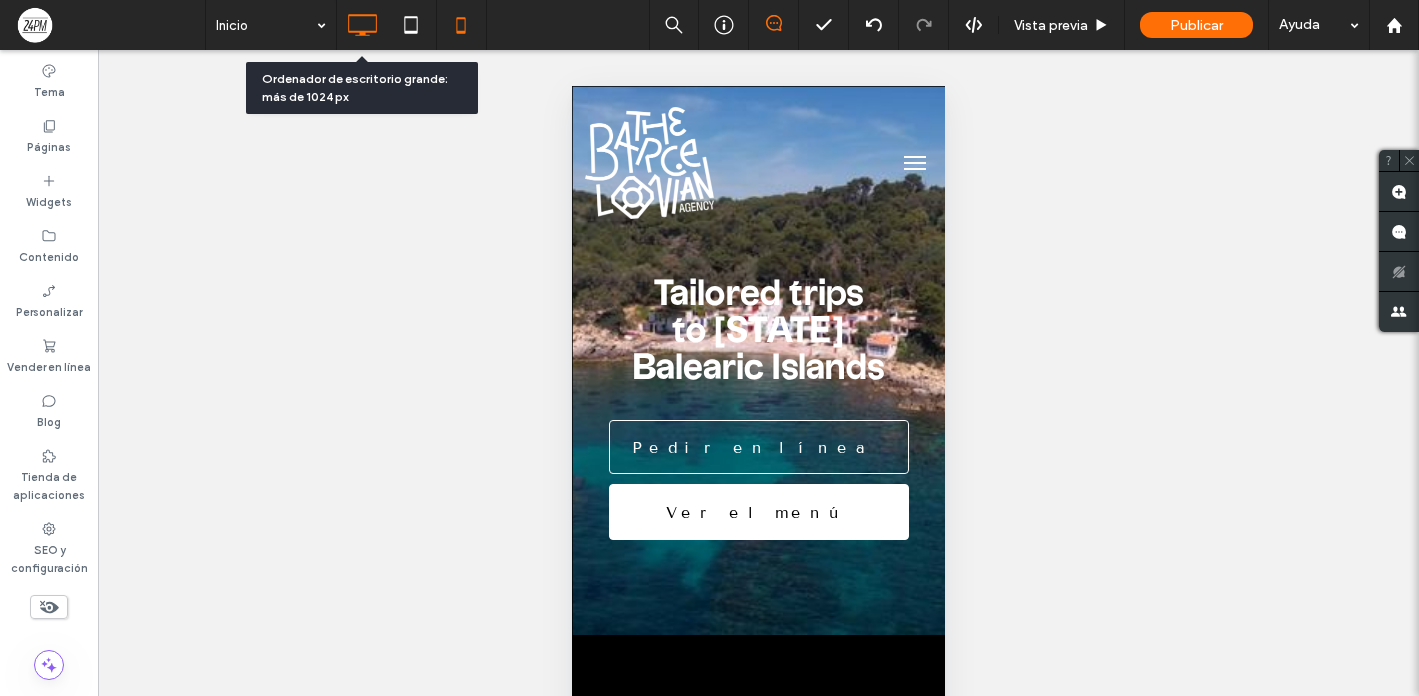 click 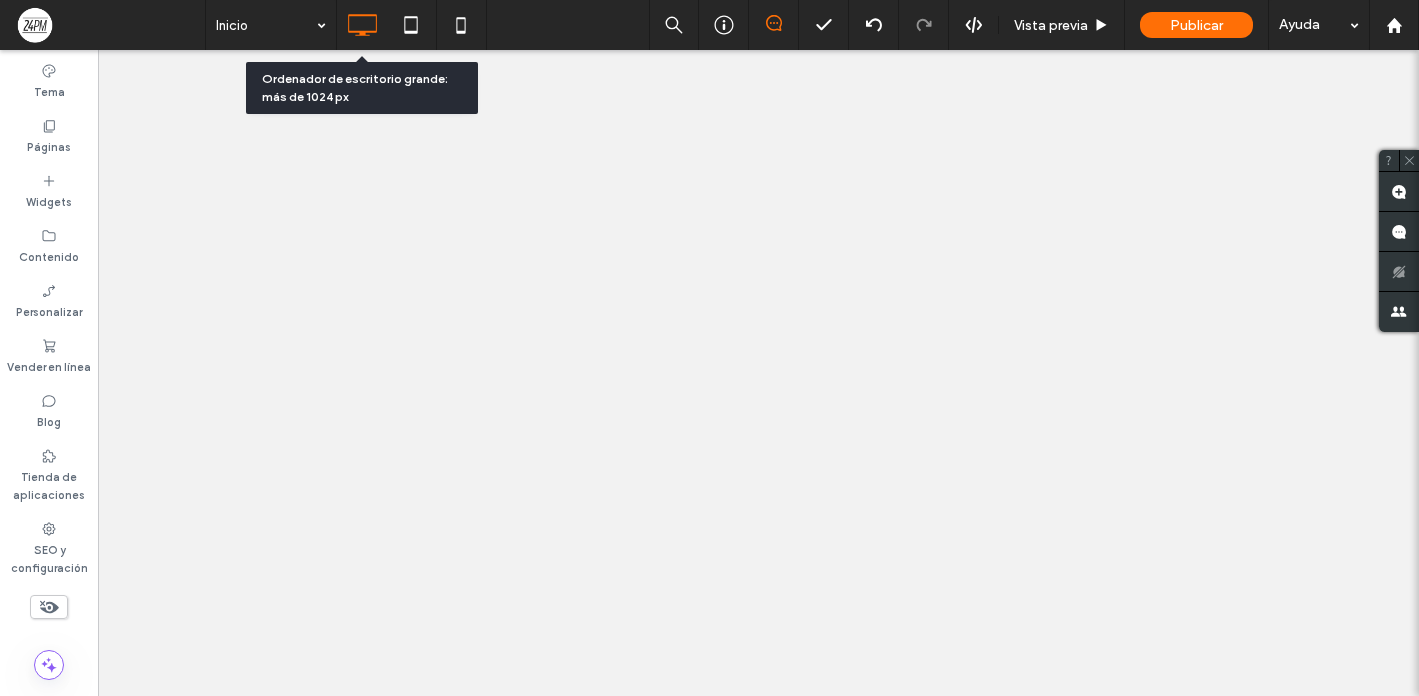 scroll, scrollTop: 0, scrollLeft: 0, axis: both 